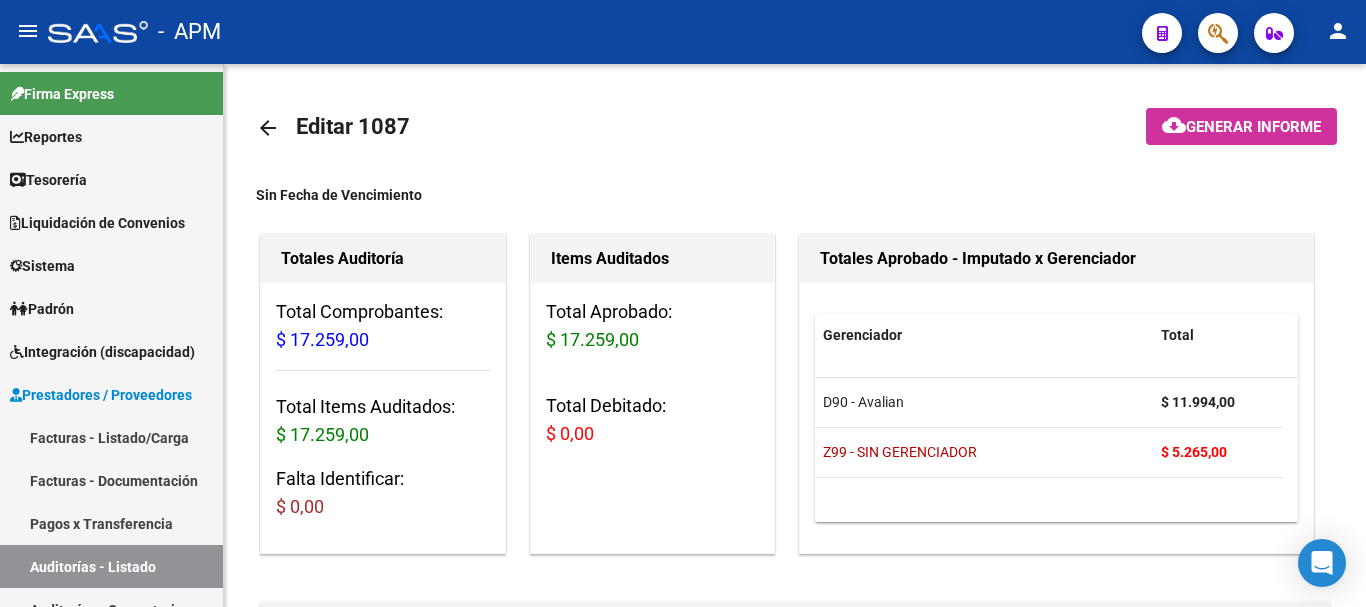 scroll, scrollTop: 0, scrollLeft: 0, axis: both 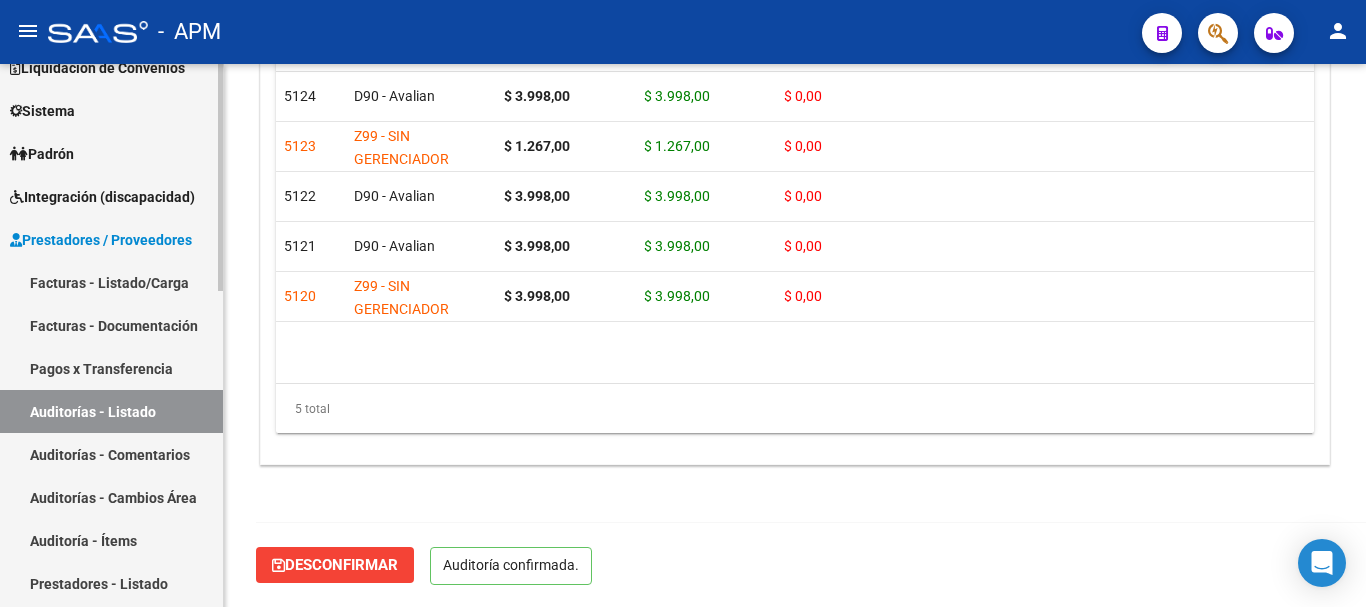 click on "Facturas - Listado/Carga" at bounding box center [111, 282] 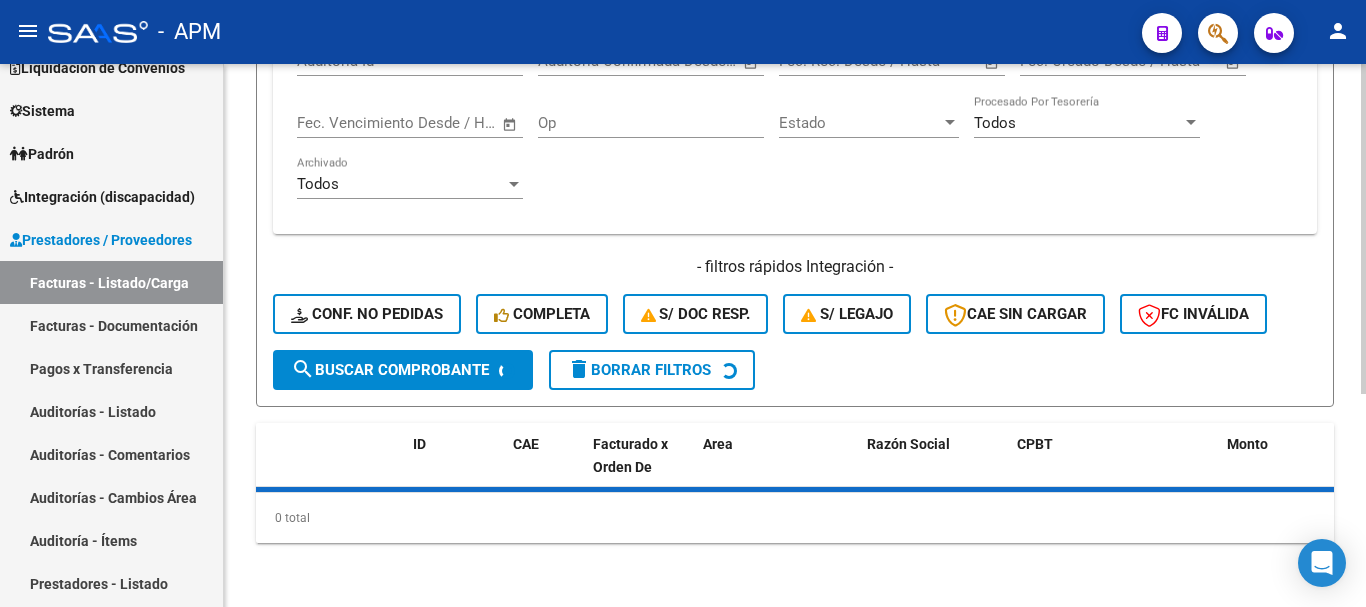 scroll, scrollTop: 0, scrollLeft: 0, axis: both 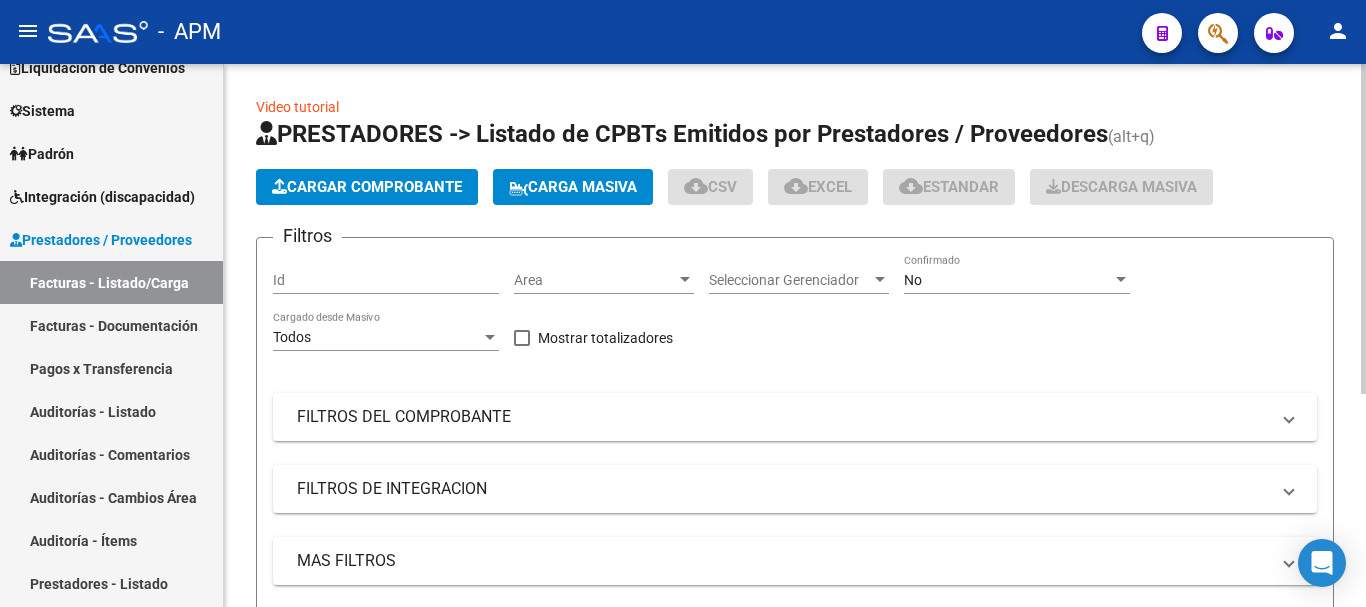 click on "Cargar Comprobante" 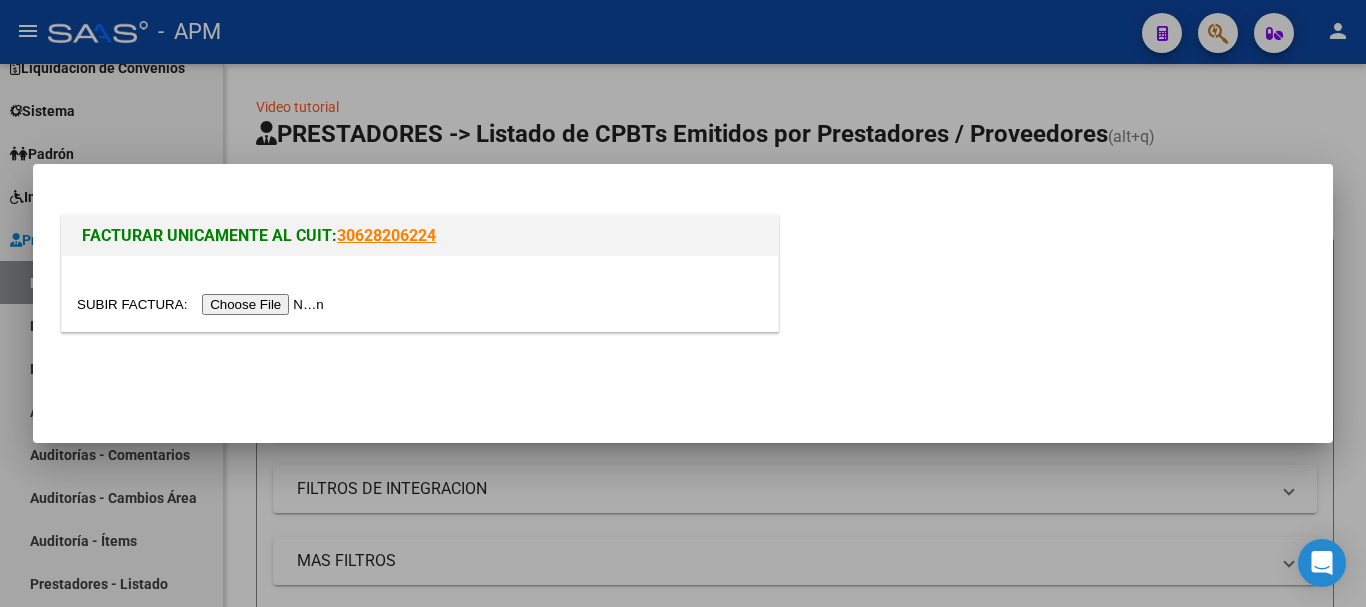 click at bounding box center [203, 304] 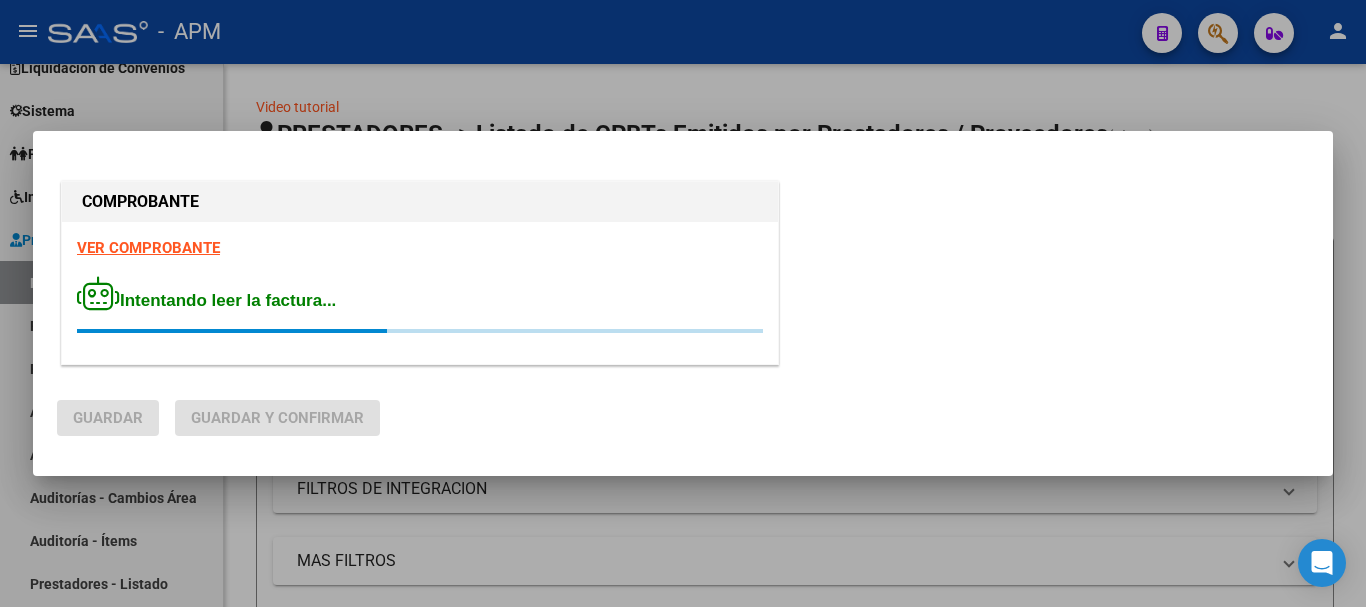 click on "VER COMPROBANTE" at bounding box center (148, 248) 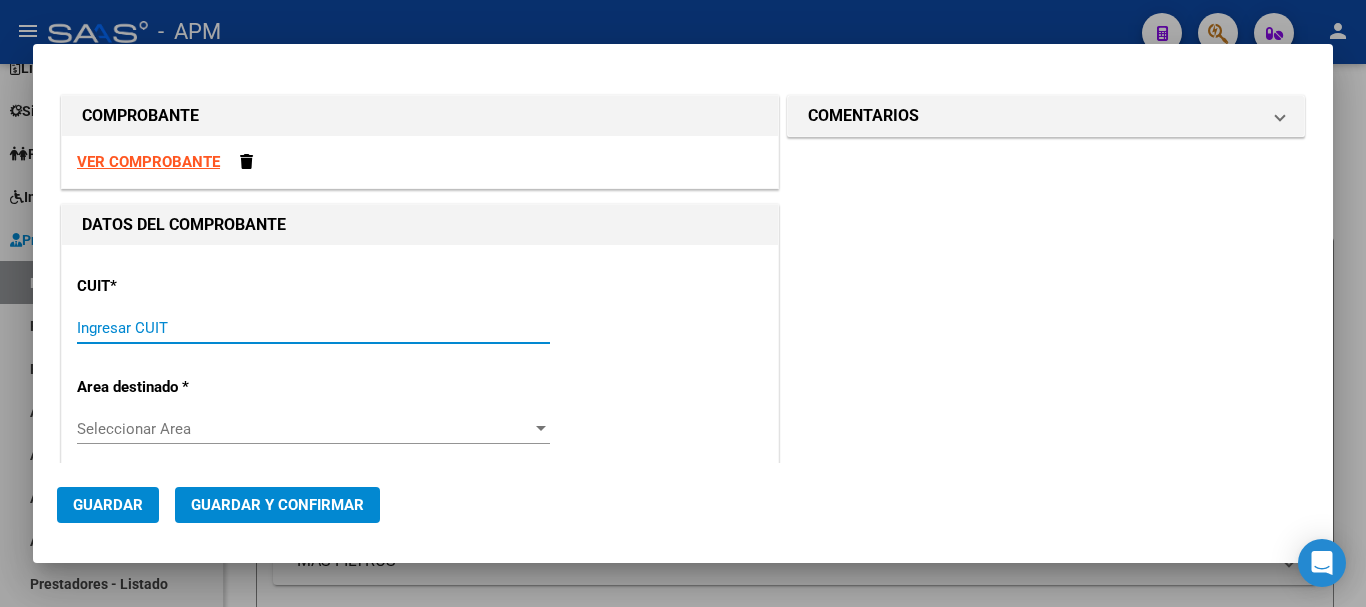 paste on "30-62453282-8" 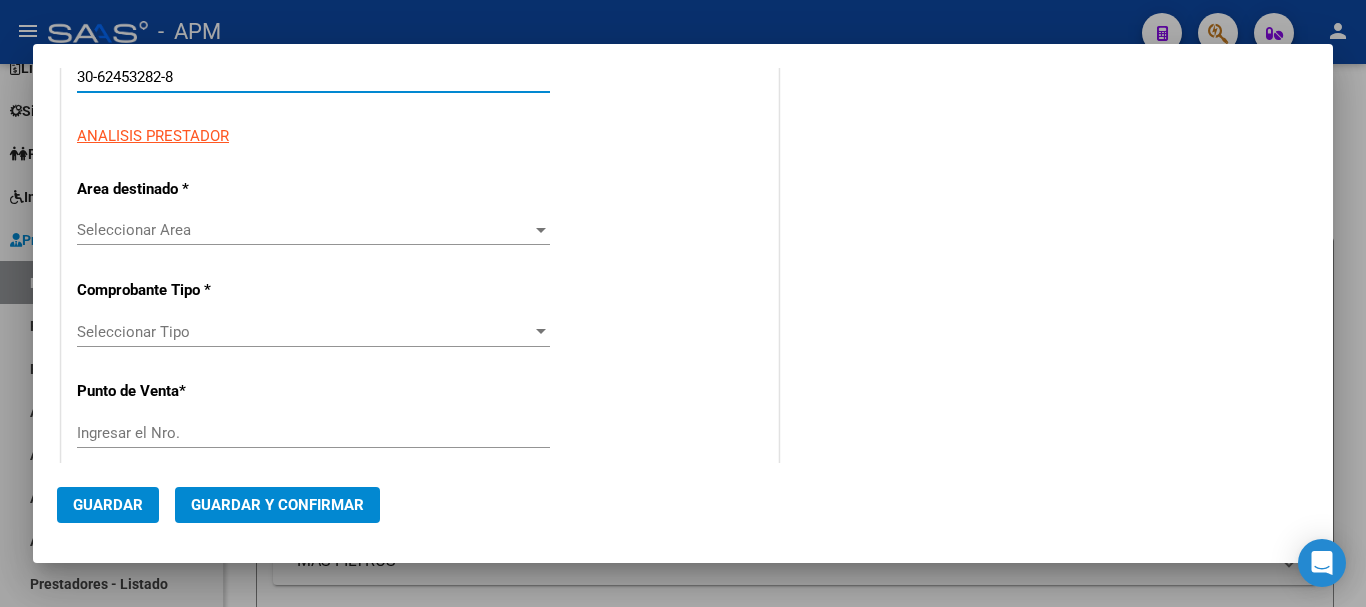 scroll, scrollTop: 438, scrollLeft: 0, axis: vertical 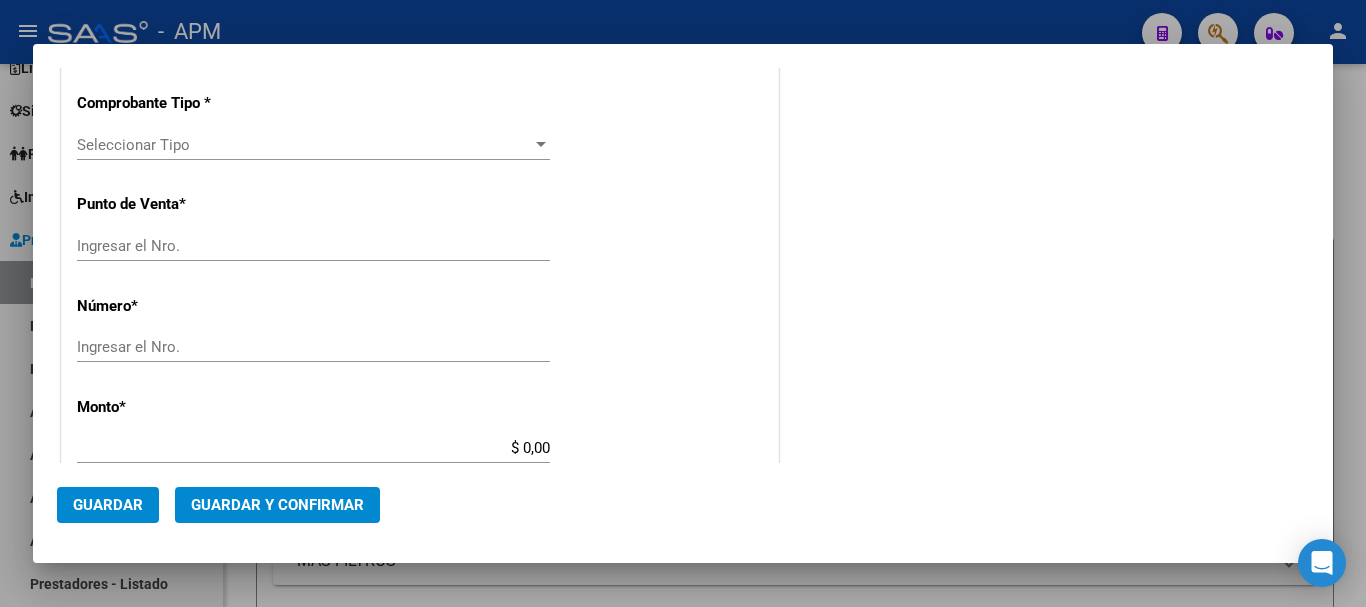 type on "4" 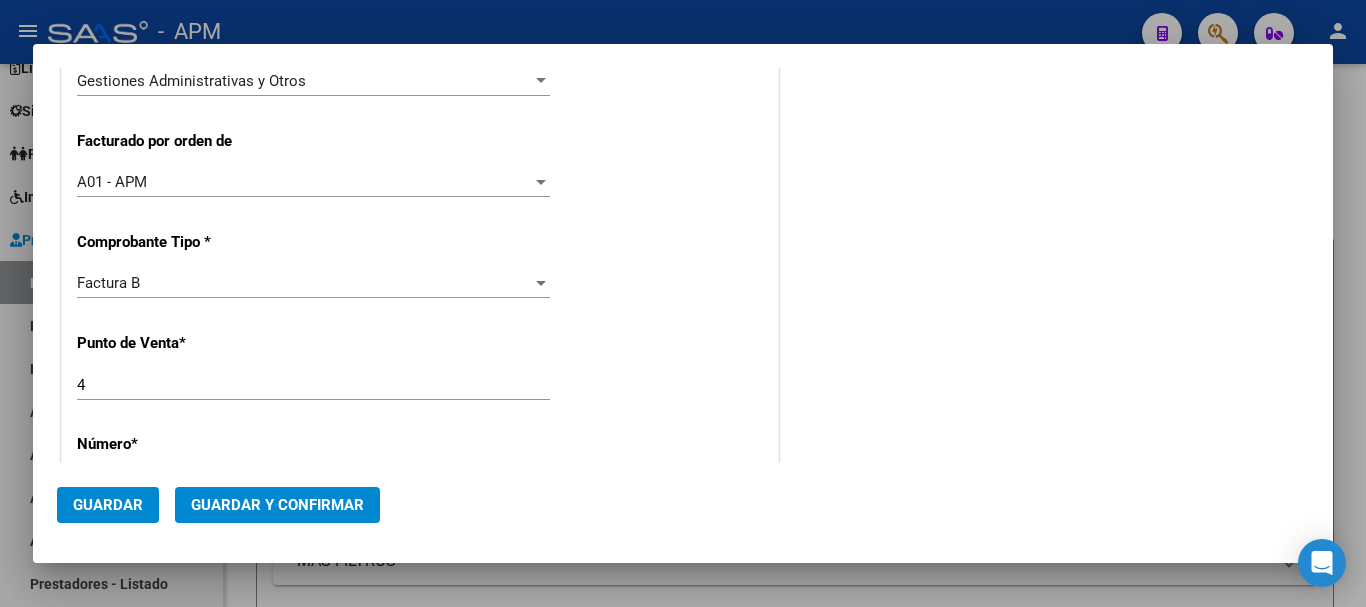 scroll, scrollTop: 538, scrollLeft: 0, axis: vertical 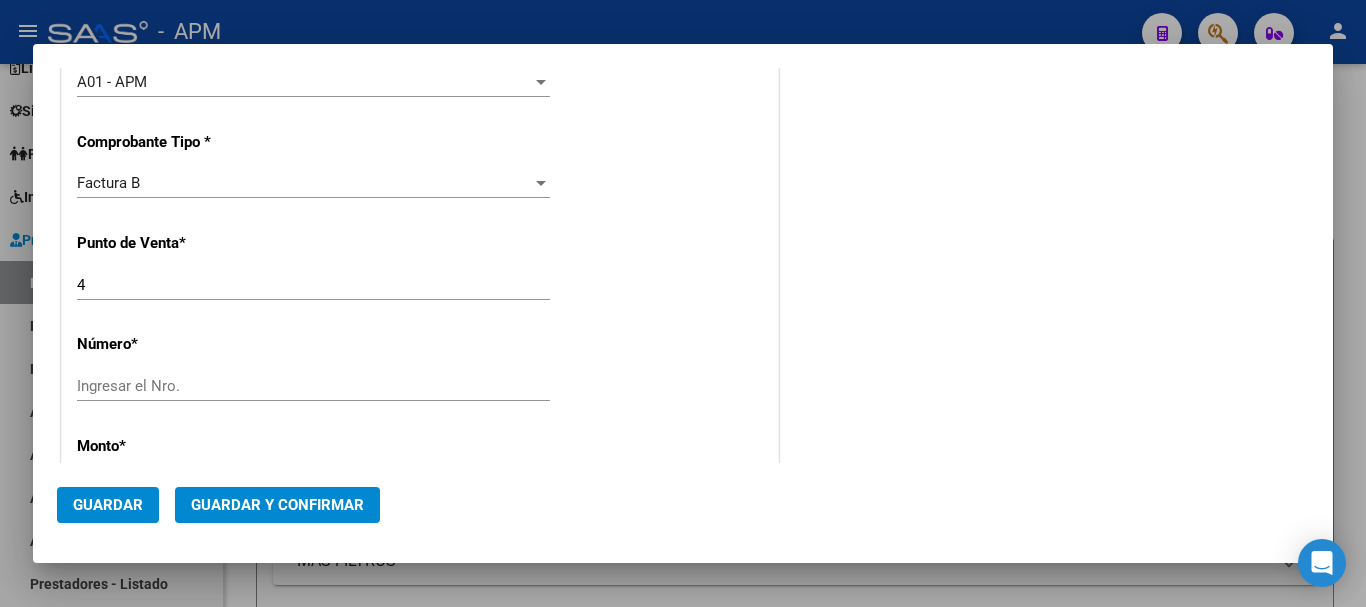 type on "30-62453282-8" 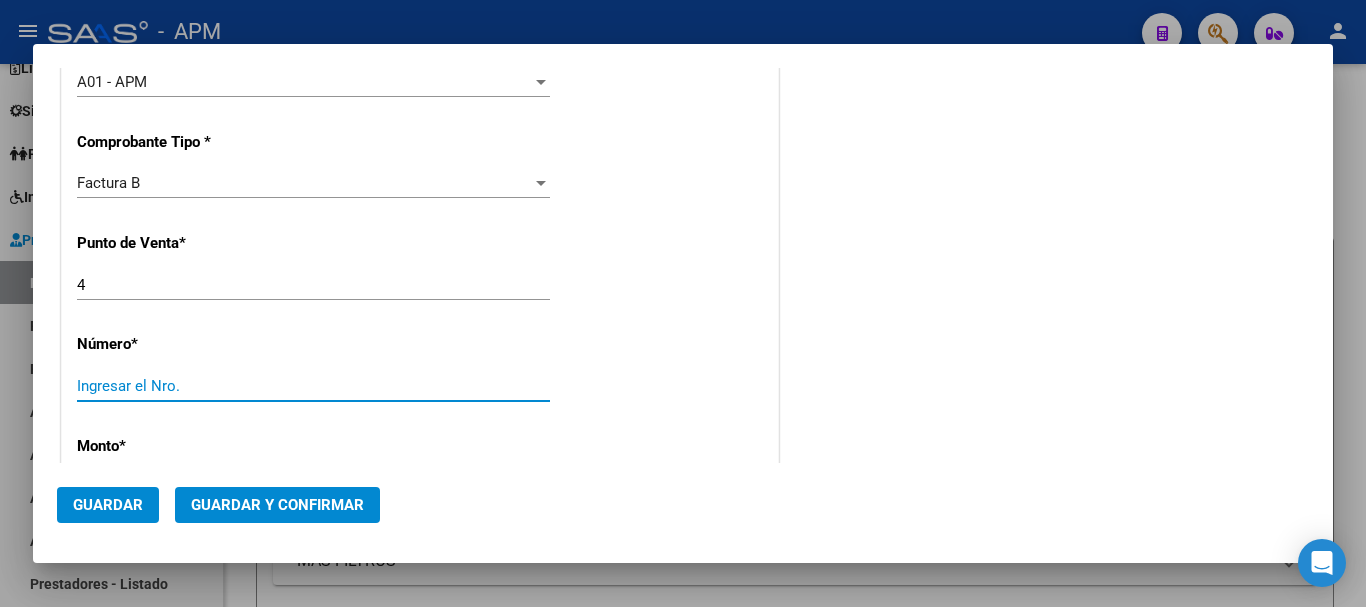 click on "Ingresar el Nro." at bounding box center [313, 386] 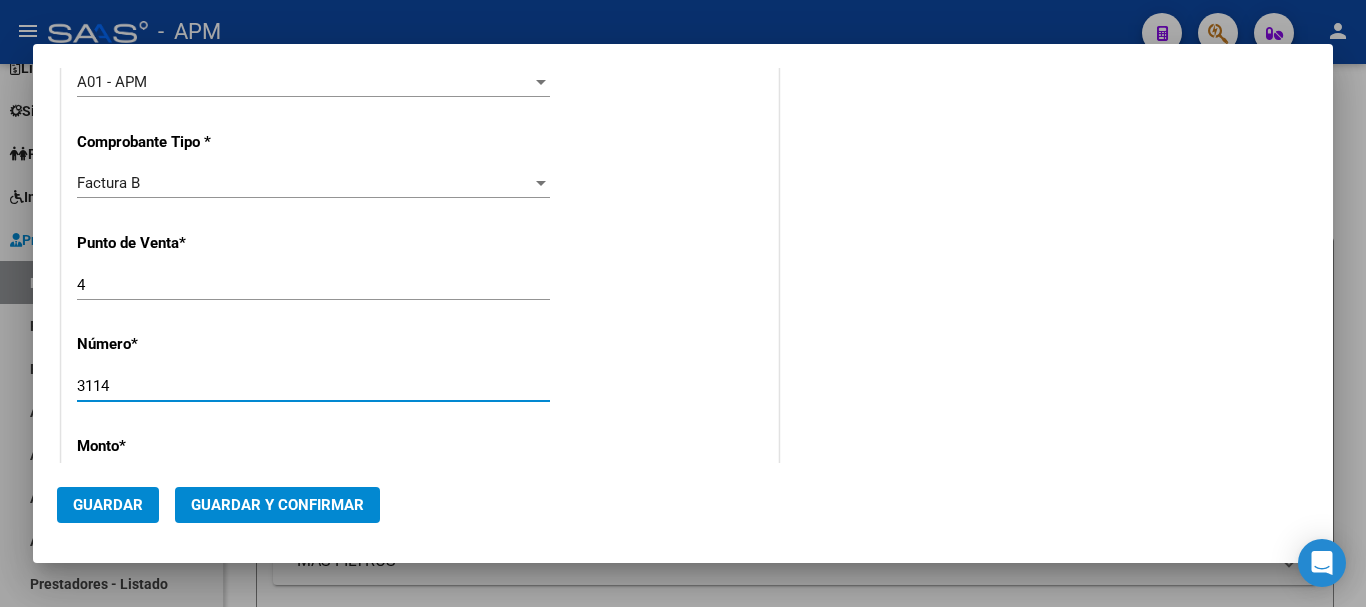 scroll, scrollTop: 838, scrollLeft: 0, axis: vertical 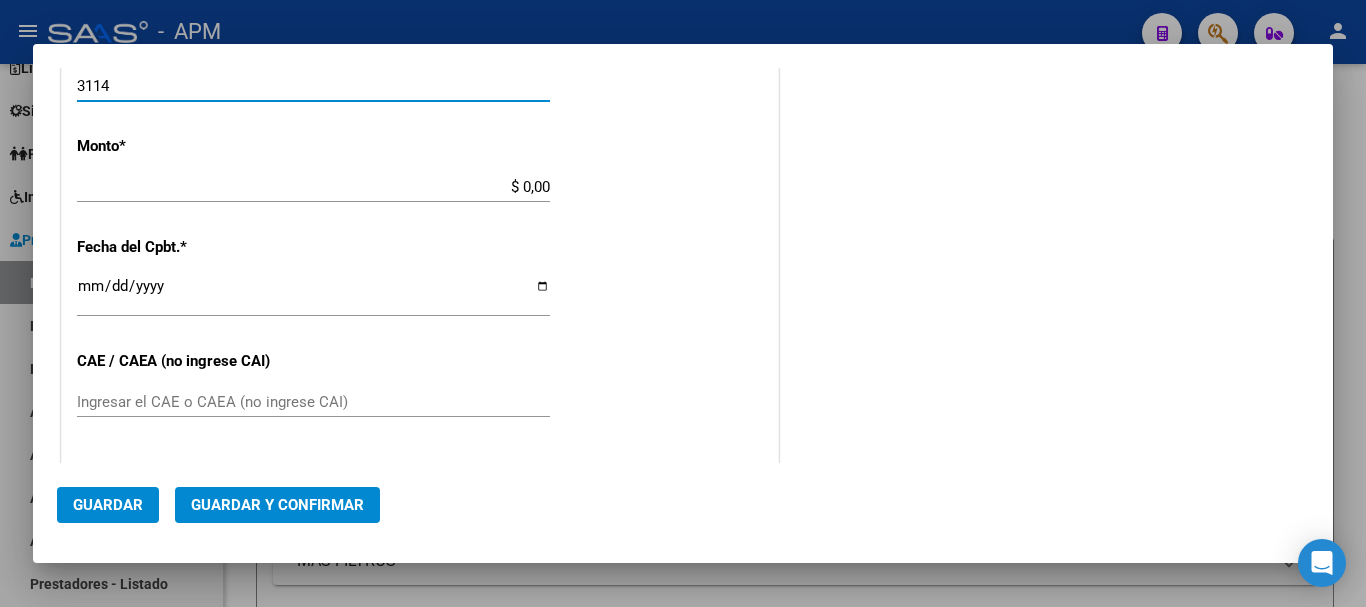 type on "3114" 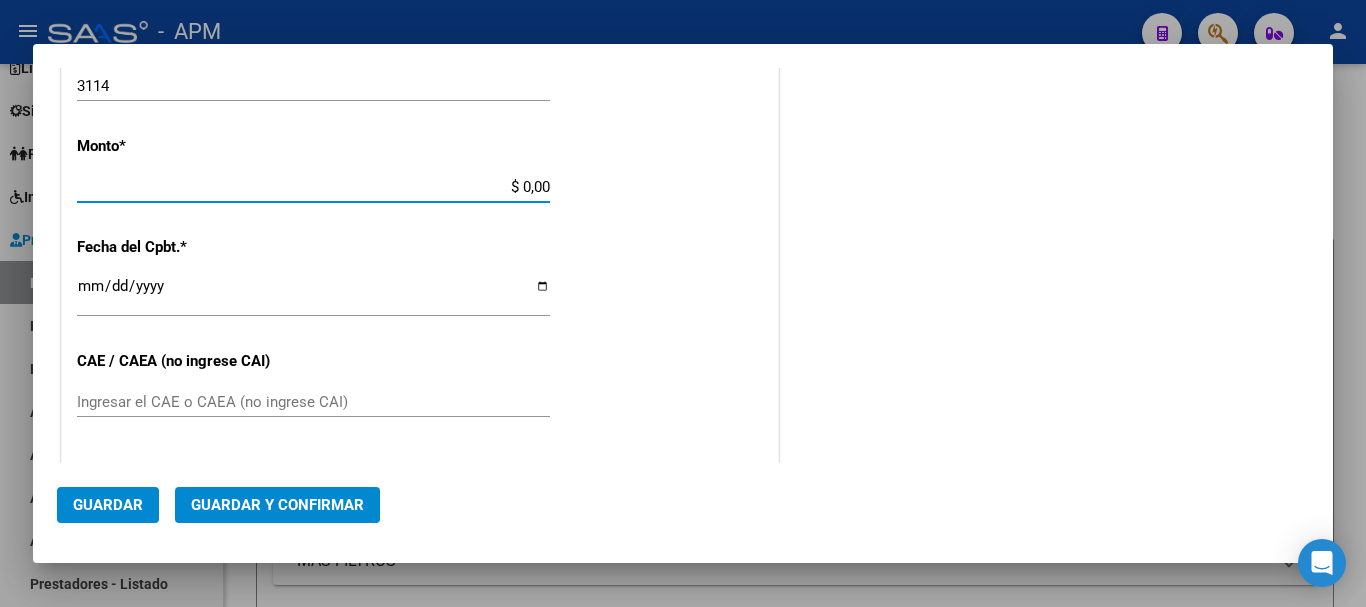 click on "$ 0,00" at bounding box center (313, 187) 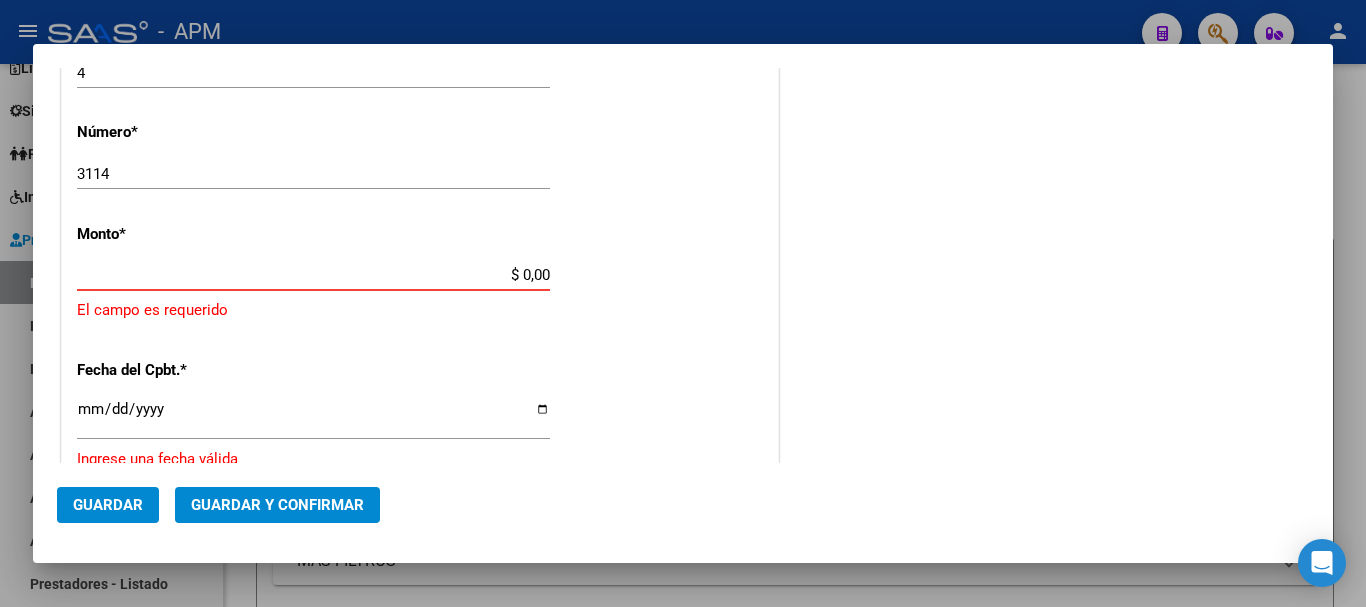 click on "$ 0,00" at bounding box center (313, 275) 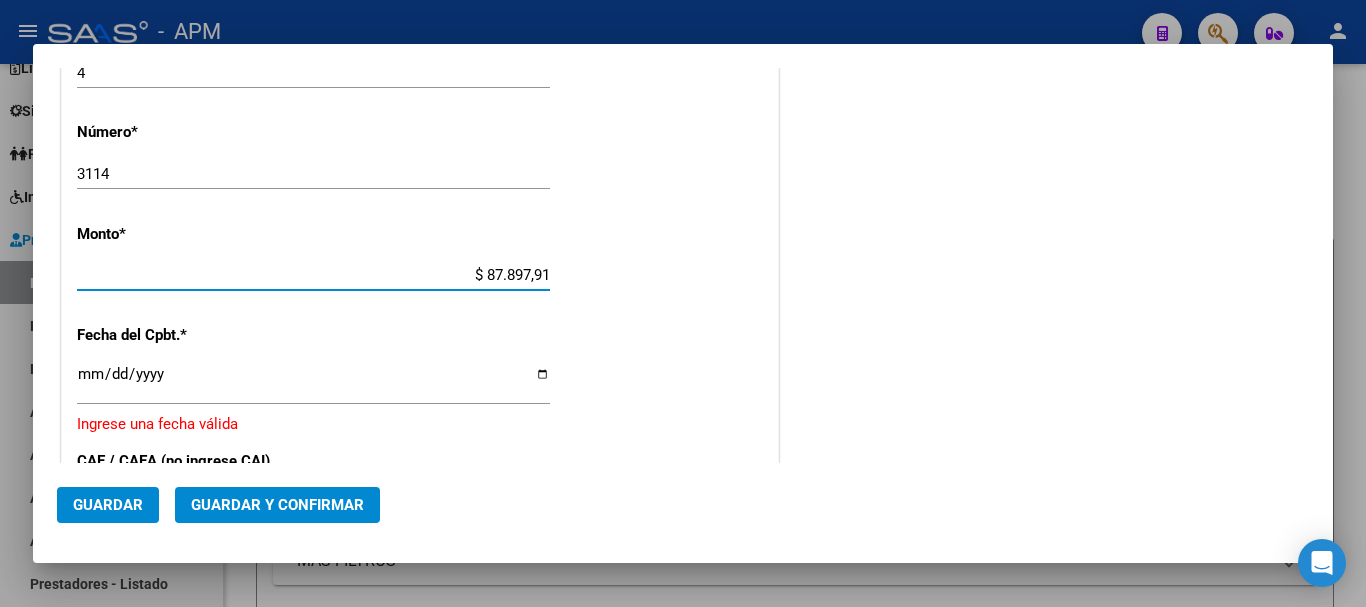 type on "[PRICE]" 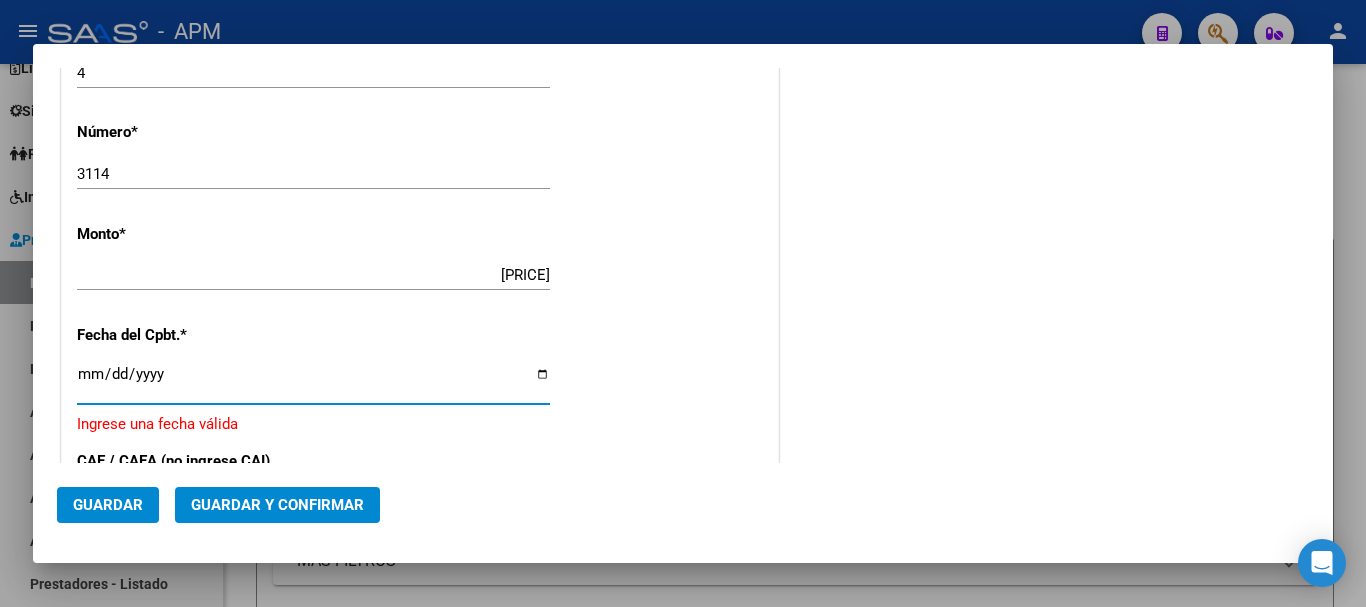 click on "Ingresar la fecha" at bounding box center (313, 382) 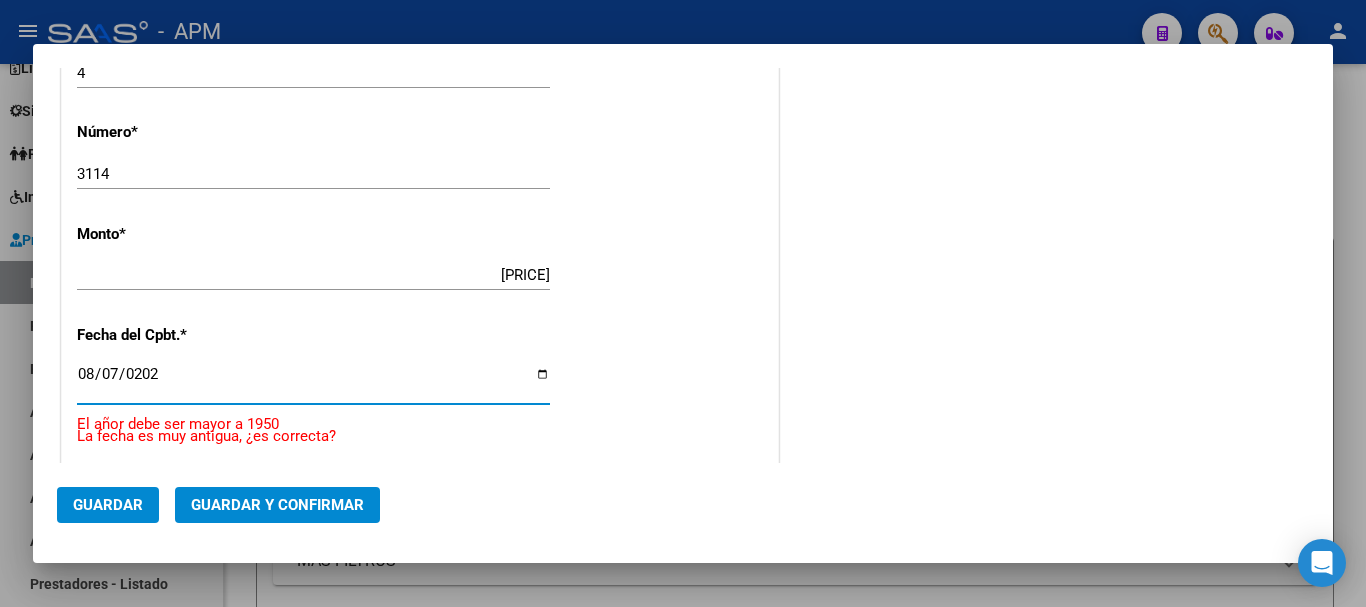 type on "2025-08-07" 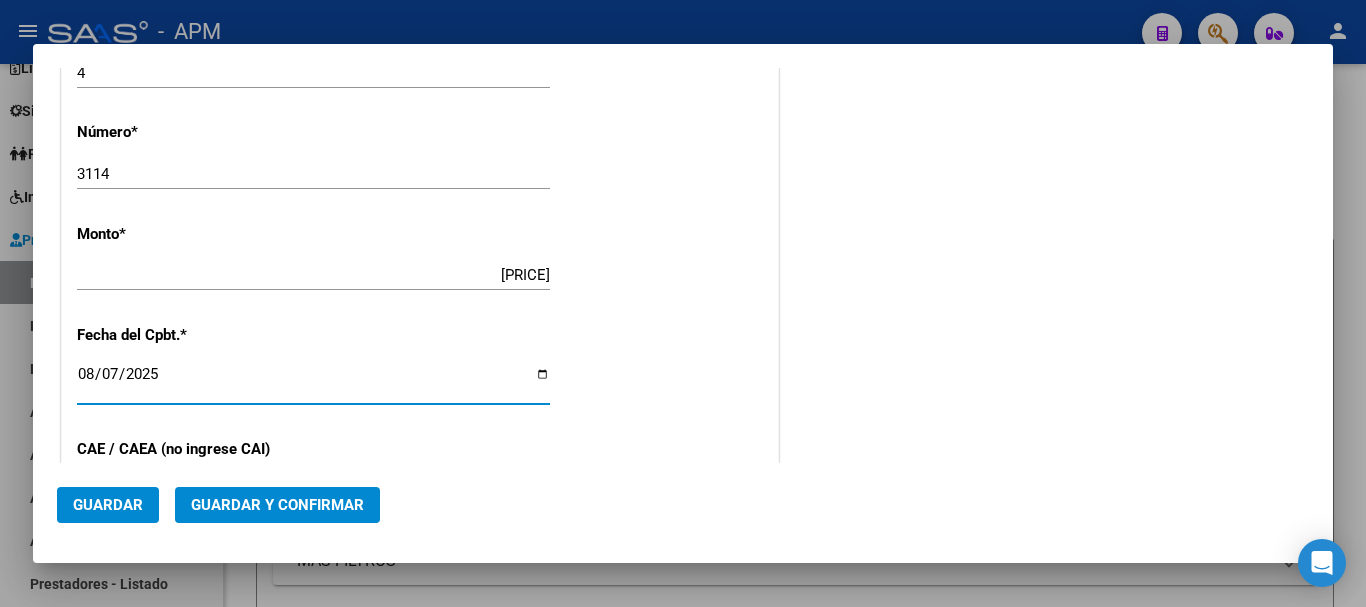 scroll, scrollTop: 1050, scrollLeft: 0, axis: vertical 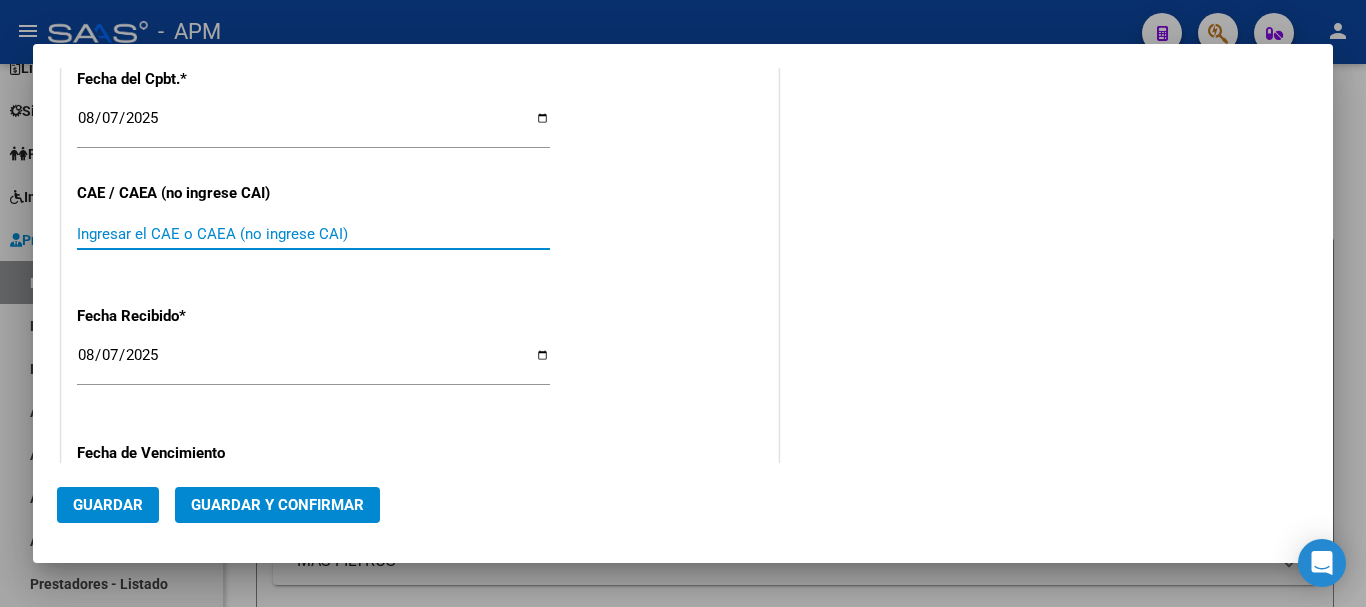 paste on "[CUIL]" 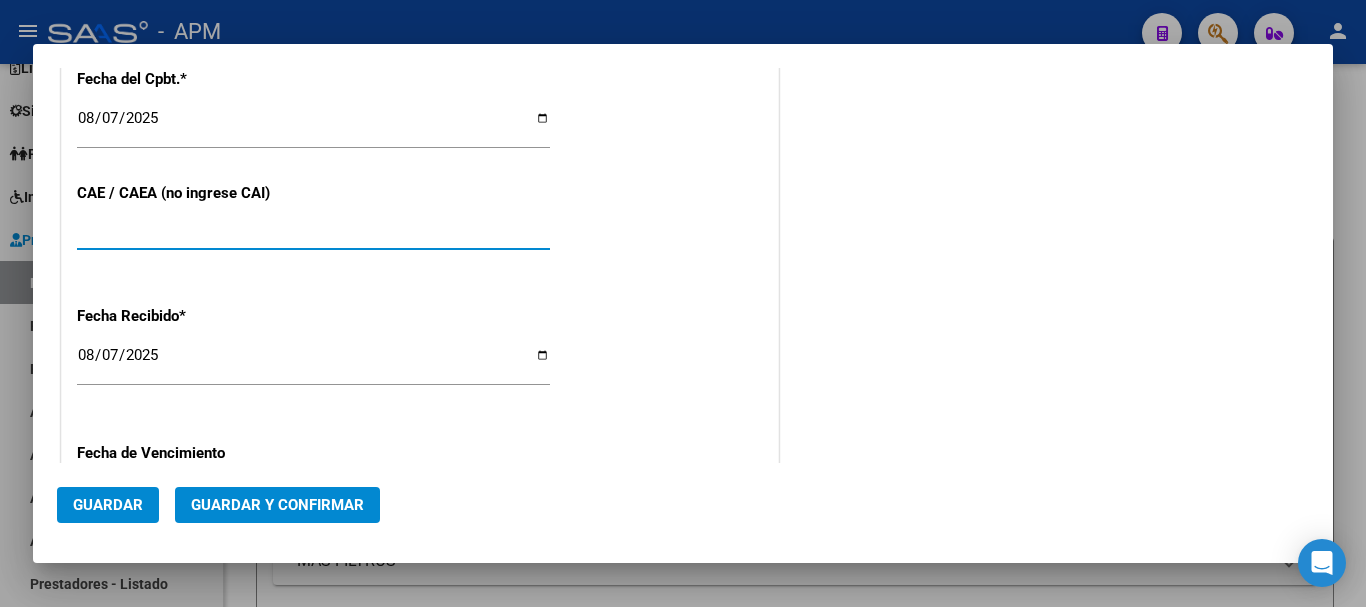 type on "[CUIL]" 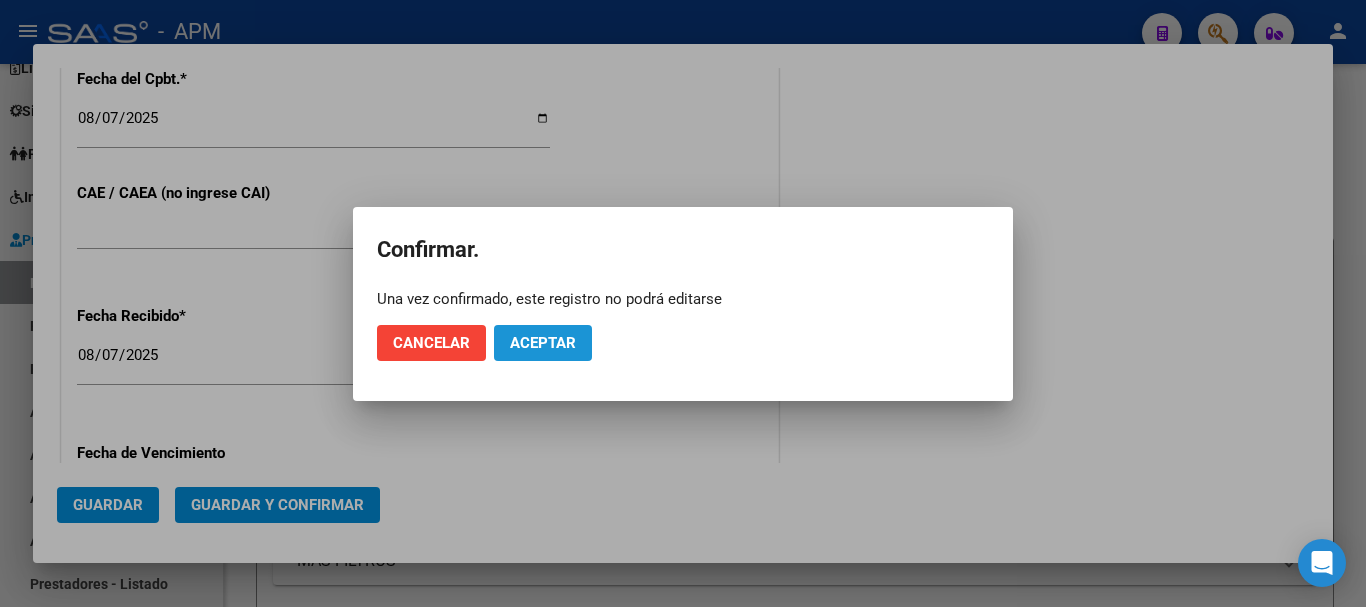 click on "Aceptar" 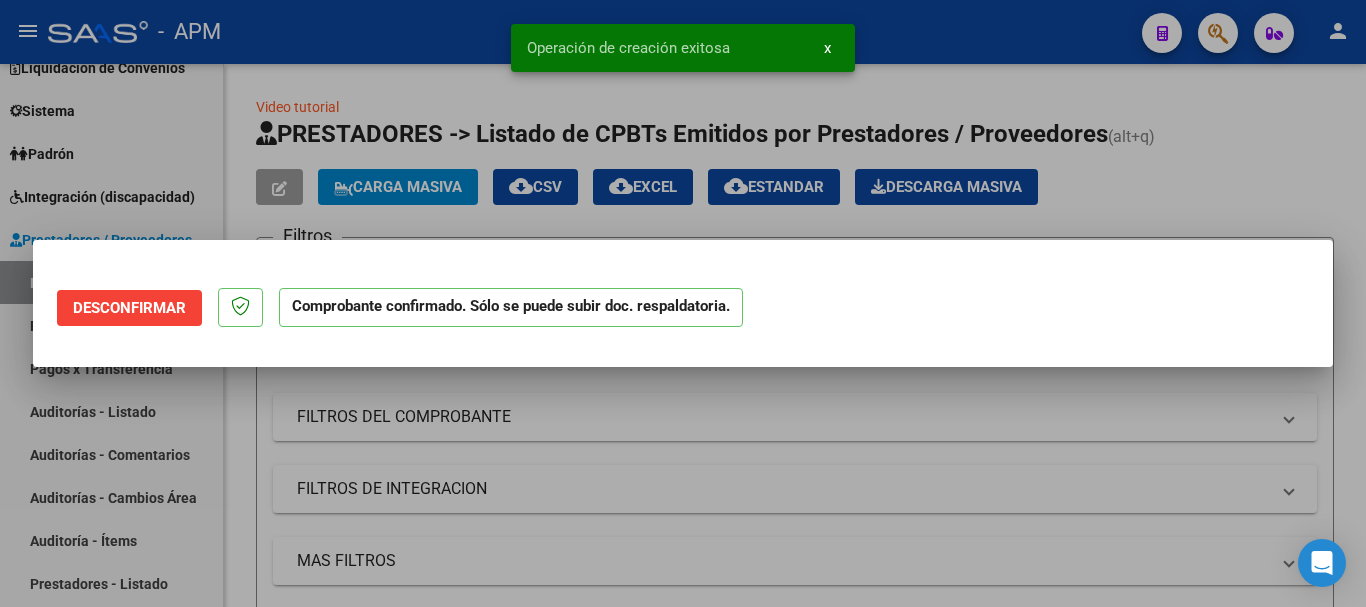 scroll, scrollTop: 0, scrollLeft: 0, axis: both 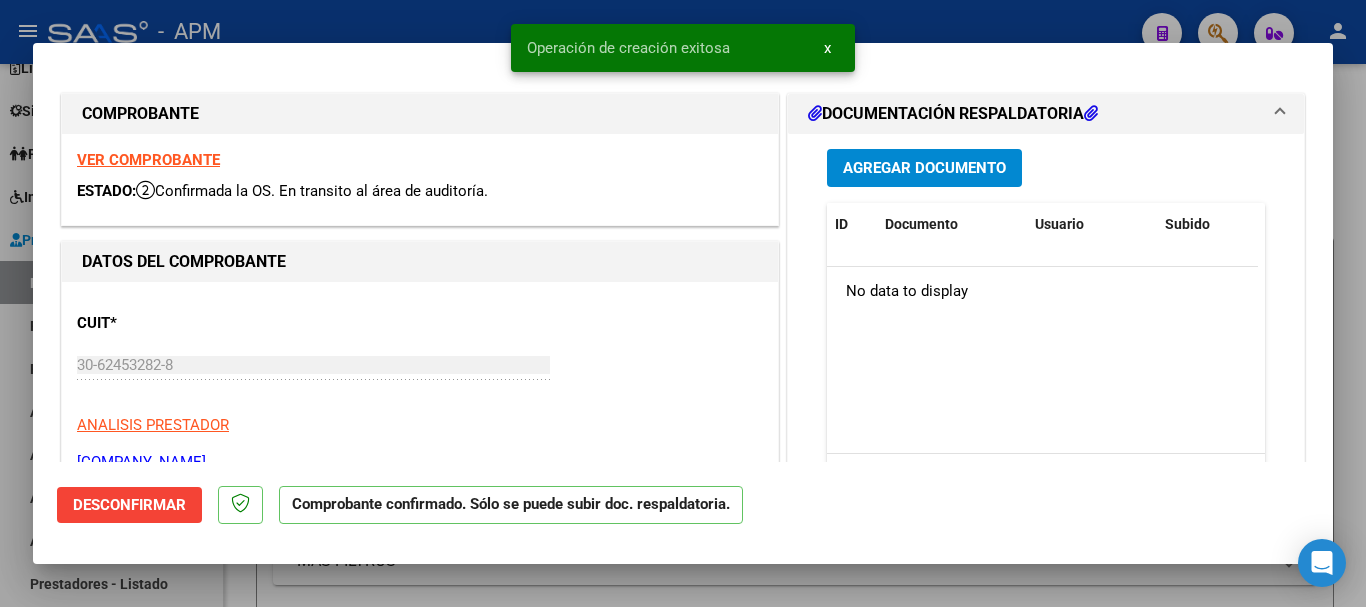 click at bounding box center [683, 303] 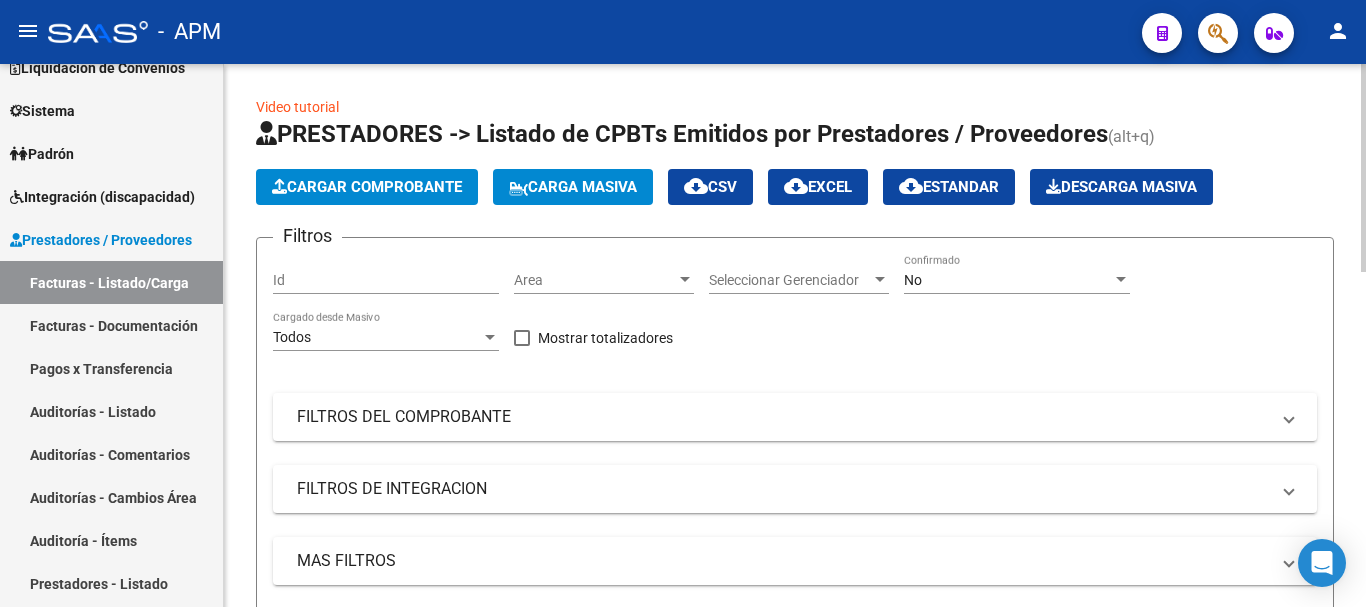 click on "No" at bounding box center (1008, 280) 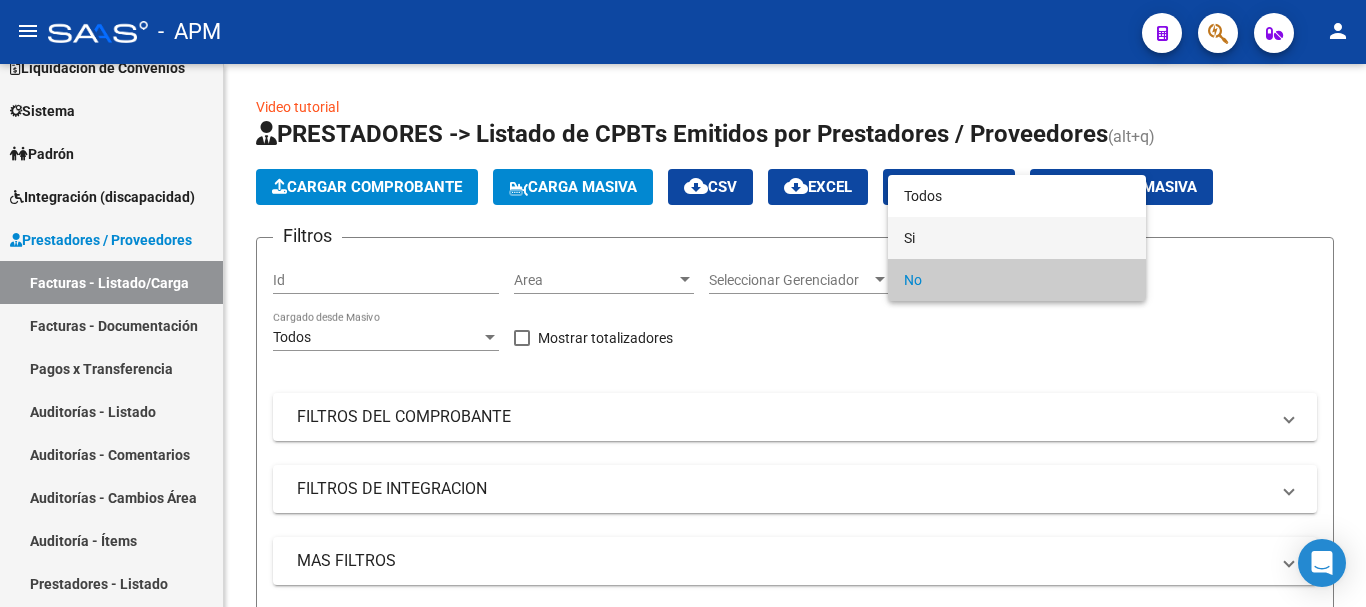 click on "Si" at bounding box center (1017, 238) 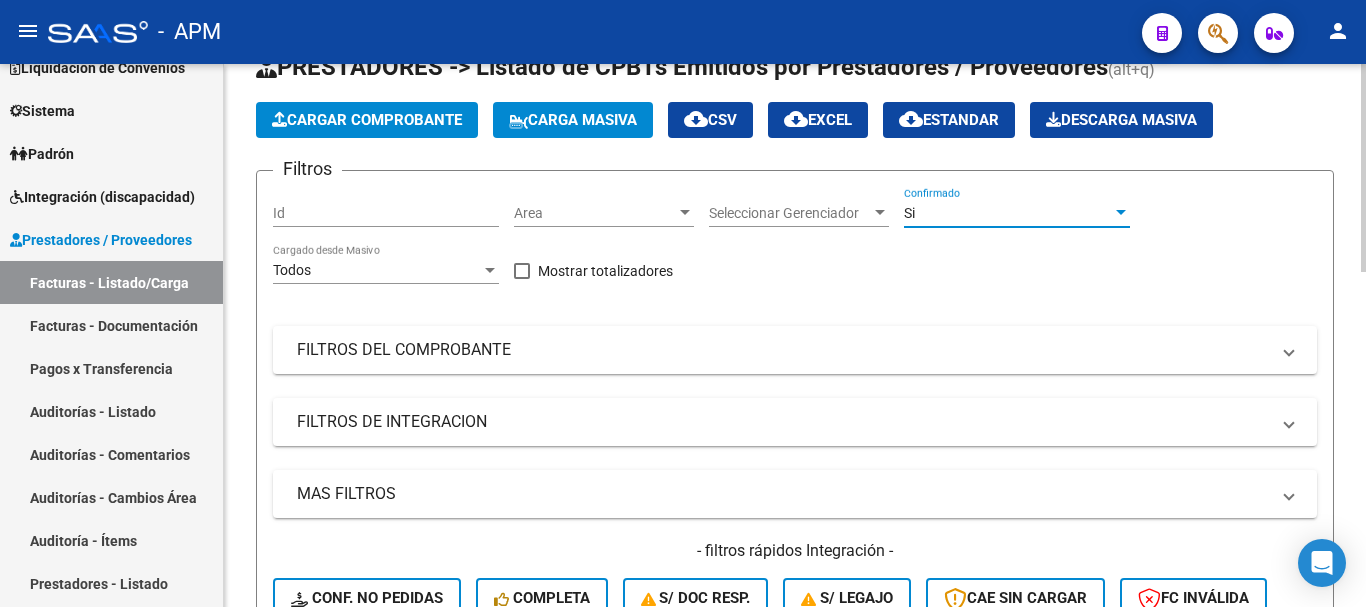 scroll, scrollTop: 100, scrollLeft: 0, axis: vertical 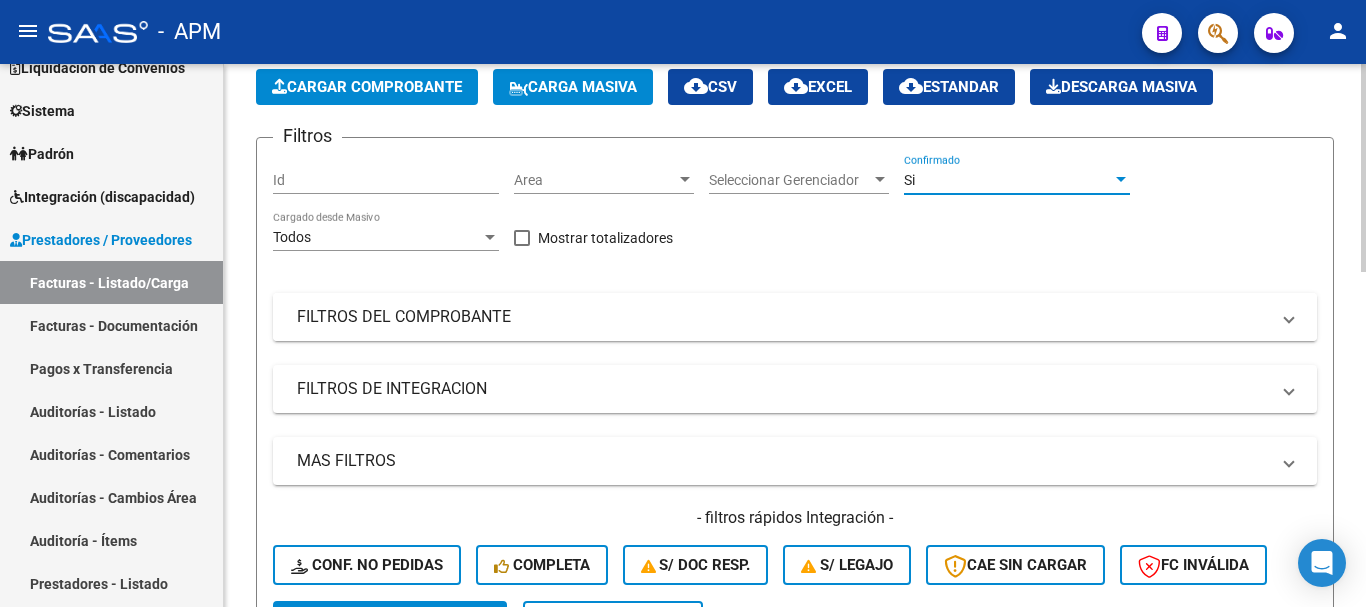 click on "FILTROS DEL COMPROBANTE" at bounding box center [783, 317] 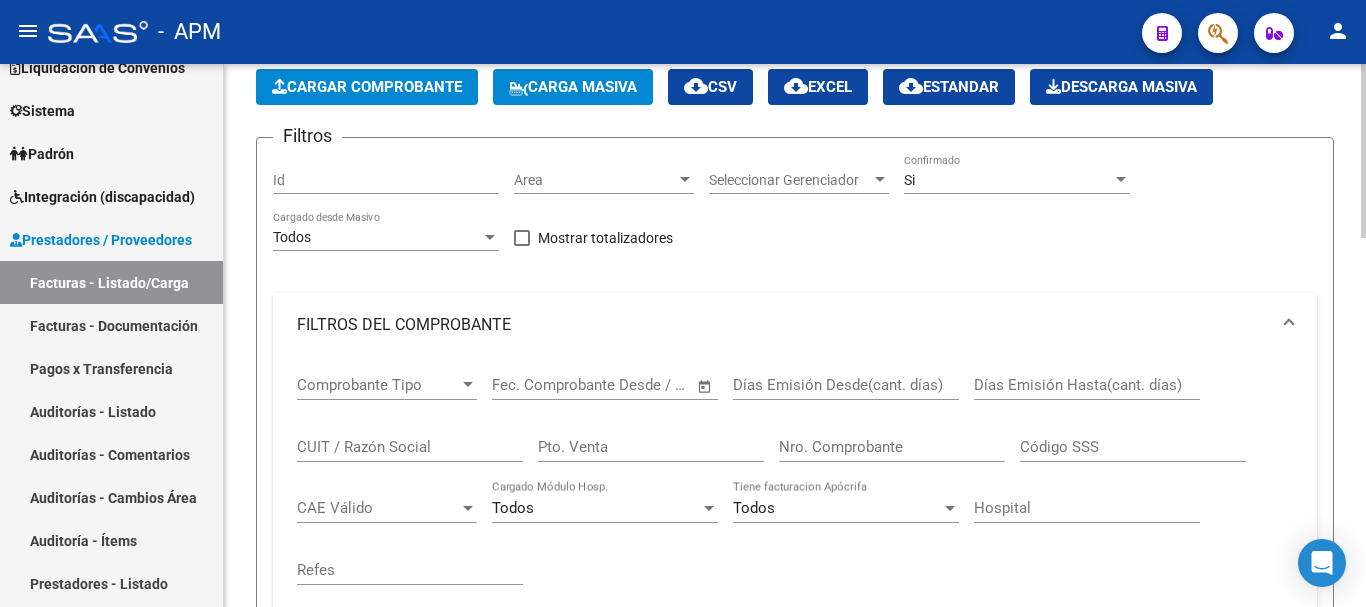 click 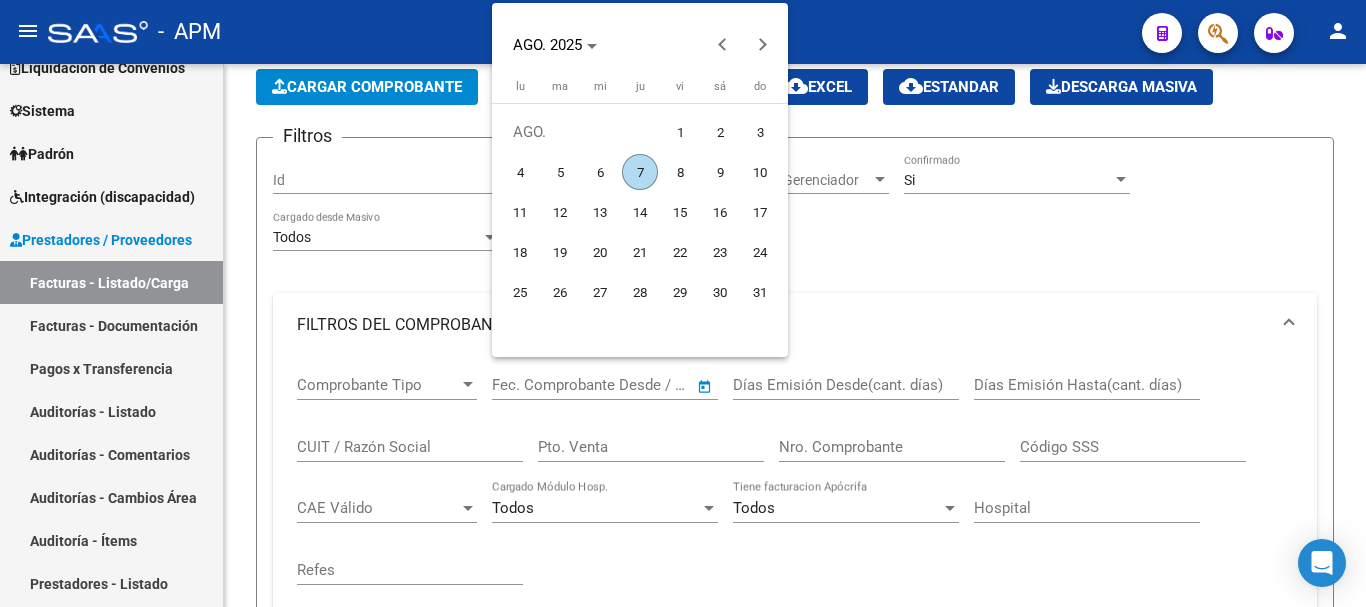 click on "7" at bounding box center [640, 172] 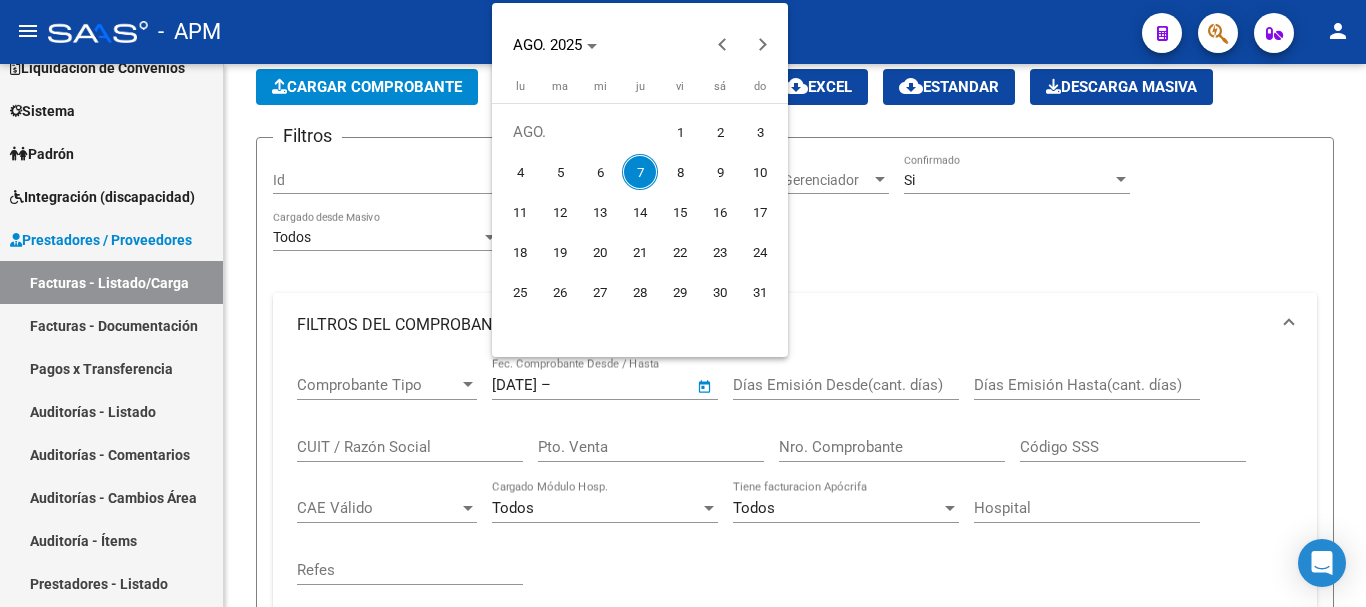 click on "7" at bounding box center (640, 172) 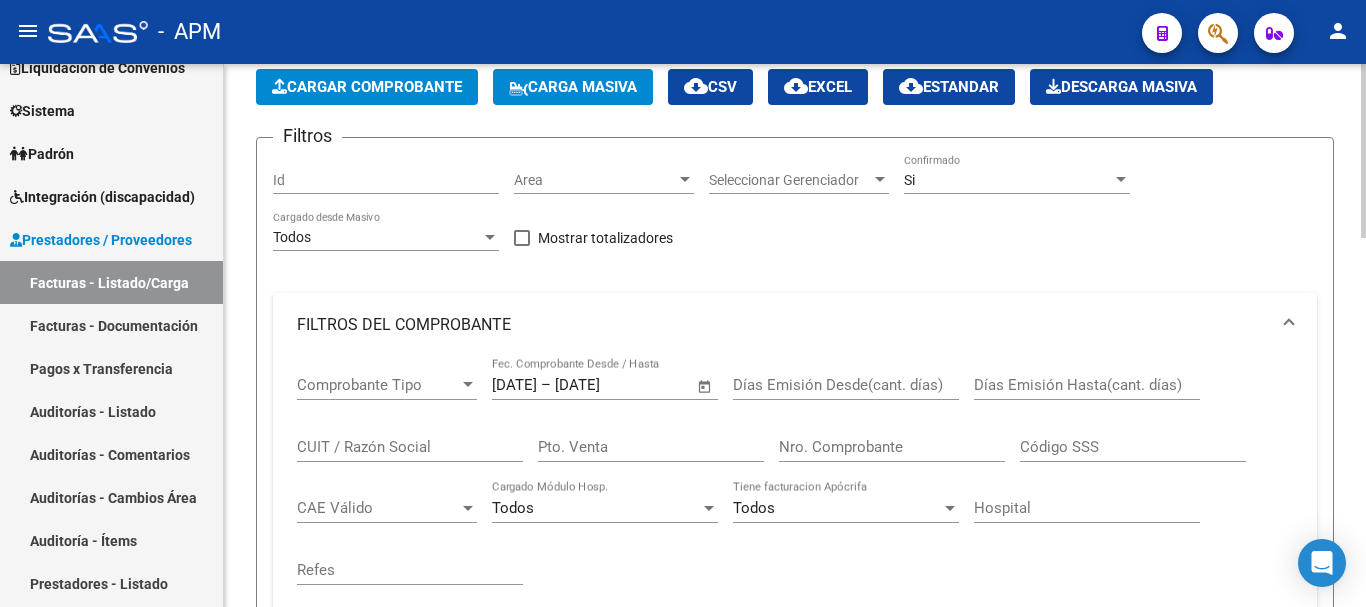 click 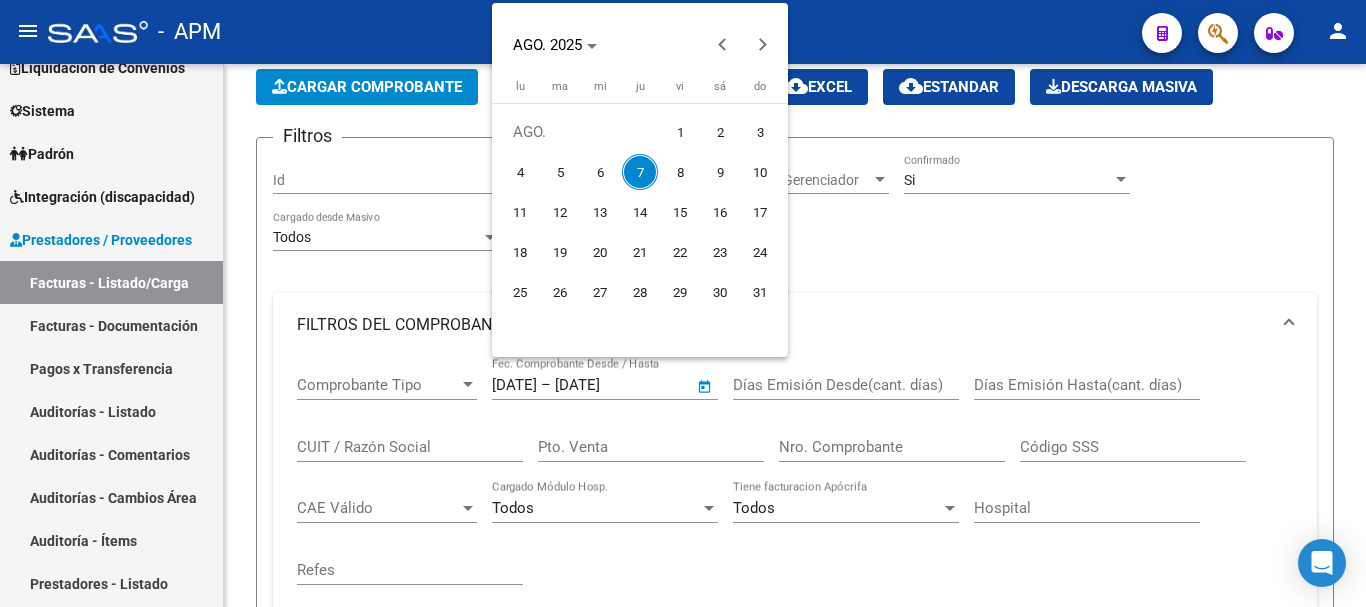 click at bounding box center [683, 303] 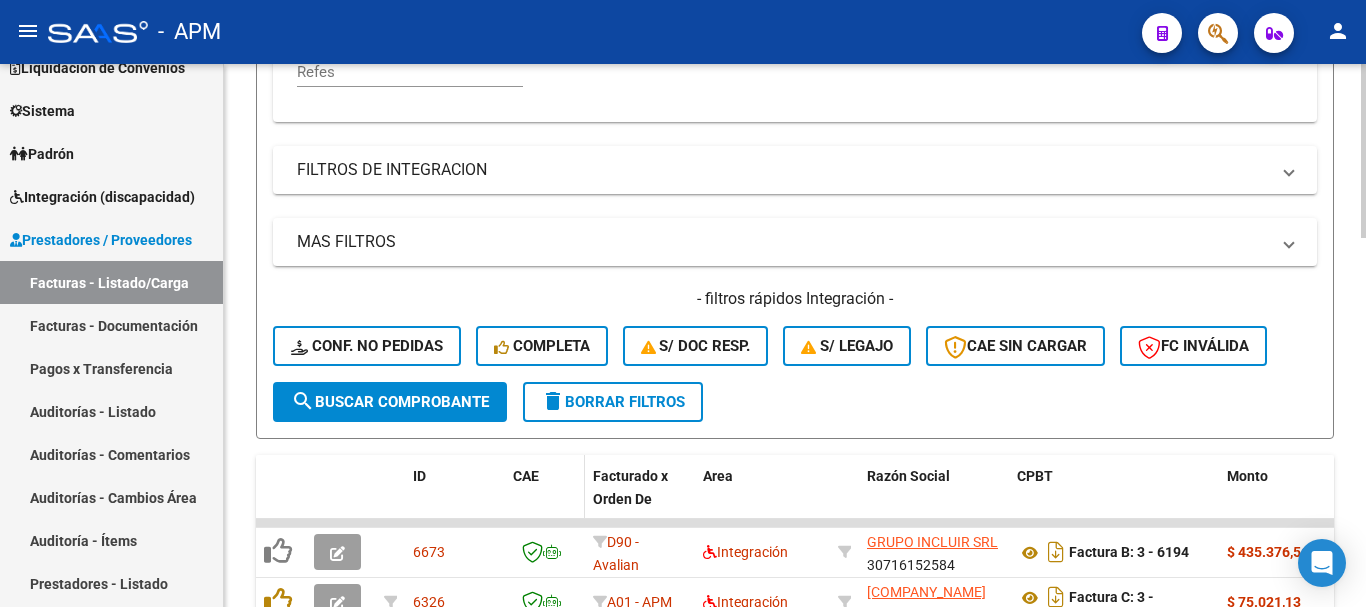 scroll, scrollTop: 600, scrollLeft: 0, axis: vertical 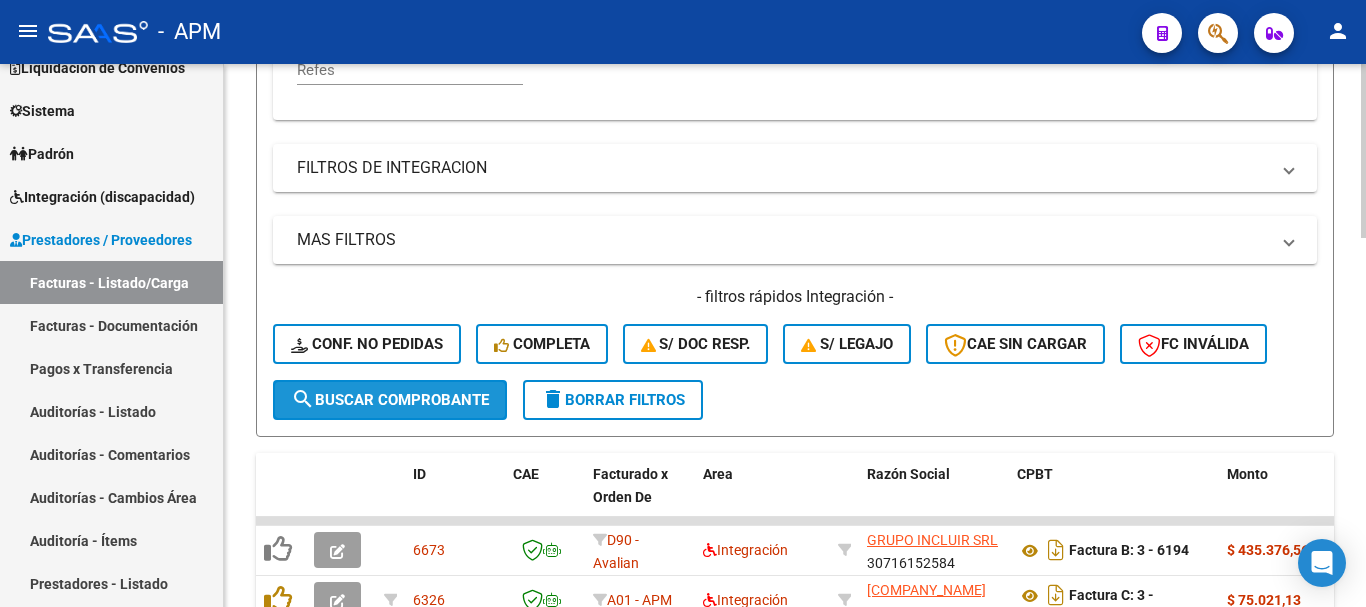 click on "search  Buscar Comprobante" 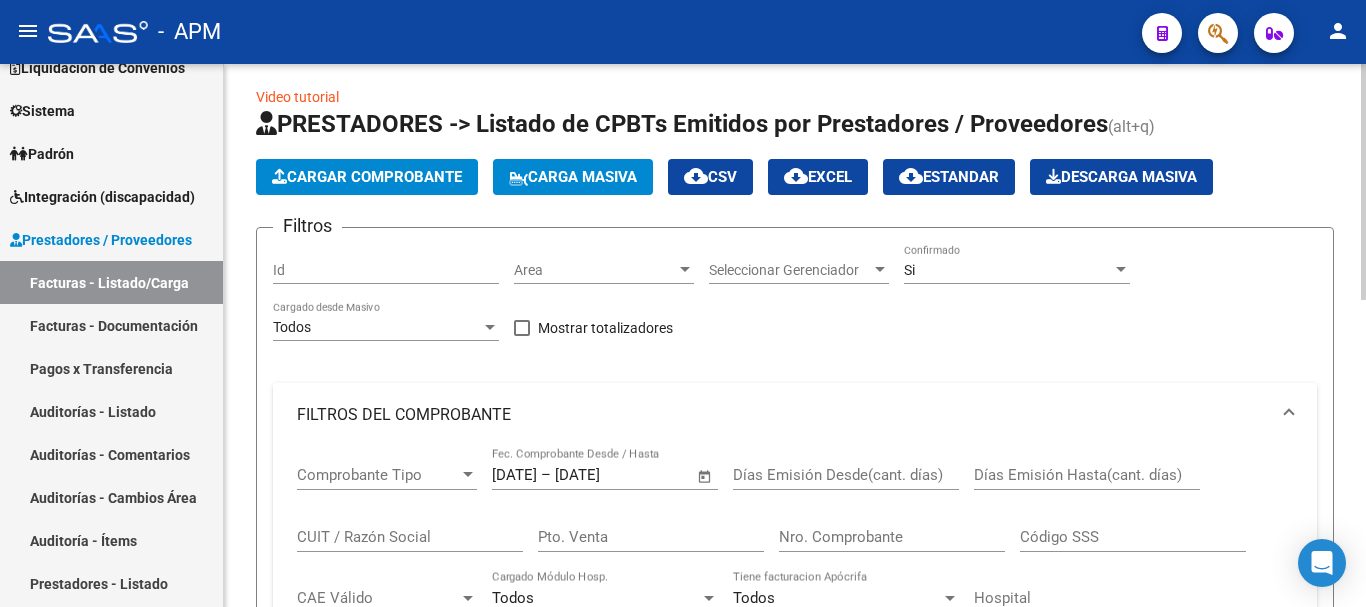 scroll, scrollTop: 0, scrollLeft: 0, axis: both 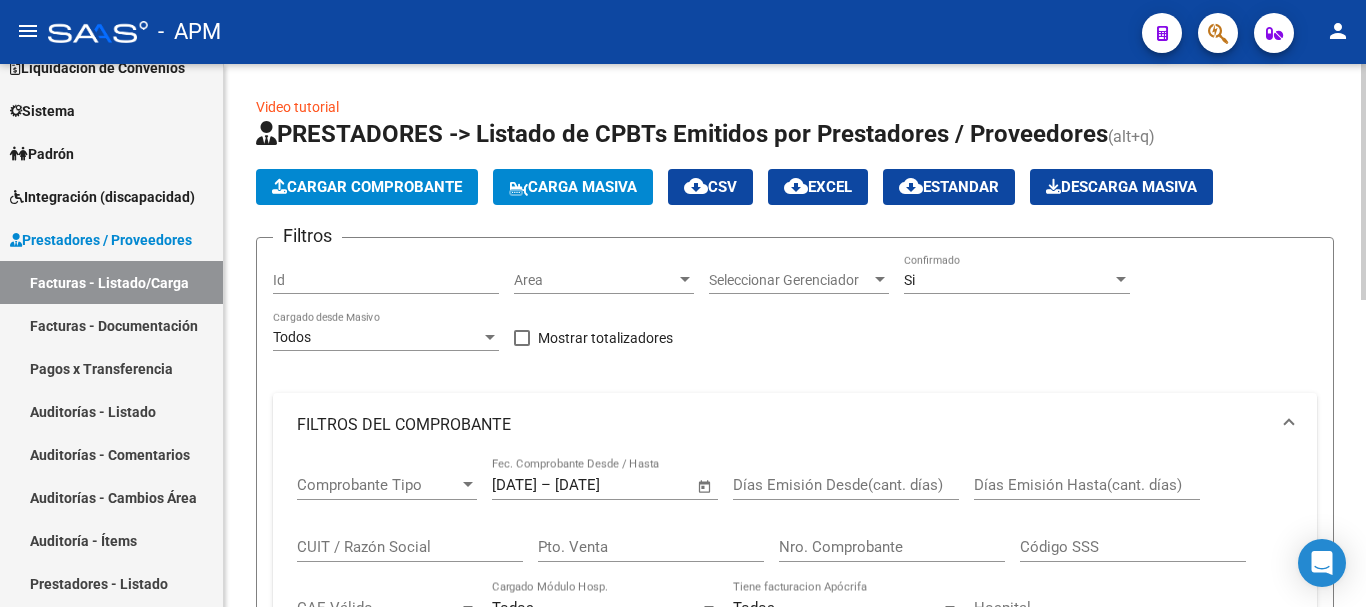 click on "cloud_download  Estandar" 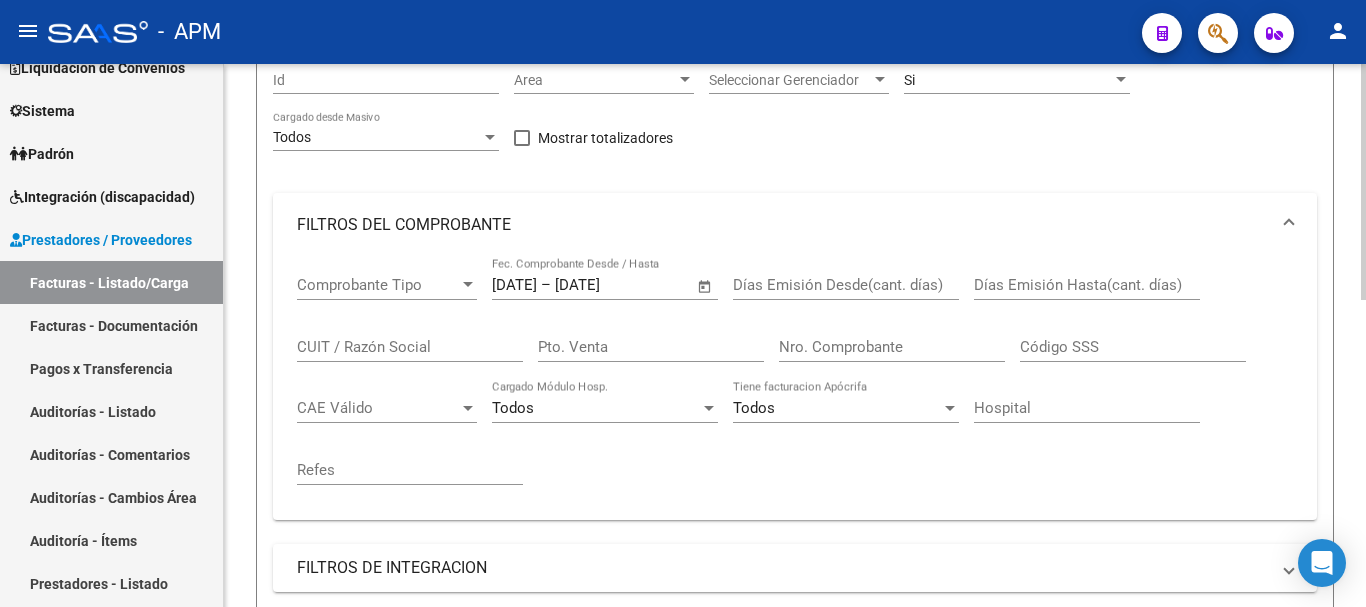 scroll, scrollTop: 500, scrollLeft: 0, axis: vertical 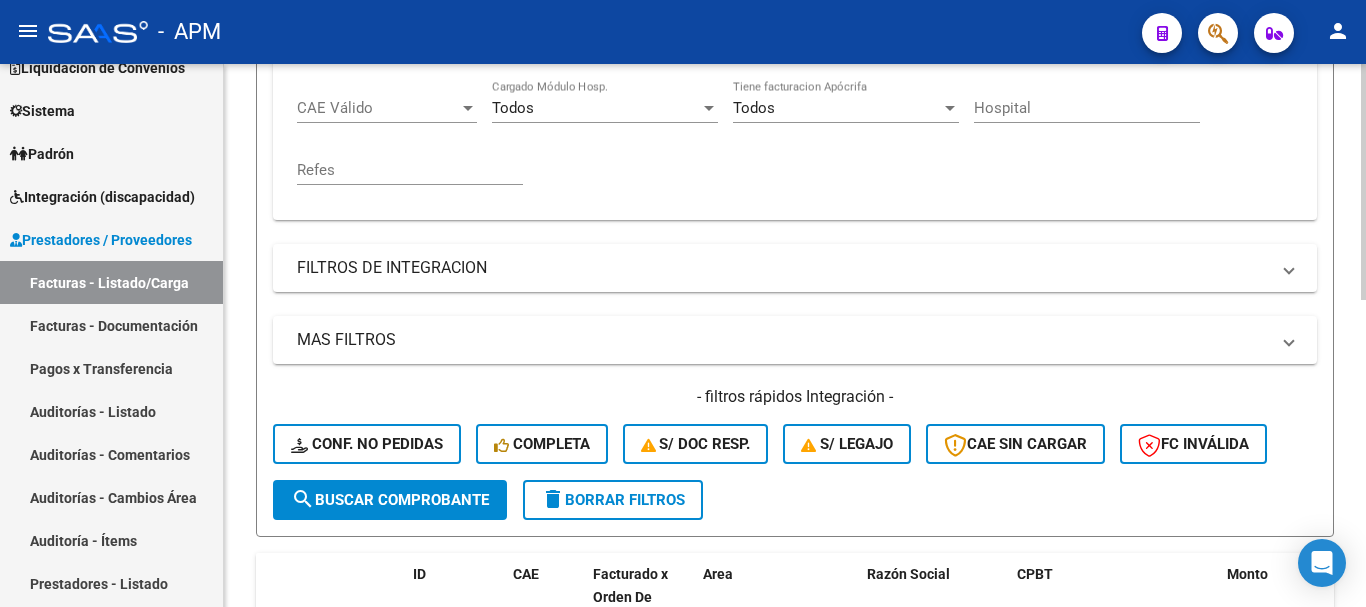 click on "delete  Borrar Filtros" 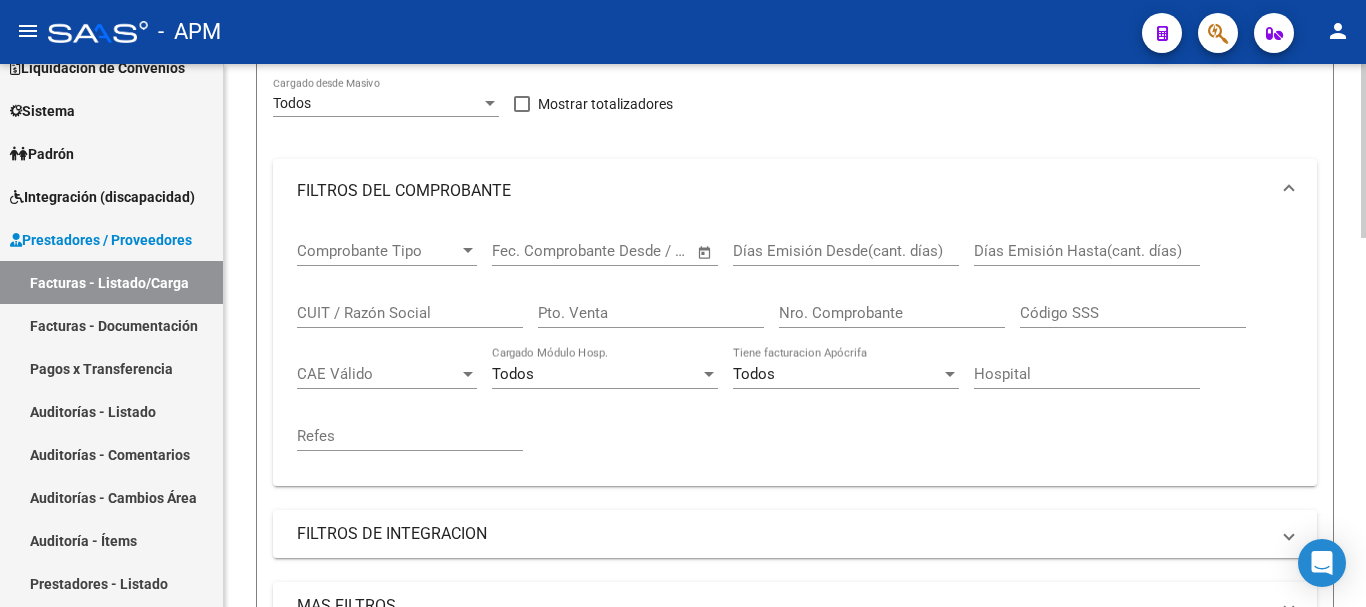 scroll, scrollTop: 0, scrollLeft: 0, axis: both 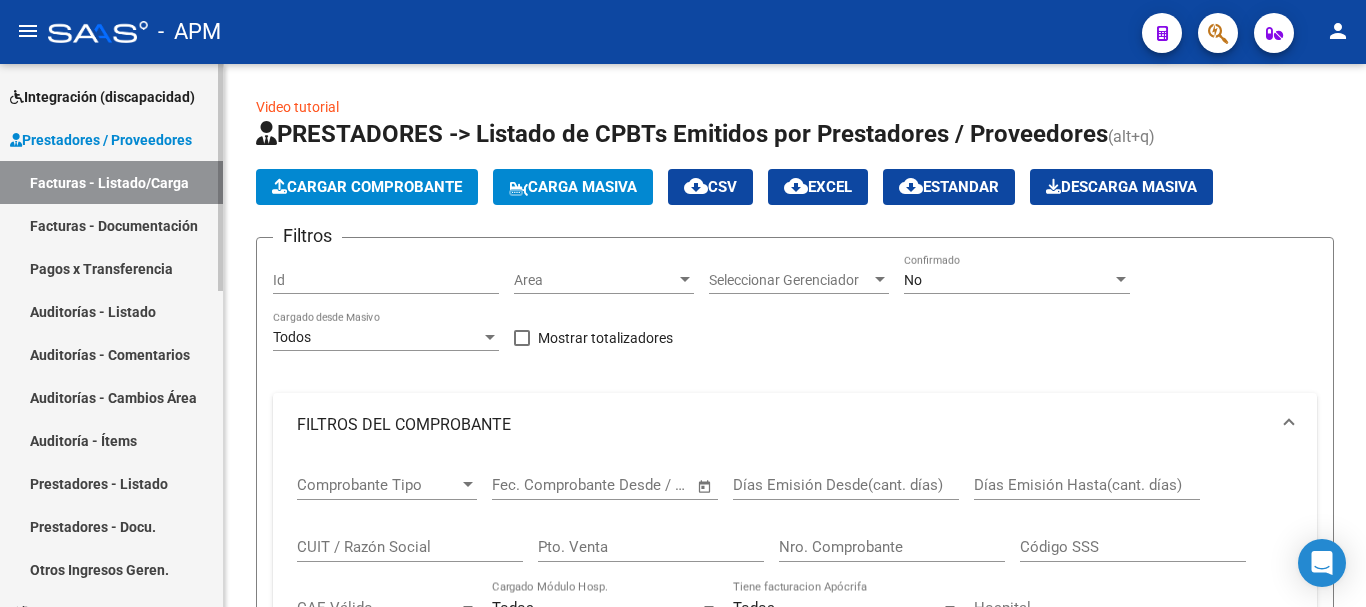click on "Auditorías - Listado" at bounding box center (111, 311) 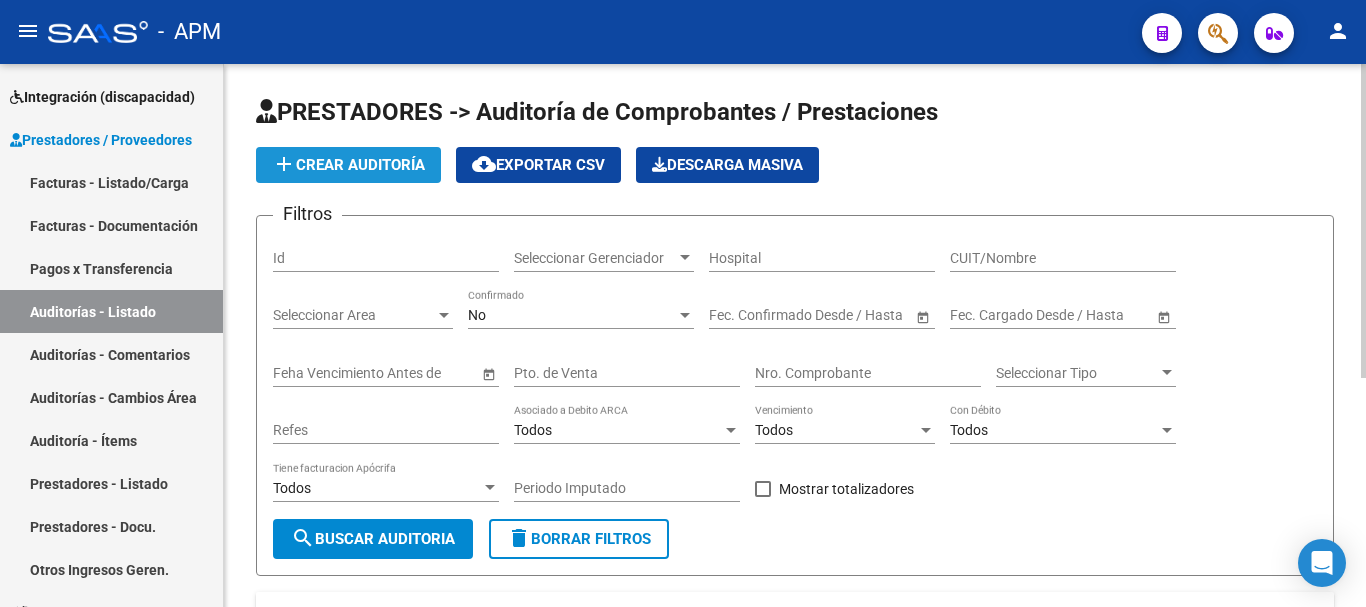 click on "add  Crear Auditoría" 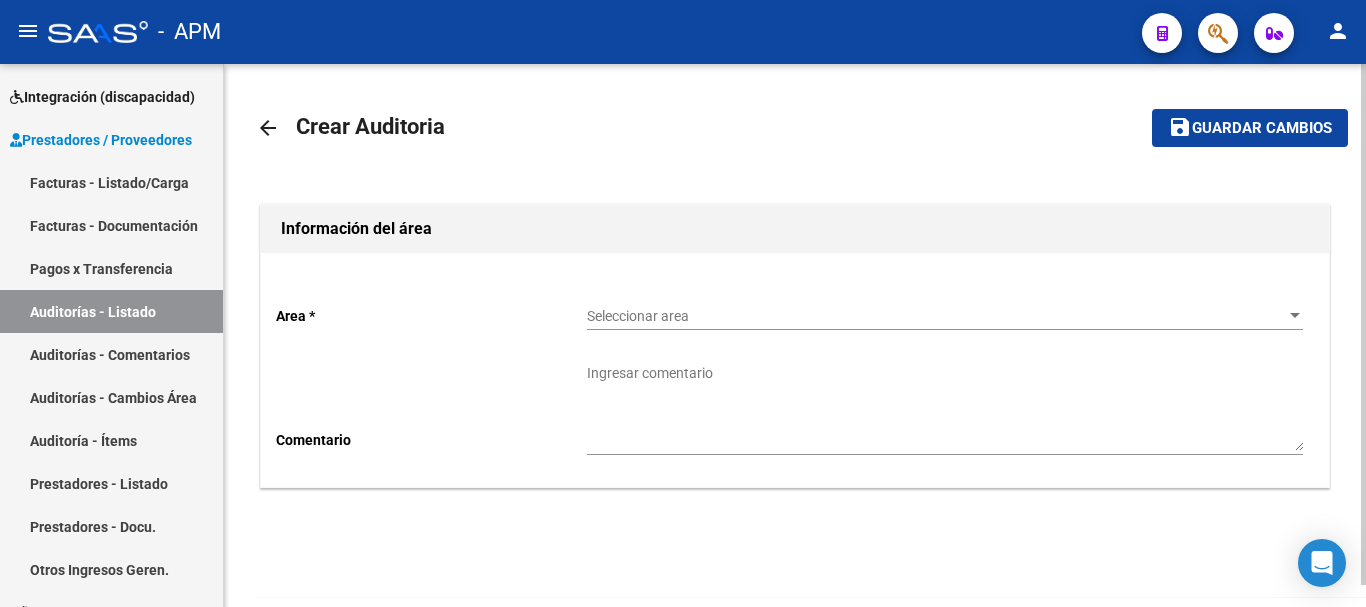 click on "Seleccionar area Seleccionar area" 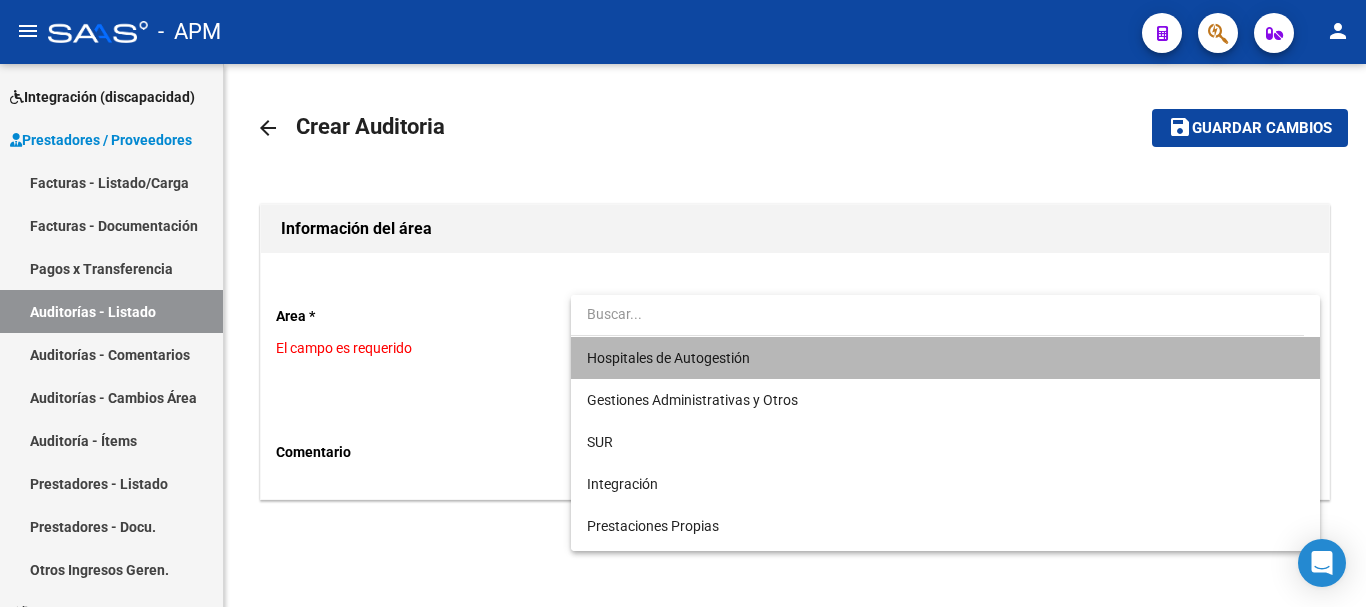 click on "Hospitales de Autogestión" at bounding box center (945, 358) 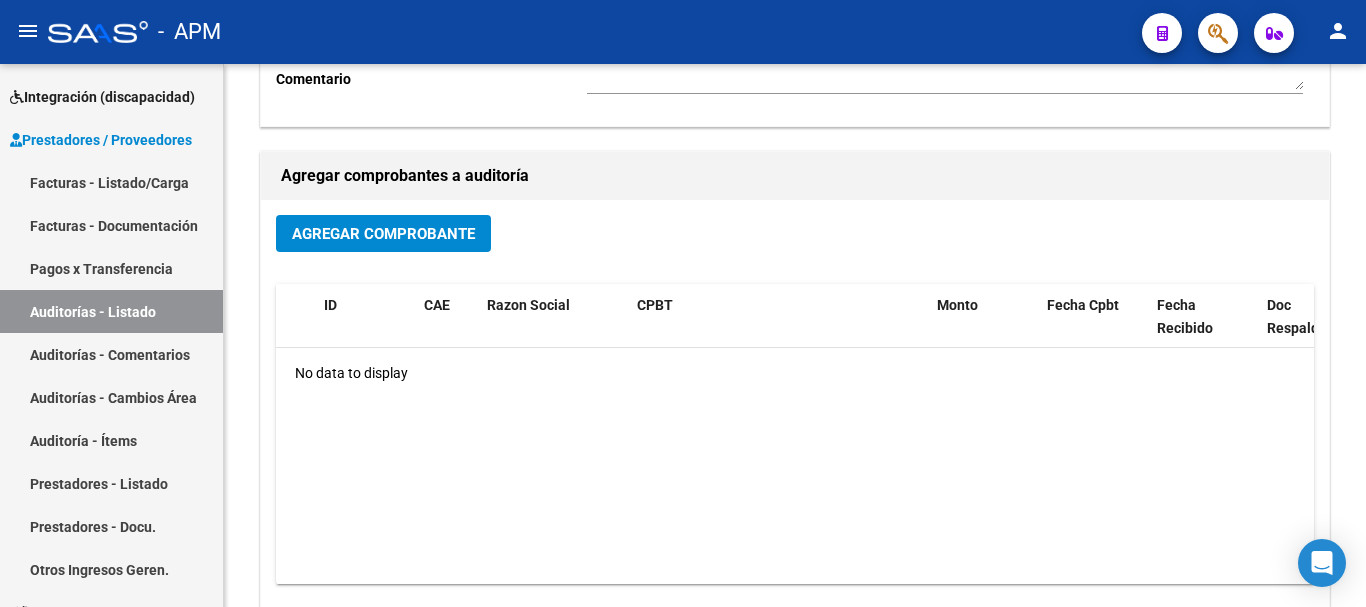 scroll, scrollTop: 400, scrollLeft: 0, axis: vertical 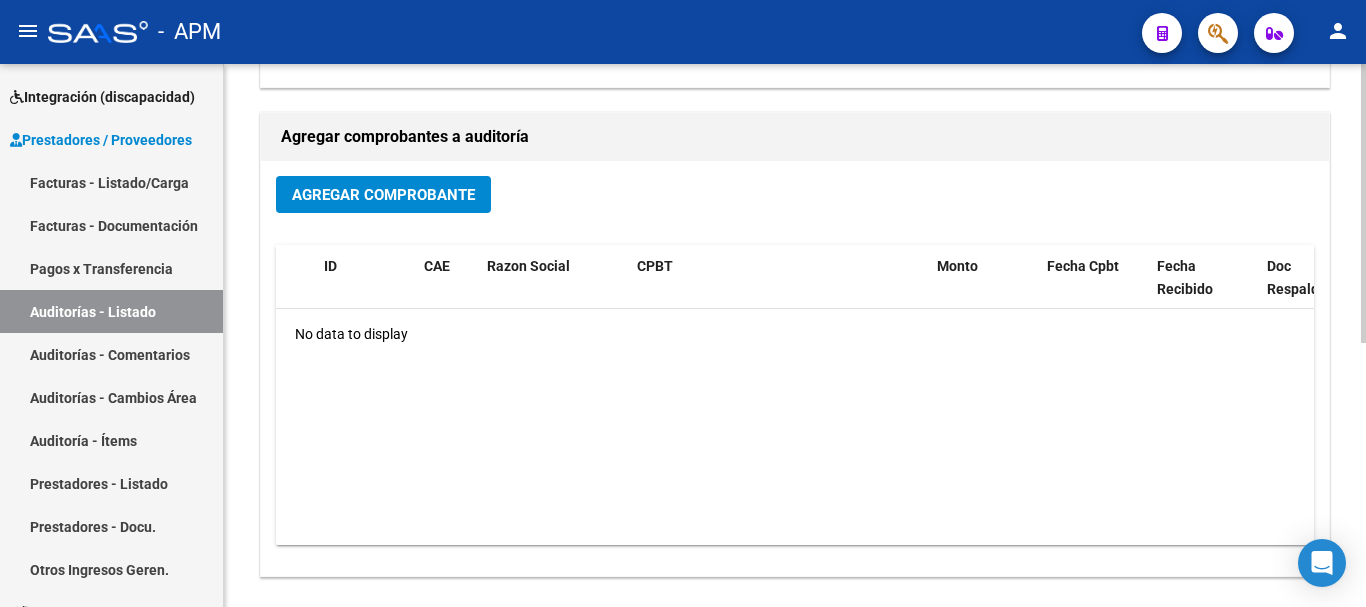 click on "Agregar Comprobante" 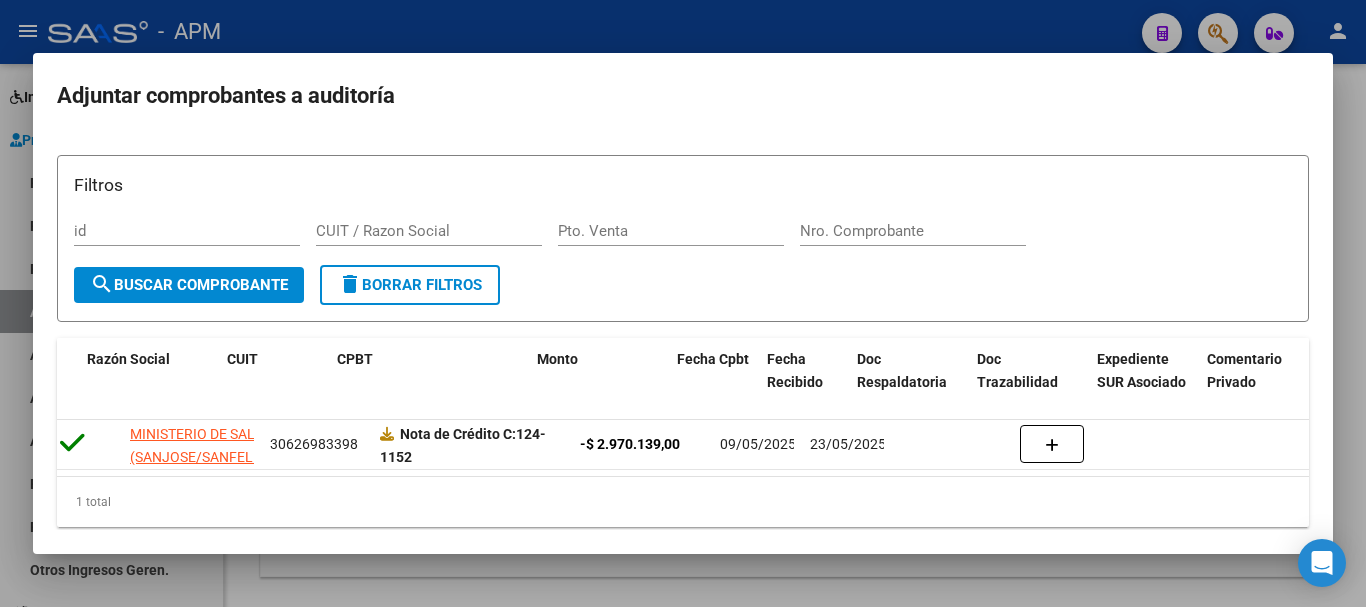 scroll, scrollTop: 0, scrollLeft: 188, axis: horizontal 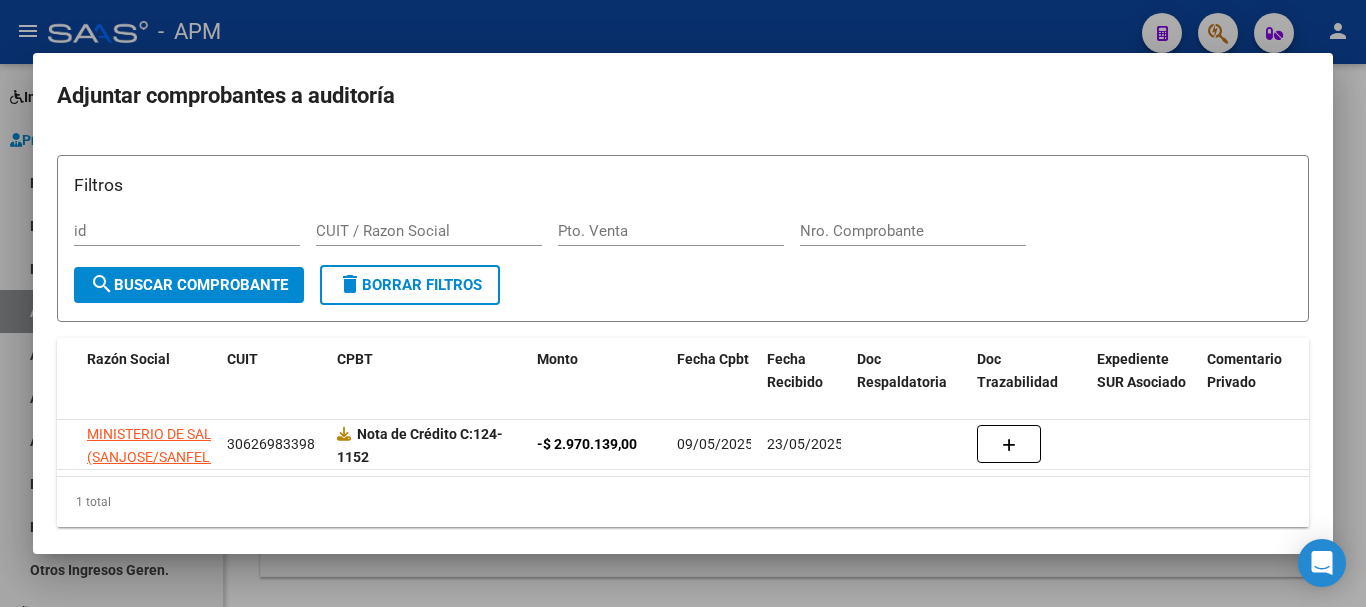 drag, startPoint x: 1173, startPoint y: 517, endPoint x: 966, endPoint y: 517, distance: 207 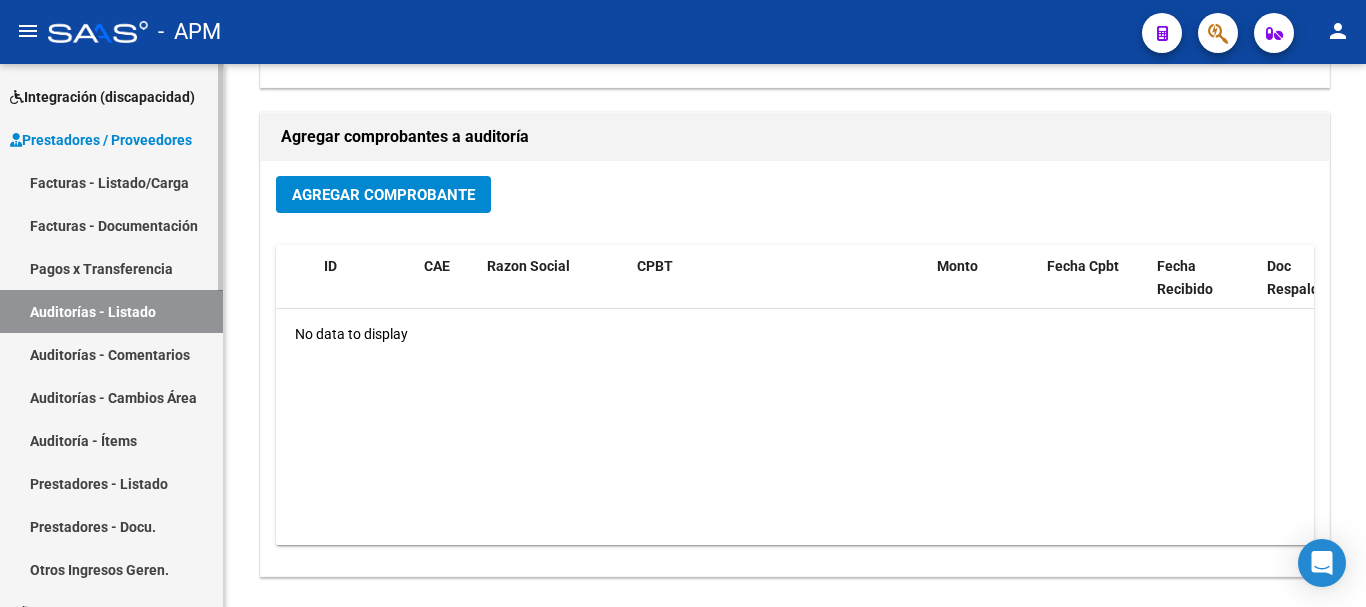 click on "Facturas - Listado/Carga" at bounding box center (111, 182) 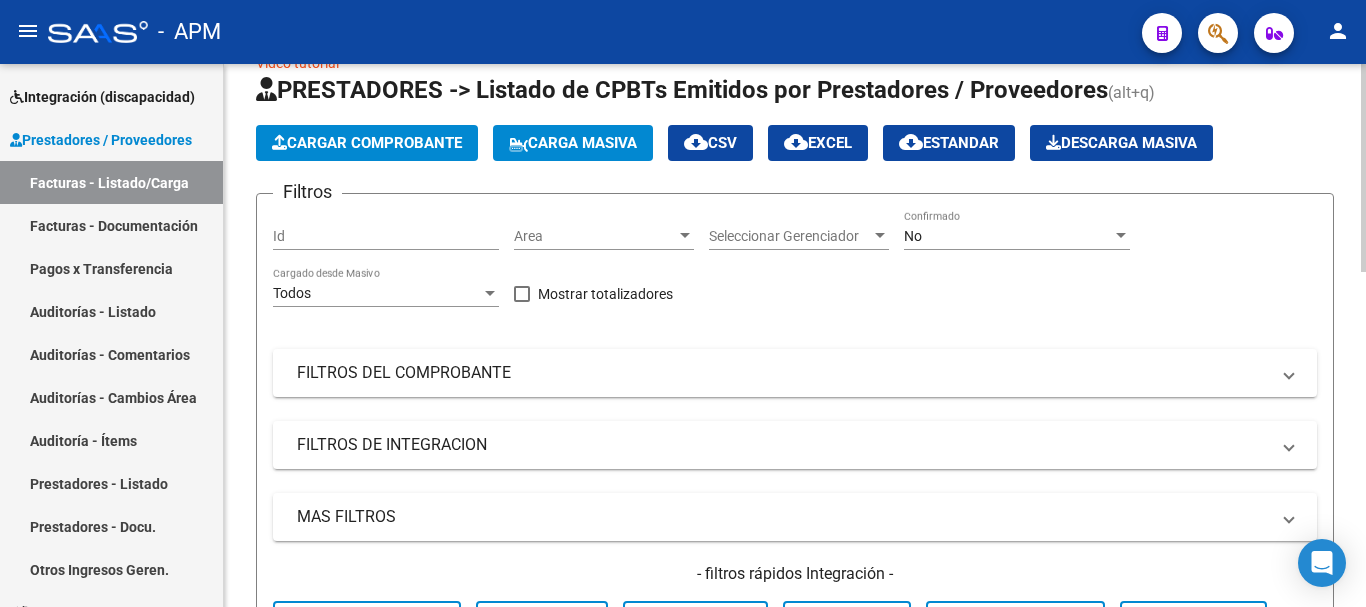scroll, scrollTop: 0, scrollLeft: 0, axis: both 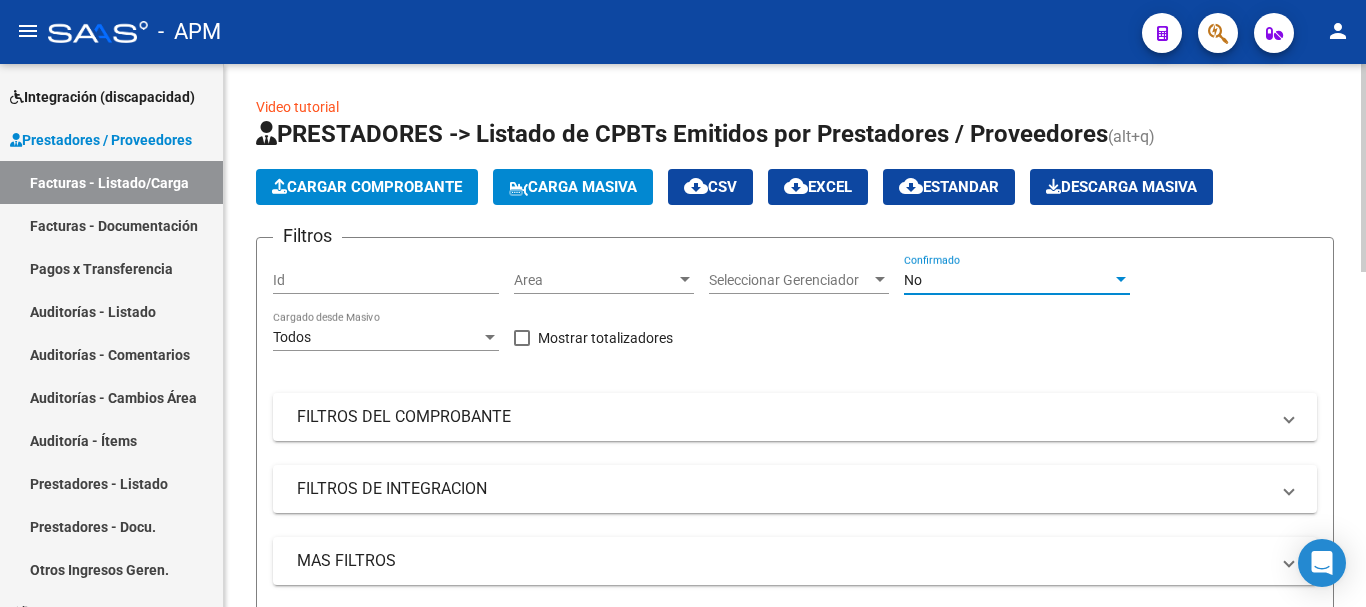 click on "No" at bounding box center (1017, 280) 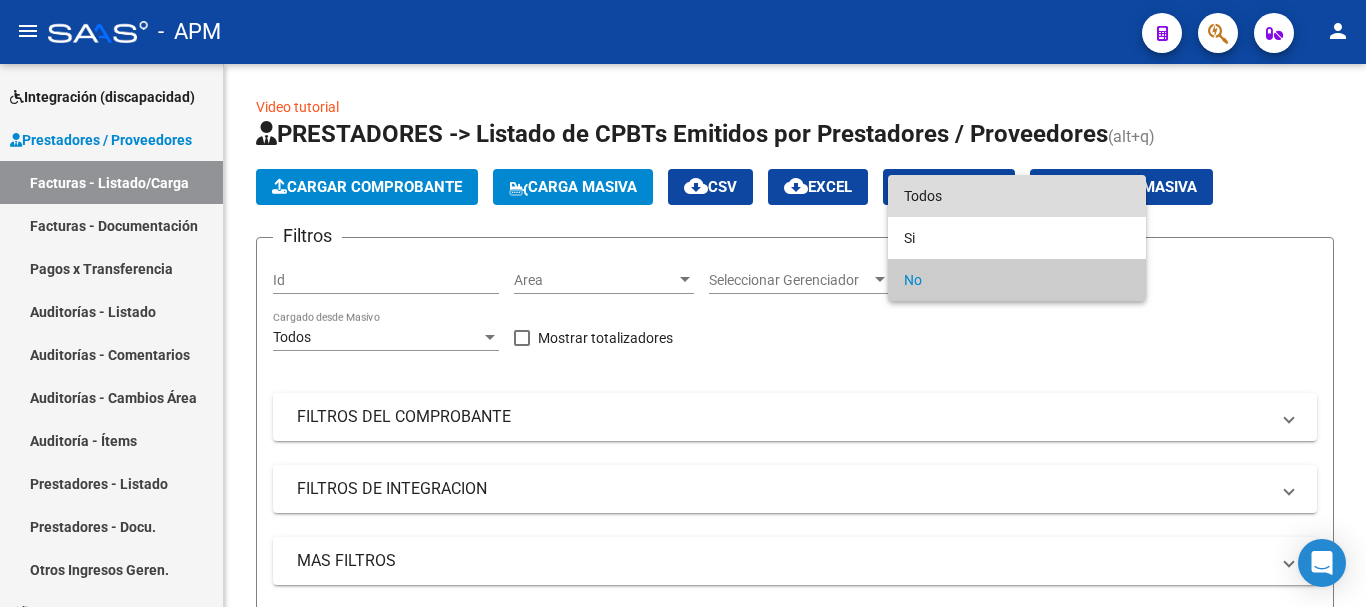 click on "Todos" at bounding box center (1017, 196) 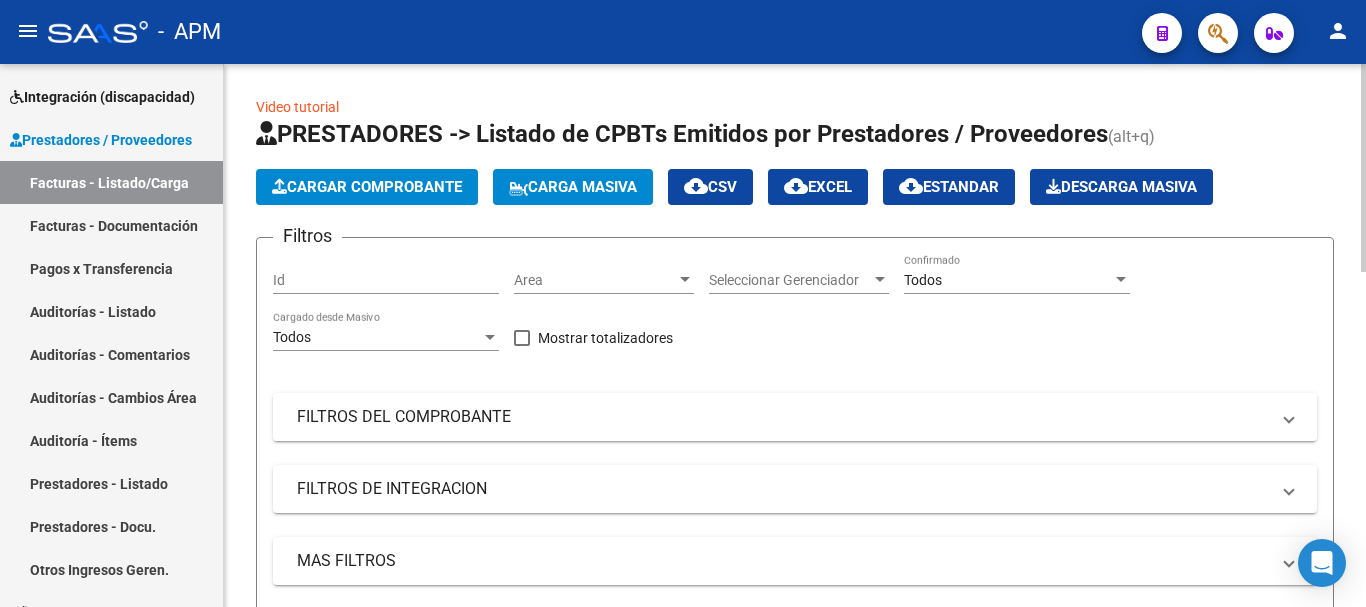 click on "FILTROS DEL COMPROBANTE" at bounding box center [783, 417] 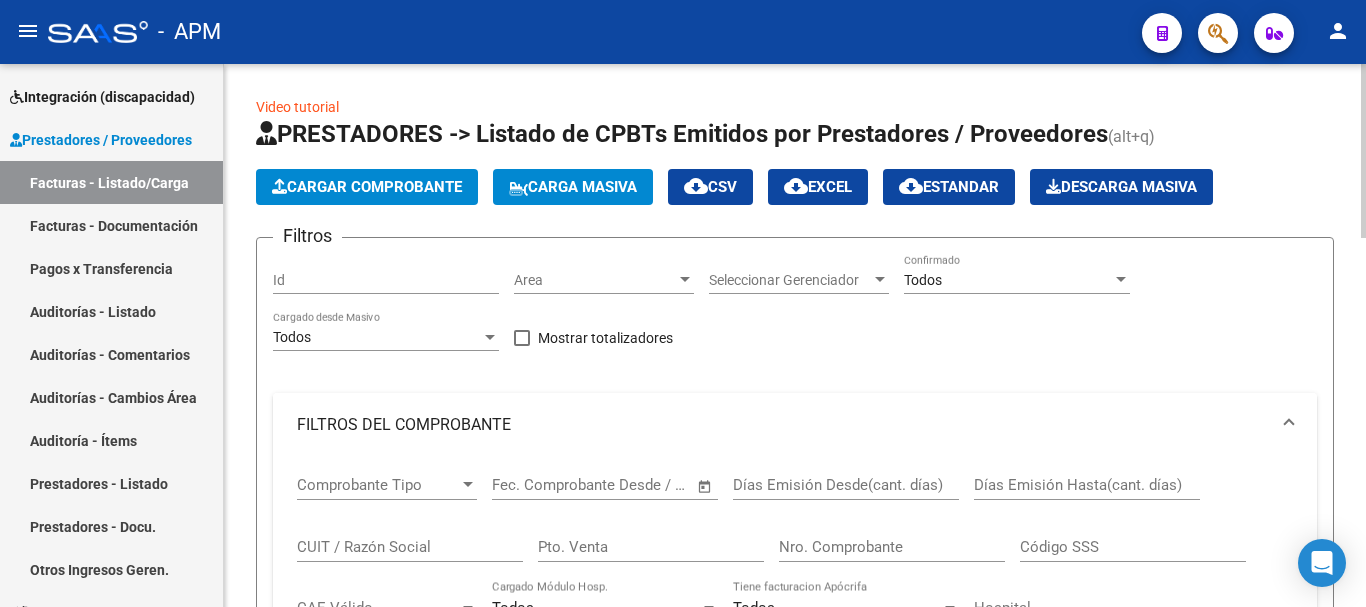 scroll, scrollTop: 100, scrollLeft: 0, axis: vertical 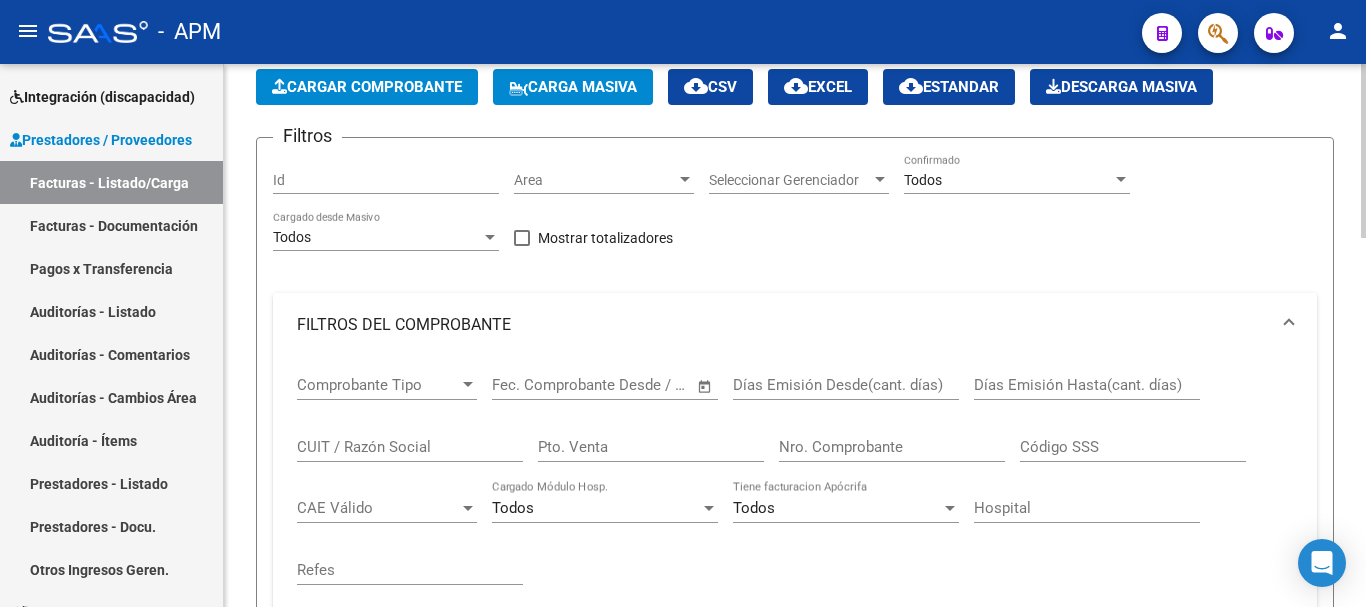 click on "CUIT / Razón Social" at bounding box center (410, 447) 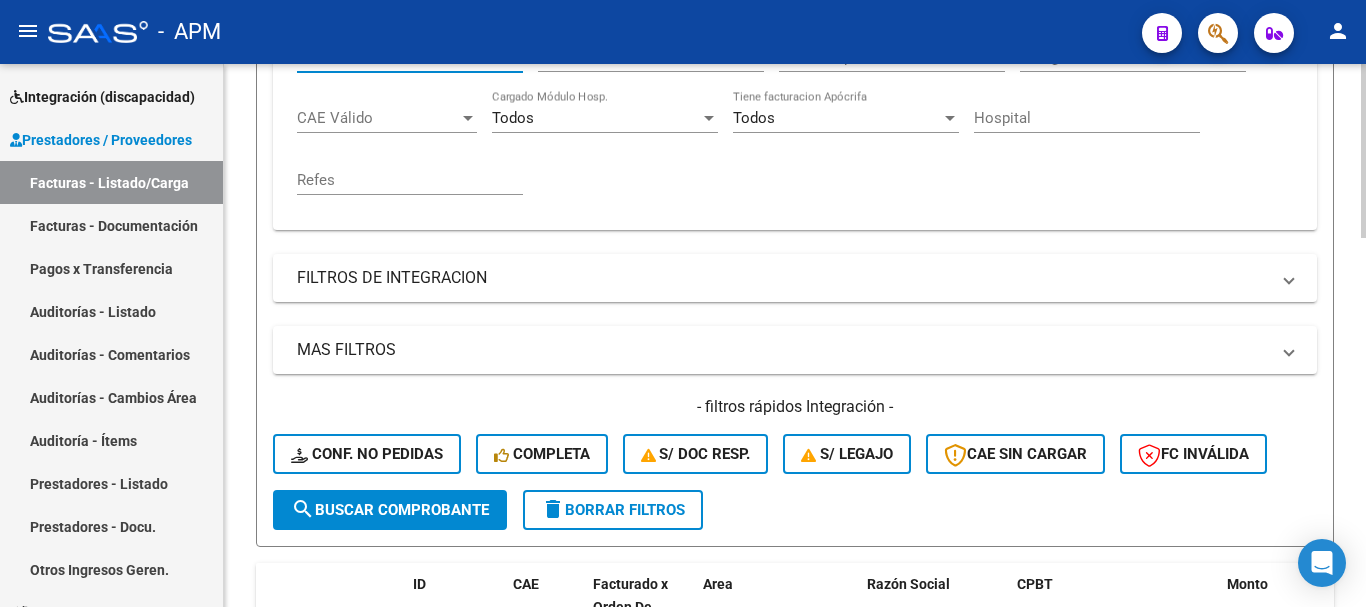 scroll, scrollTop: 500, scrollLeft: 0, axis: vertical 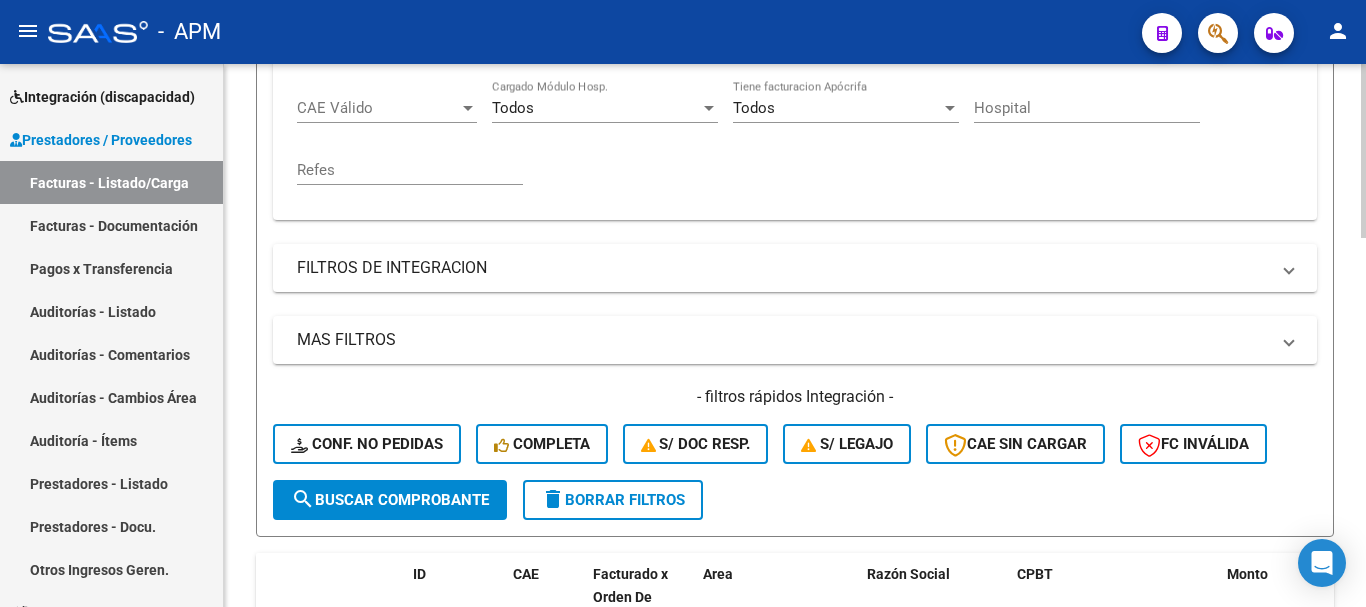 click on "search  Buscar Comprobante" 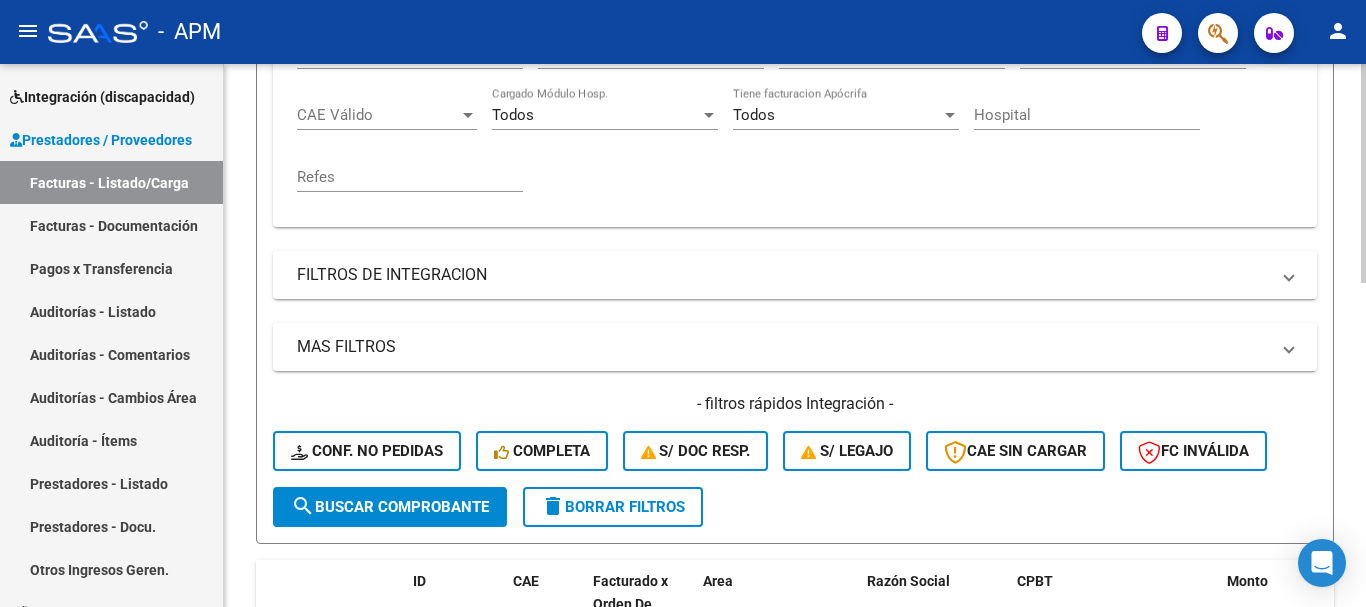 scroll, scrollTop: 406, scrollLeft: 0, axis: vertical 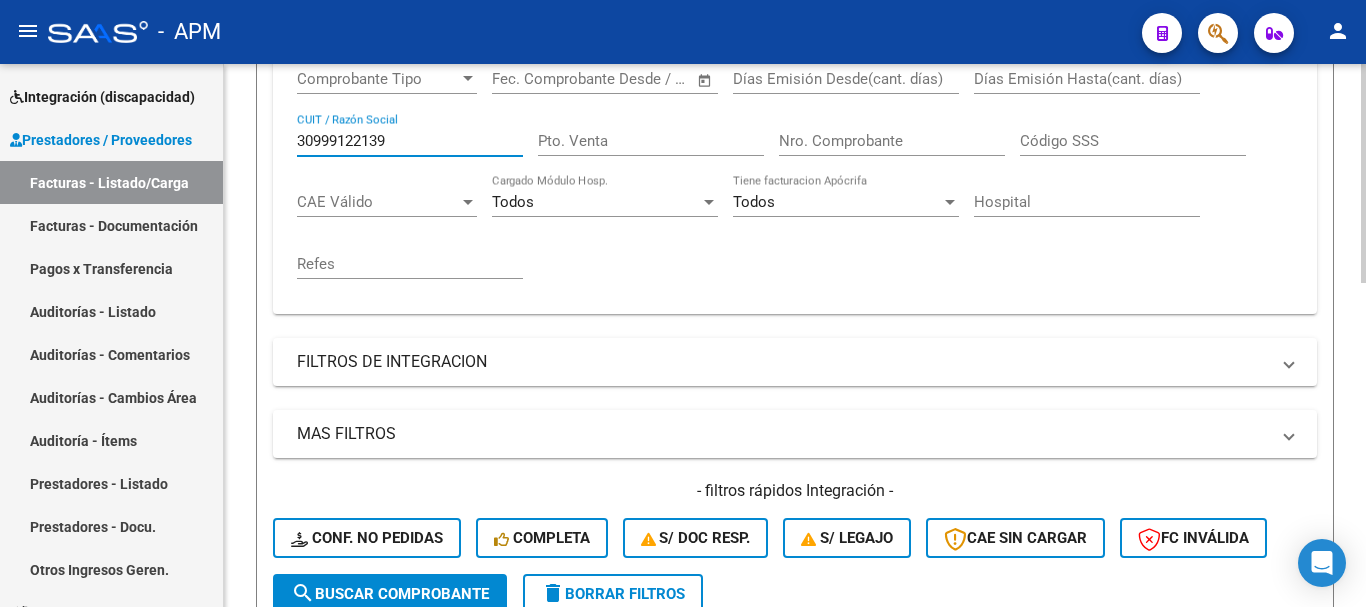 click on "30999122139" at bounding box center [410, 141] 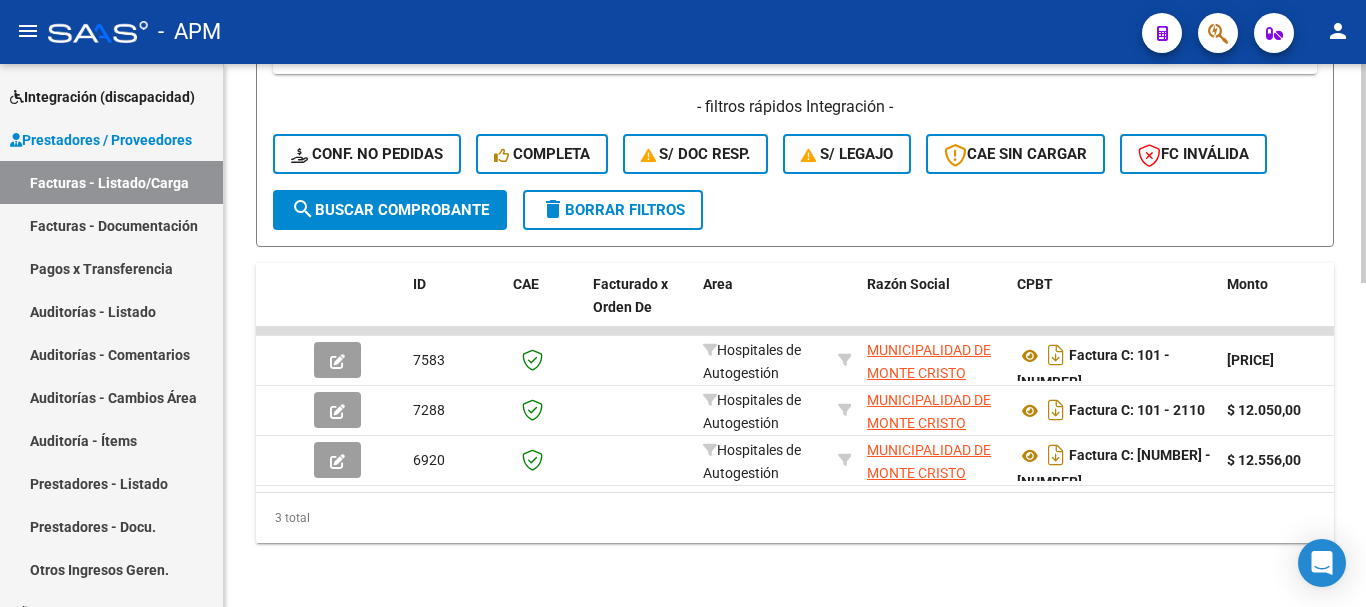 scroll, scrollTop: 806, scrollLeft: 0, axis: vertical 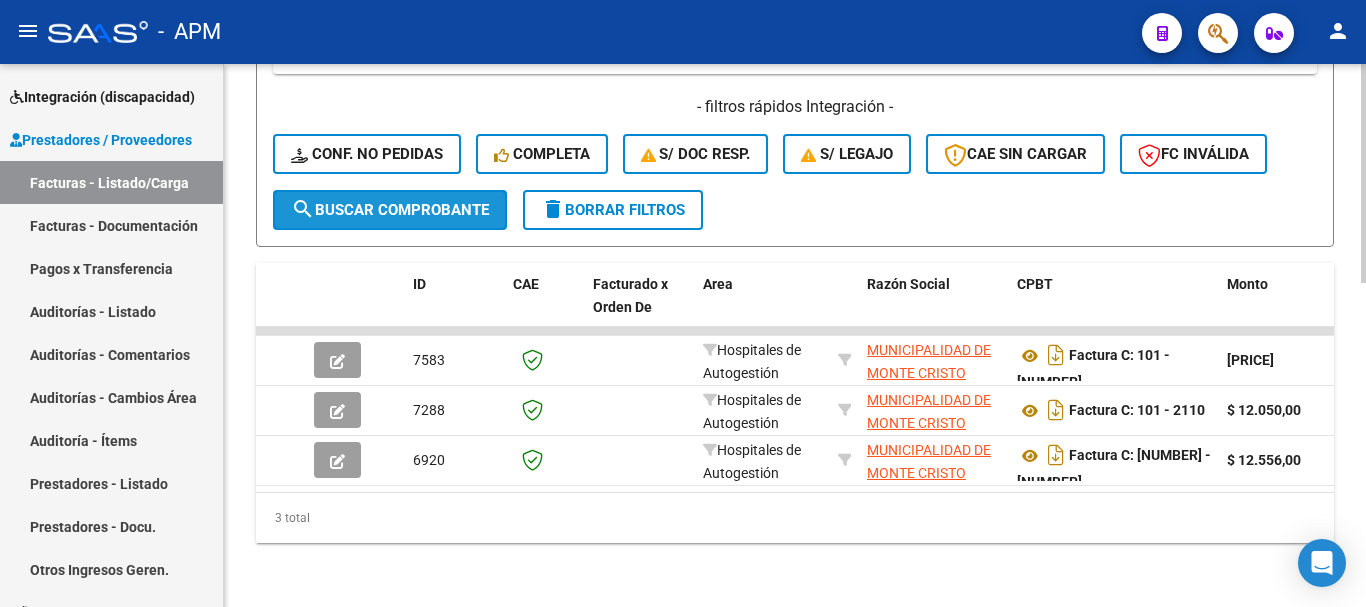 click on "search  Buscar Comprobante" 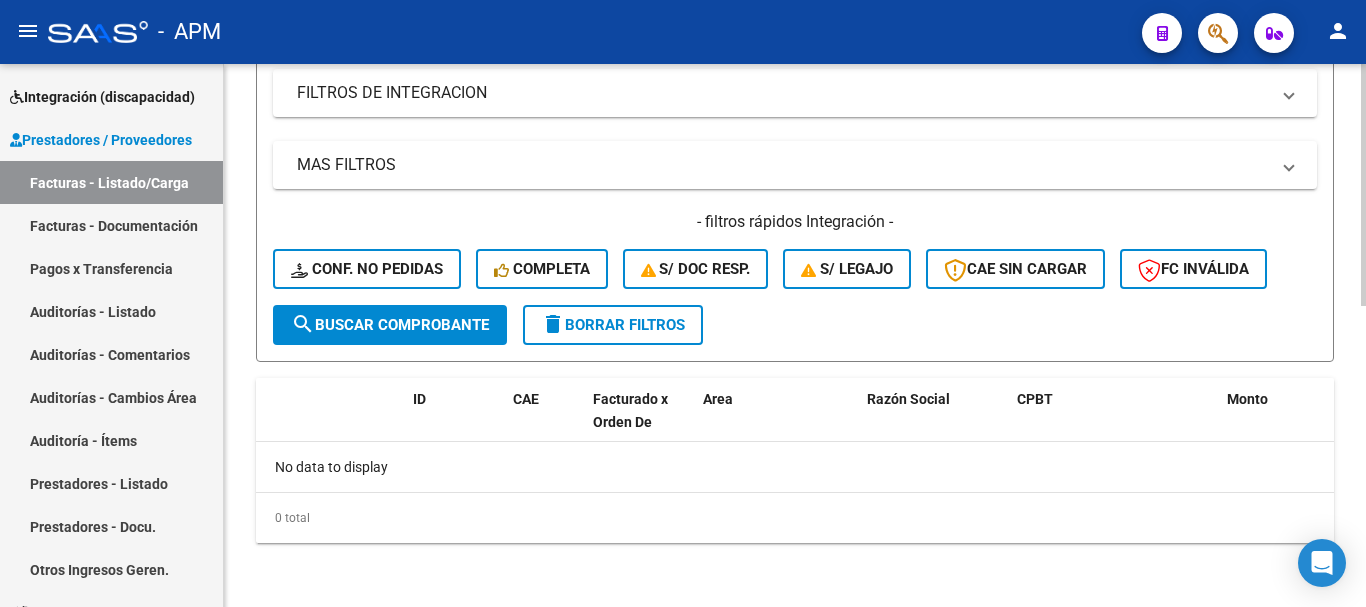 scroll, scrollTop: 675, scrollLeft: 0, axis: vertical 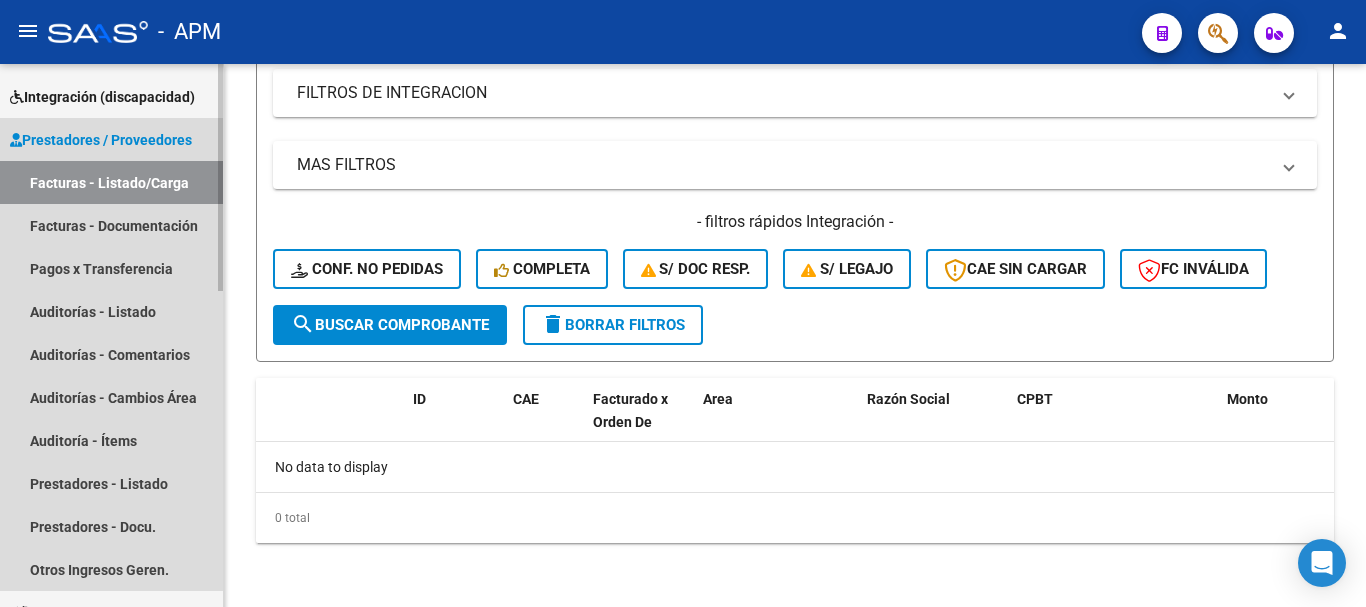 click on "Facturas - Listado/Carga" at bounding box center (111, 182) 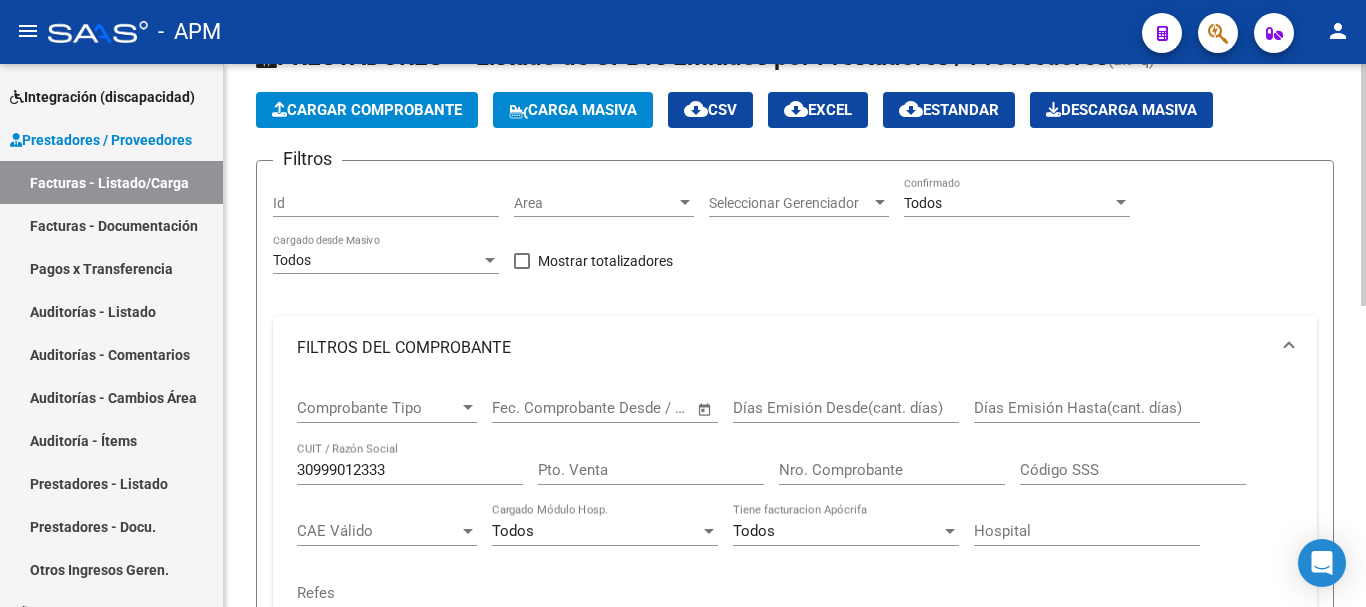 scroll, scrollTop: 75, scrollLeft: 0, axis: vertical 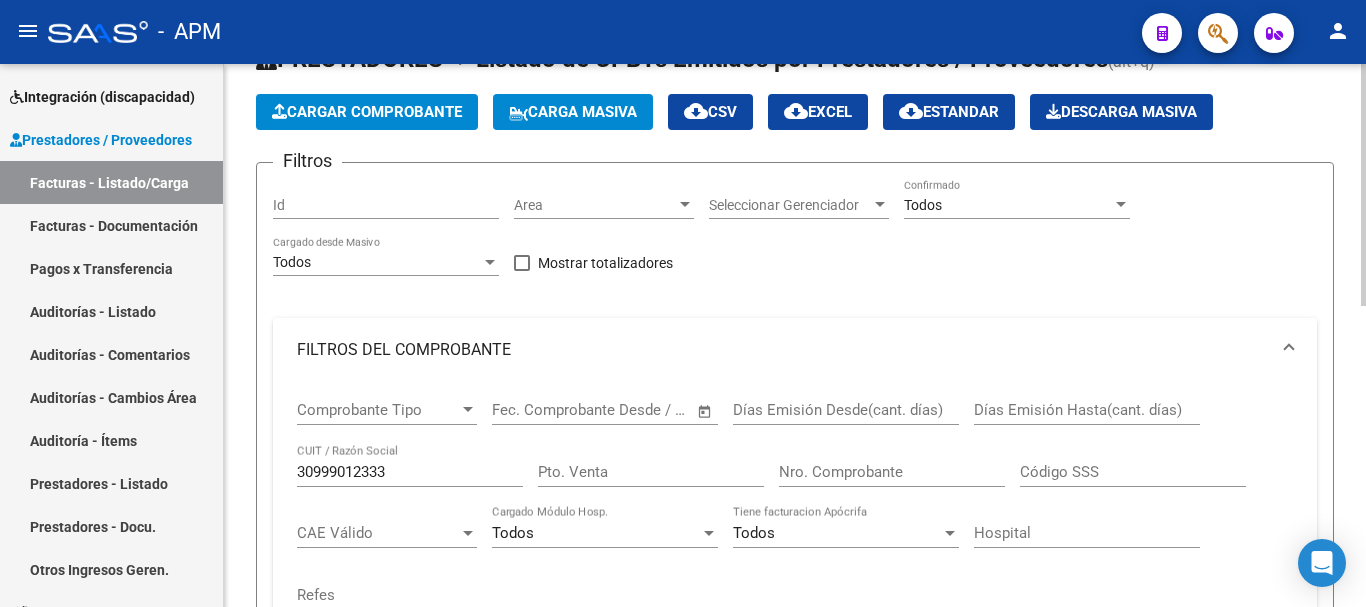 click on "Cargar Comprobante" 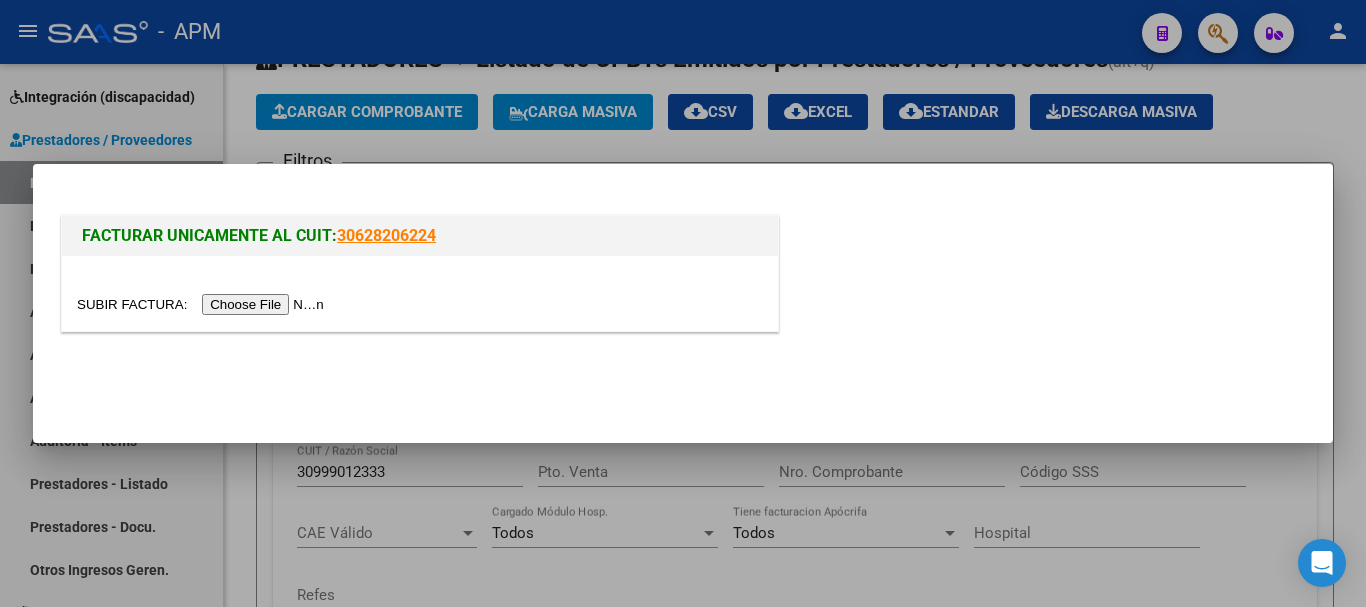click at bounding box center [203, 304] 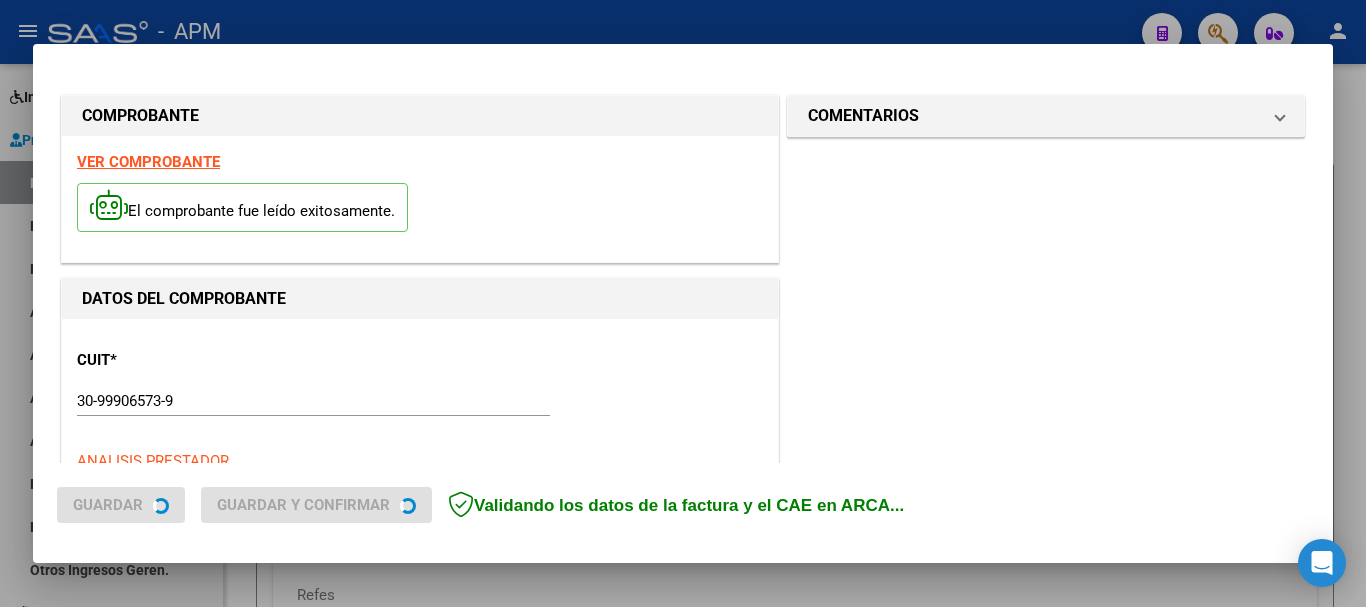 click on "VER COMPROBANTE" at bounding box center [148, 162] 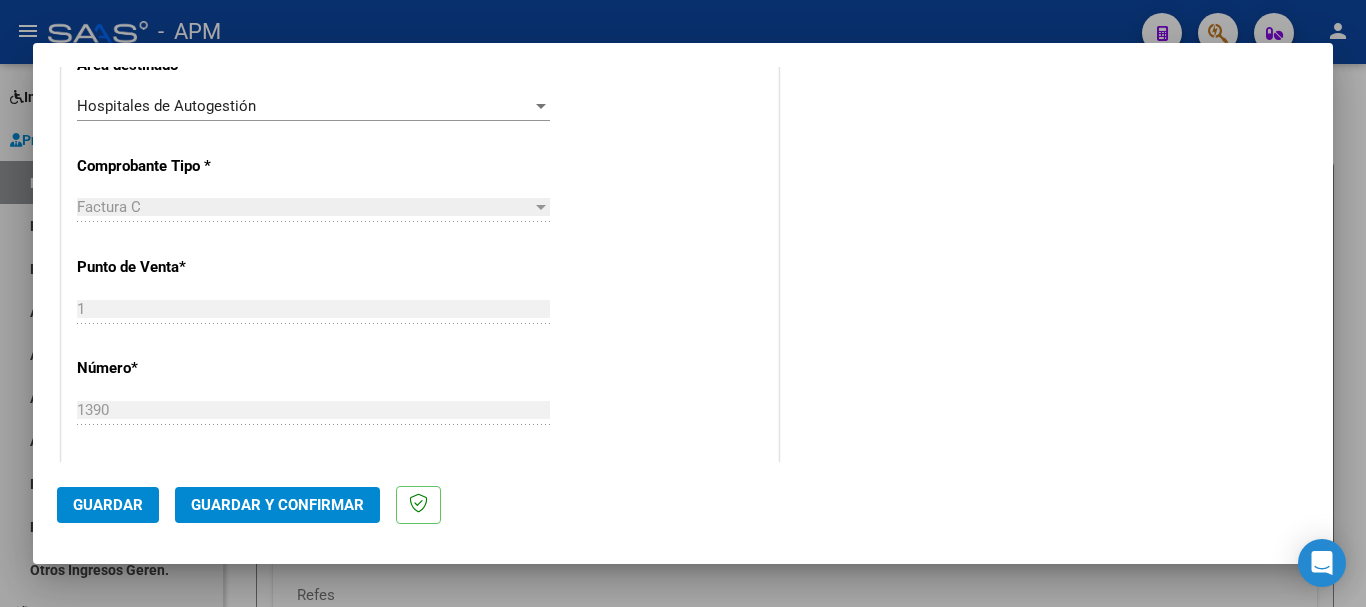 scroll, scrollTop: 500, scrollLeft: 0, axis: vertical 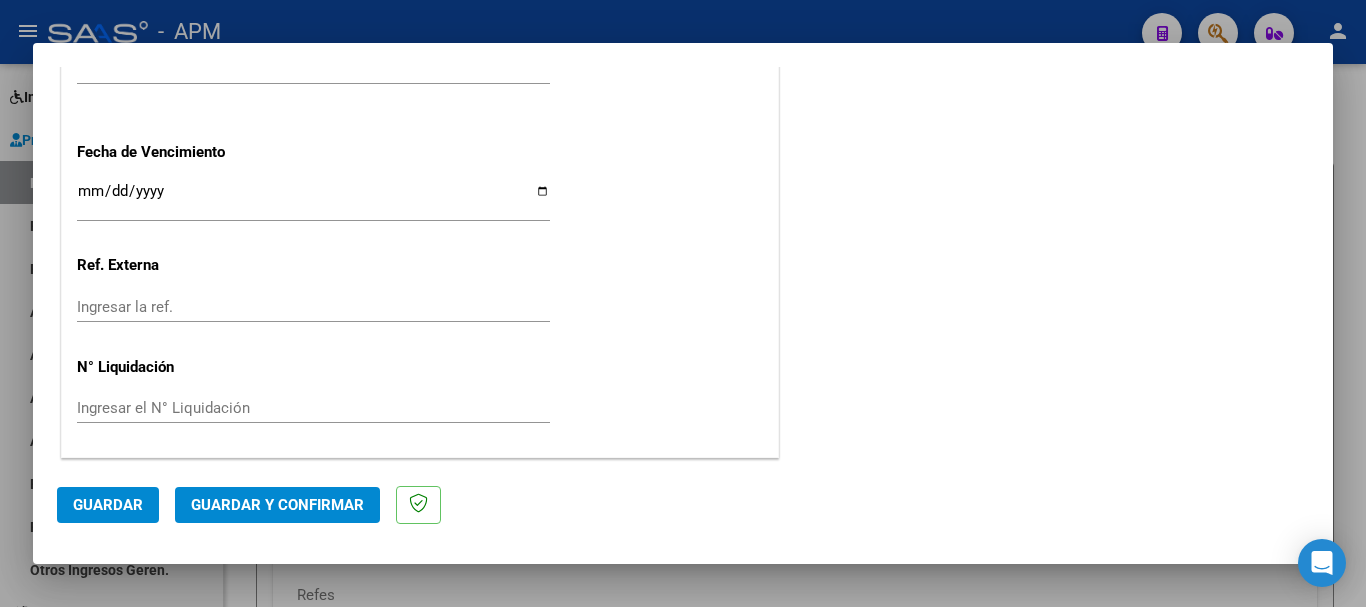 click on "Guardar y Confirmar" 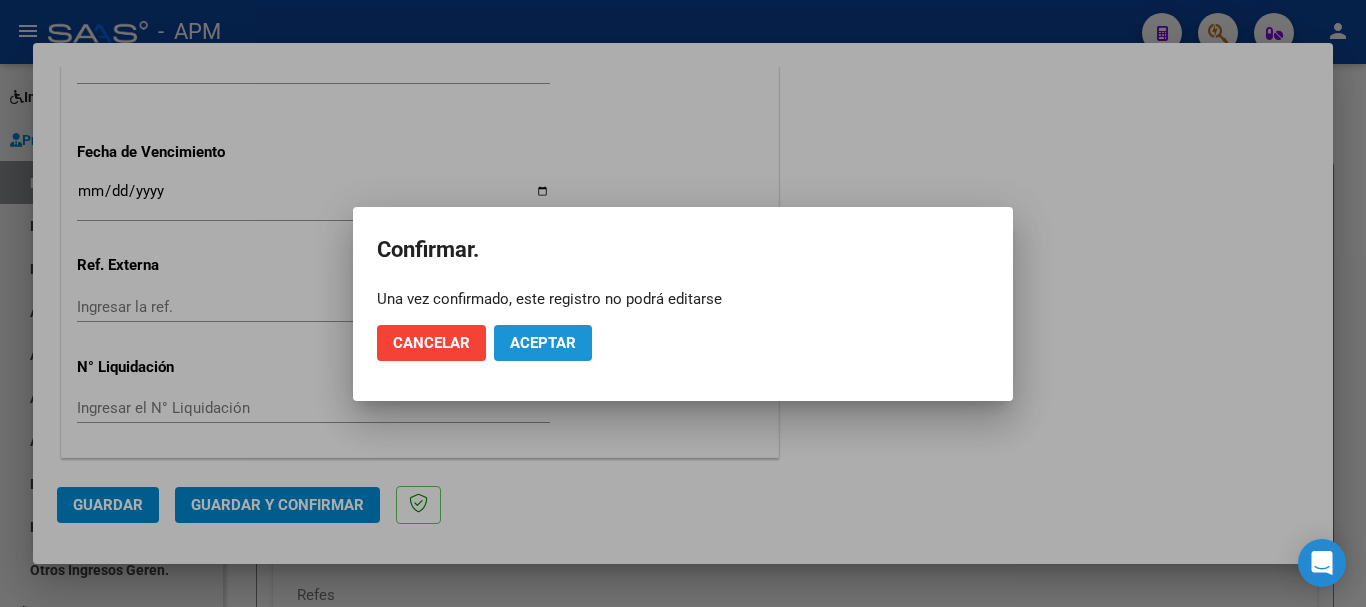 click on "Aceptar" 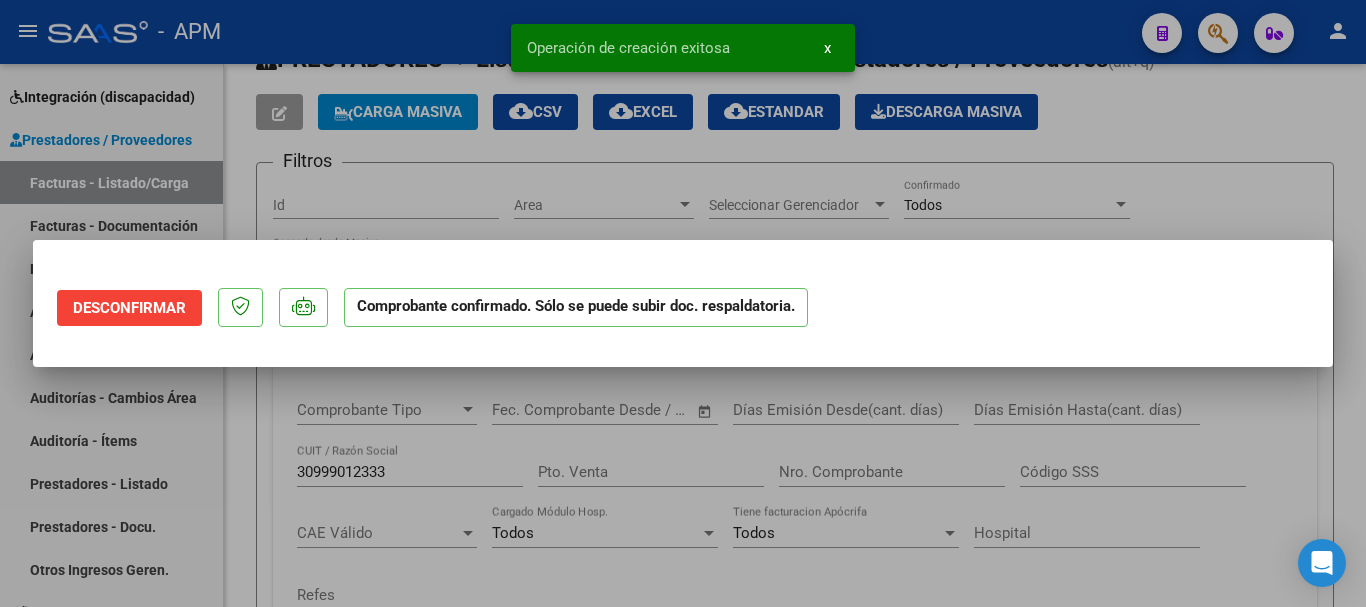 scroll, scrollTop: 0, scrollLeft: 0, axis: both 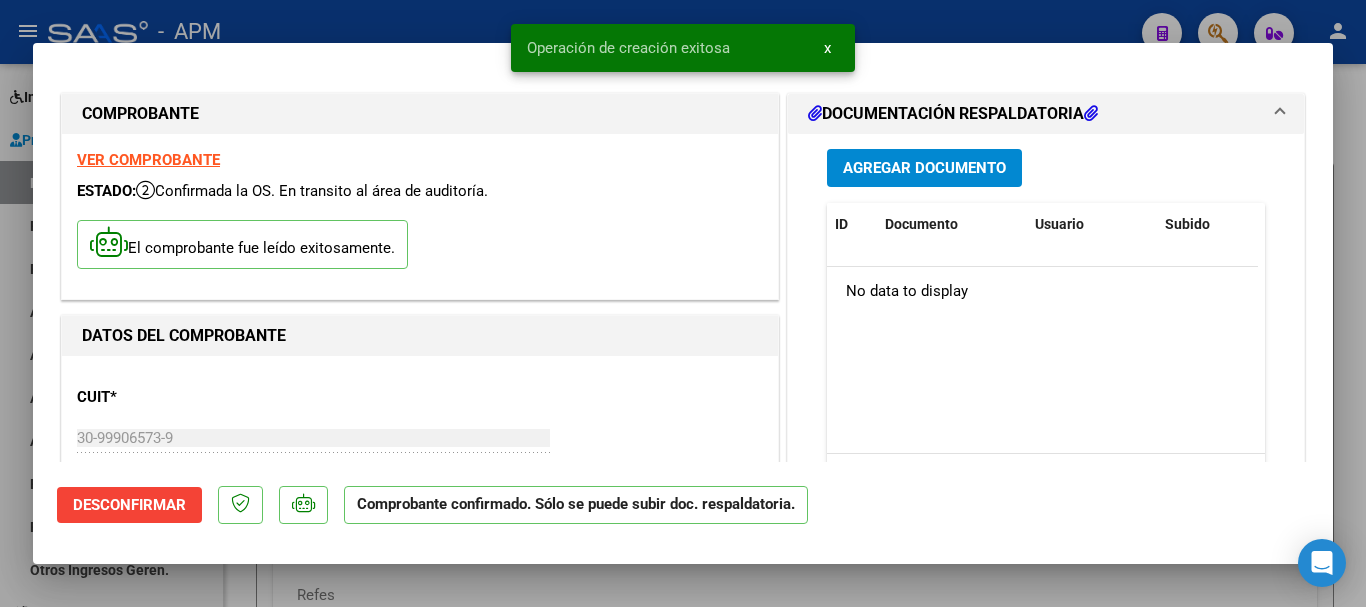 click at bounding box center [683, 303] 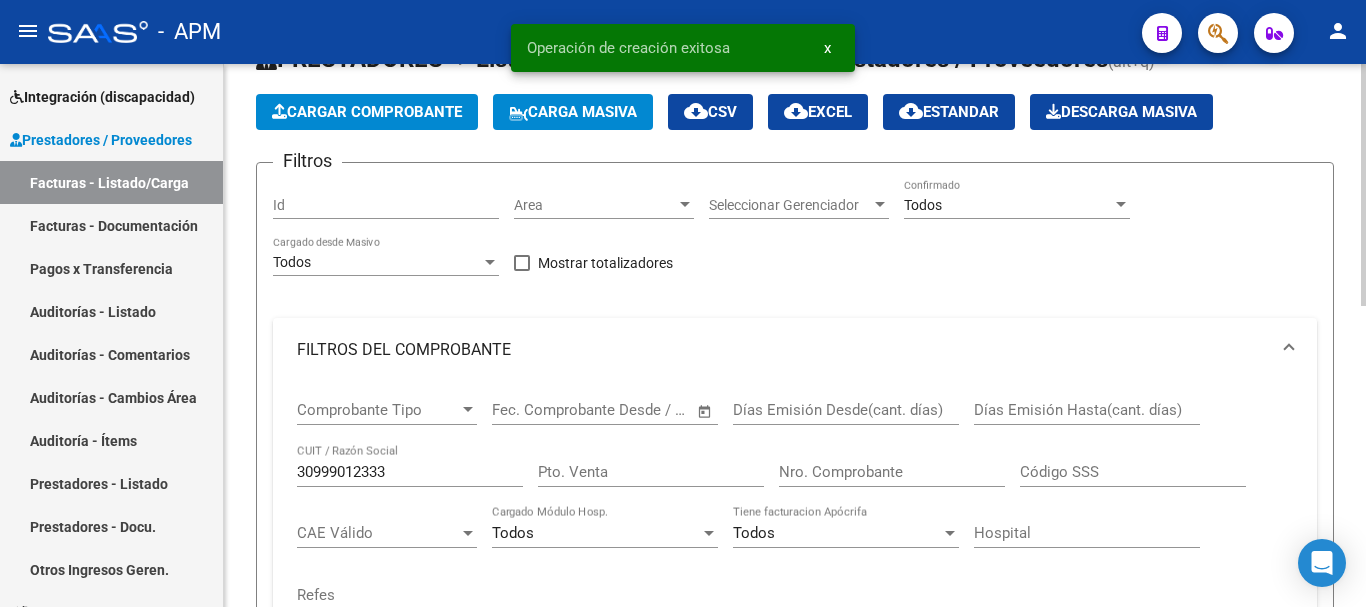 click on "Cargar Comprobante" 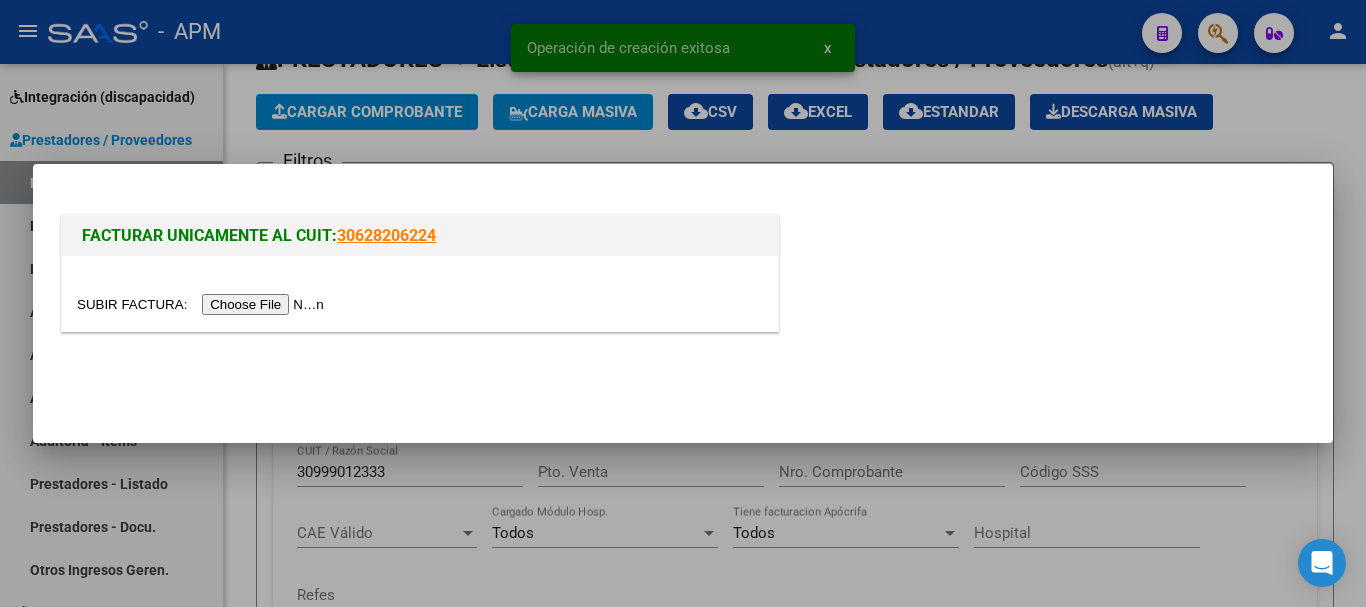 click at bounding box center (203, 304) 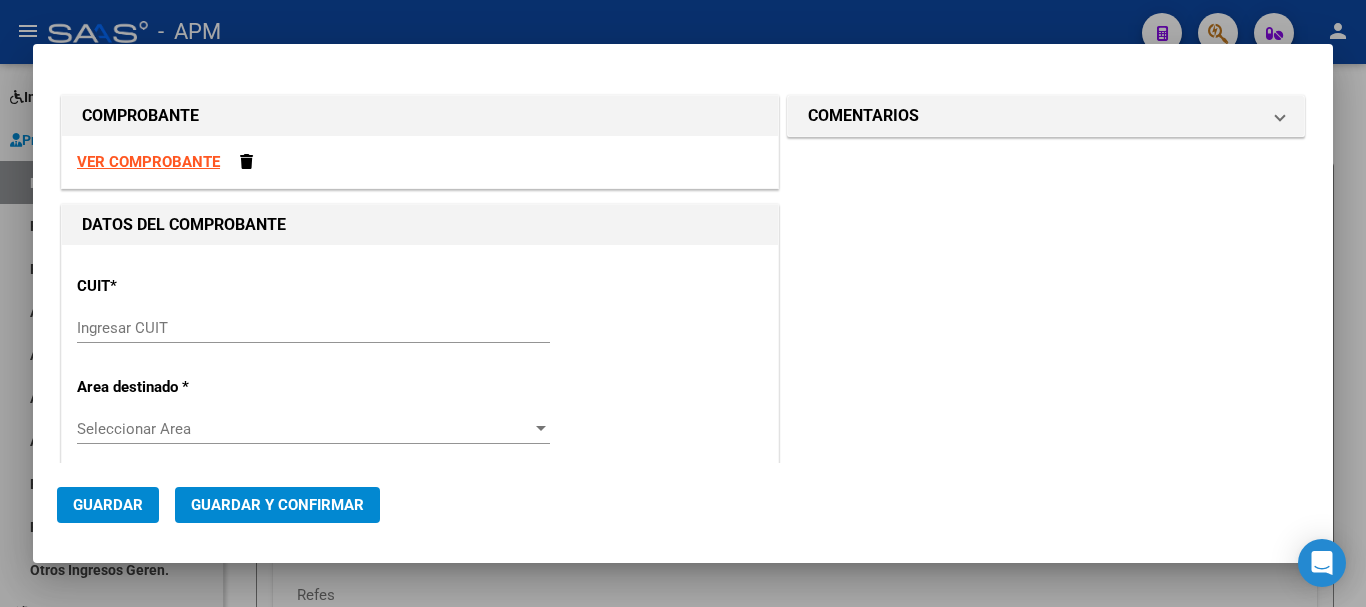 click on "VER COMPROBANTE" at bounding box center [148, 162] 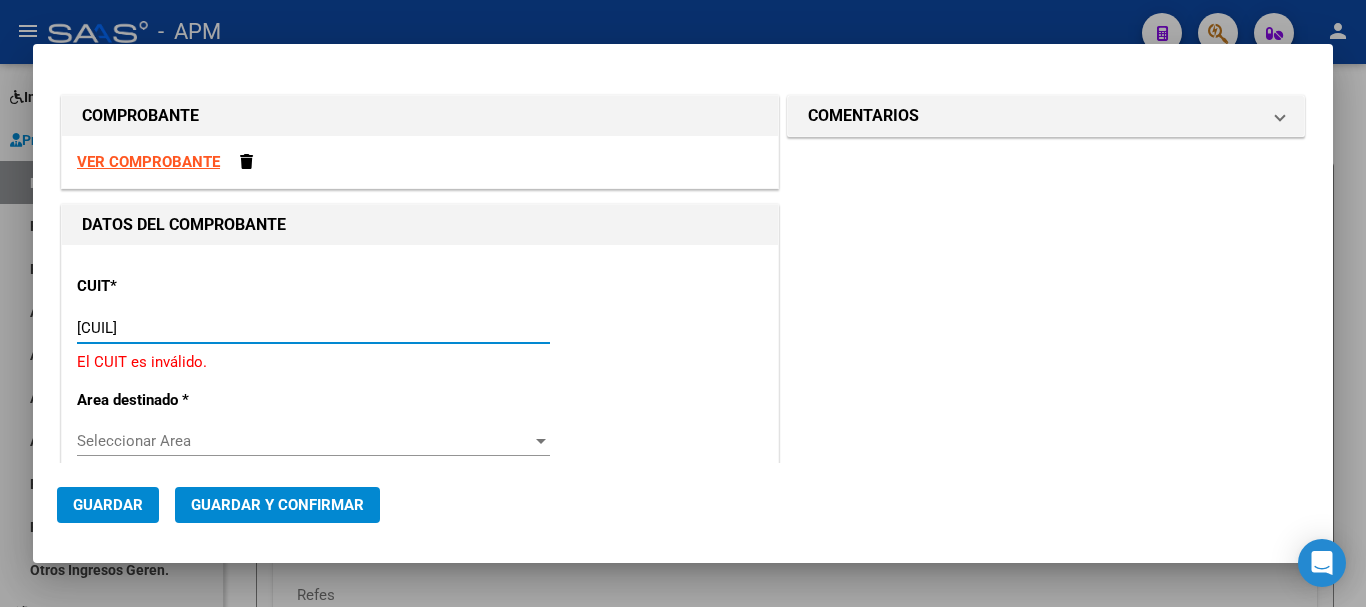 type on "[PHONE]" 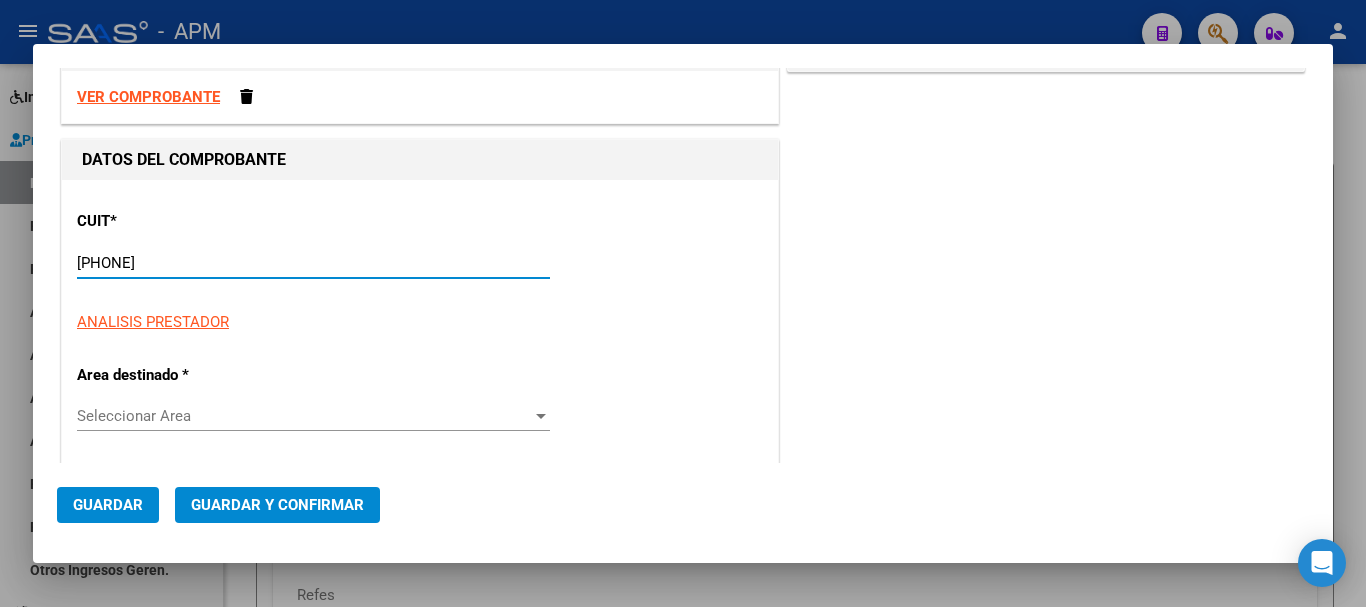 type on "101" 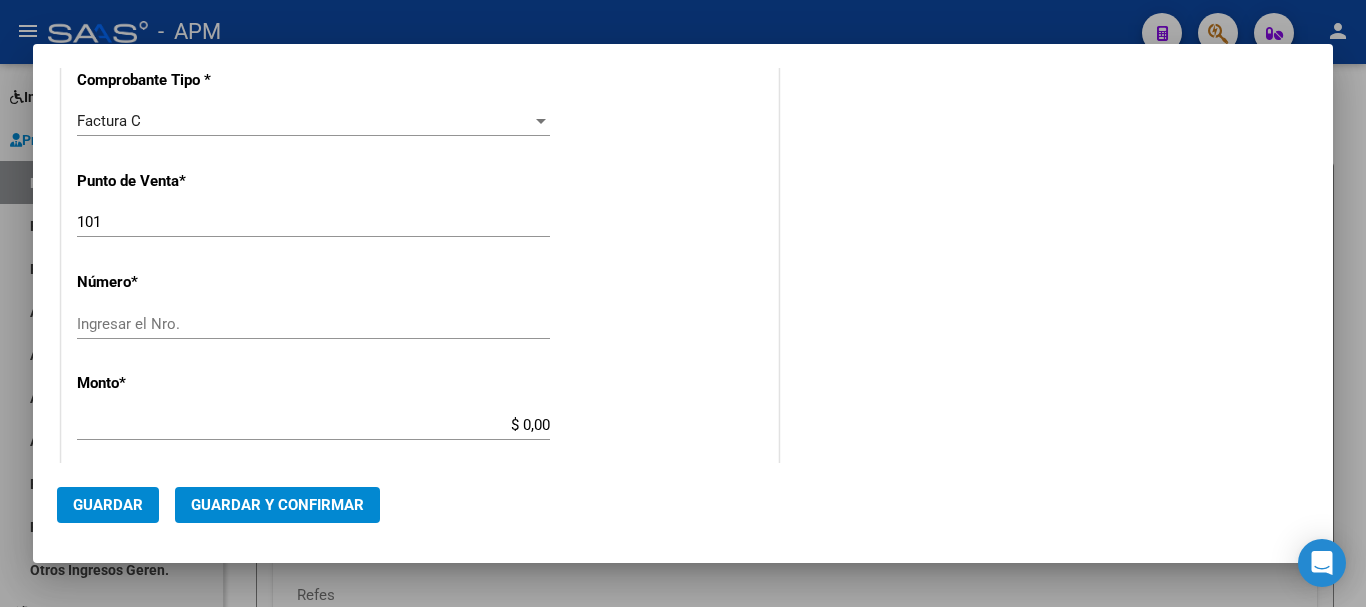 scroll, scrollTop: 500, scrollLeft: 0, axis: vertical 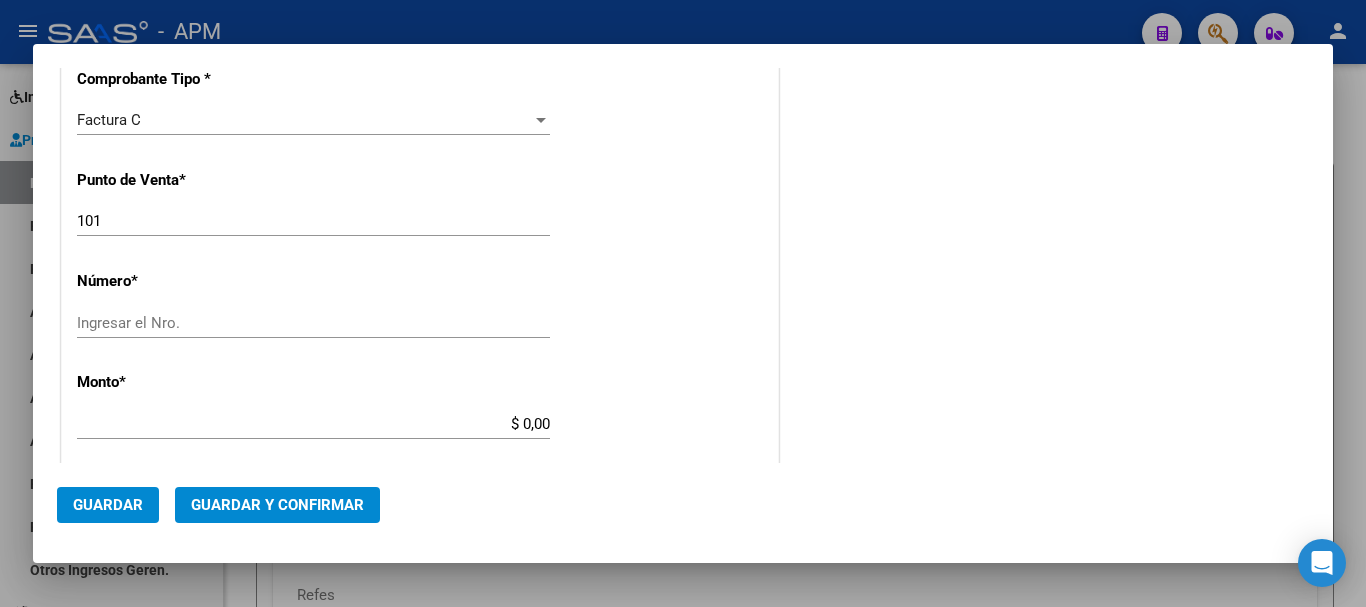 type on "[PHONE]" 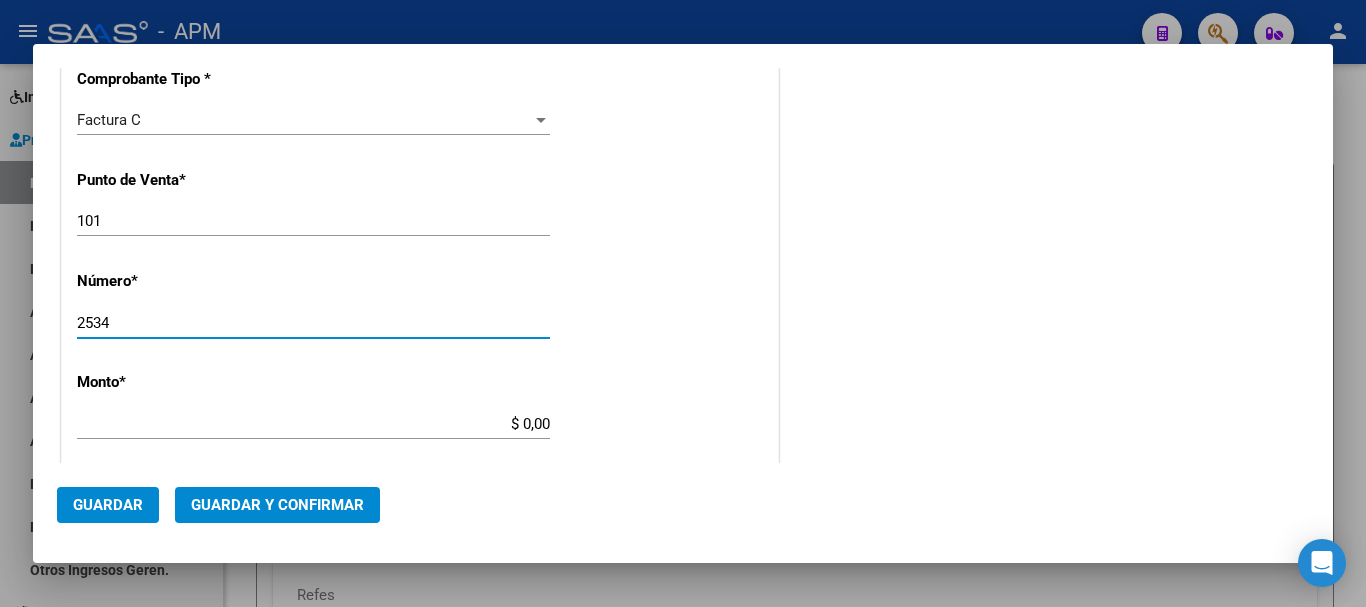 type on "2534" 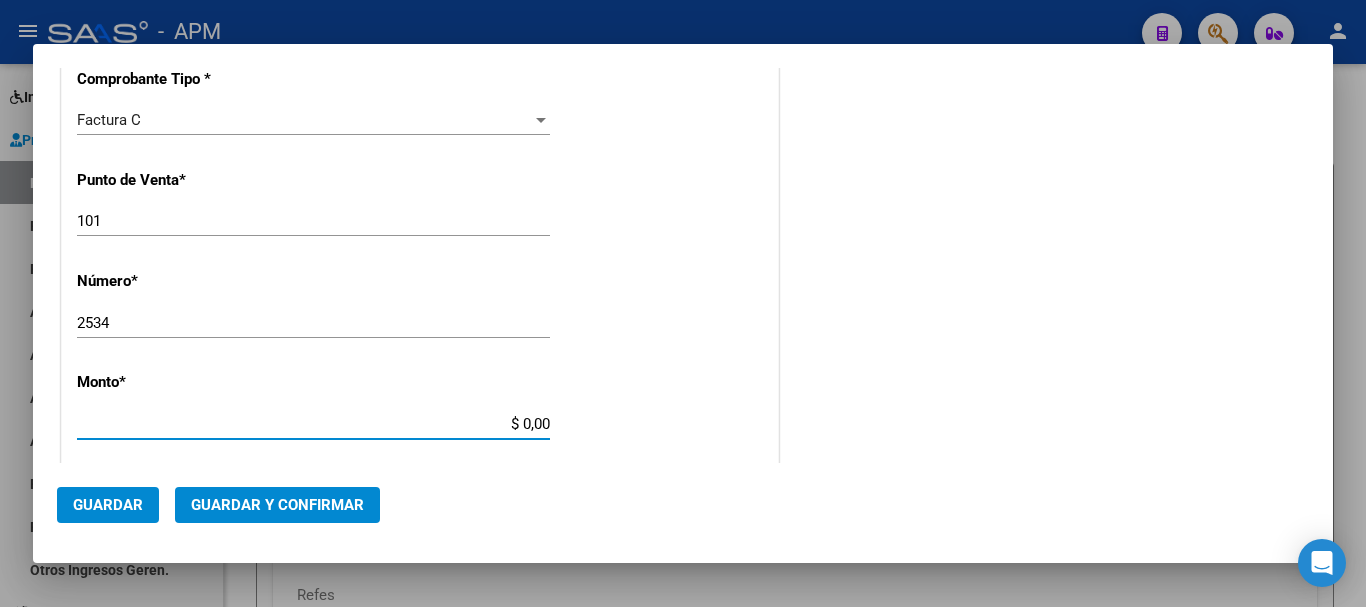 click on "$ 0,00" at bounding box center (313, 424) 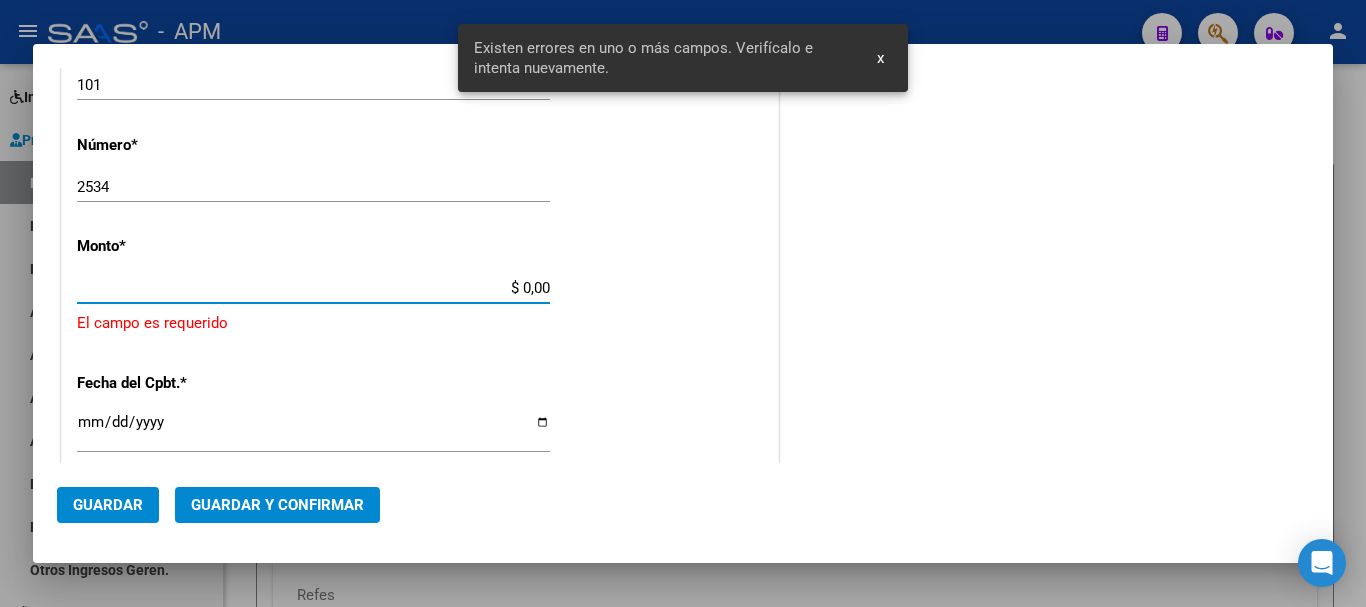 scroll, scrollTop: 649, scrollLeft: 0, axis: vertical 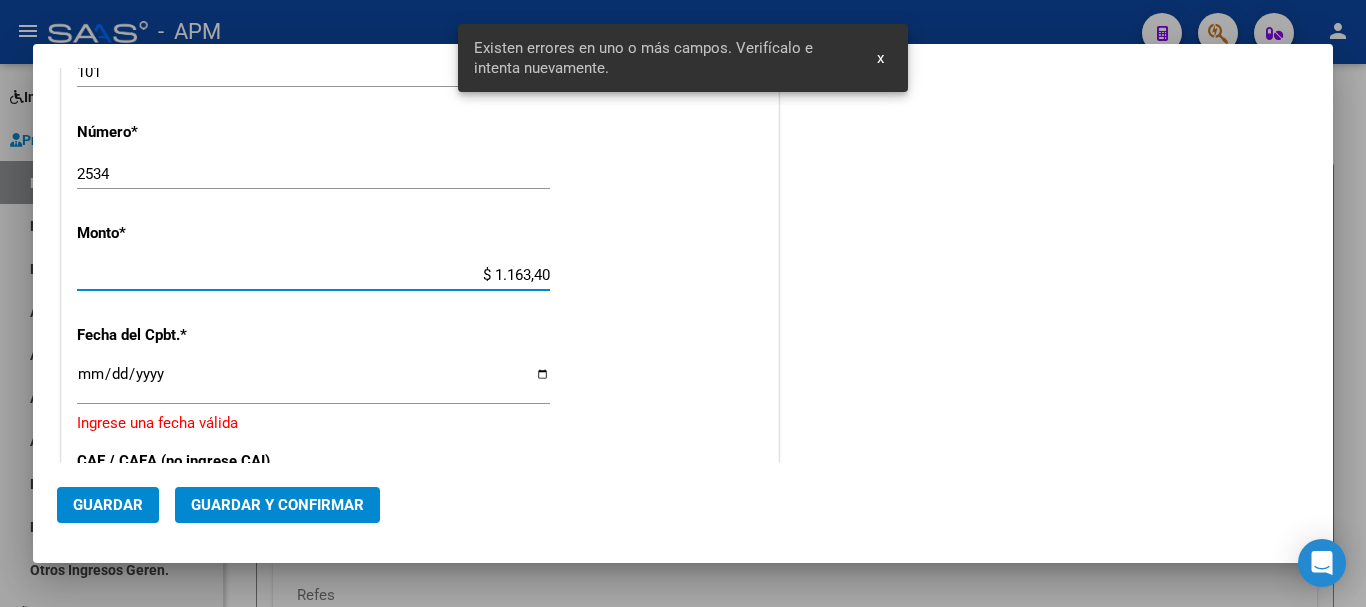 type on "[PRICE]" 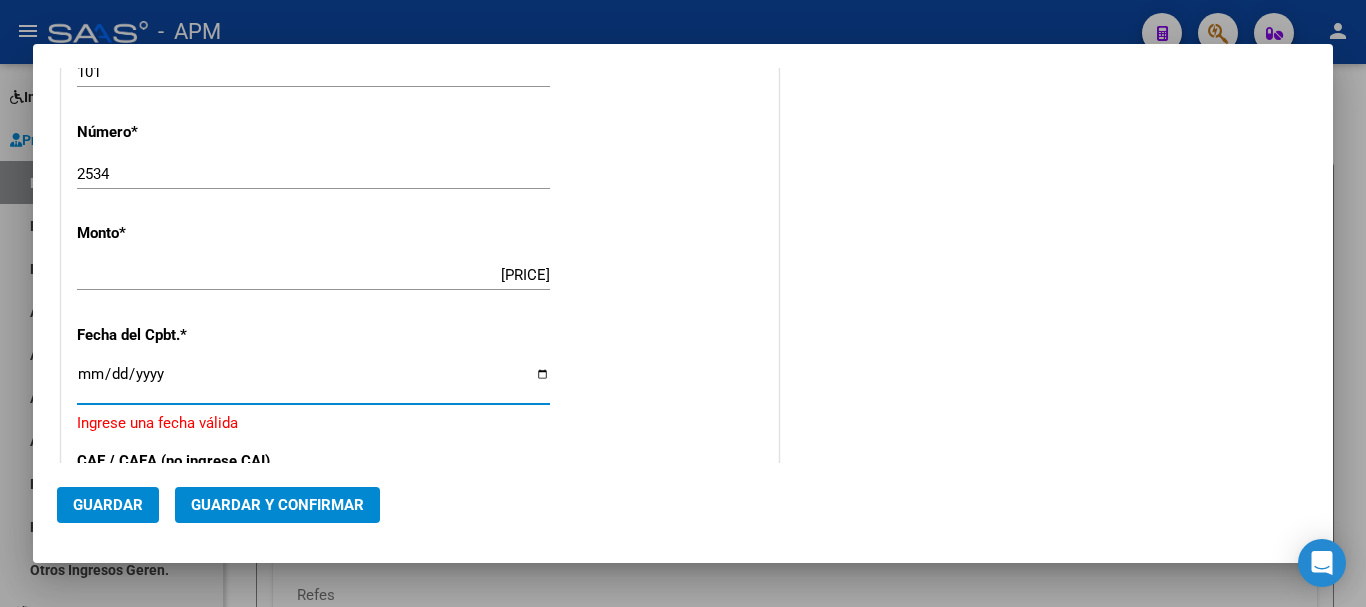 click on "Ingresar la fecha" at bounding box center [313, 382] 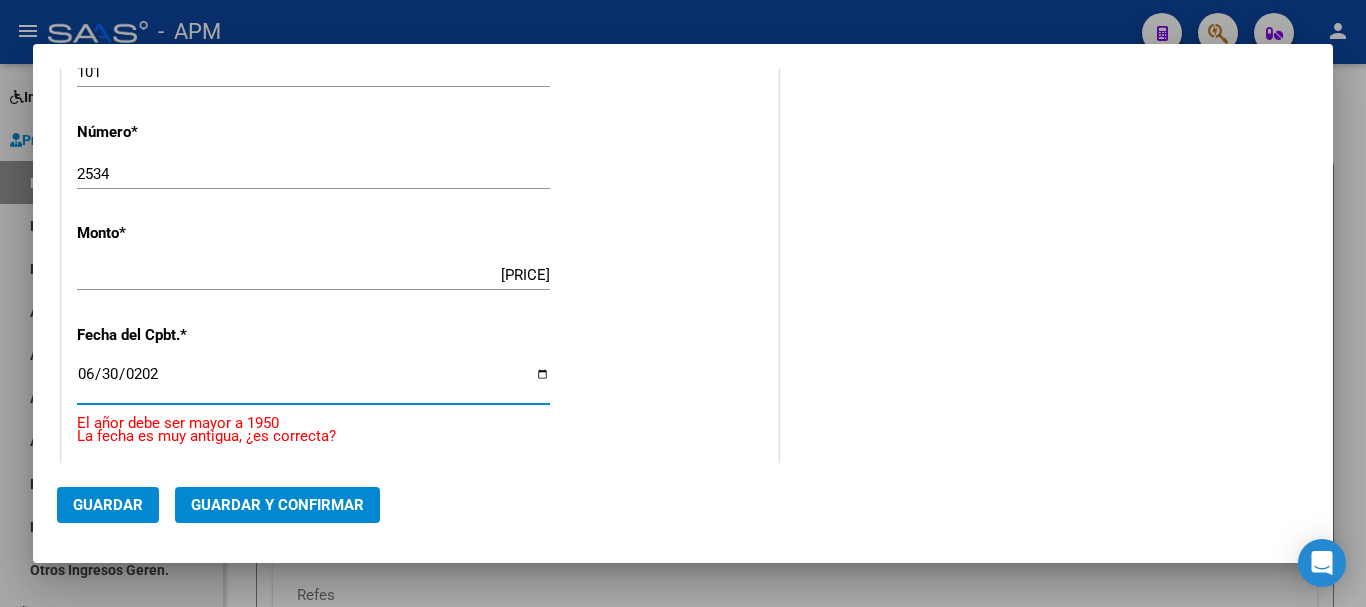 type on "2025-06-30" 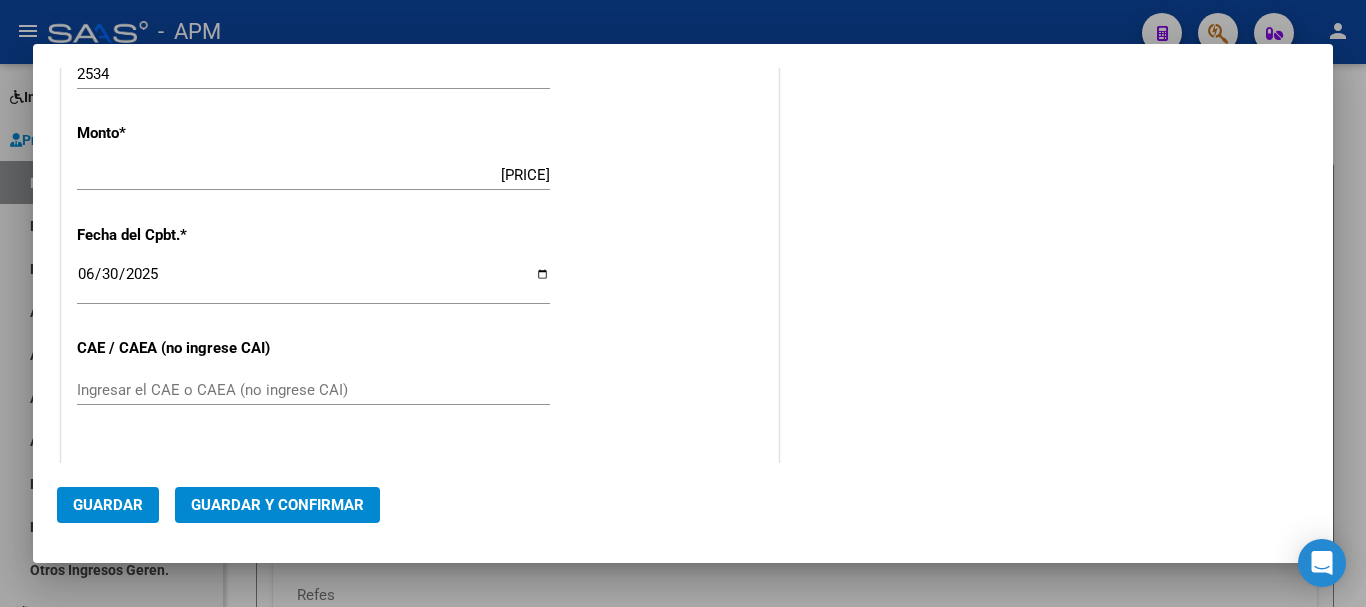 scroll, scrollTop: 849, scrollLeft: 0, axis: vertical 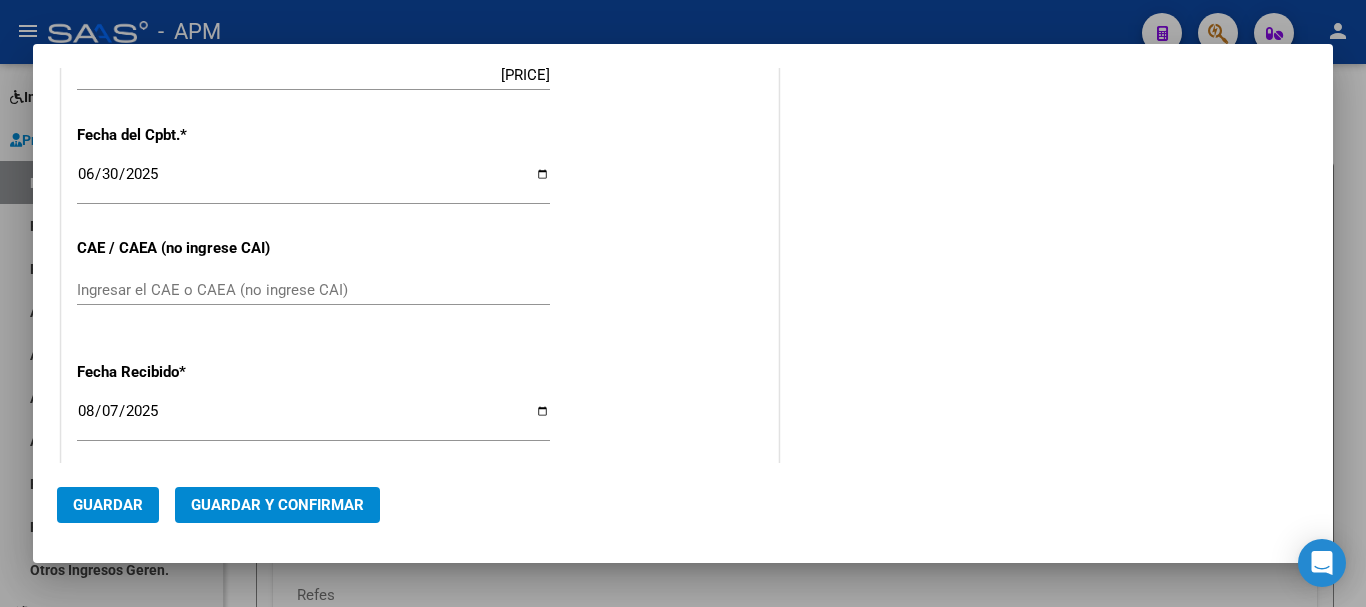 click on "Ingresar el CAE o CAEA (no ingrese CAI)" at bounding box center [313, 290] 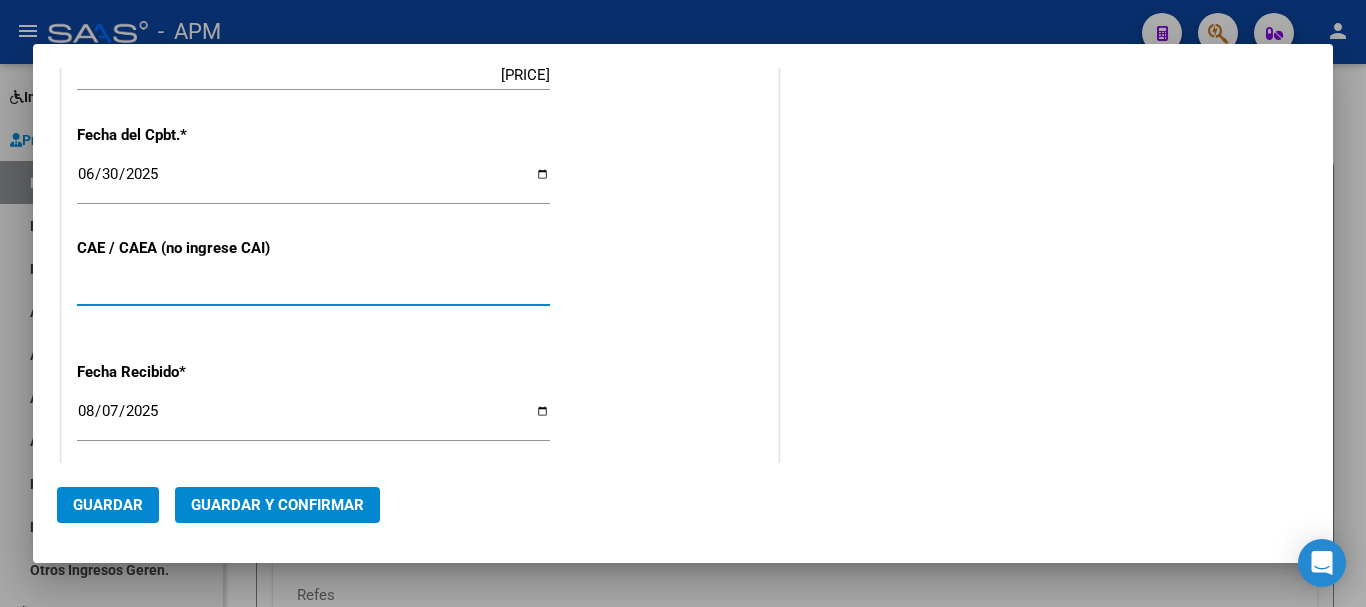 type on "[NUMBER]" 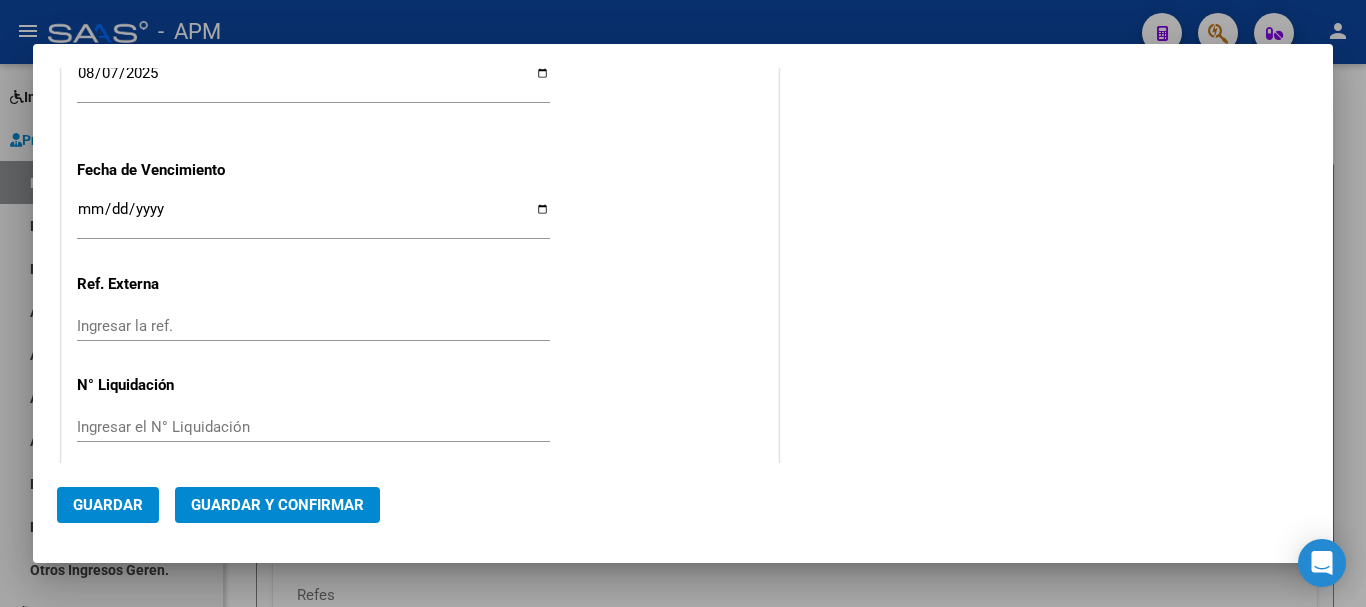 scroll, scrollTop: 1205, scrollLeft: 0, axis: vertical 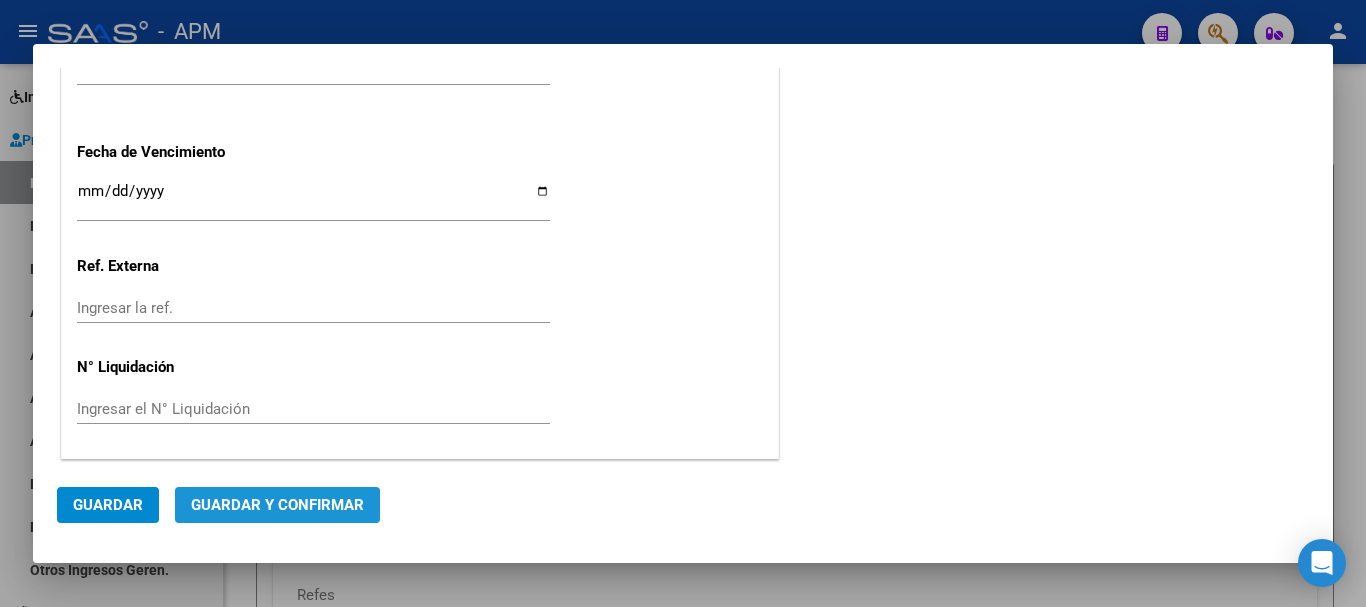 click on "Guardar y Confirmar" 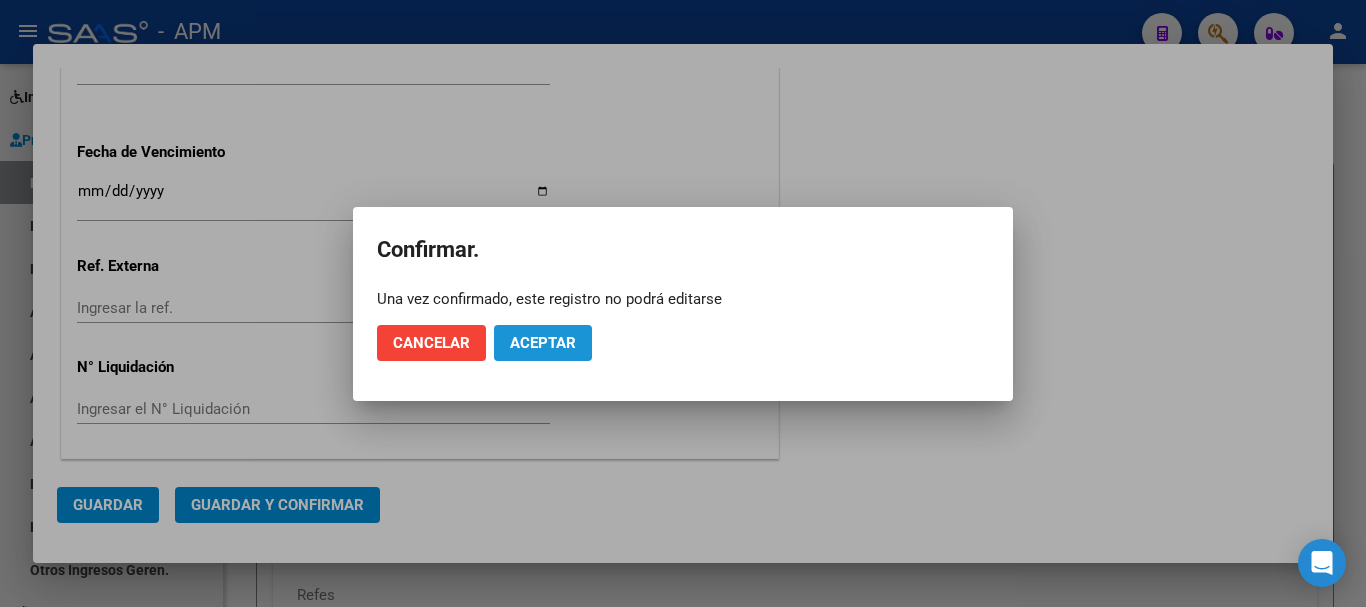 click on "Aceptar" 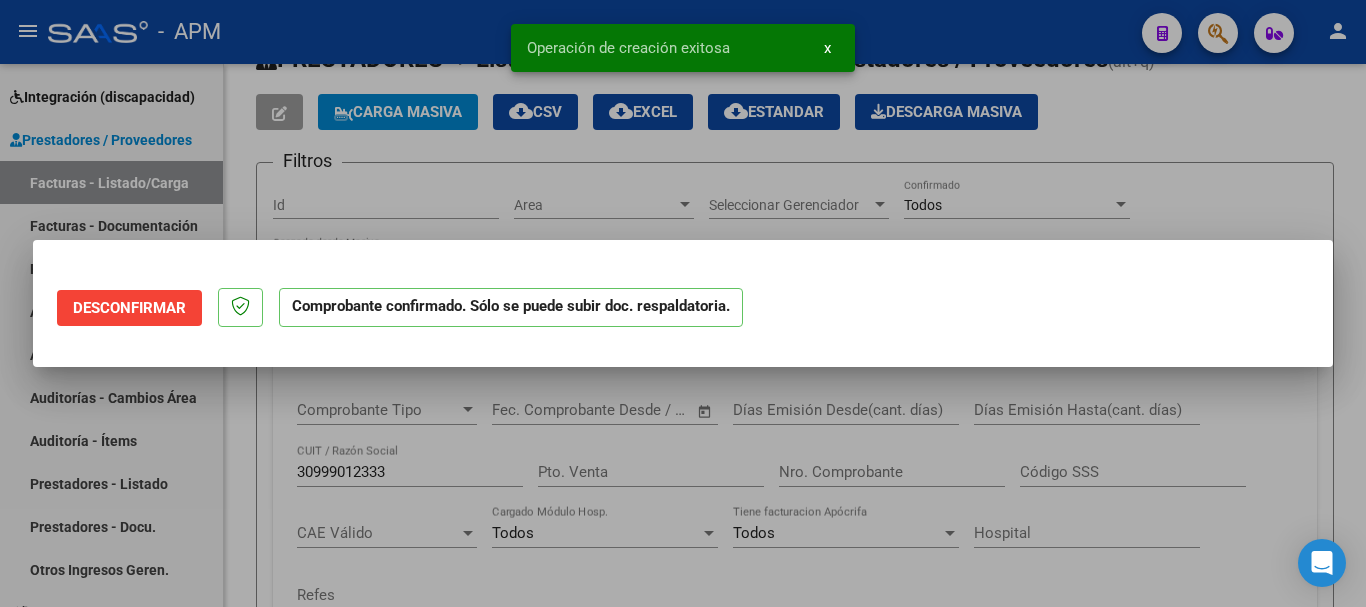 scroll, scrollTop: 0, scrollLeft: 0, axis: both 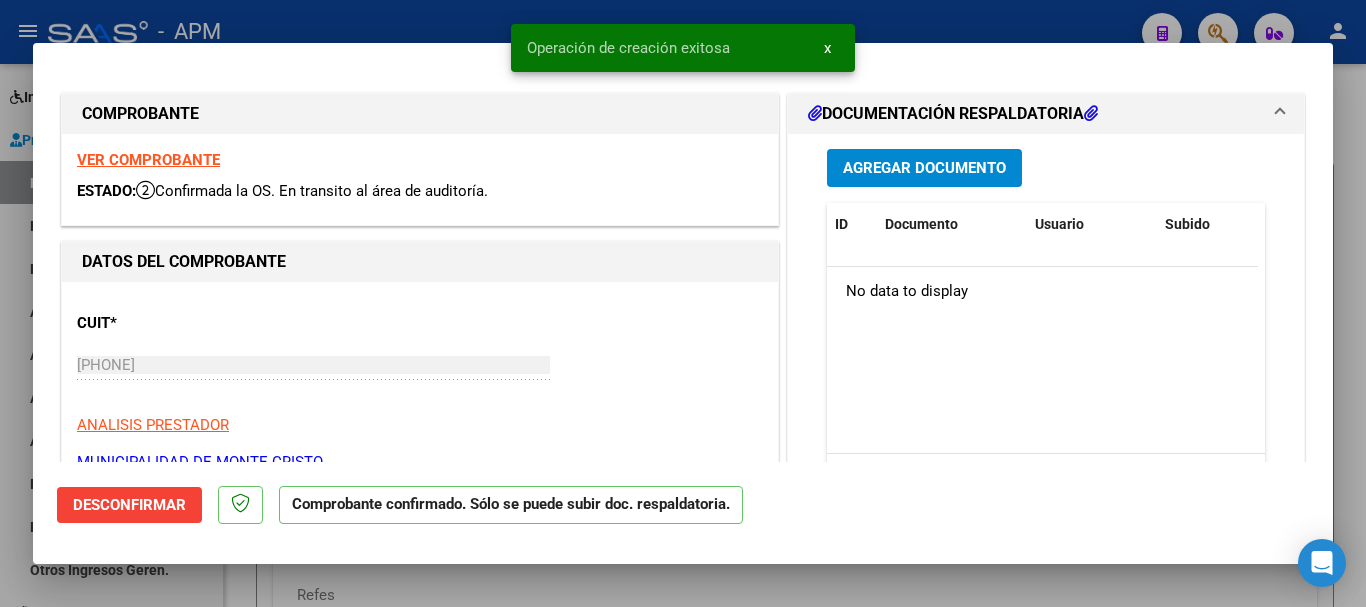 click at bounding box center [683, 303] 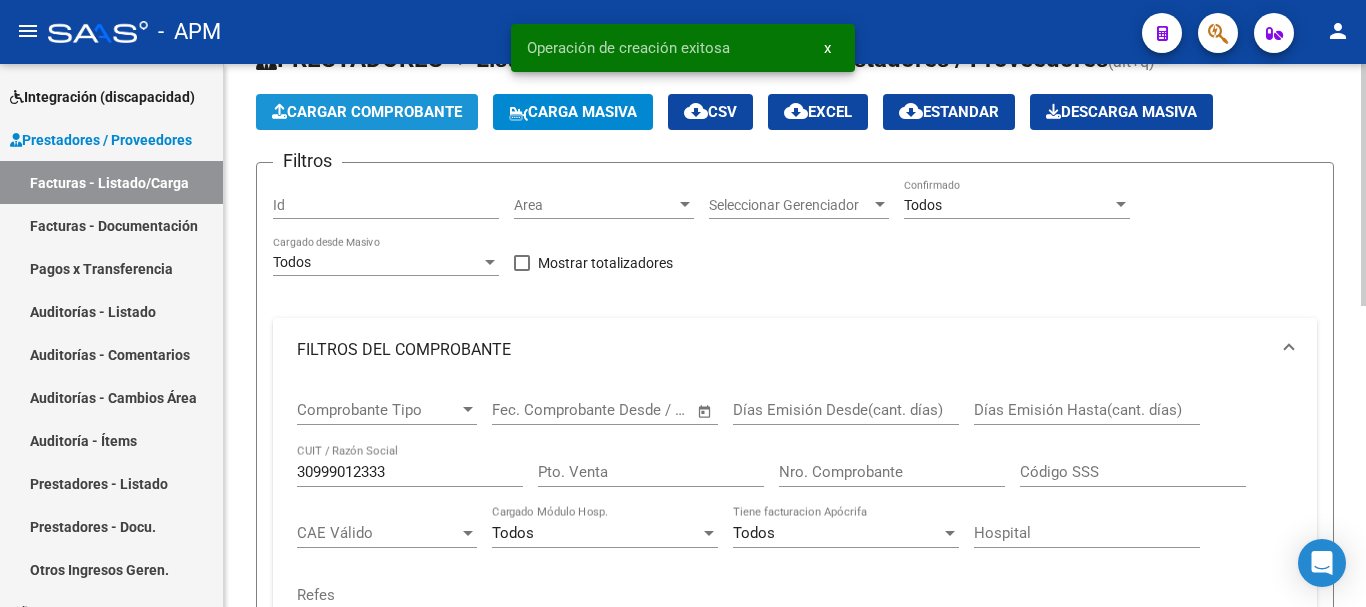 click on "Cargar Comprobante" 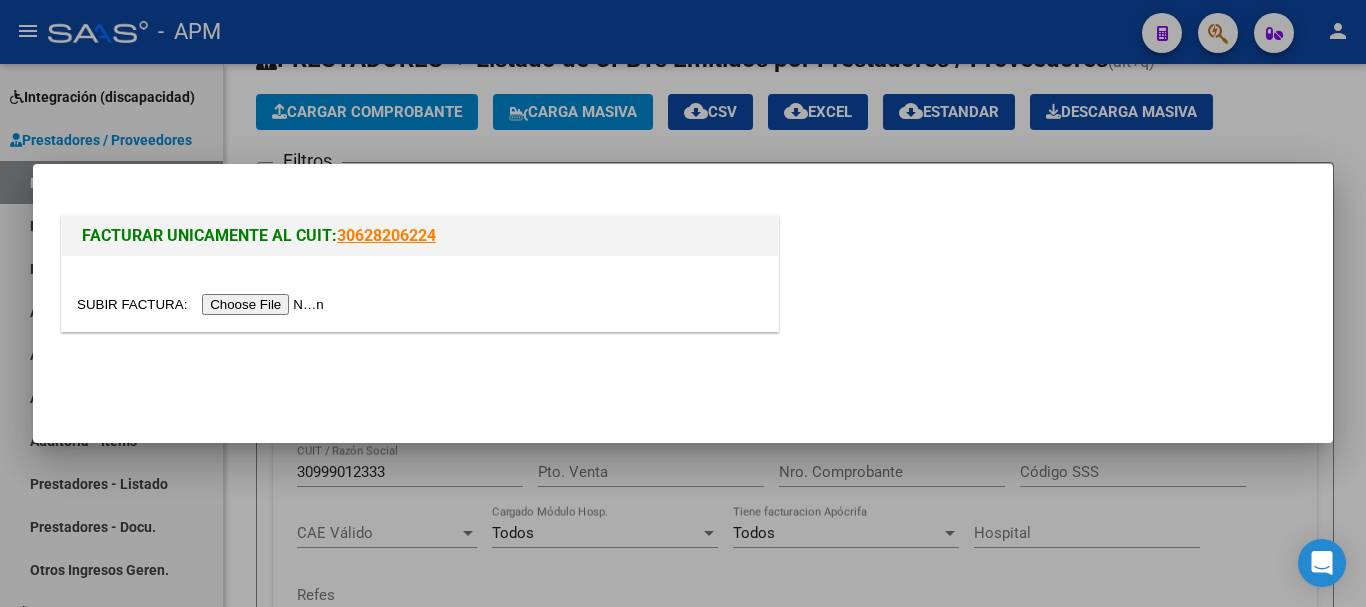 click at bounding box center [203, 304] 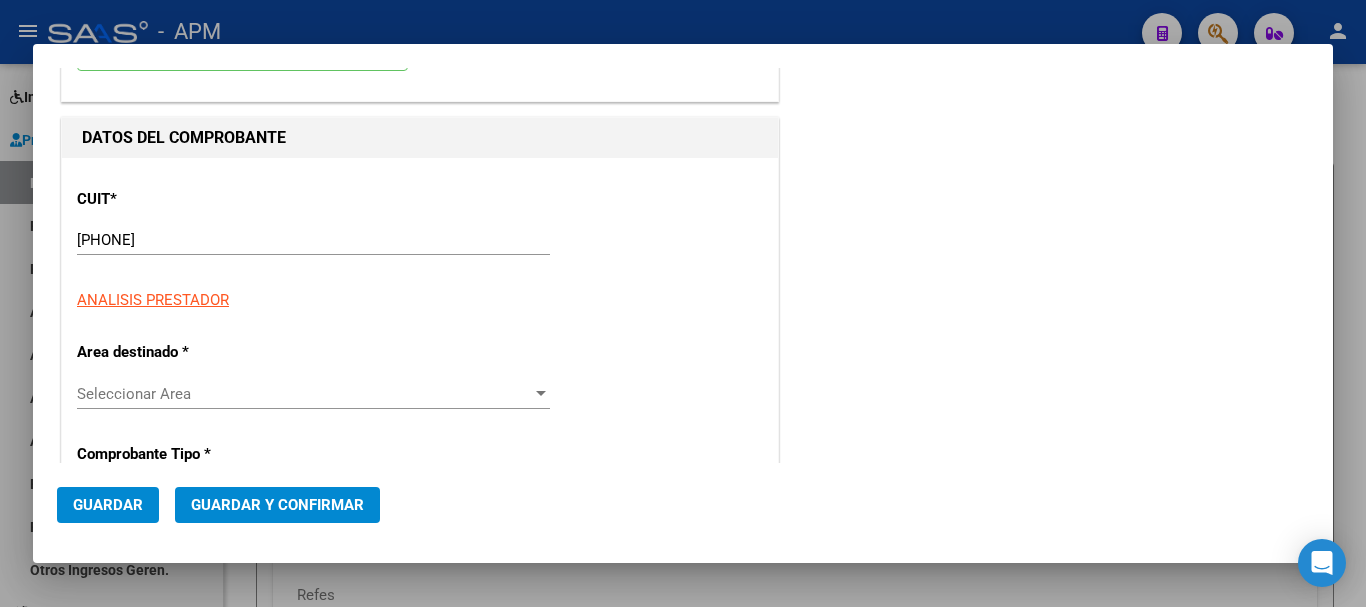 scroll, scrollTop: 200, scrollLeft: 0, axis: vertical 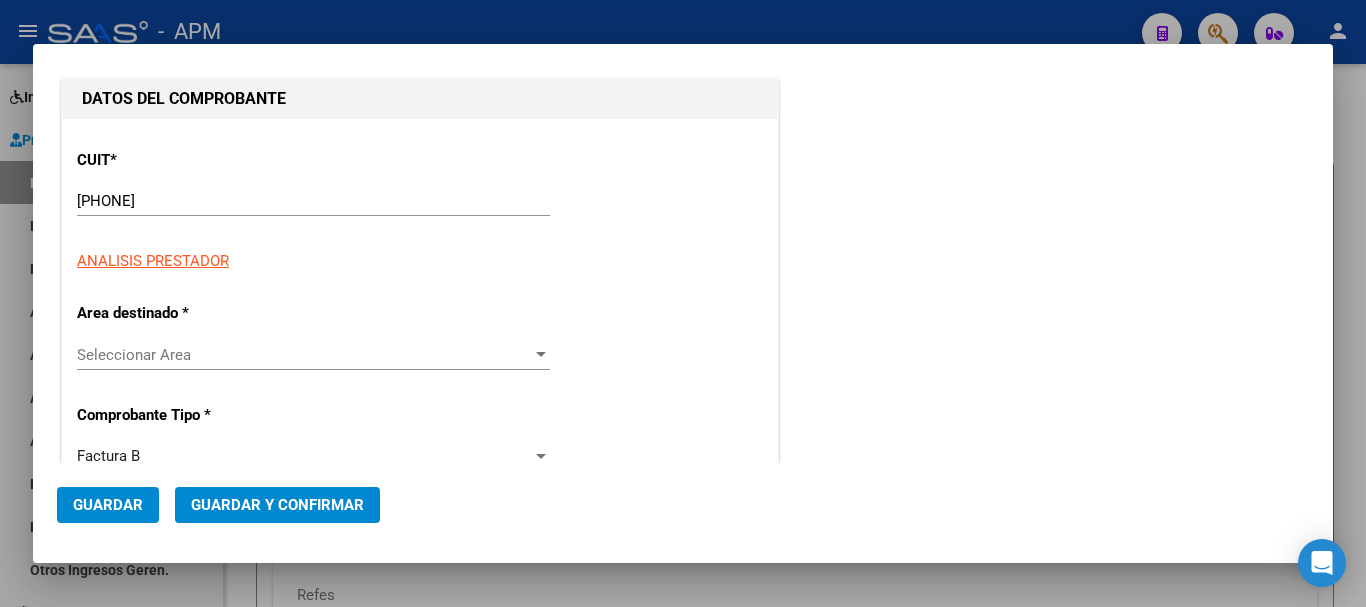 click on "Seleccionar Area" at bounding box center [304, 355] 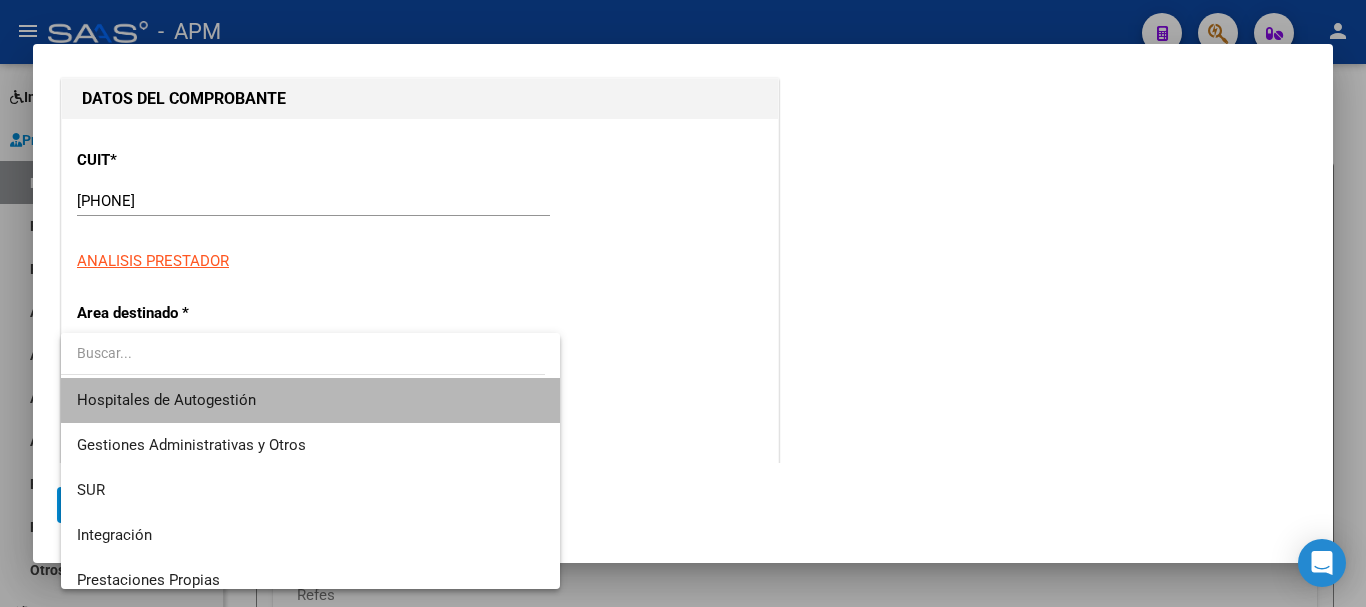 click on "Hospitales de Autogestión" at bounding box center (310, 400) 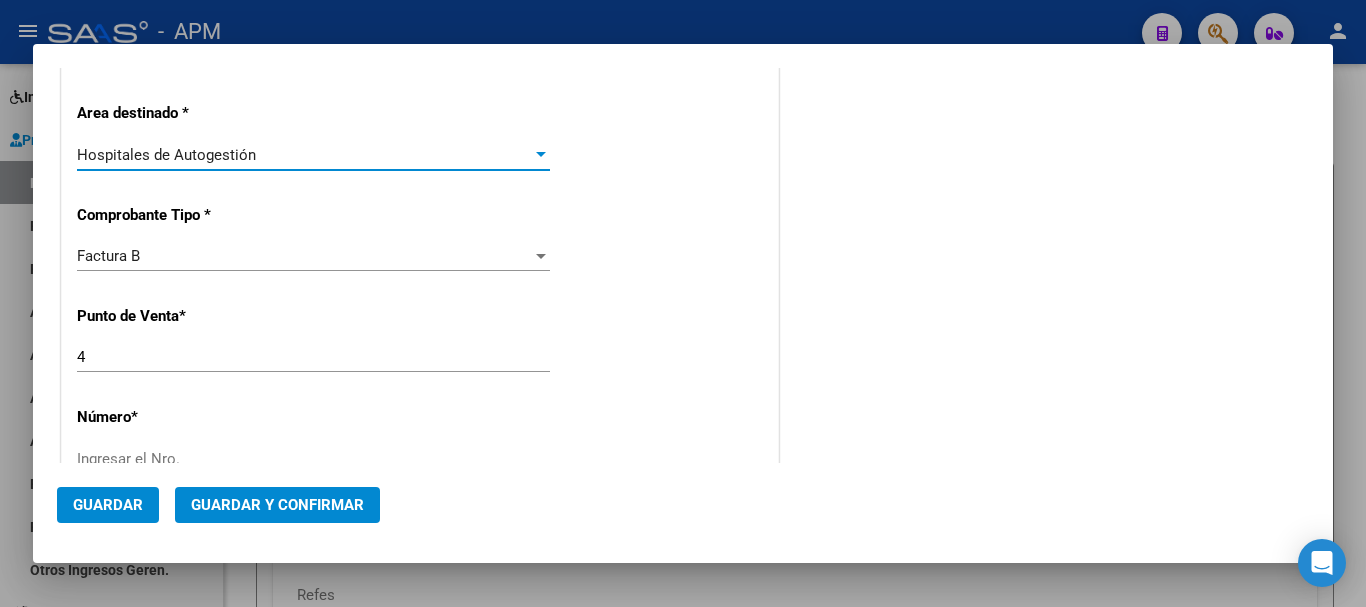 scroll, scrollTop: 500, scrollLeft: 0, axis: vertical 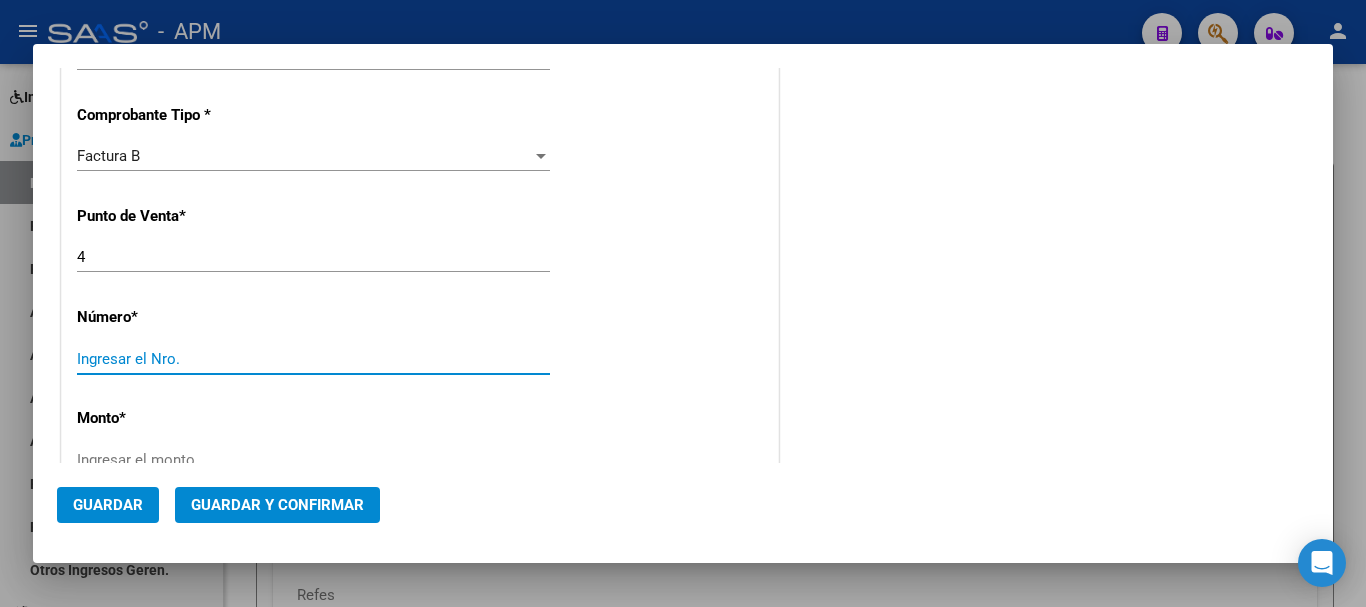 click on "Ingresar el Nro." at bounding box center [313, 359] 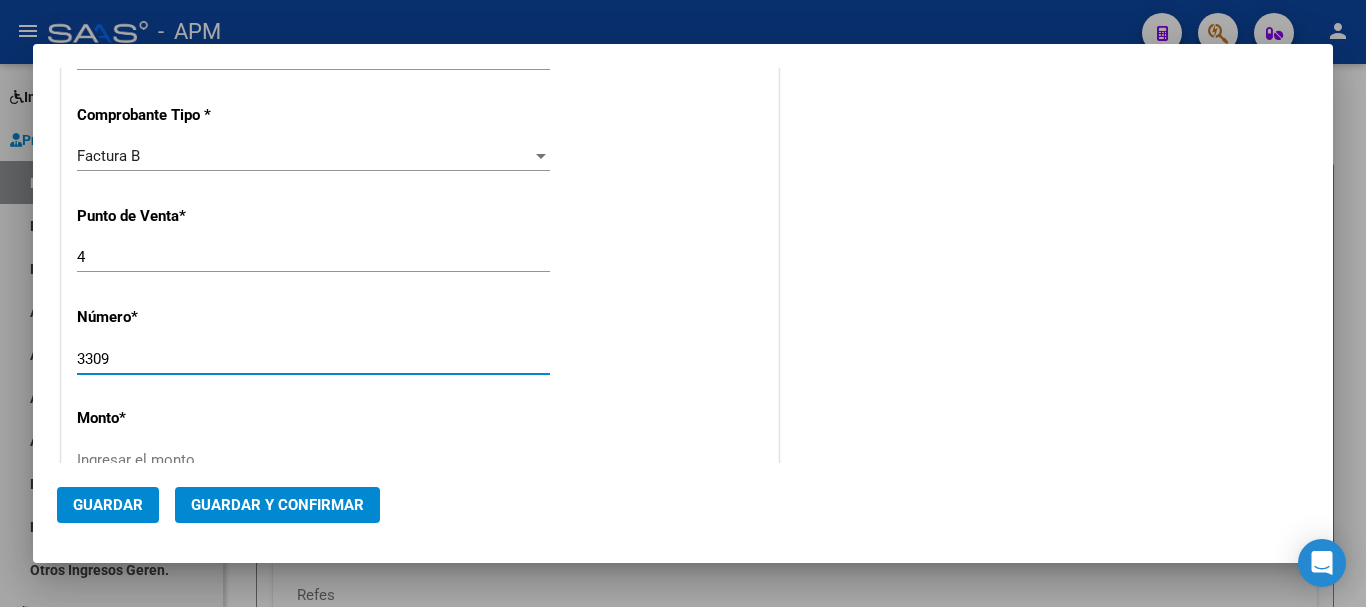 type on "3309" 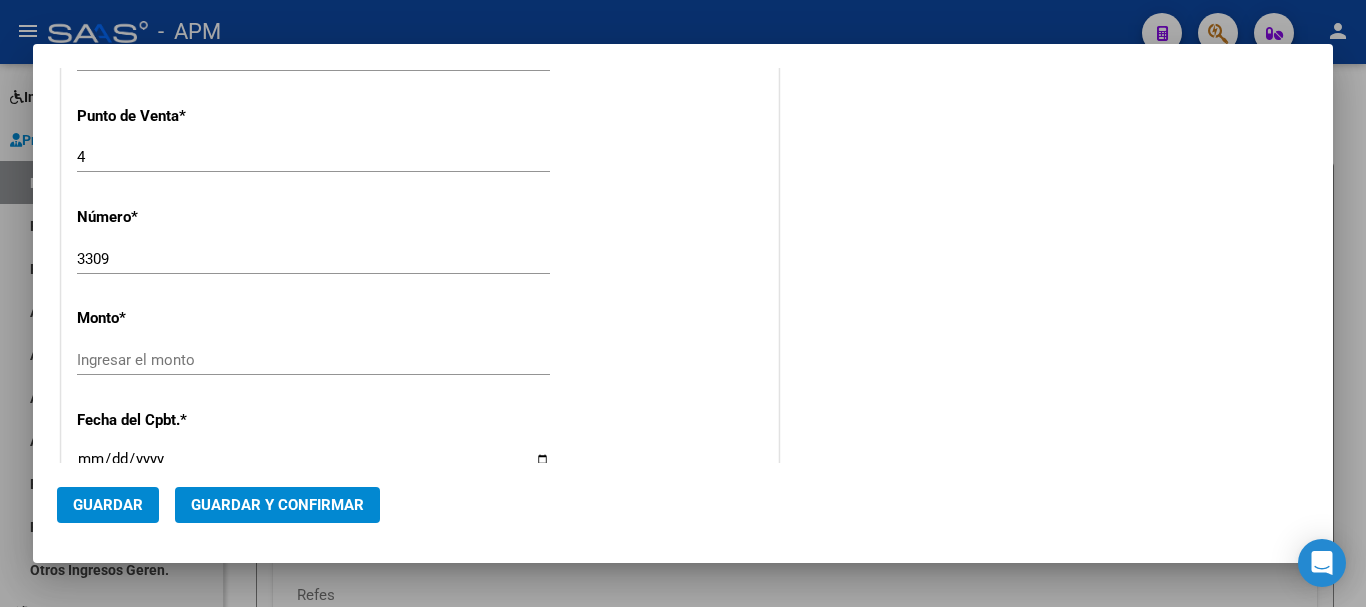scroll, scrollTop: 800, scrollLeft: 0, axis: vertical 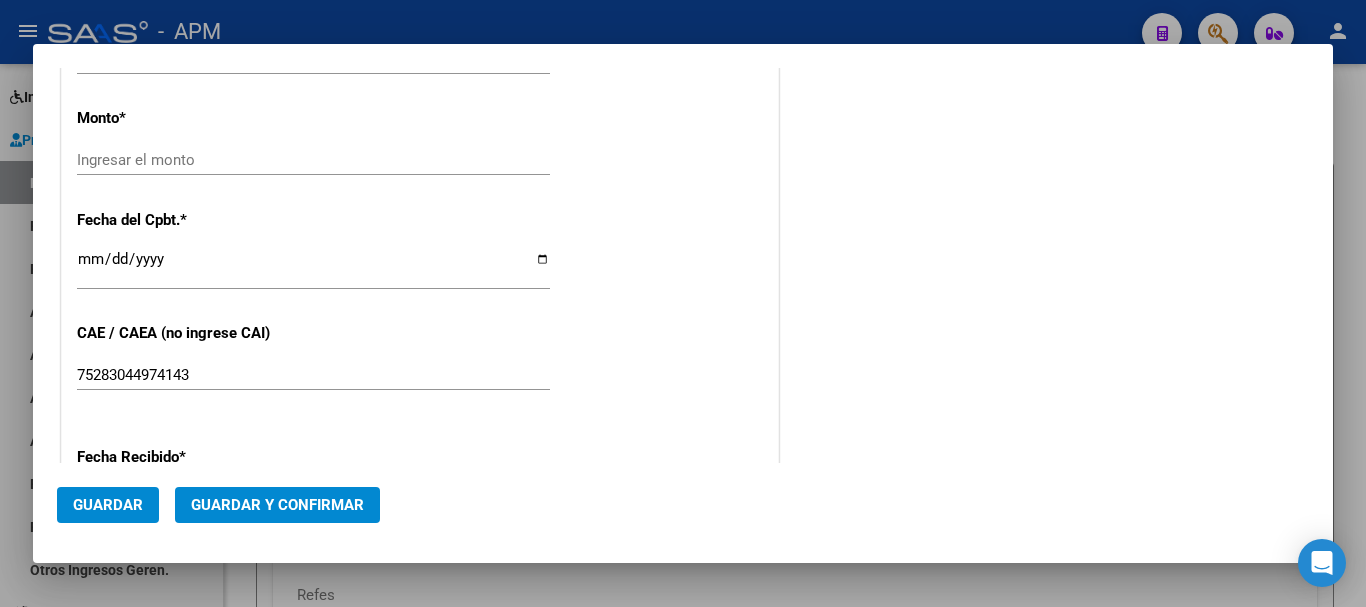 click on "Ingresar el monto" at bounding box center (313, 160) 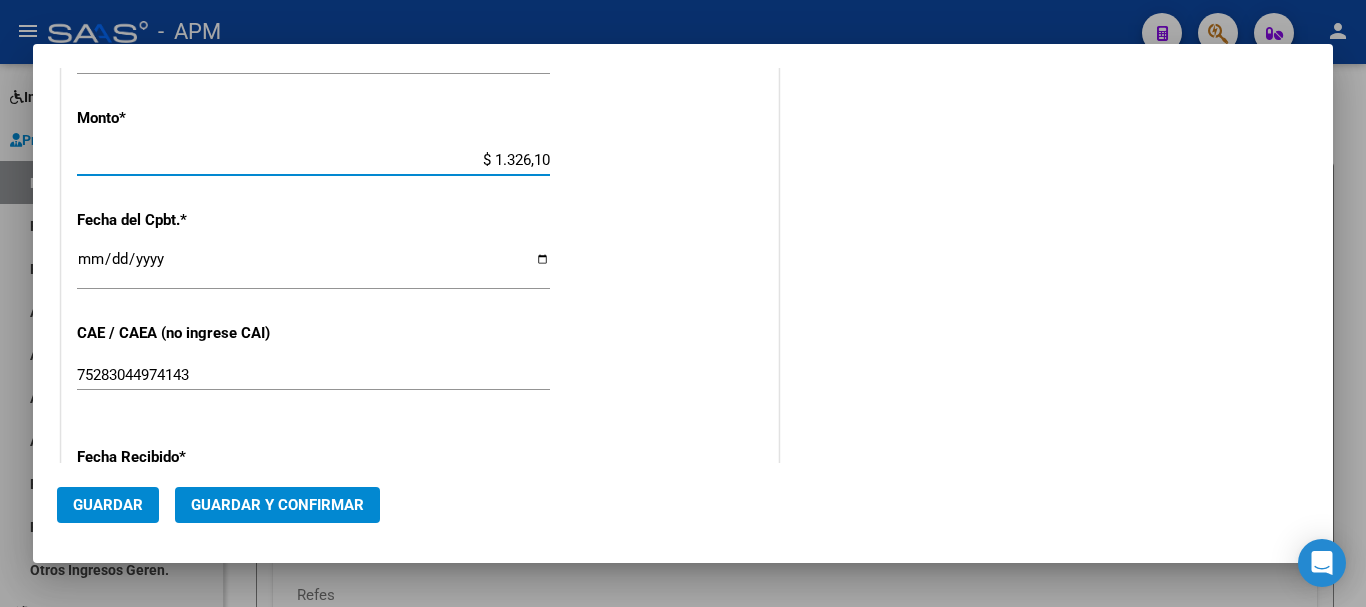type on "$ 13.261,00" 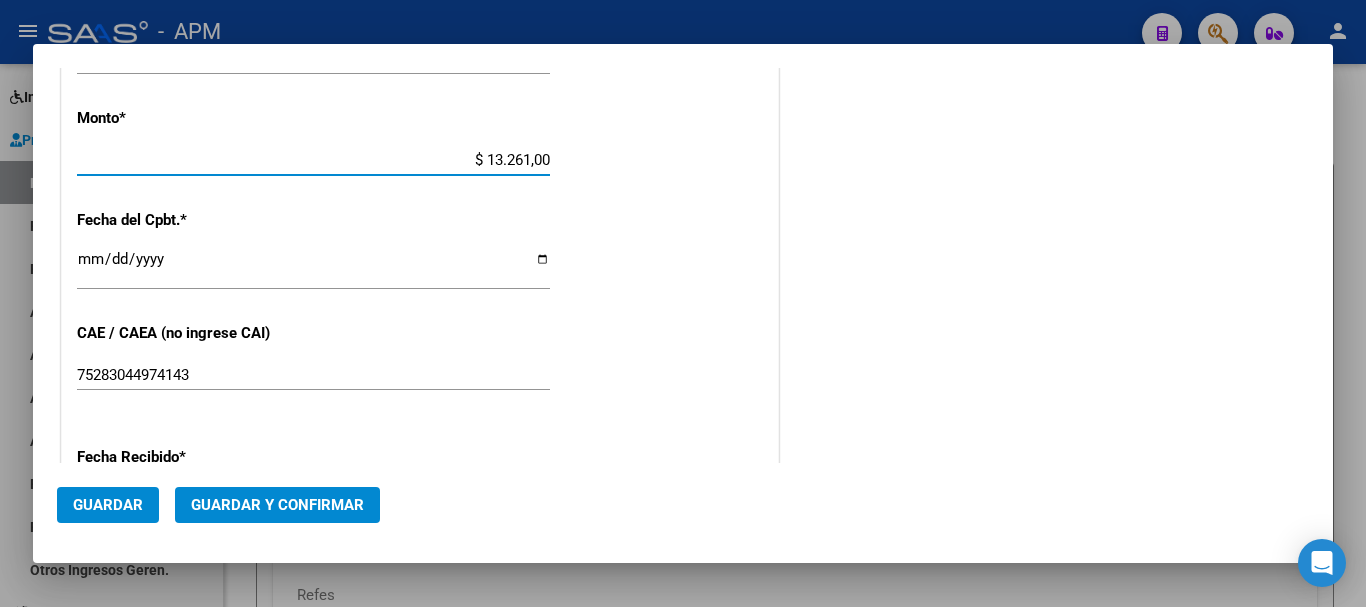 click on "Ingresar la fecha" at bounding box center [313, 267] 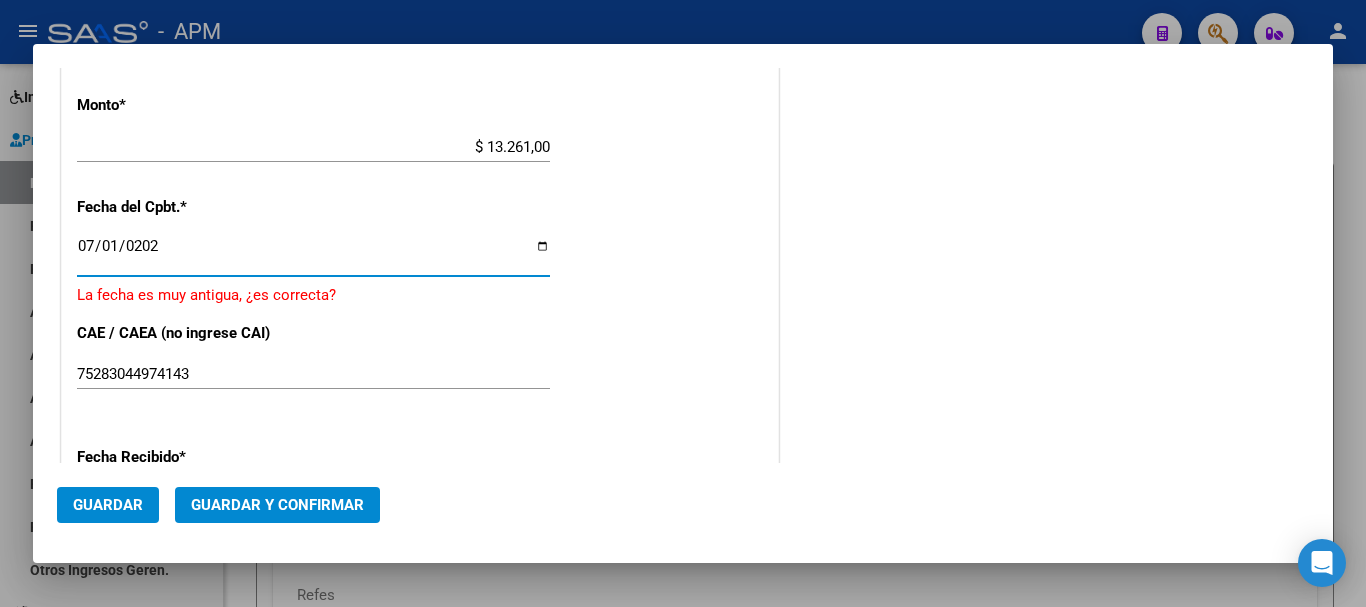 type on "2025-07-01" 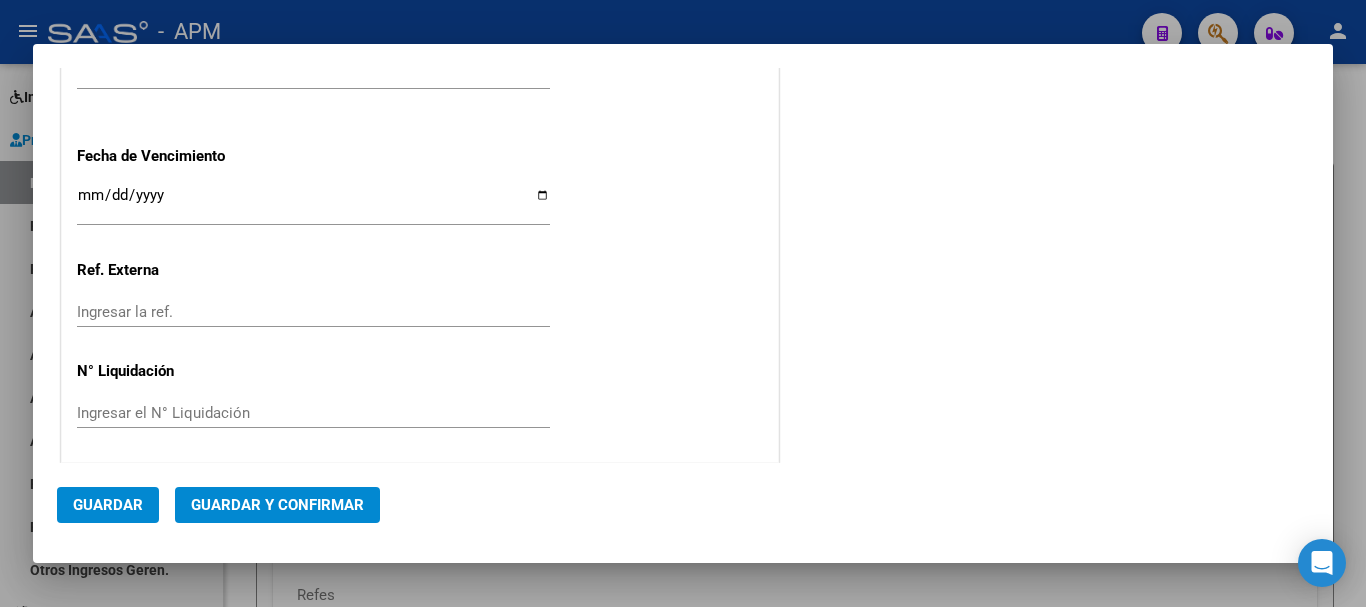 scroll, scrollTop: 1241, scrollLeft: 0, axis: vertical 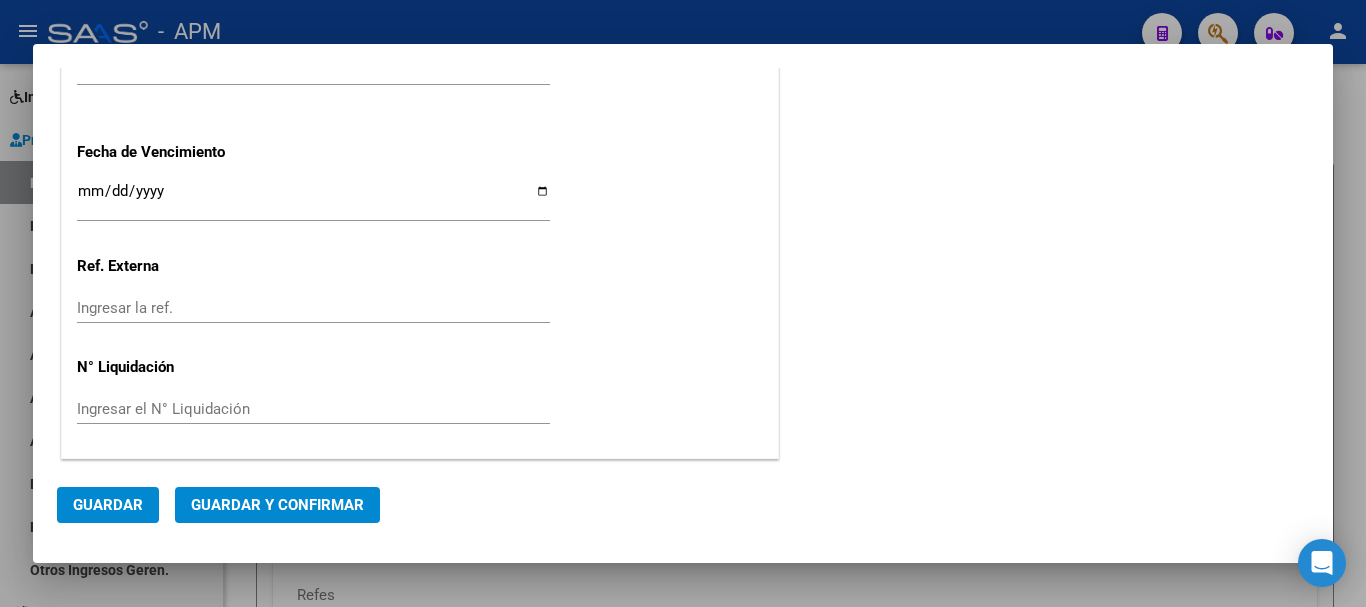 click on "Guardar y Confirmar" 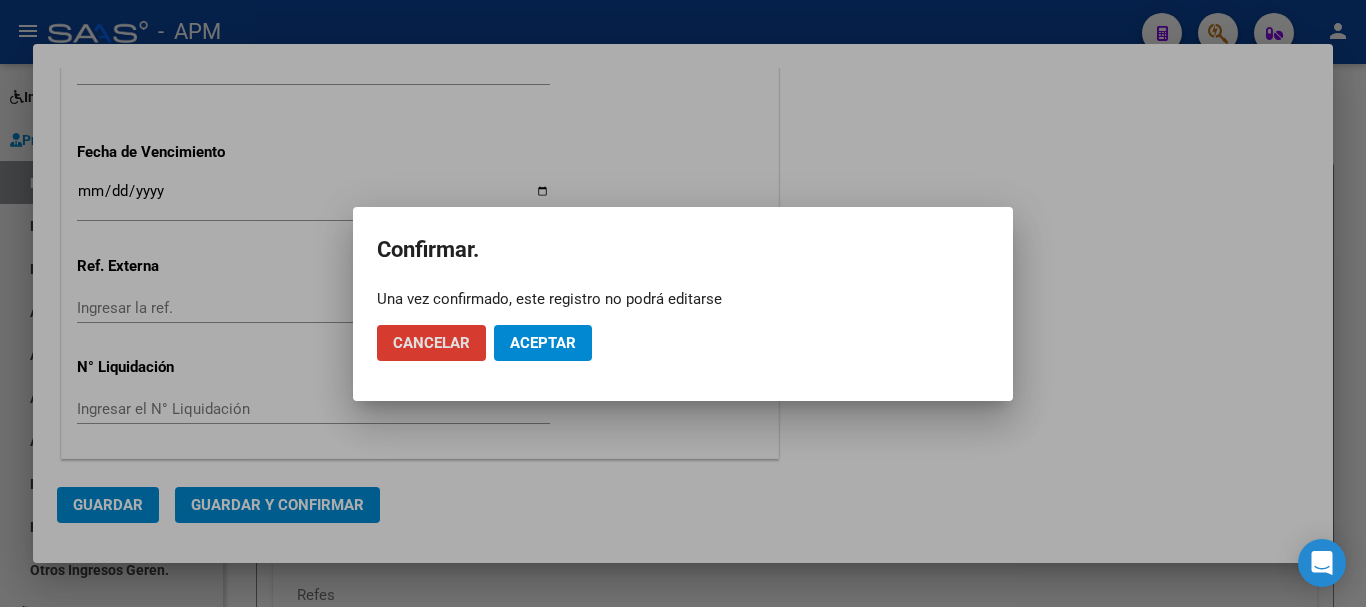 click on "Aceptar" 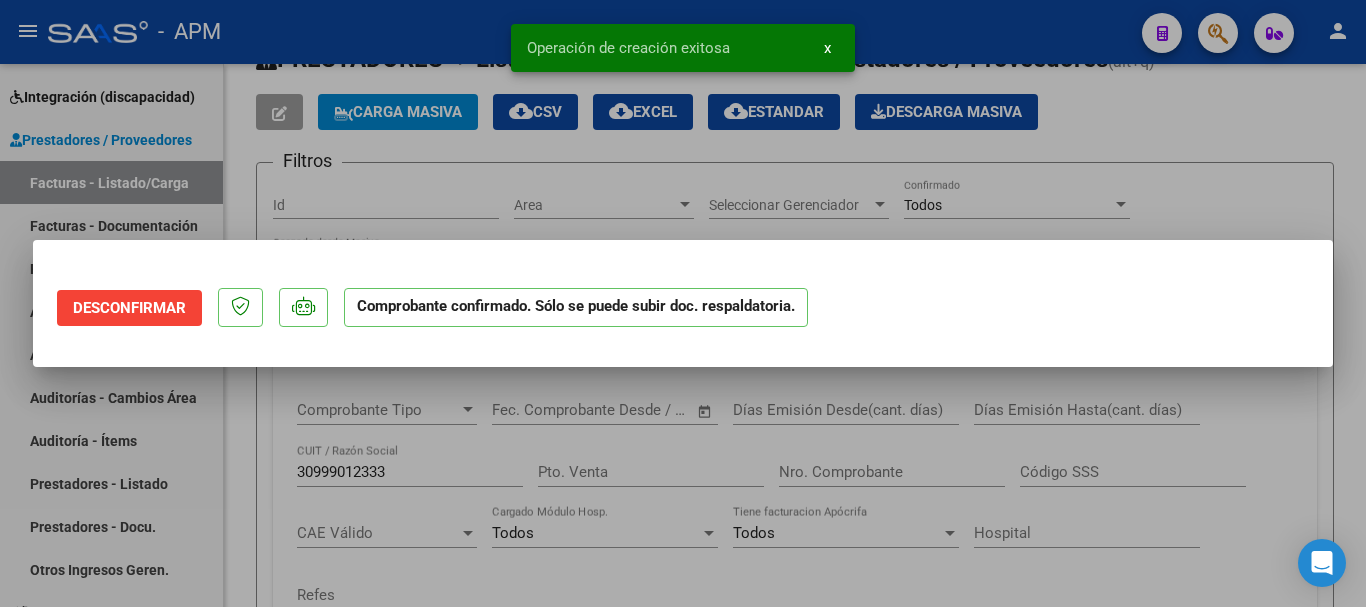scroll, scrollTop: 0, scrollLeft: 0, axis: both 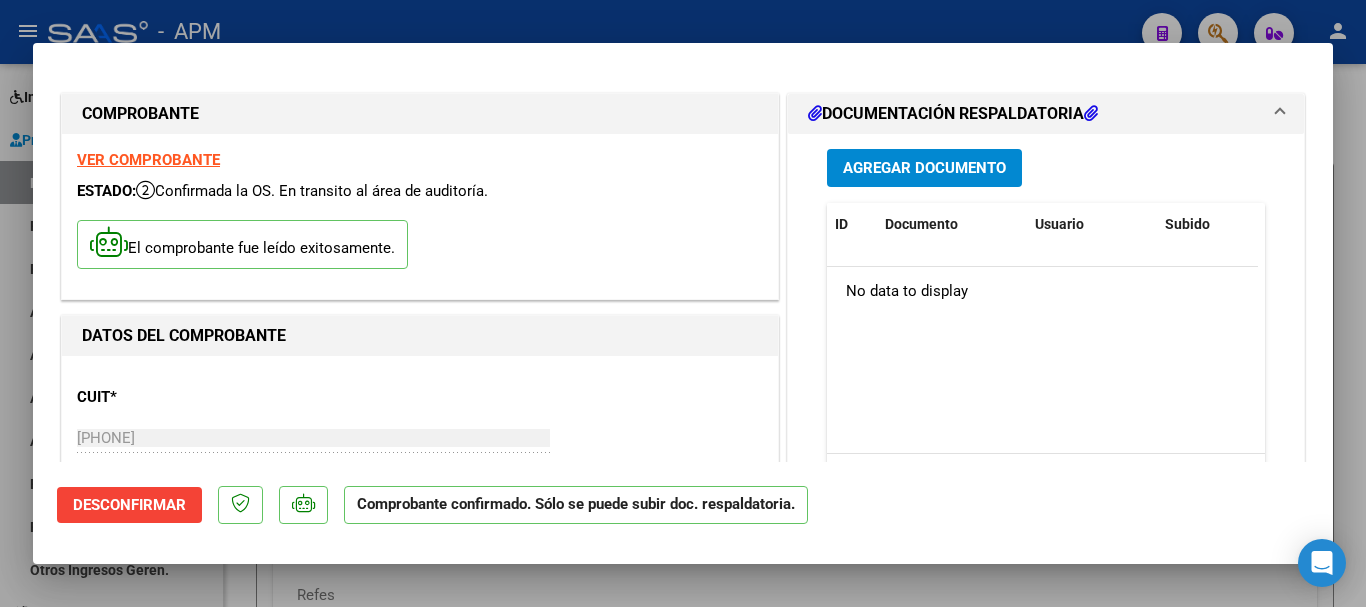 click at bounding box center [683, 303] 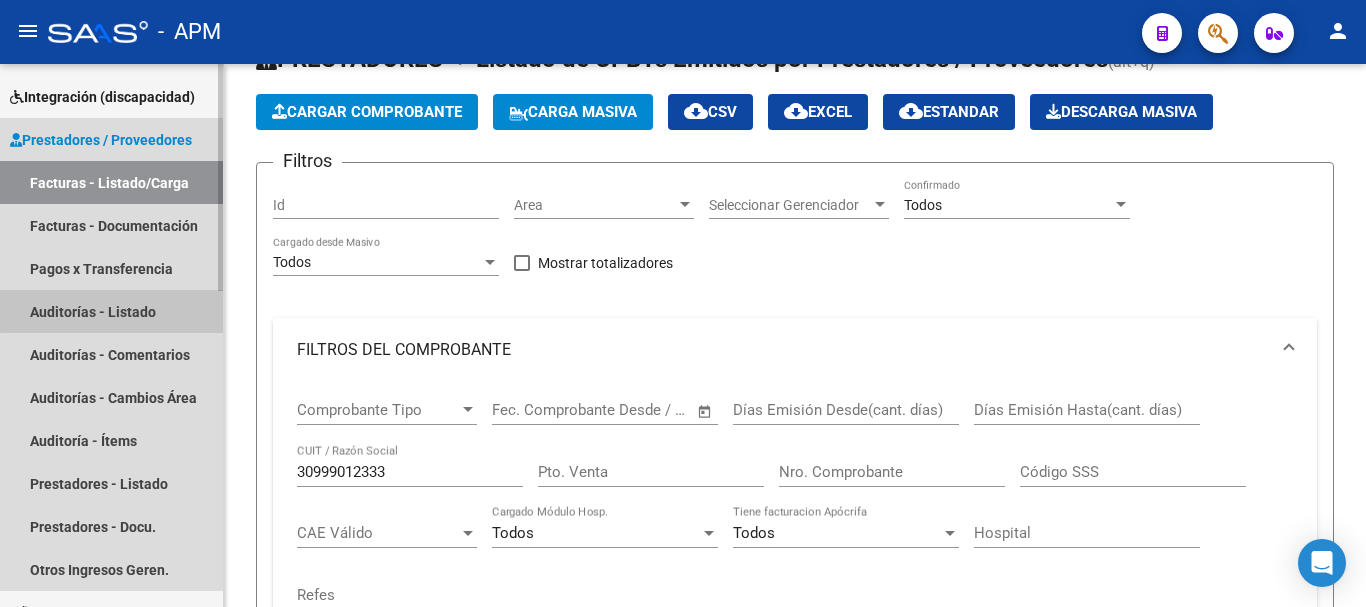 click on "Auditorías - Listado" at bounding box center [111, 311] 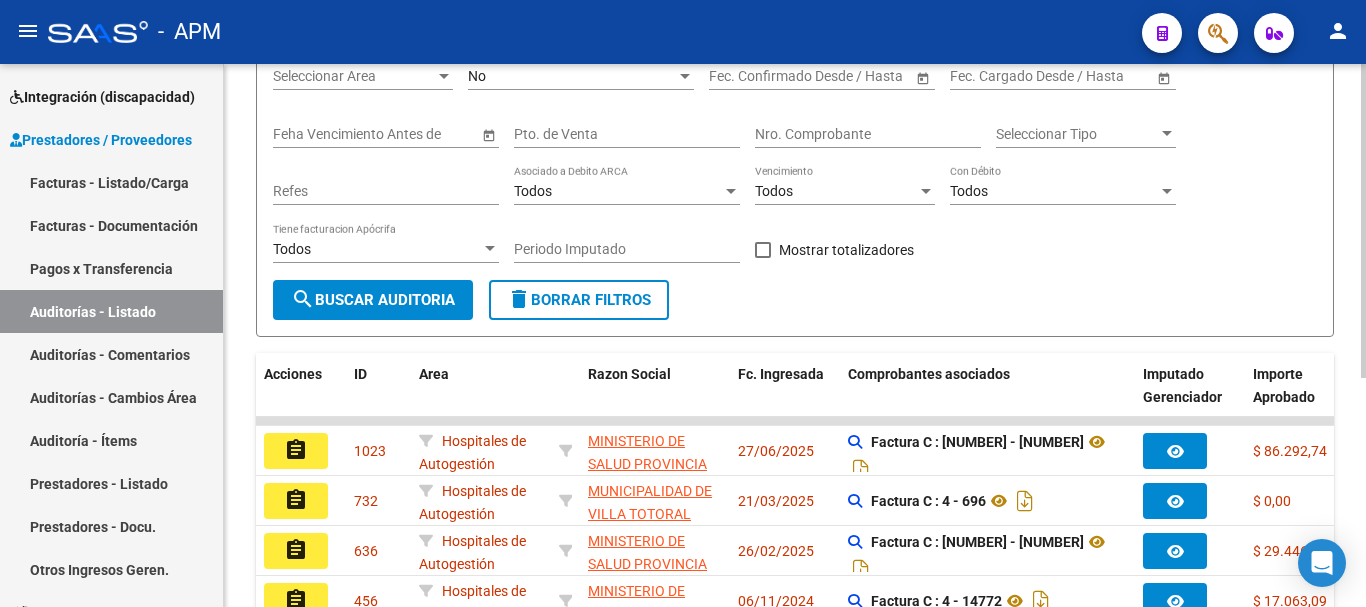 scroll, scrollTop: 0, scrollLeft: 0, axis: both 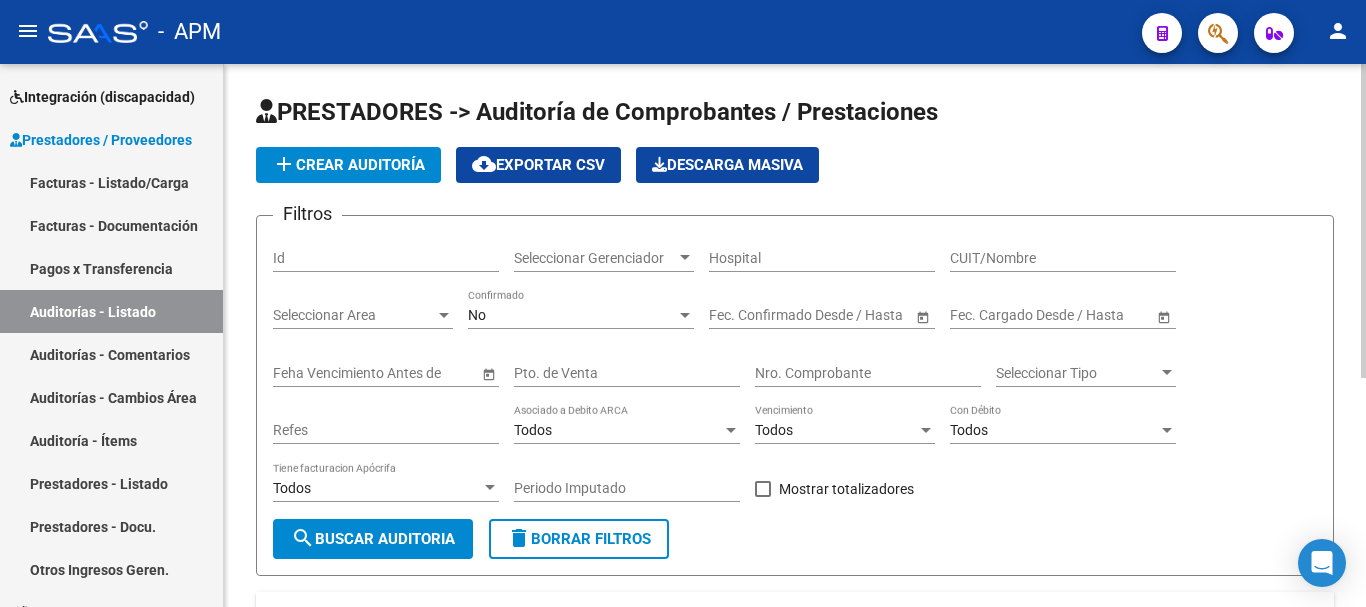 click on "add  Crear Auditoría" 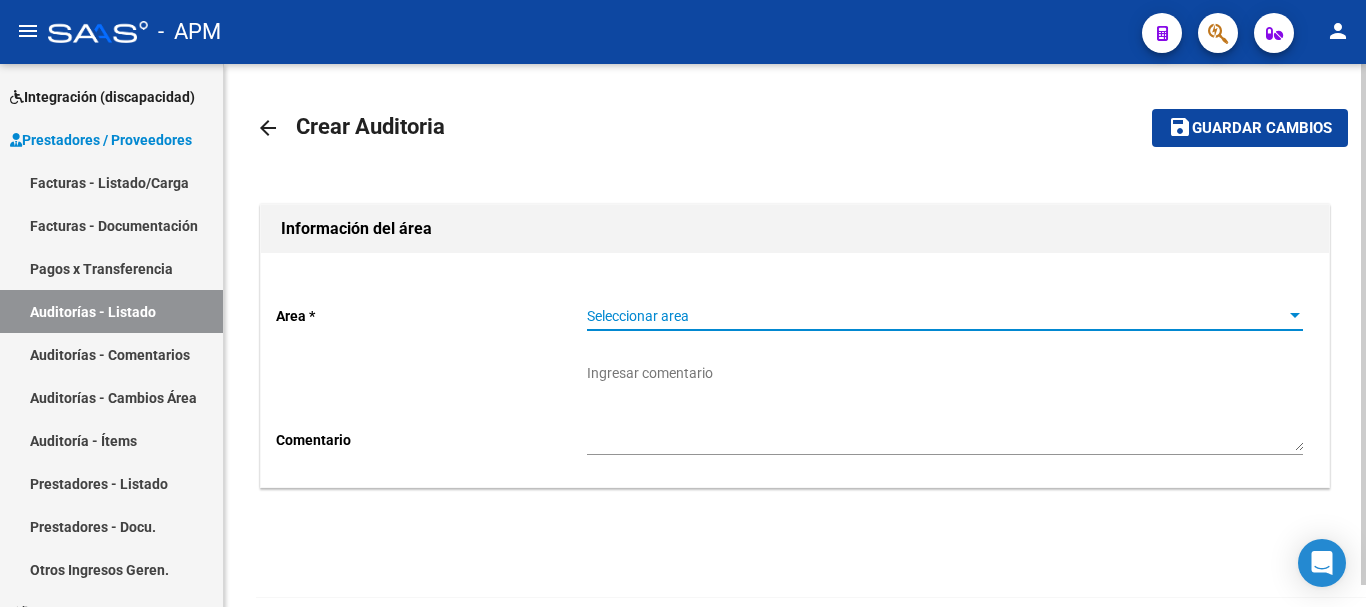 click on "Seleccionar area" at bounding box center (936, 316) 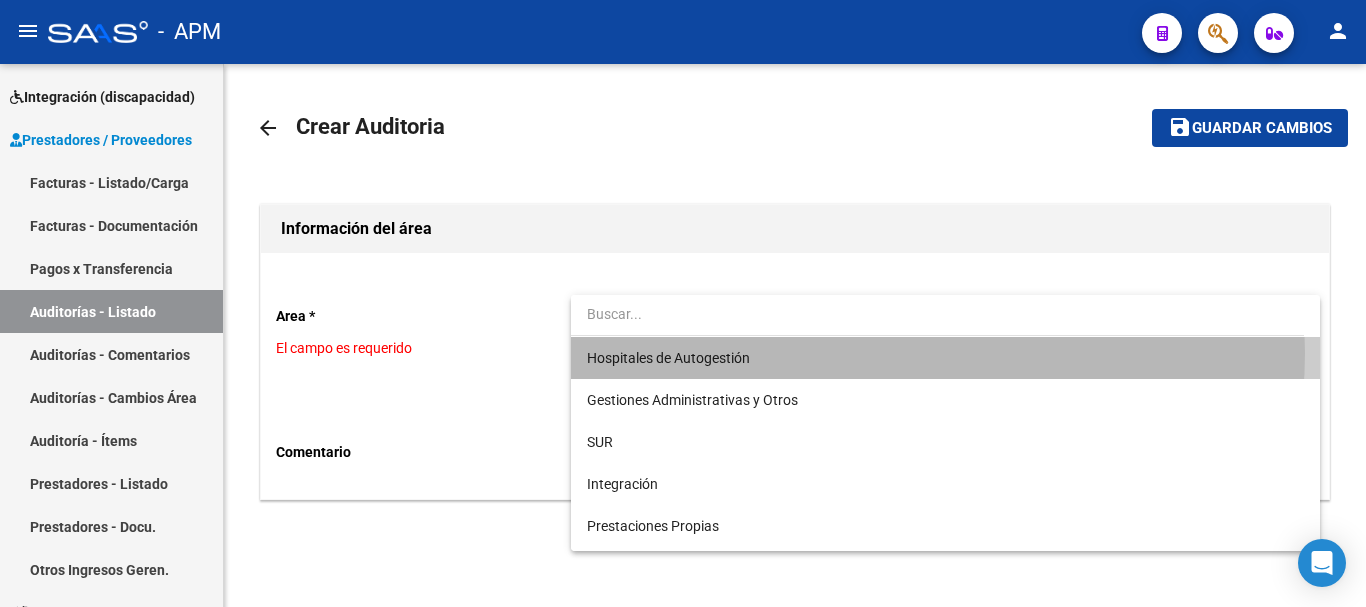 click on "Hospitales de Autogestión" at bounding box center (945, 358) 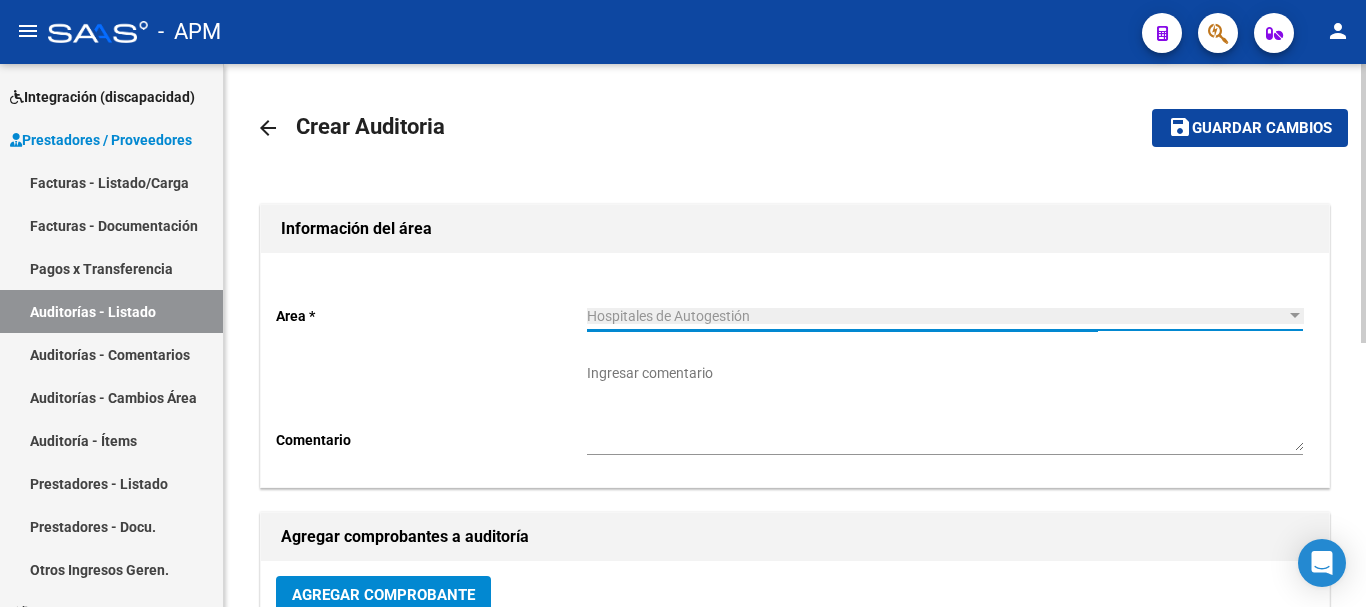click on "Guardar cambios" 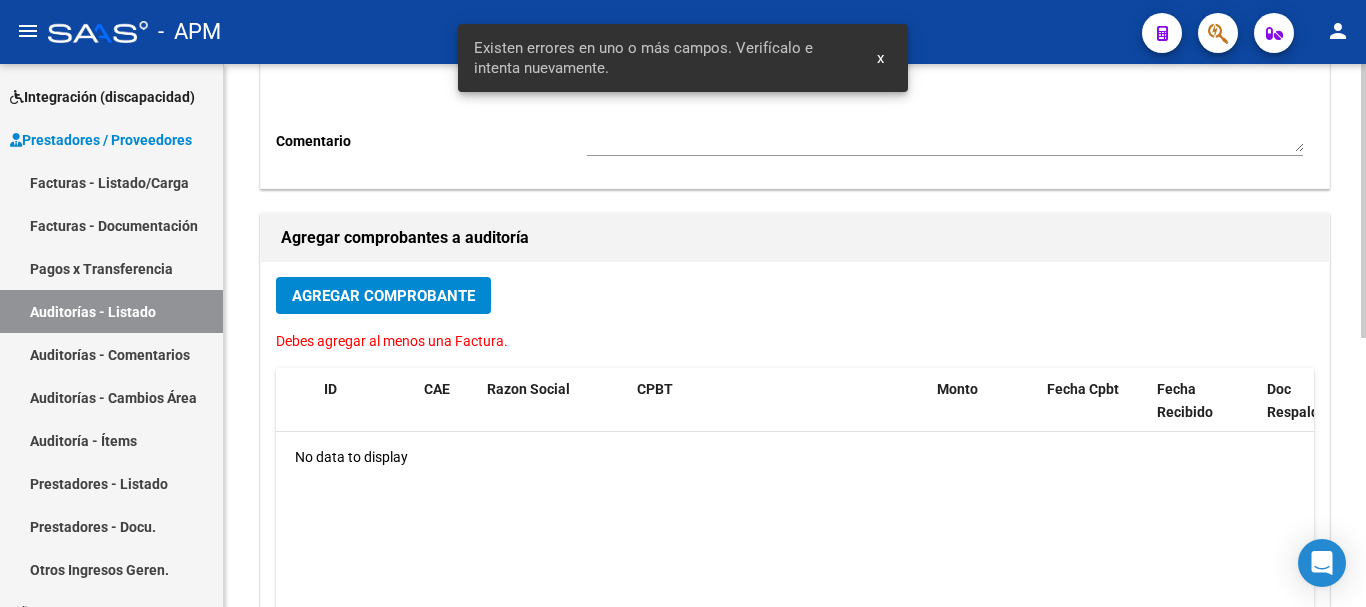 scroll, scrollTop: 300, scrollLeft: 0, axis: vertical 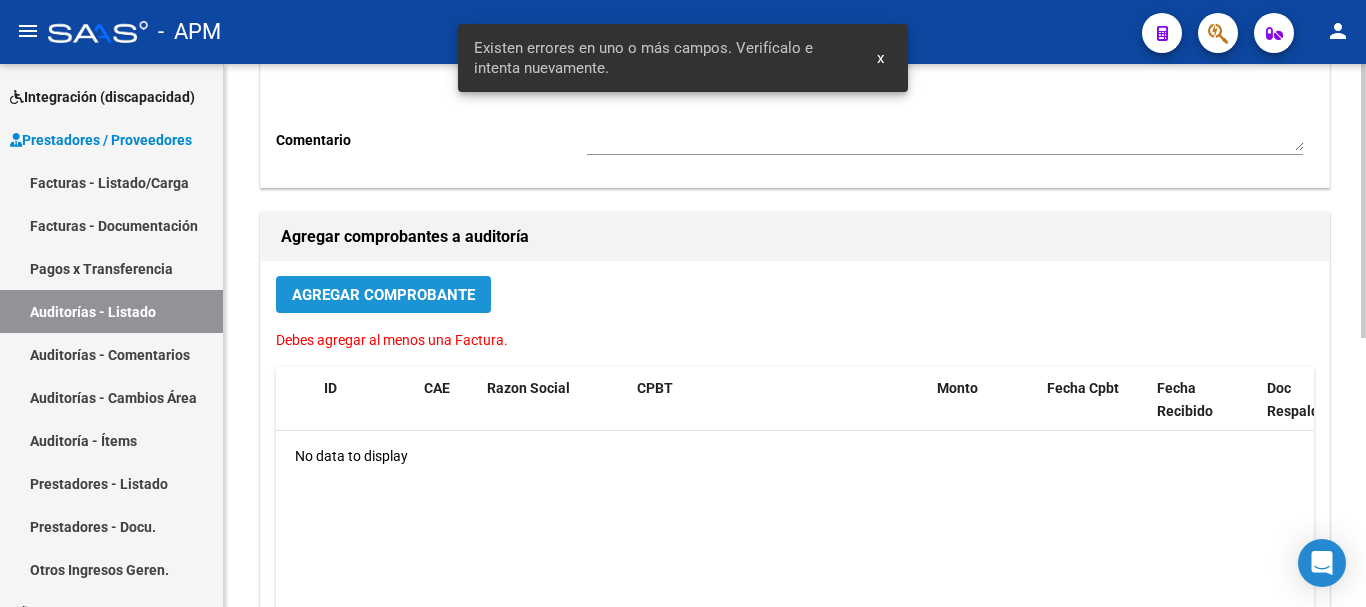 click on "Agregar Comprobante" 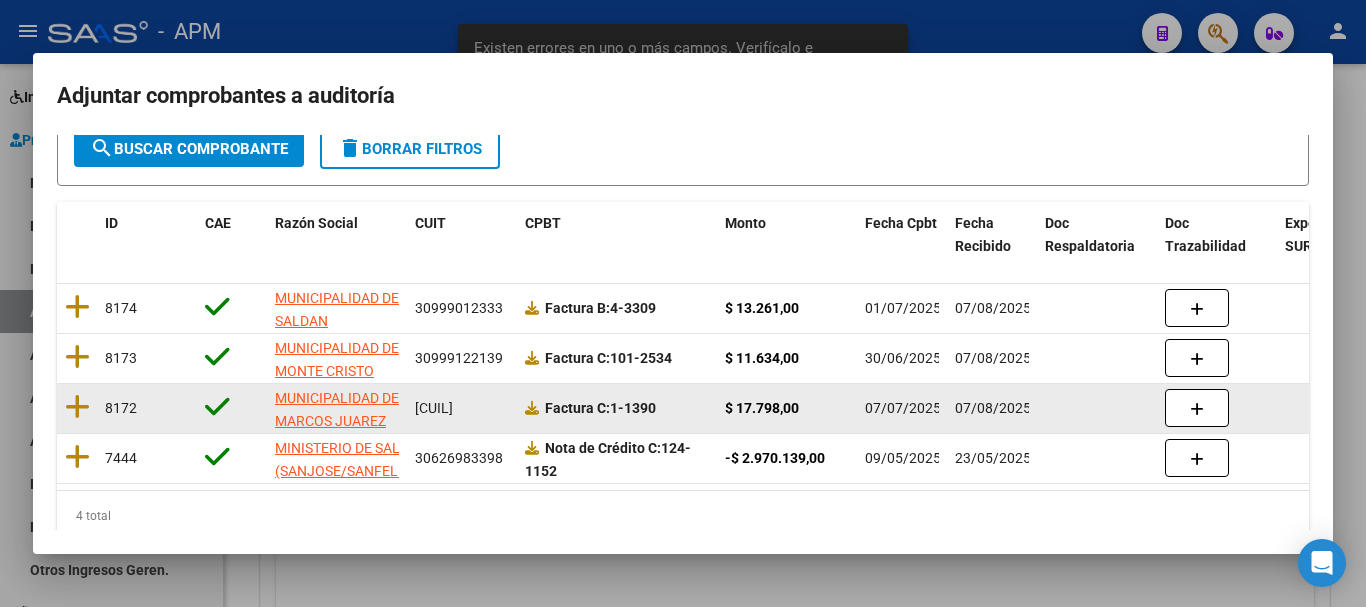 scroll, scrollTop: 178, scrollLeft: 0, axis: vertical 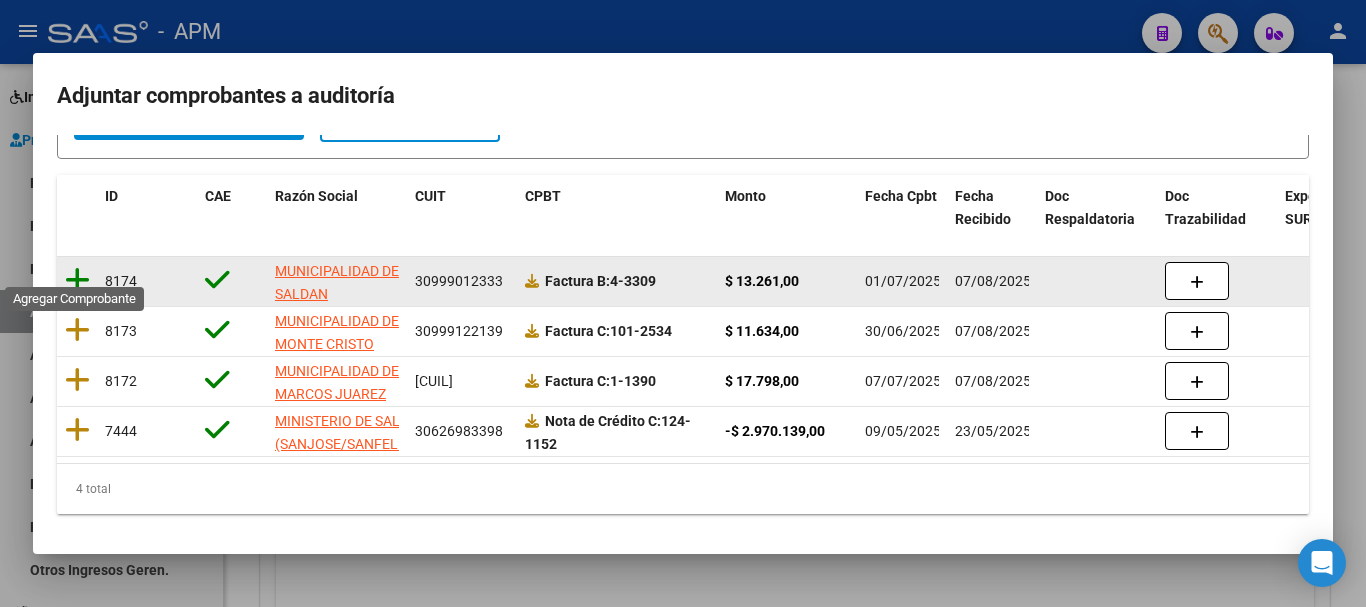 click 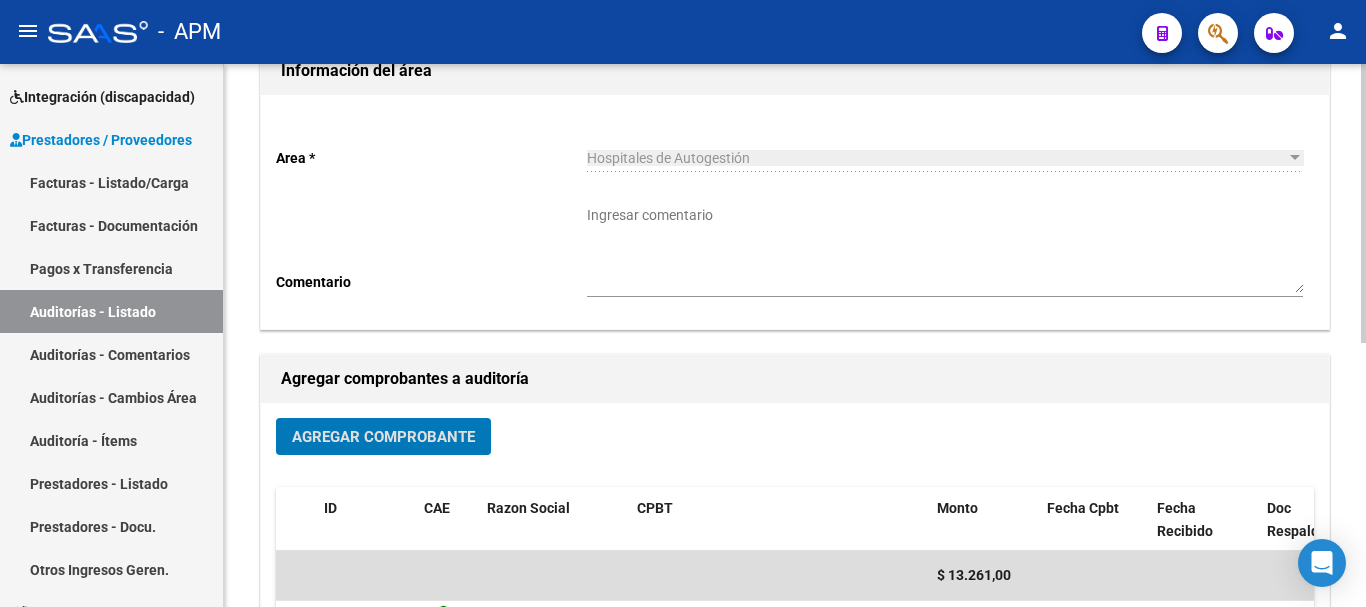 scroll, scrollTop: 0, scrollLeft: 0, axis: both 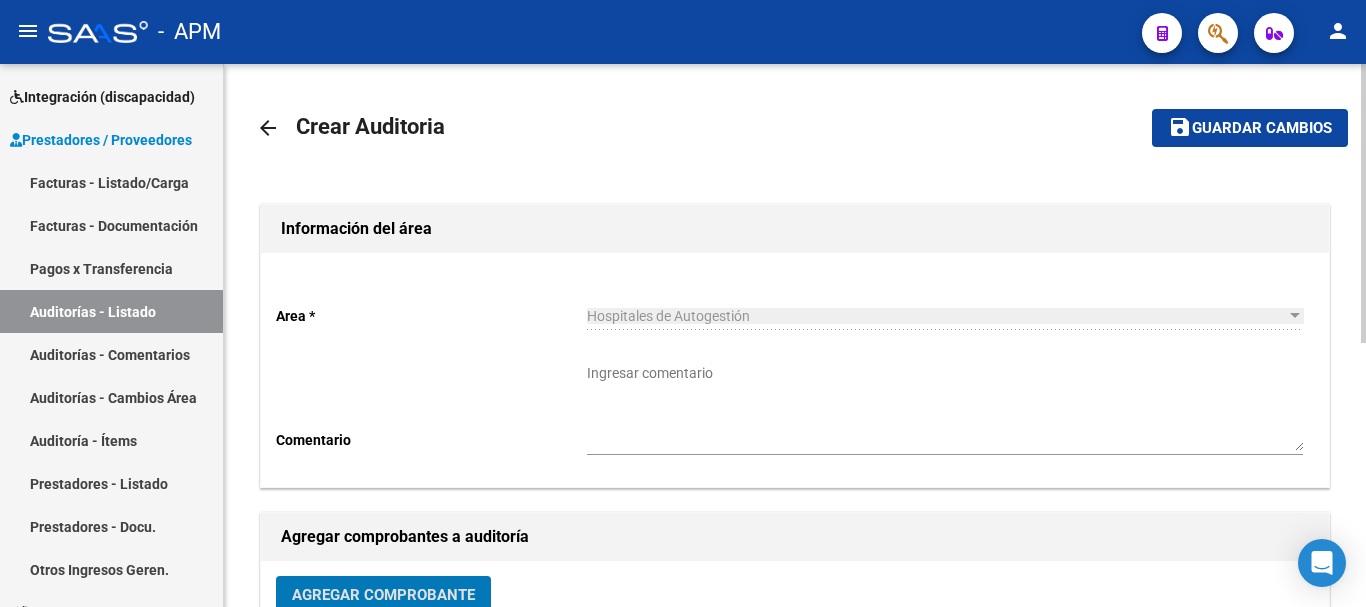 click on "Guardar cambios" 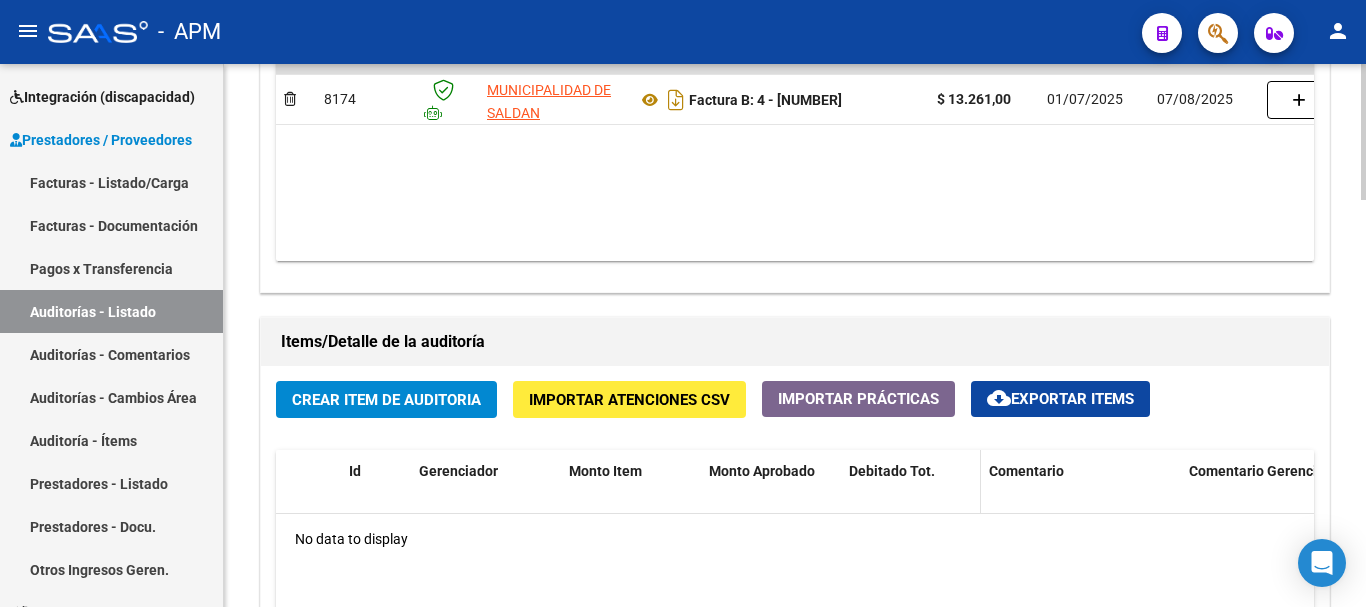 scroll, scrollTop: 1200, scrollLeft: 0, axis: vertical 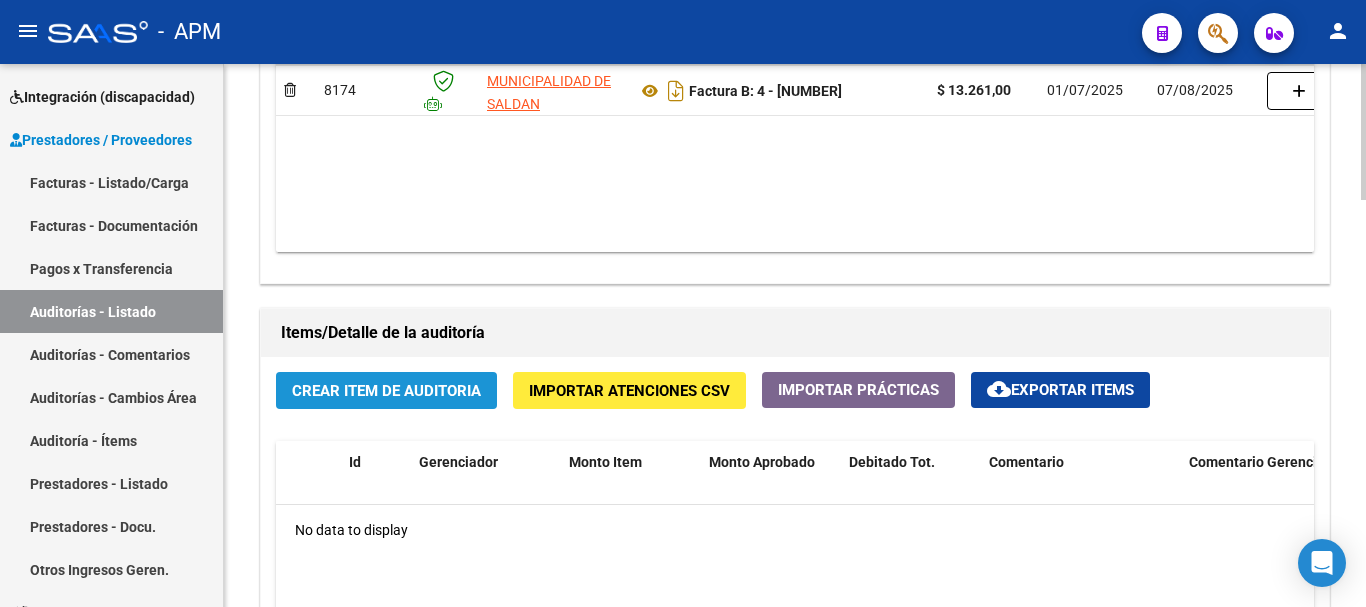 click on "Crear Item de Auditoria" 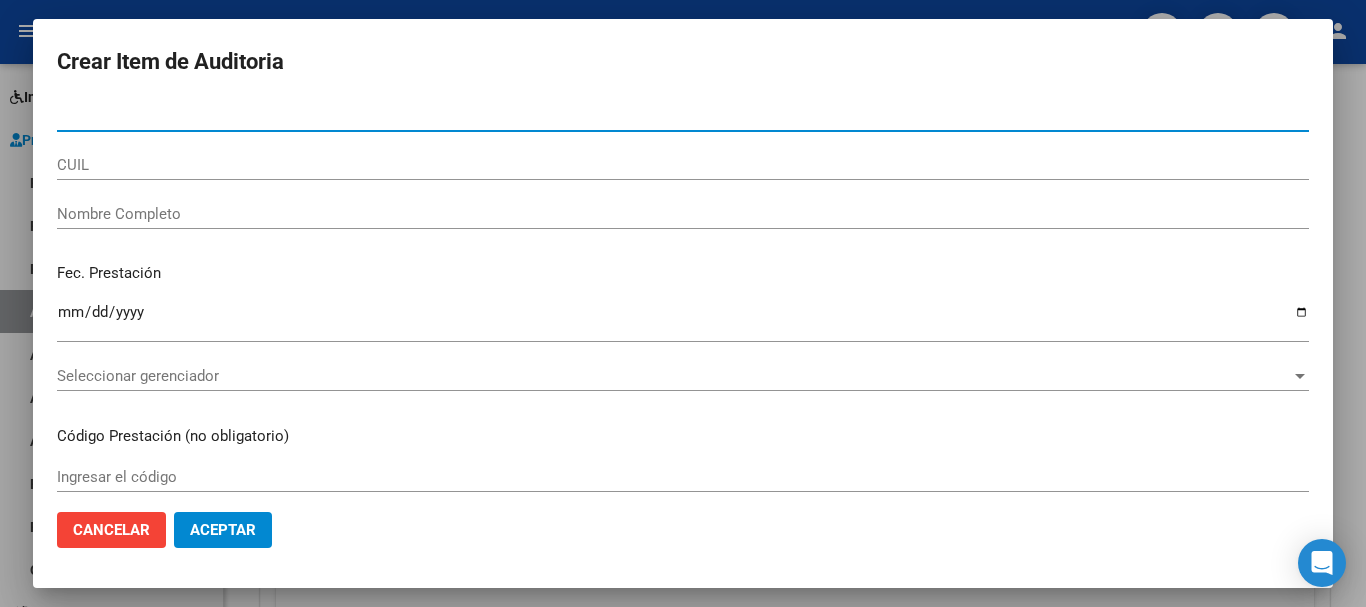 type on "20649728" 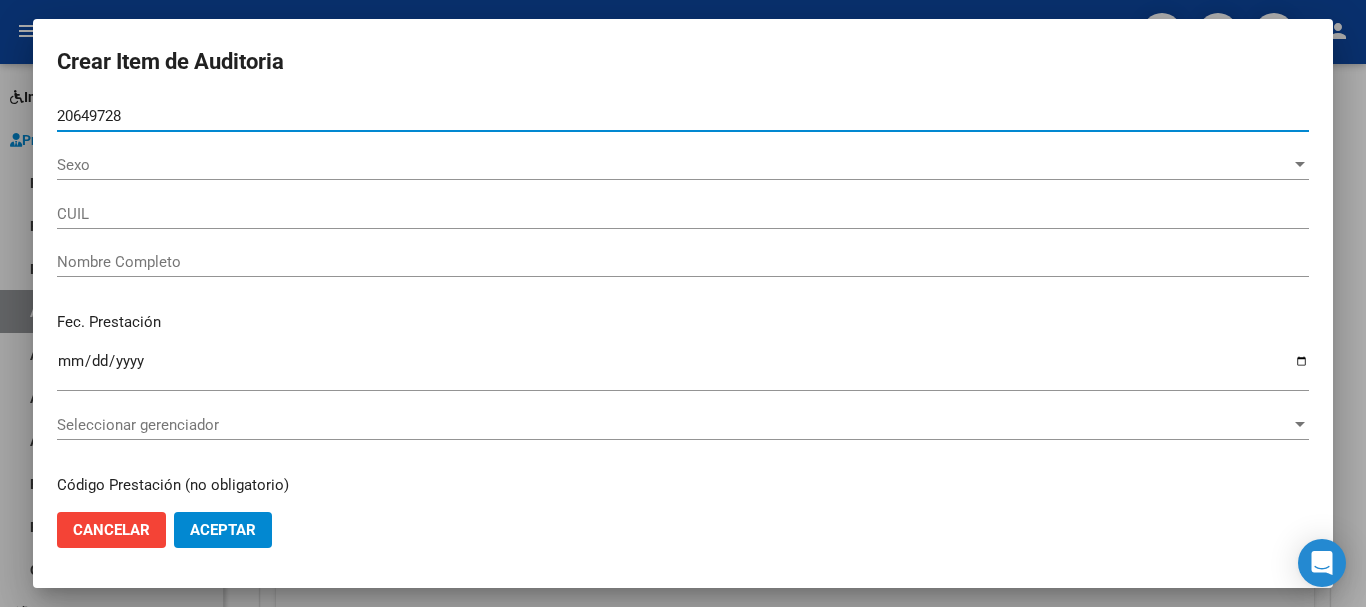 type on "[CUIL]" 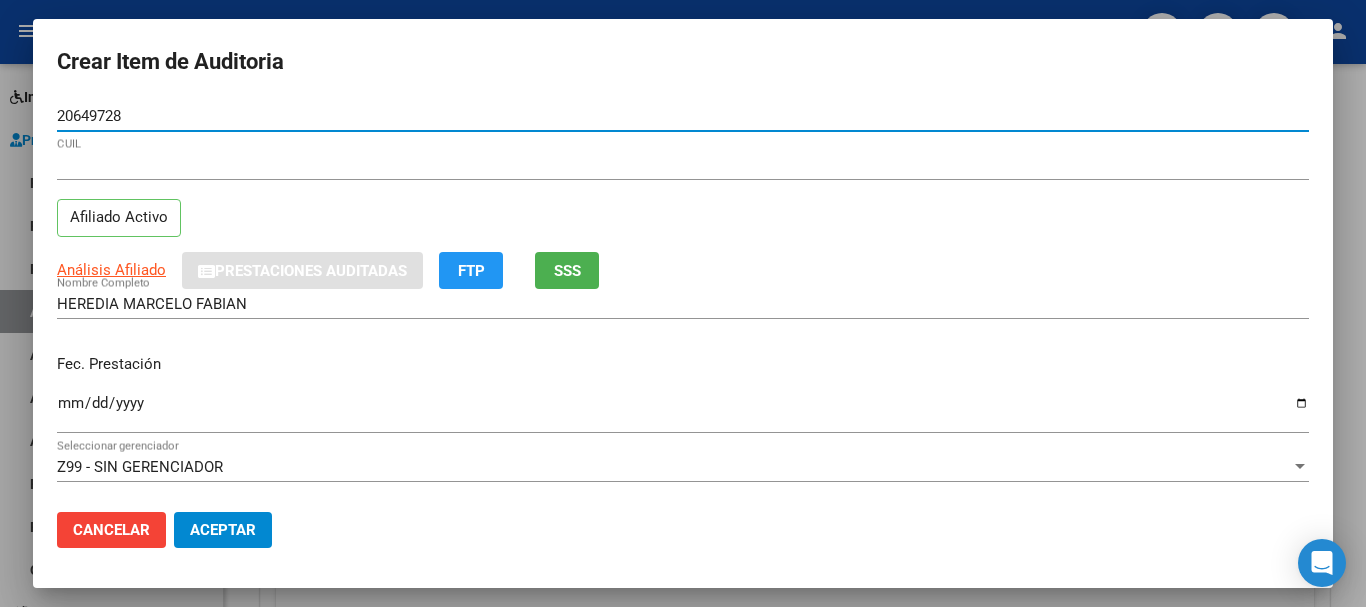 type on "20649728" 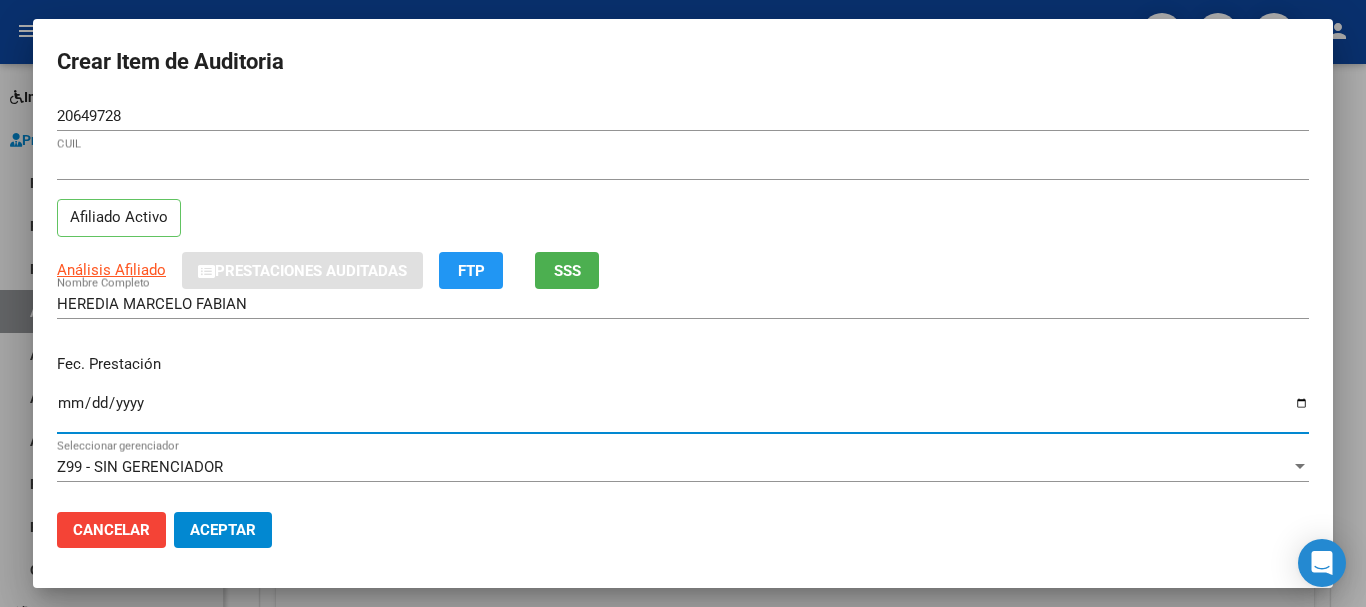 click on "Ingresar la fecha" at bounding box center (683, 411) 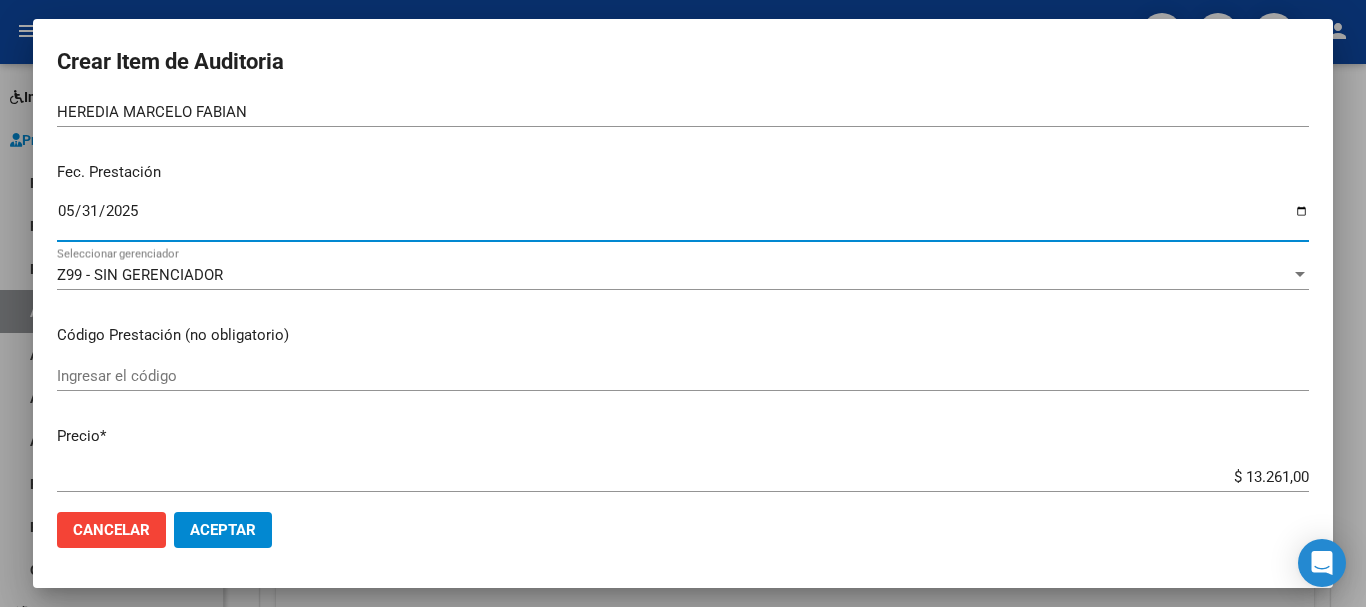 scroll, scrollTop: 200, scrollLeft: 0, axis: vertical 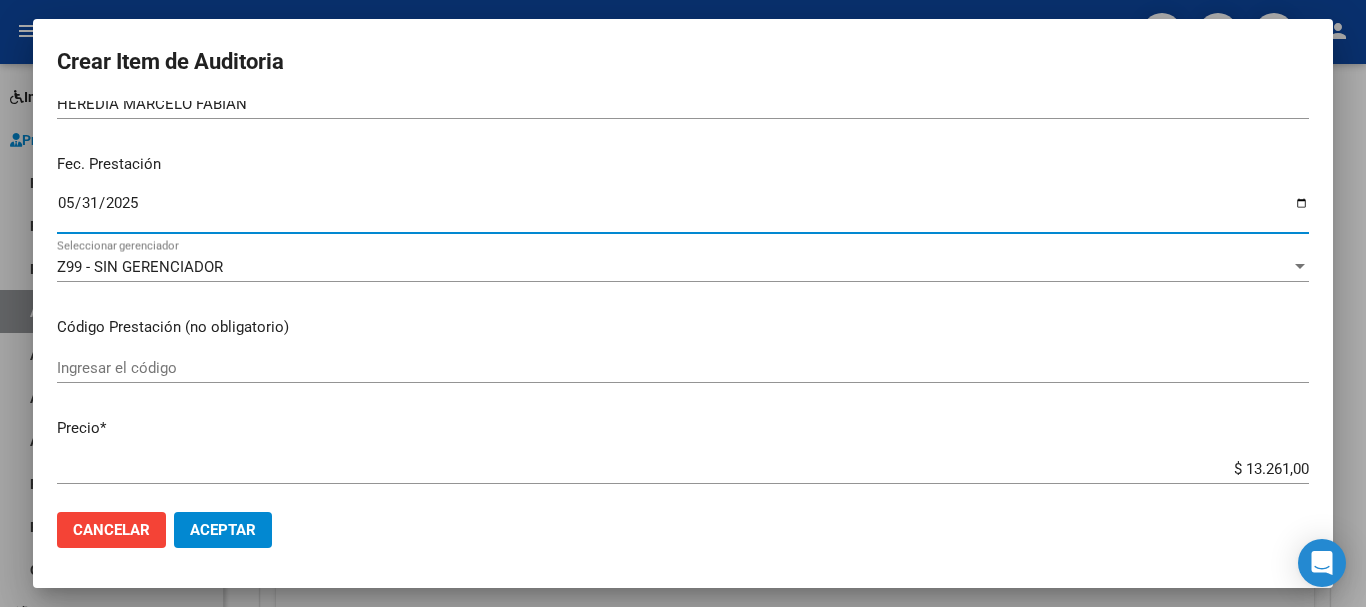 click on "Ingresar el código" at bounding box center (683, 368) 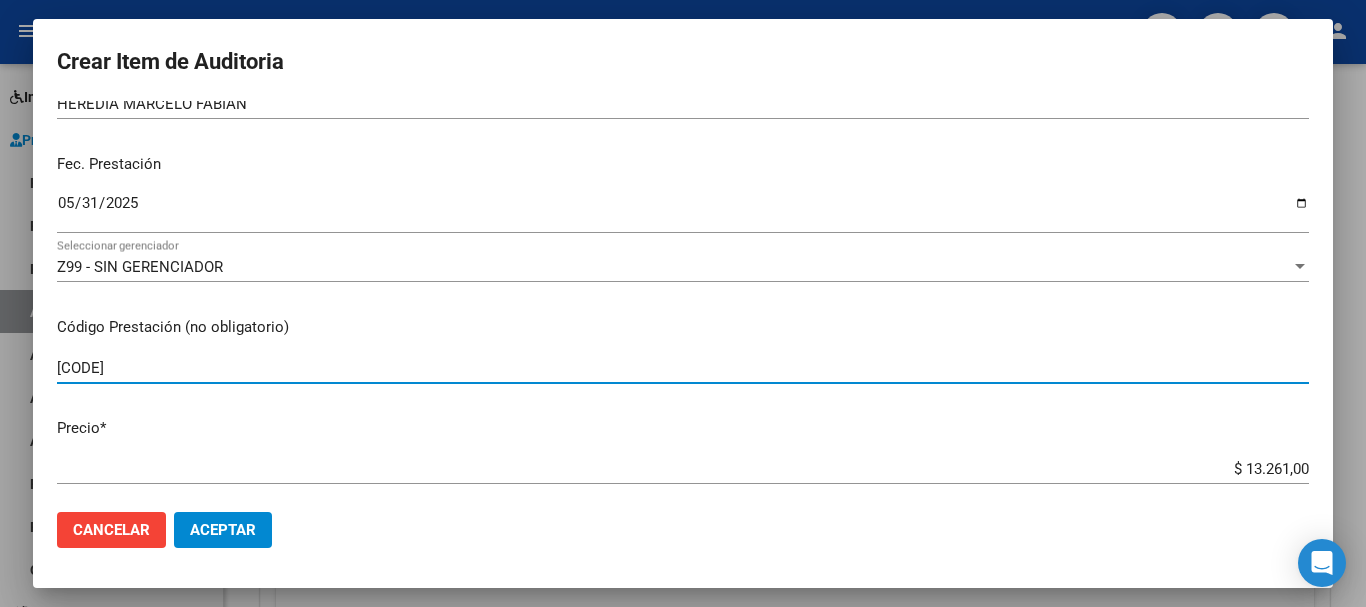 type on "[CODE]" 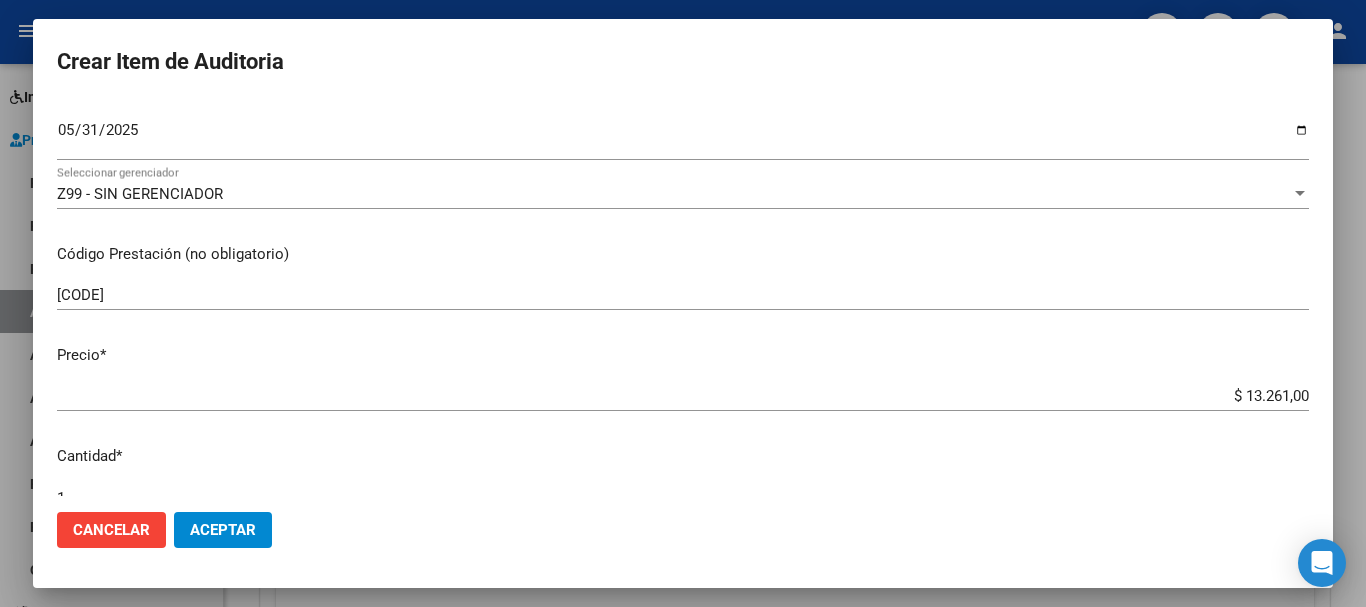 scroll, scrollTop: 300, scrollLeft: 0, axis: vertical 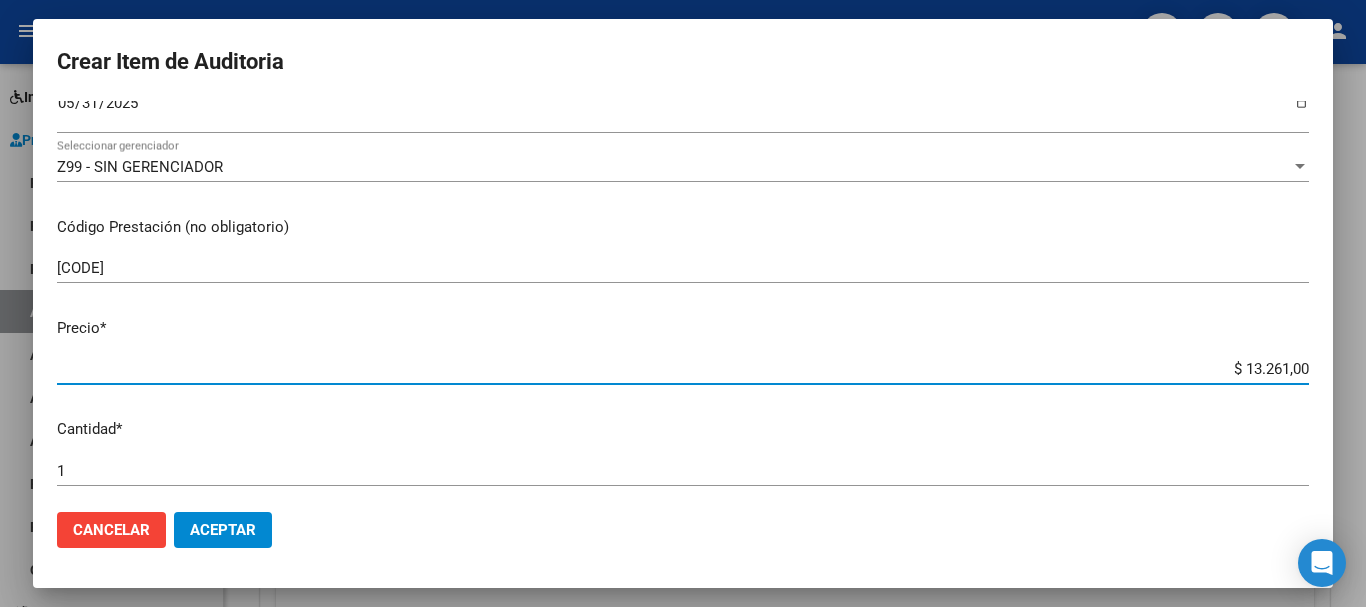 drag, startPoint x: 1231, startPoint y: 369, endPoint x: 1345, endPoint y: 377, distance: 114.28036 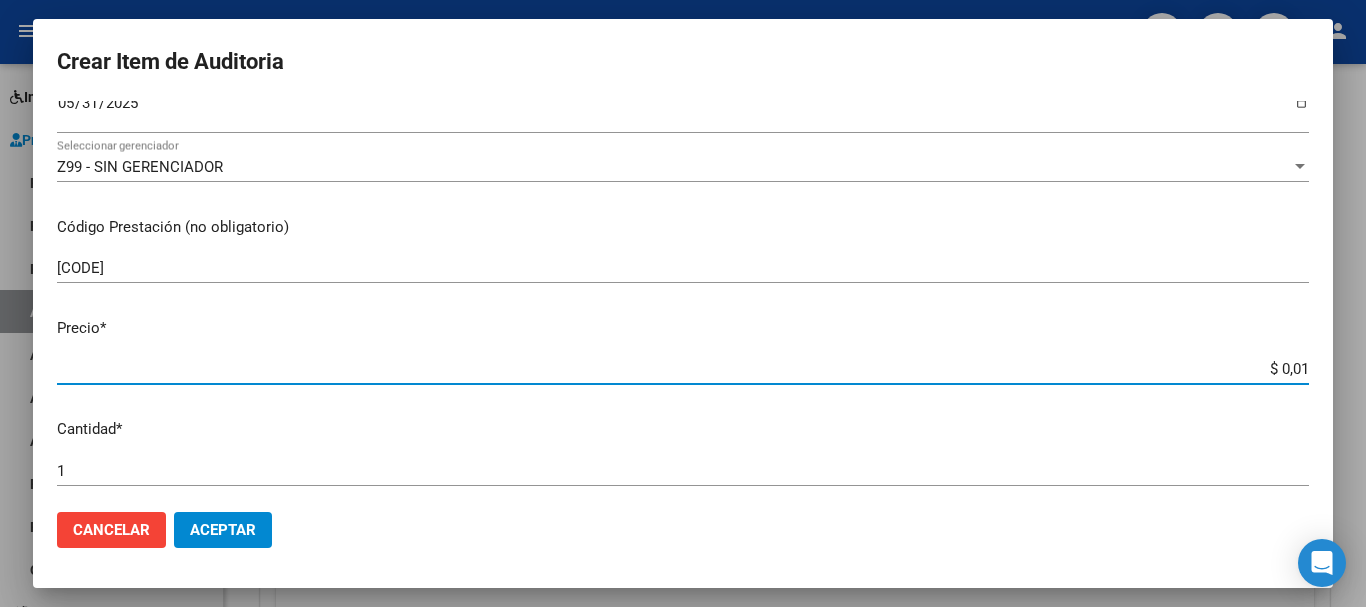 type on "$ 0,11" 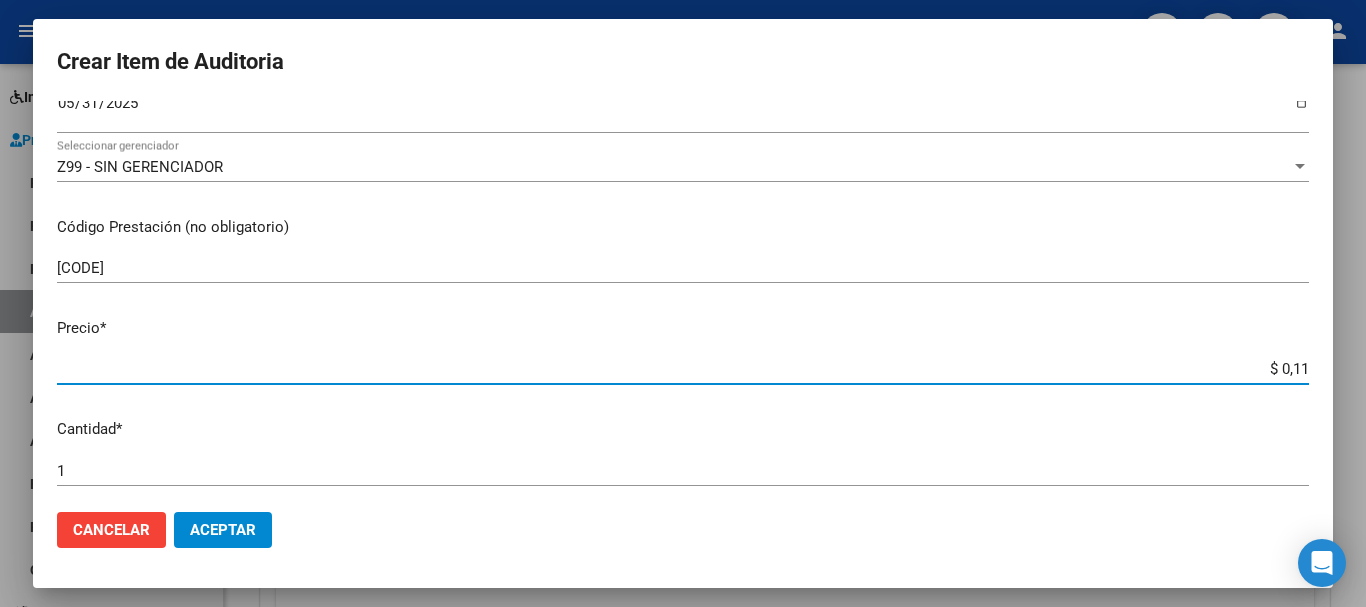 type on "$ 1,19" 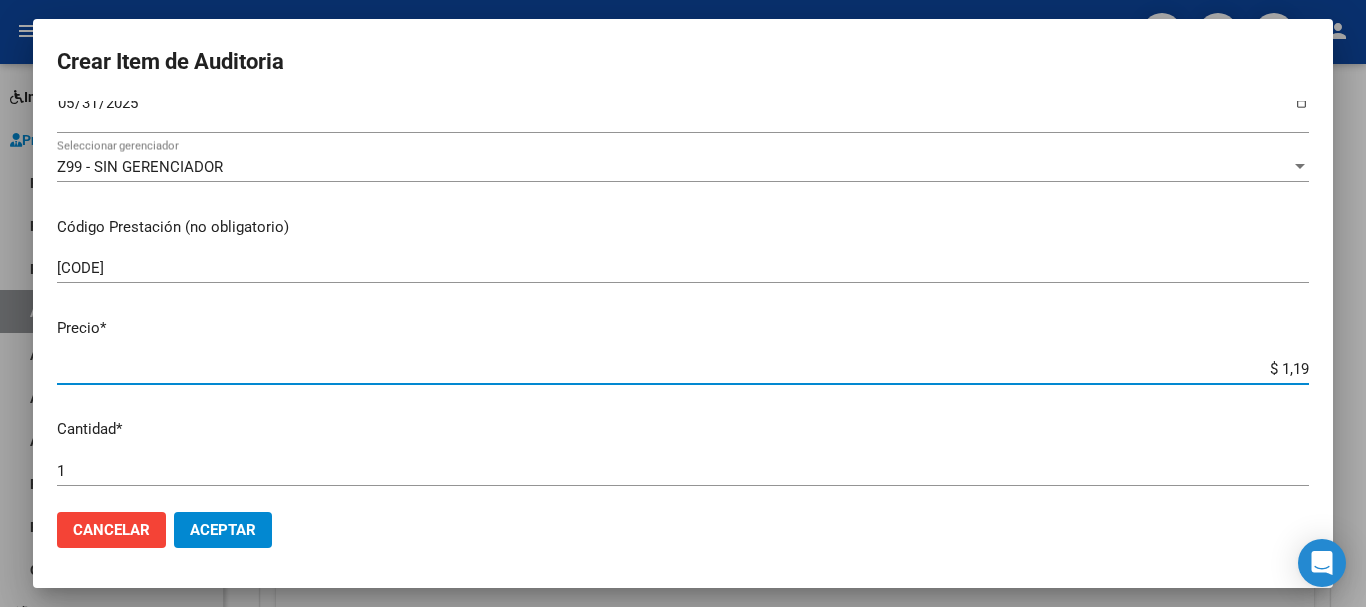 type on "$ 11,99" 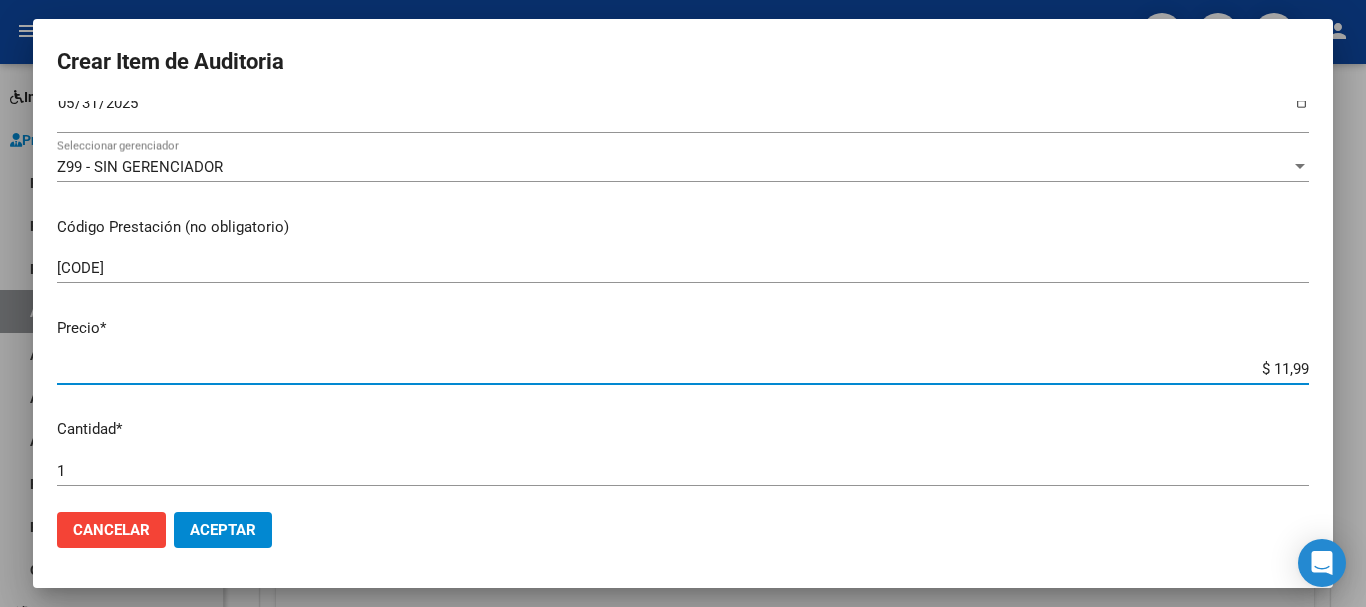 type on "$ 119,94" 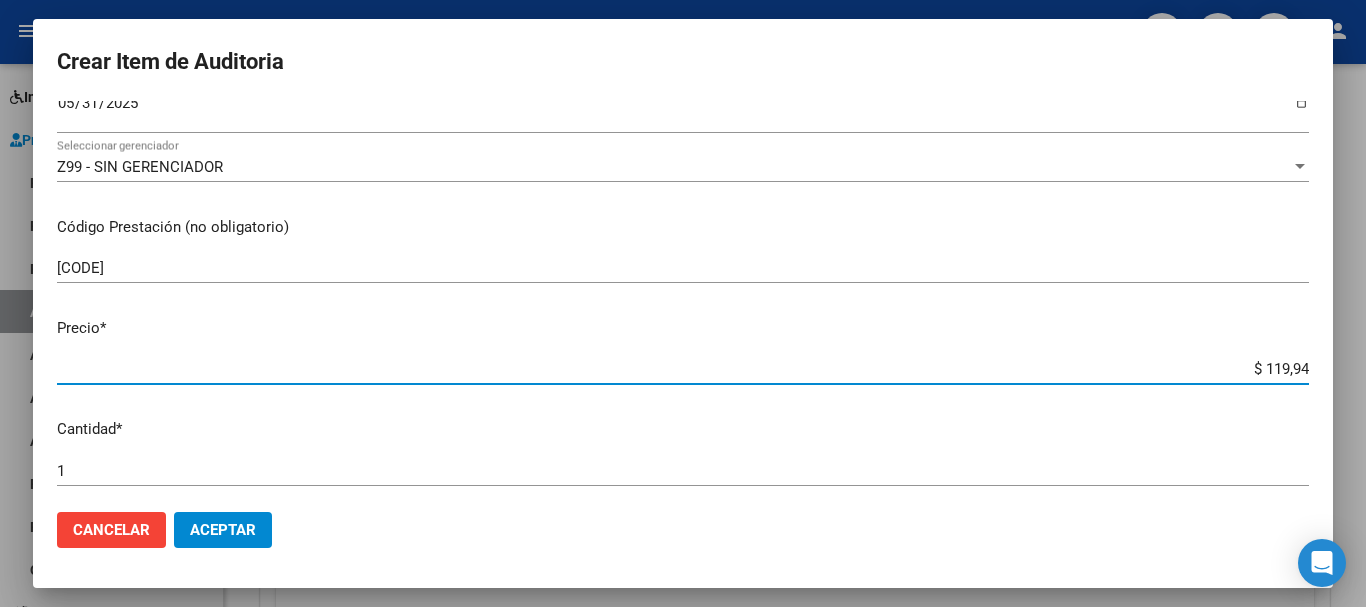 type on "$ 1.199,40" 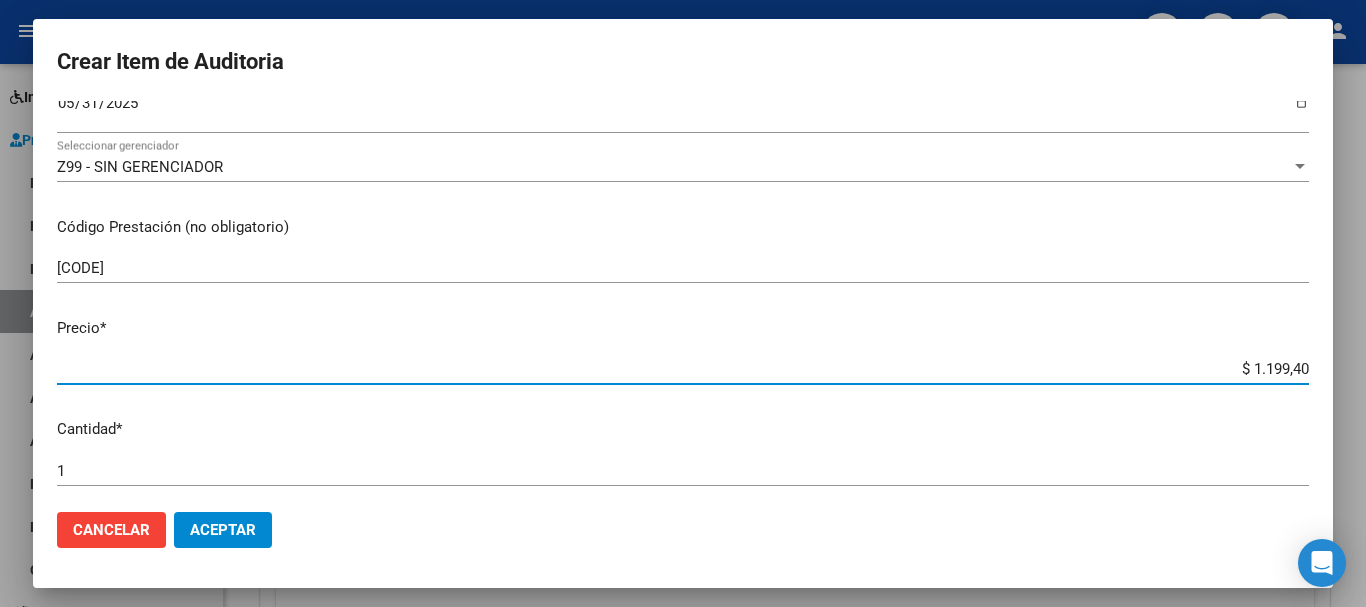 type on "$ 11.994,00" 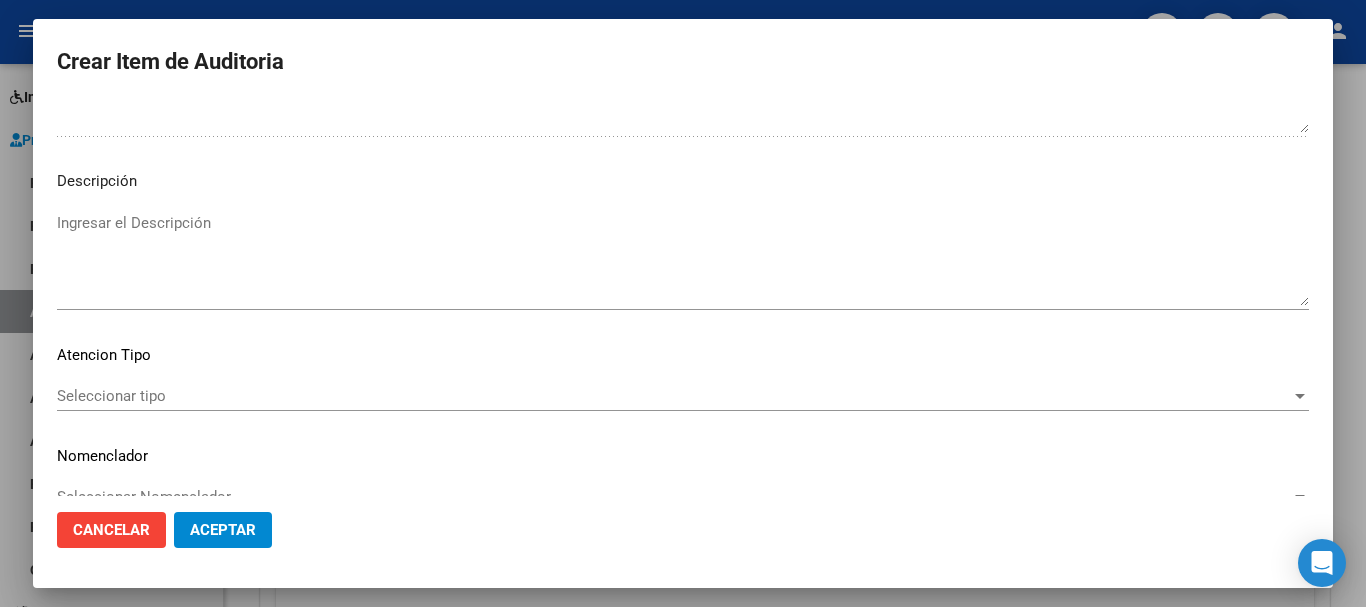 scroll, scrollTop: 1200, scrollLeft: 0, axis: vertical 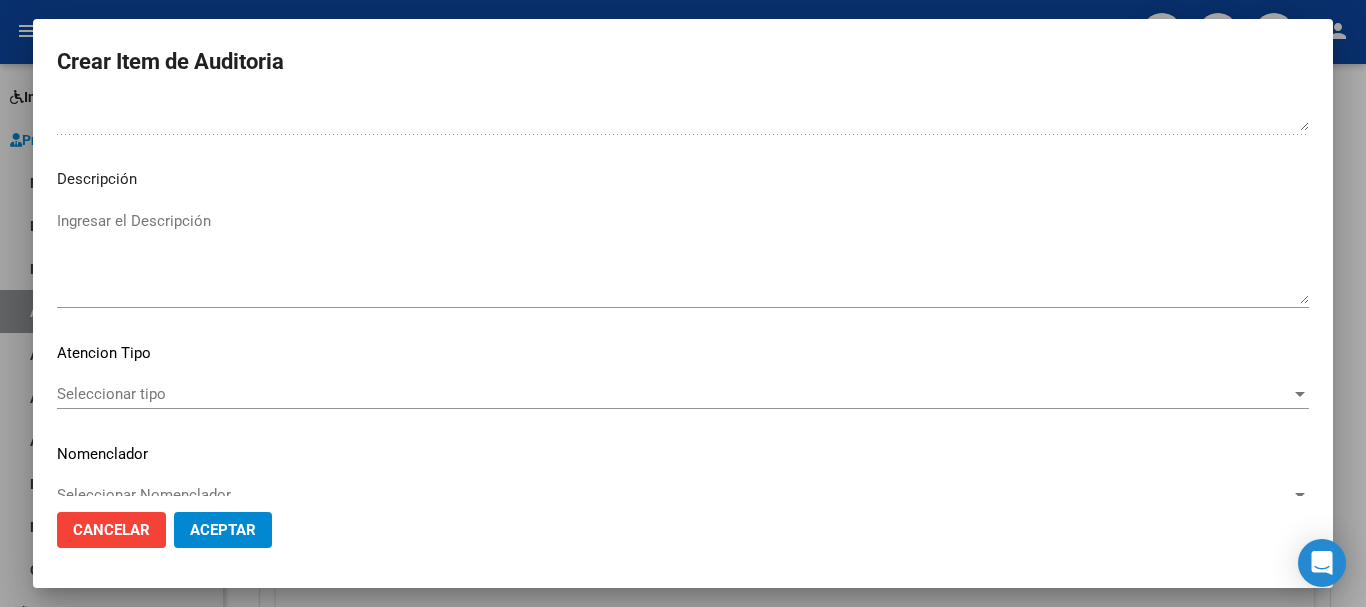 click on "Seleccionar tipo" at bounding box center (674, 394) 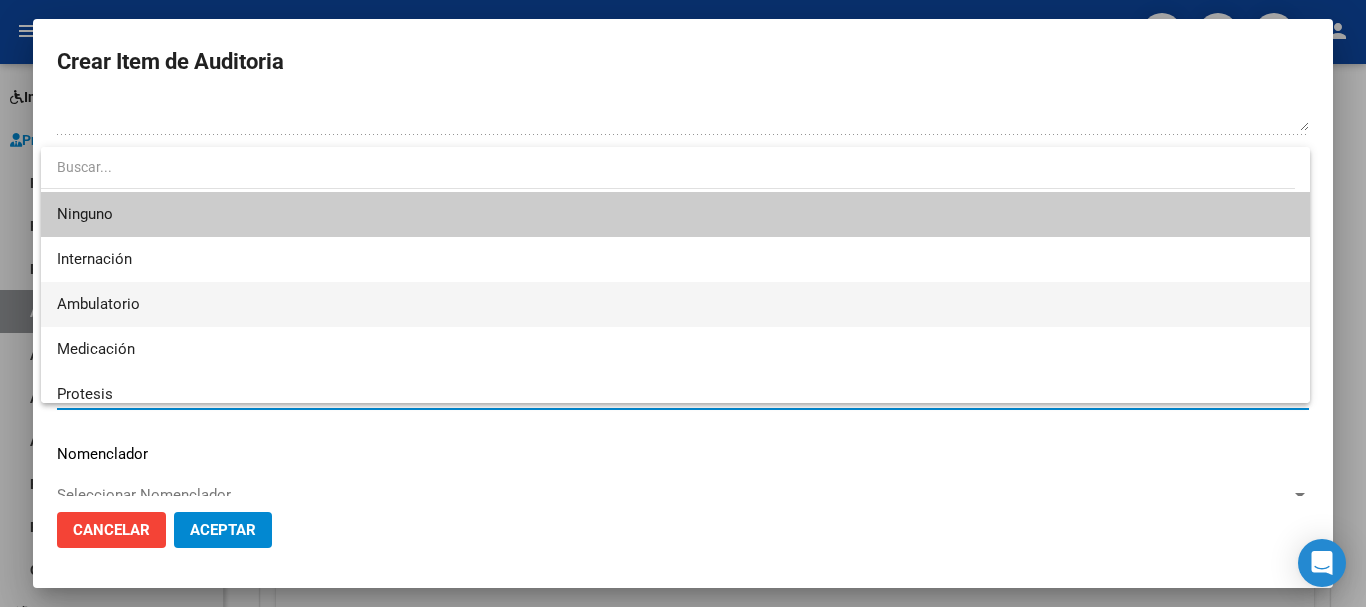 click on "Ambulatorio" at bounding box center [675, 304] 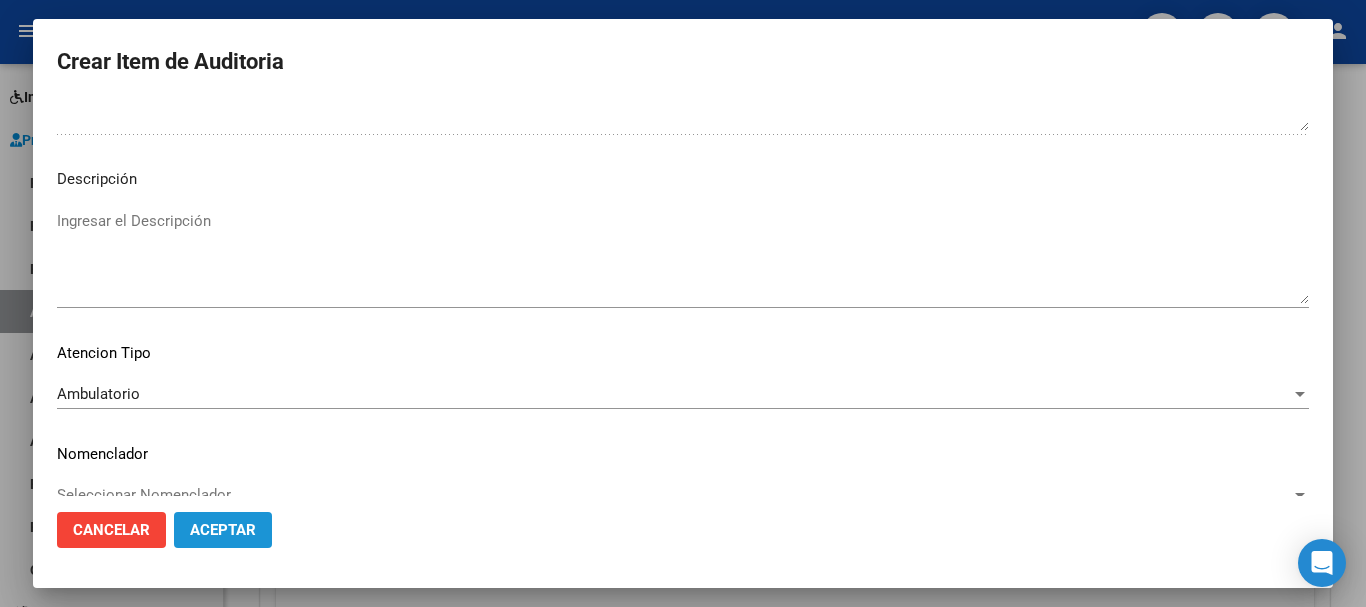 click on "Aceptar" 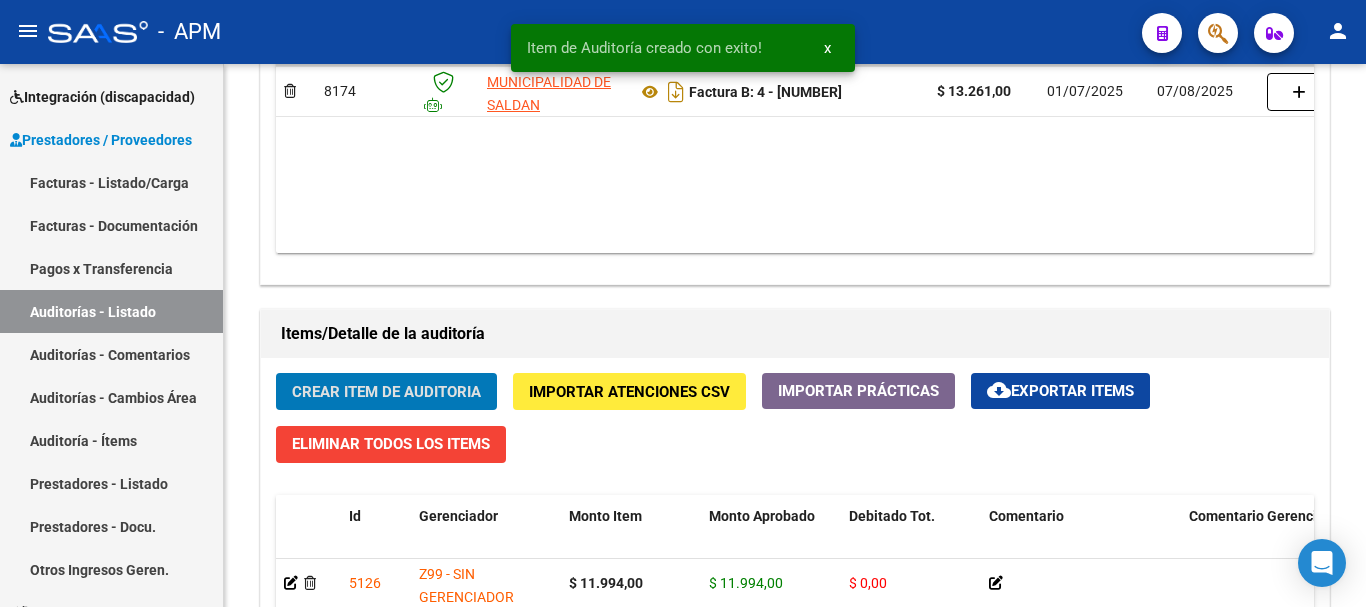 scroll, scrollTop: 1201, scrollLeft: 0, axis: vertical 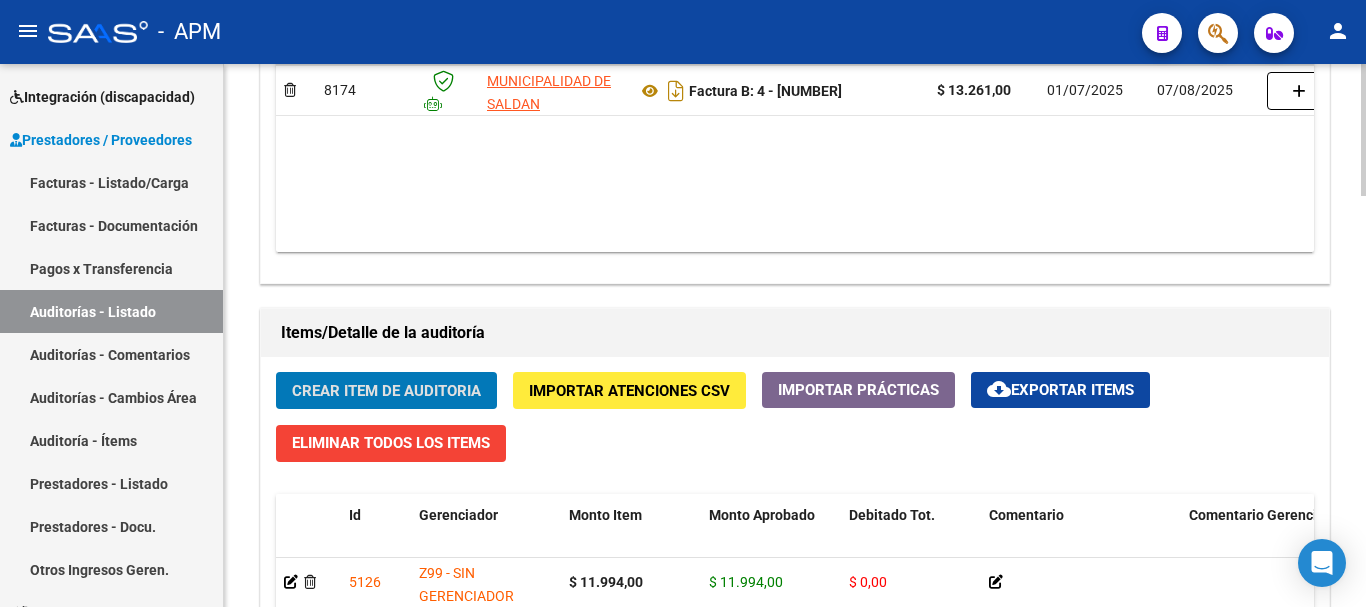 click on "Crear Item de Auditoria" 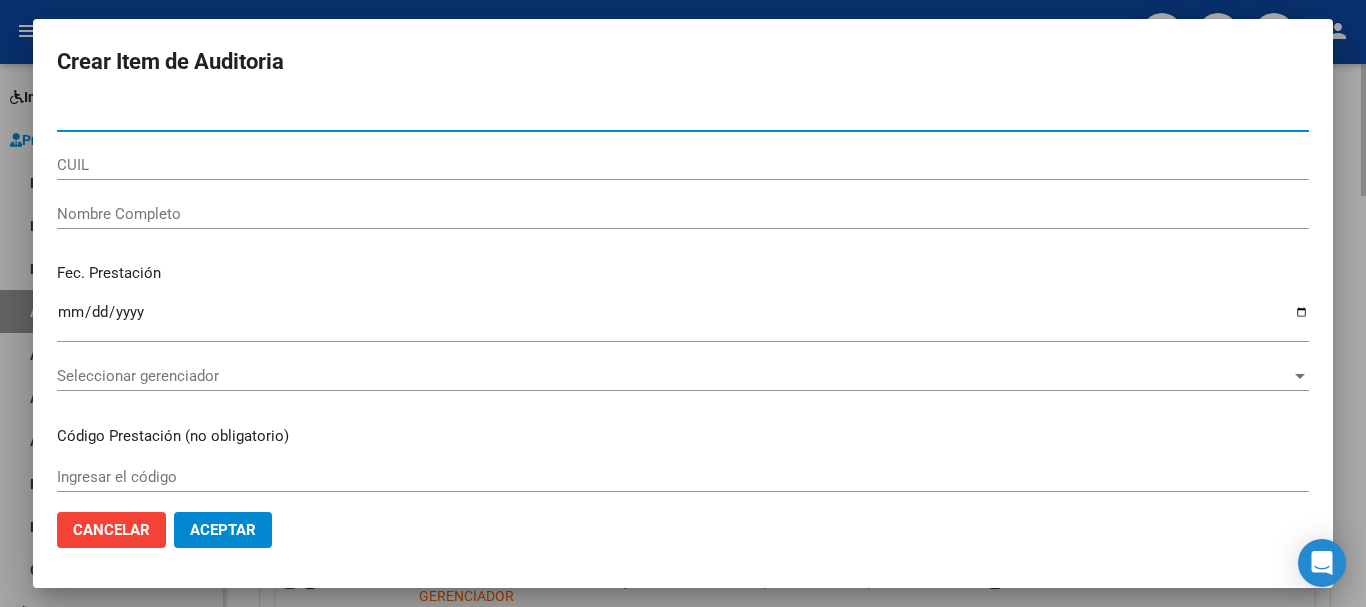 type on "[CUIL]" 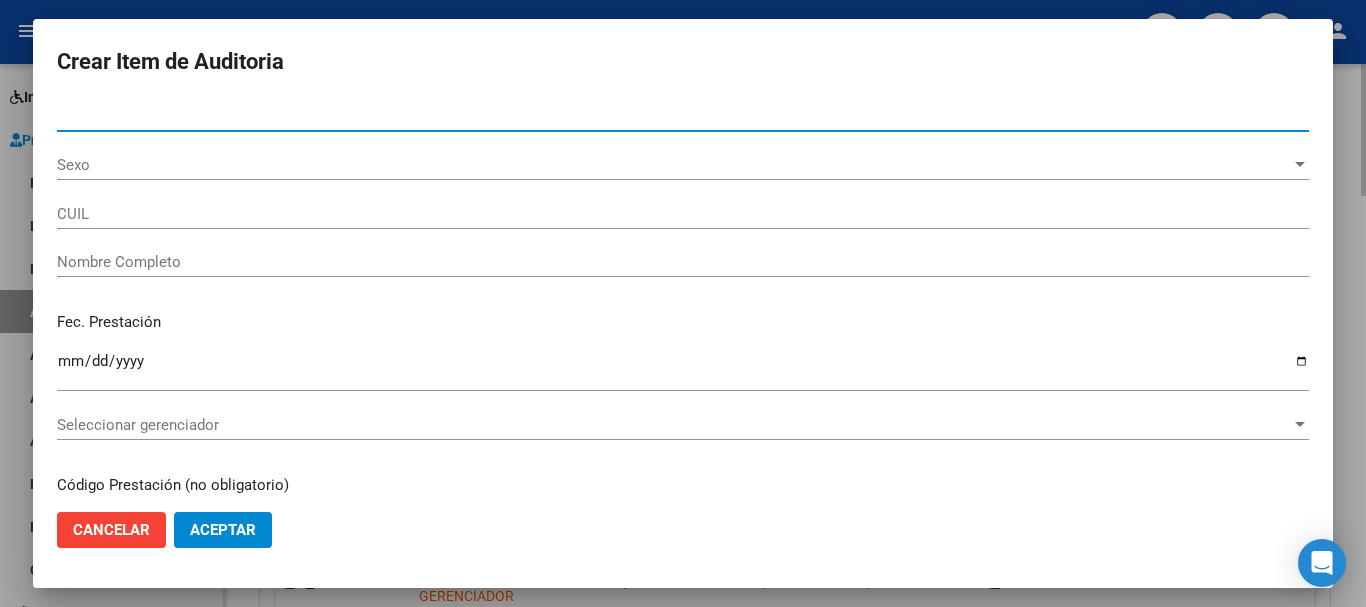 type on "27404023948" 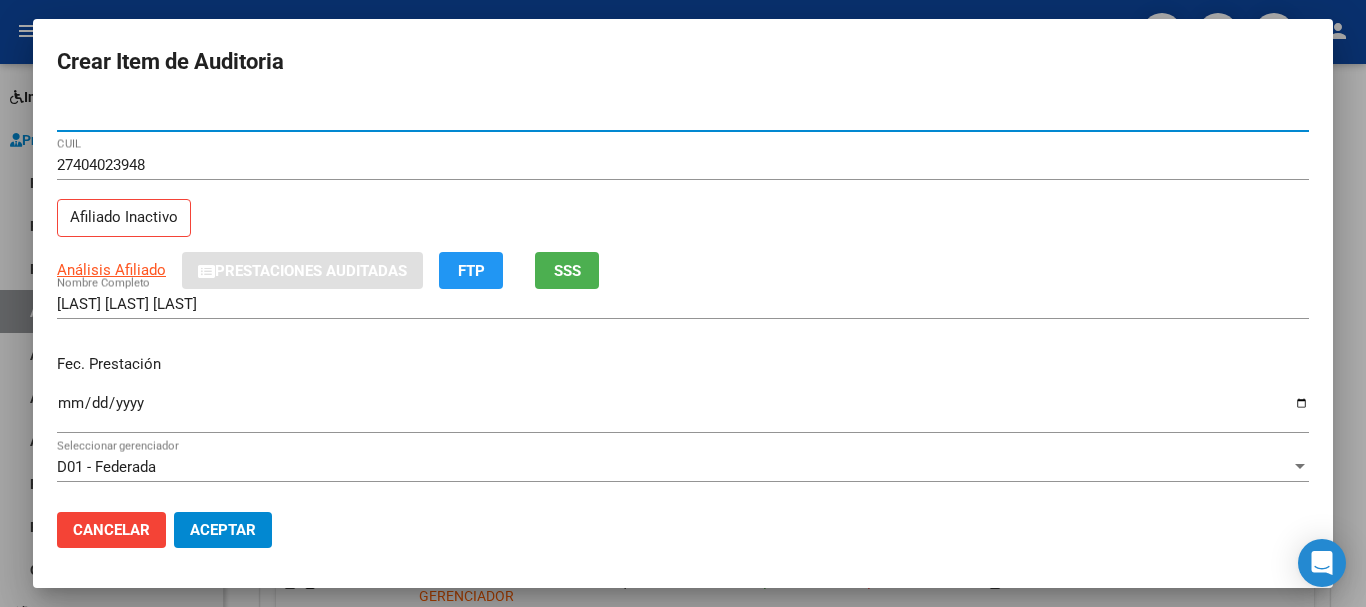 type on "[CUIL]" 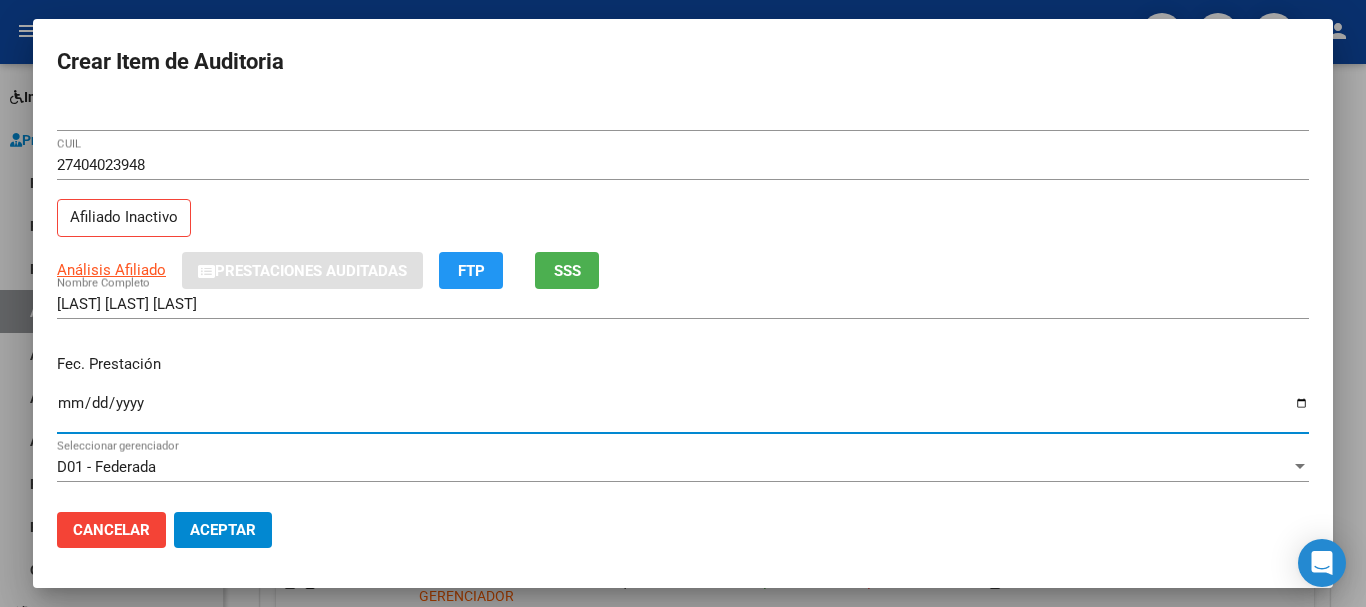 click on "Ingresar la fecha" at bounding box center (683, 411) 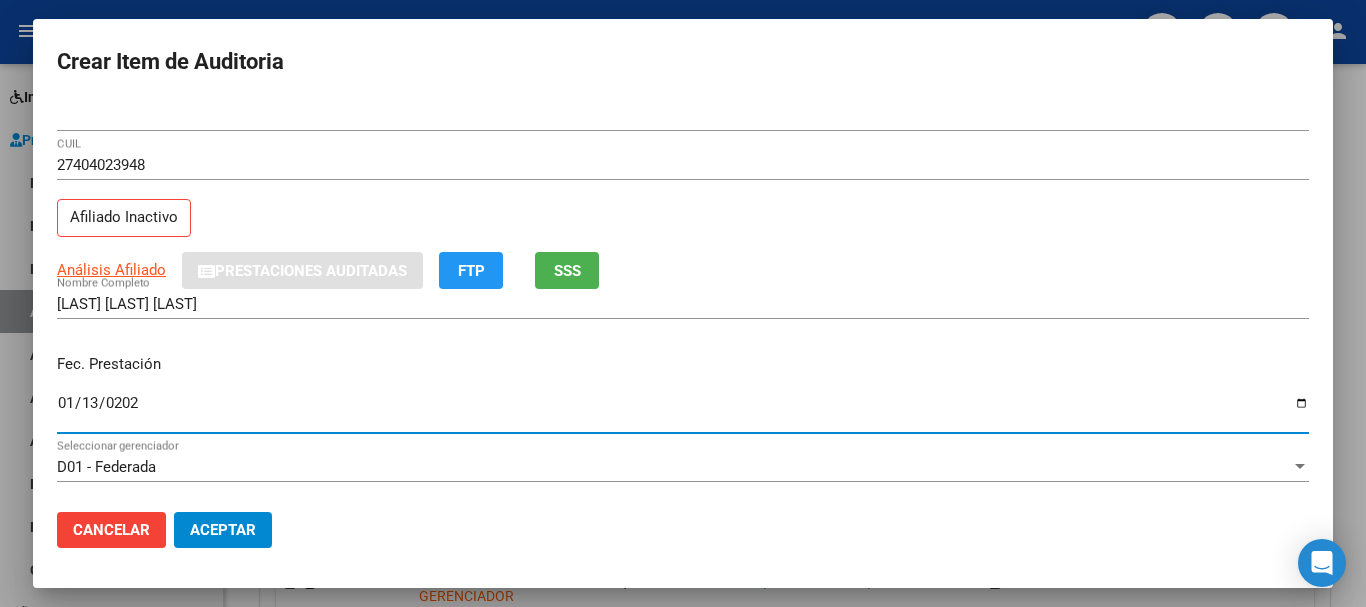 type on "2025-01-13" 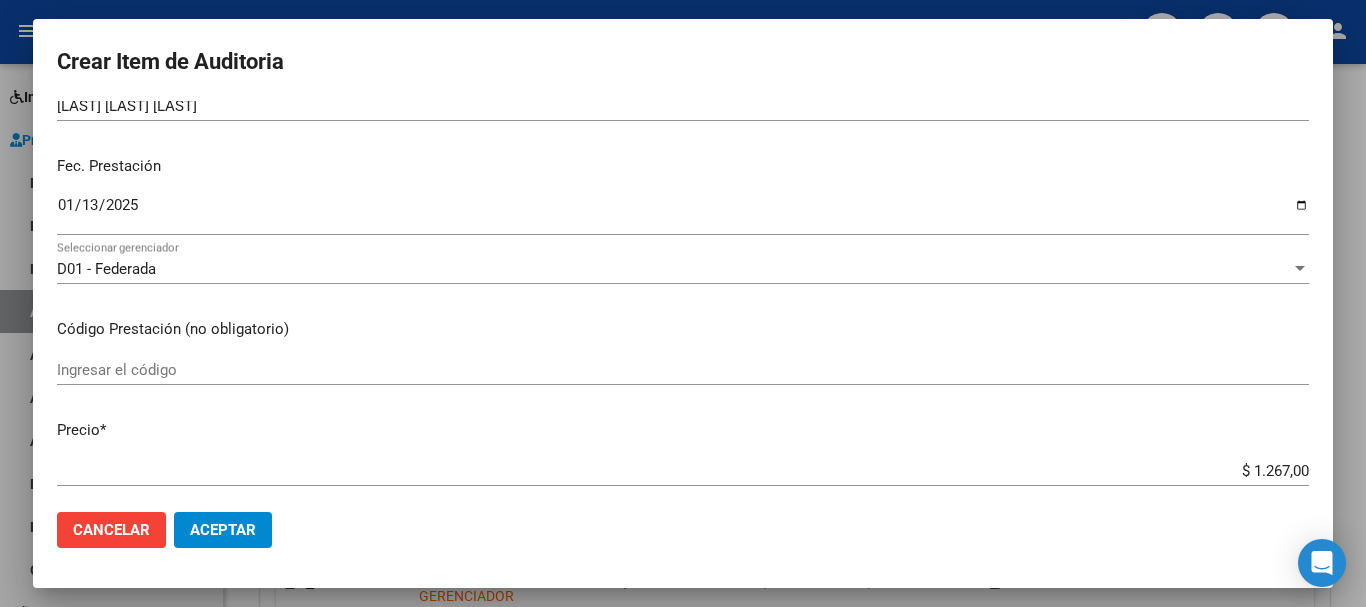 scroll, scrollTop: 200, scrollLeft: 0, axis: vertical 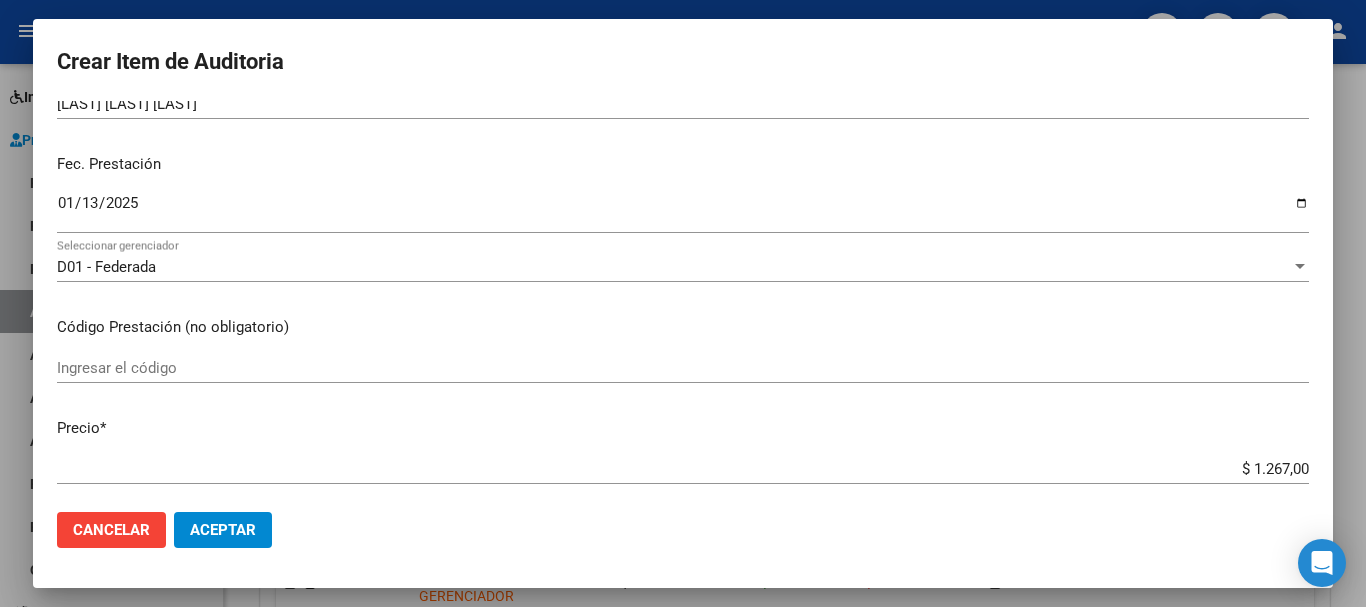 click on "Ingresar el código" at bounding box center (683, 368) 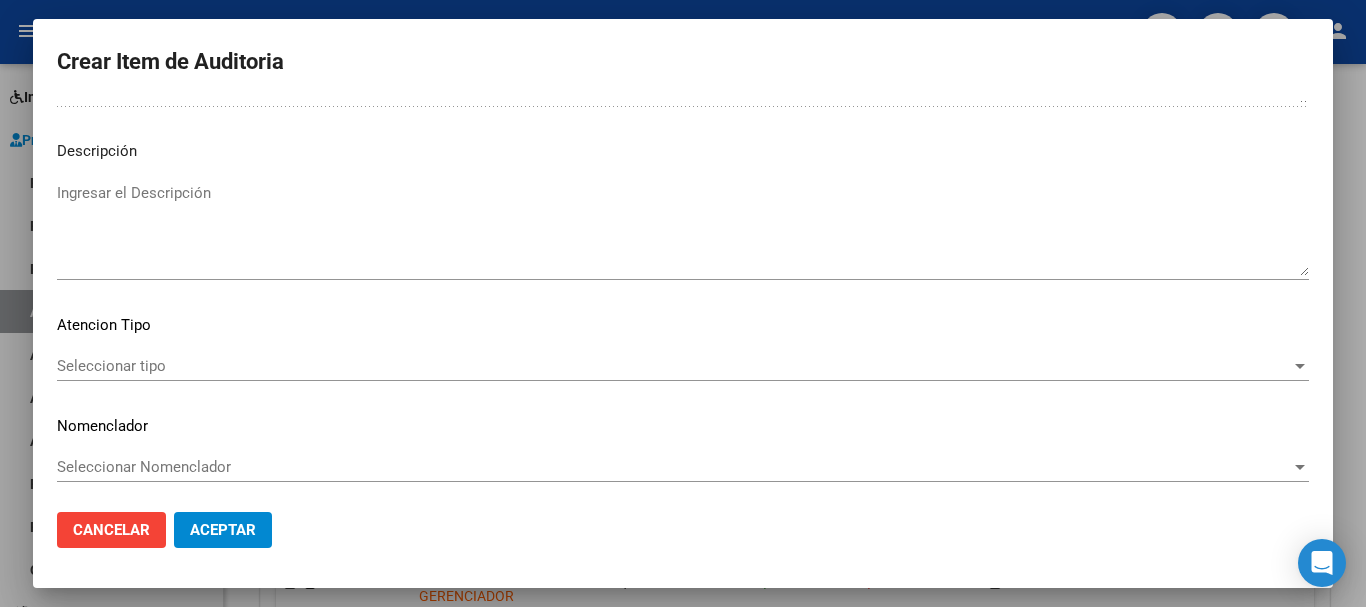 scroll, scrollTop: 1233, scrollLeft: 0, axis: vertical 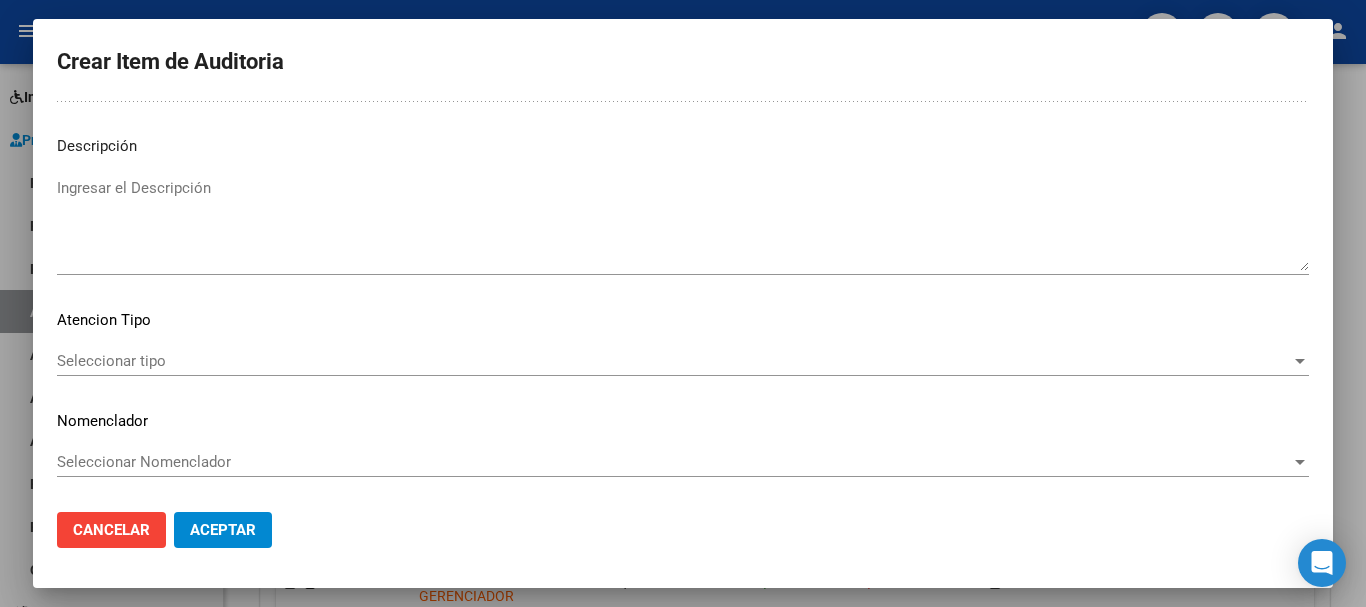 type on "29.01" 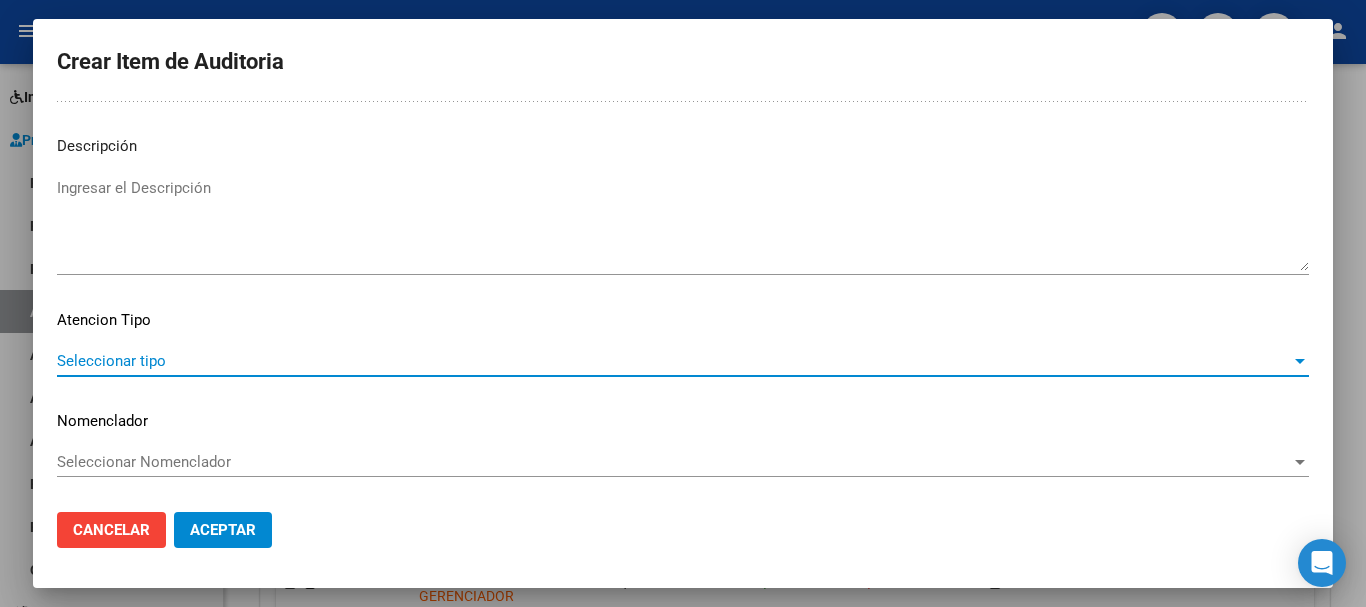 click on "Seleccionar tipo" at bounding box center (674, 361) 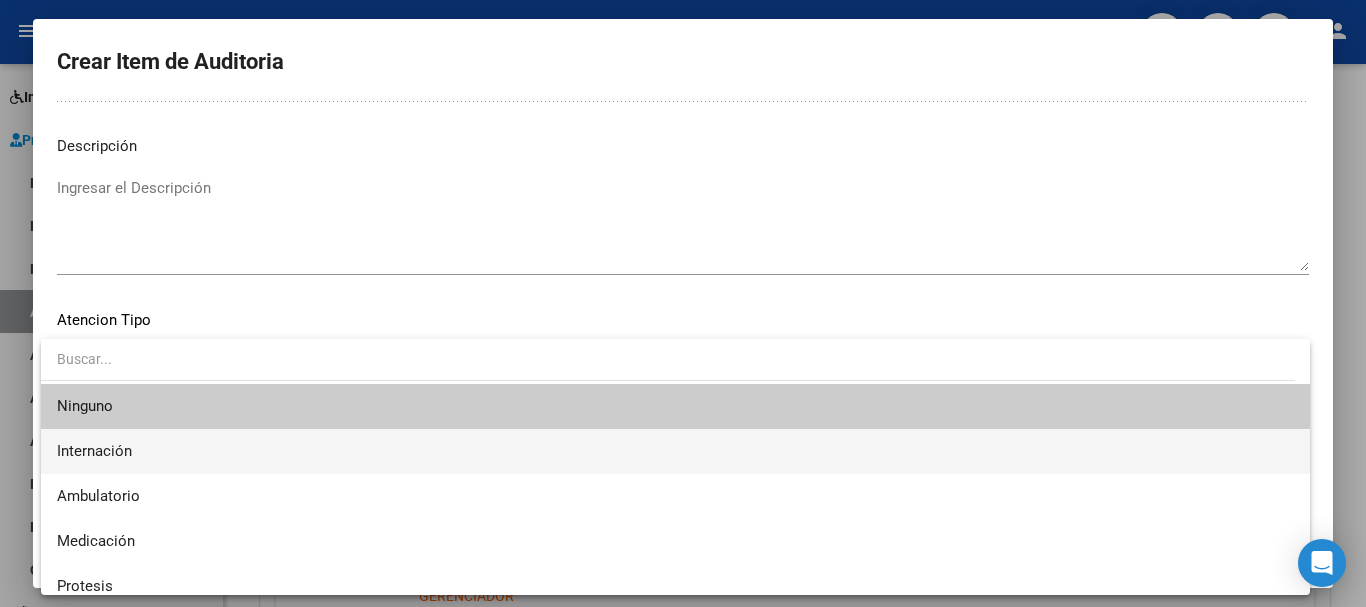 click on "Internación" at bounding box center [675, 451] 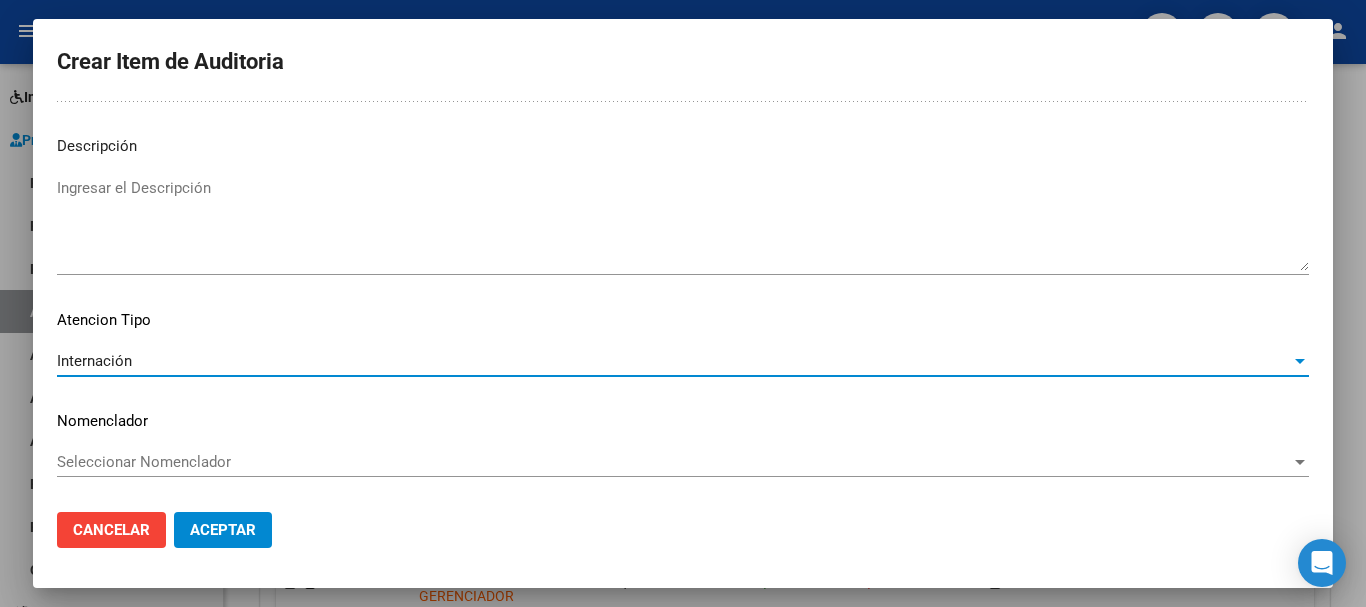 click on "Internación" at bounding box center (674, 361) 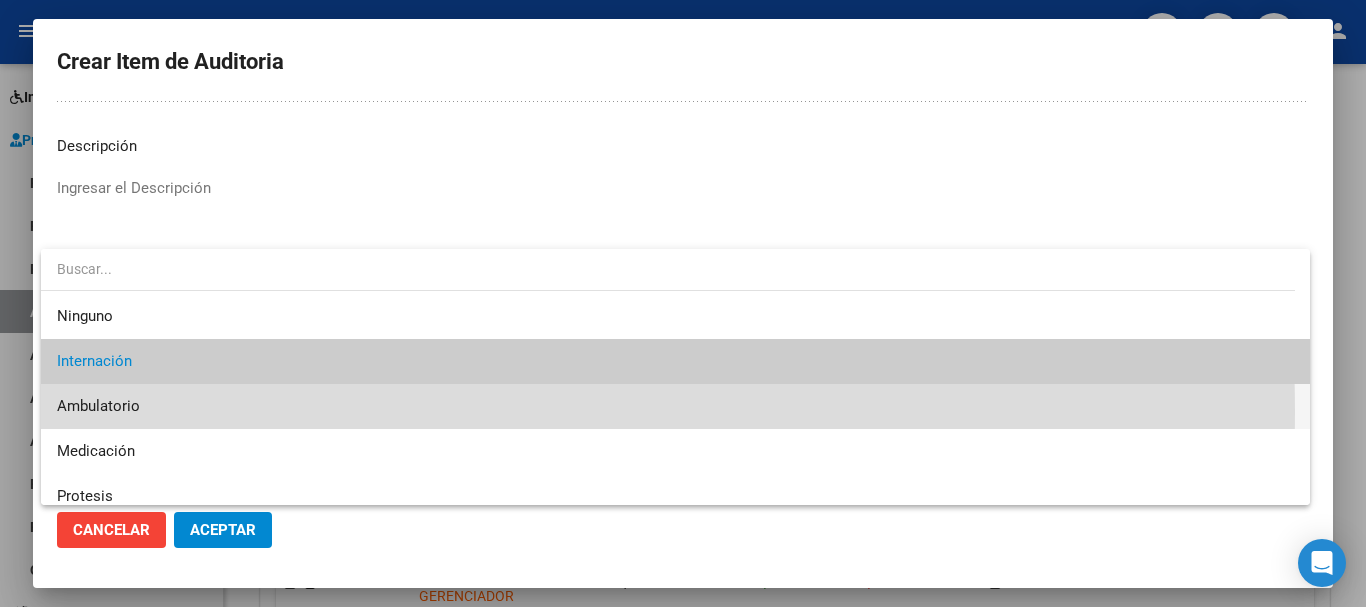click on "Ambulatorio" at bounding box center (675, 406) 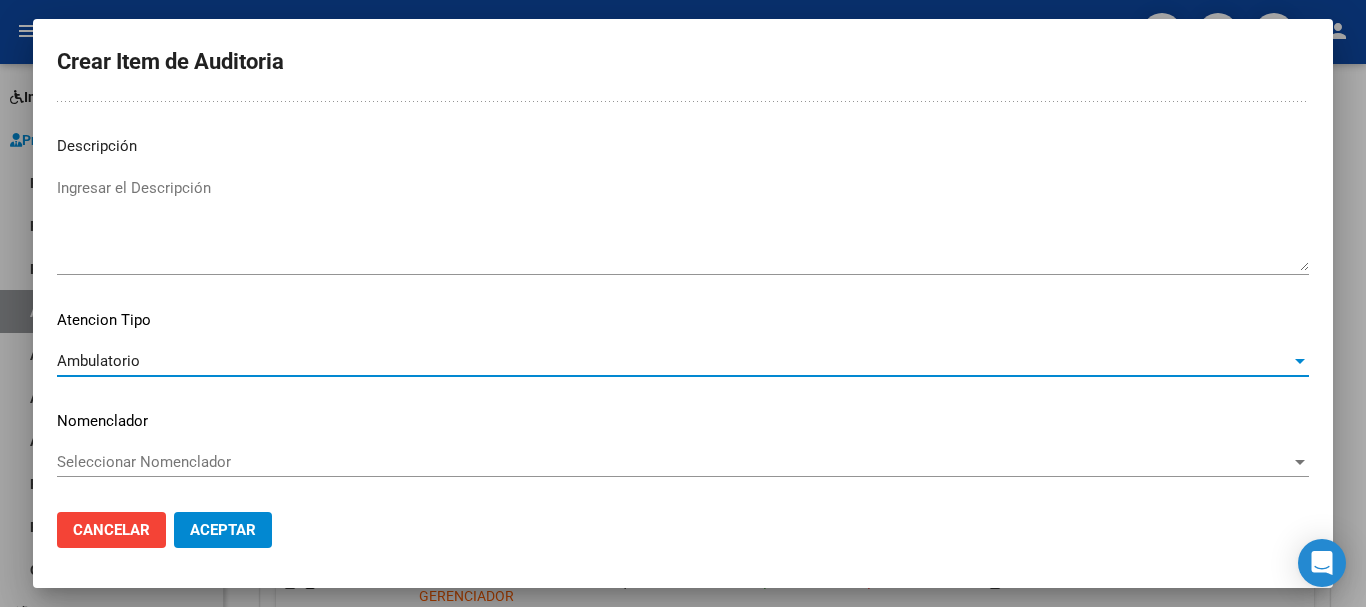 click on "Aceptar" 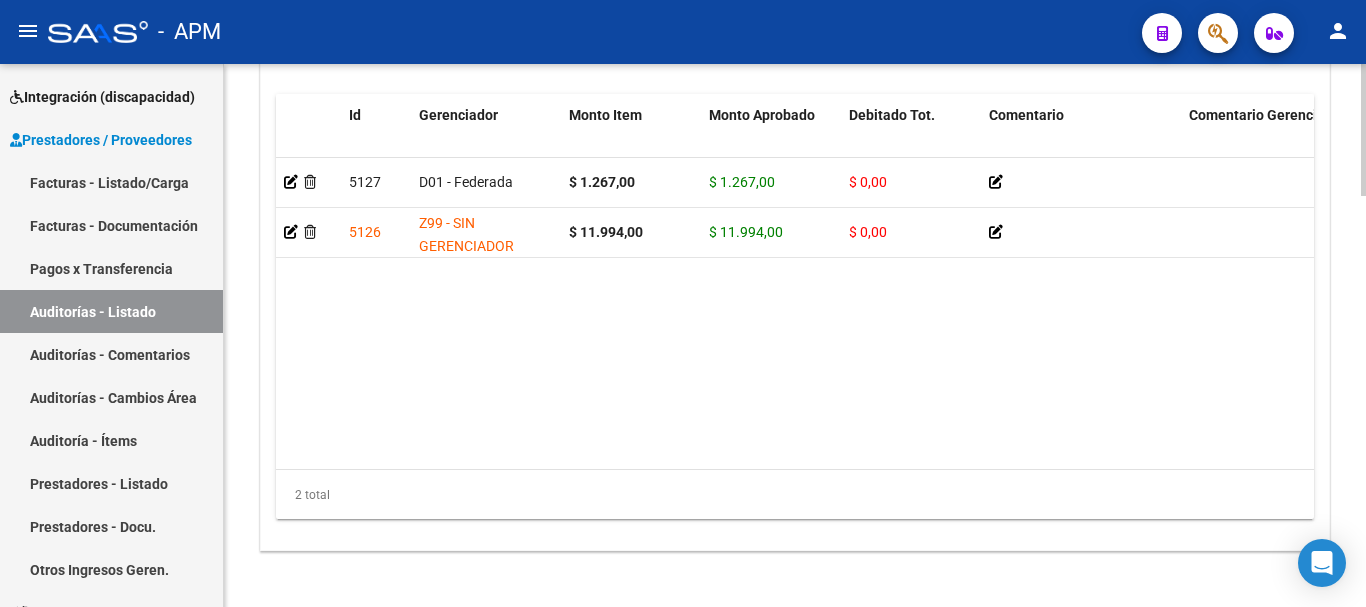 scroll, scrollTop: 1687, scrollLeft: 0, axis: vertical 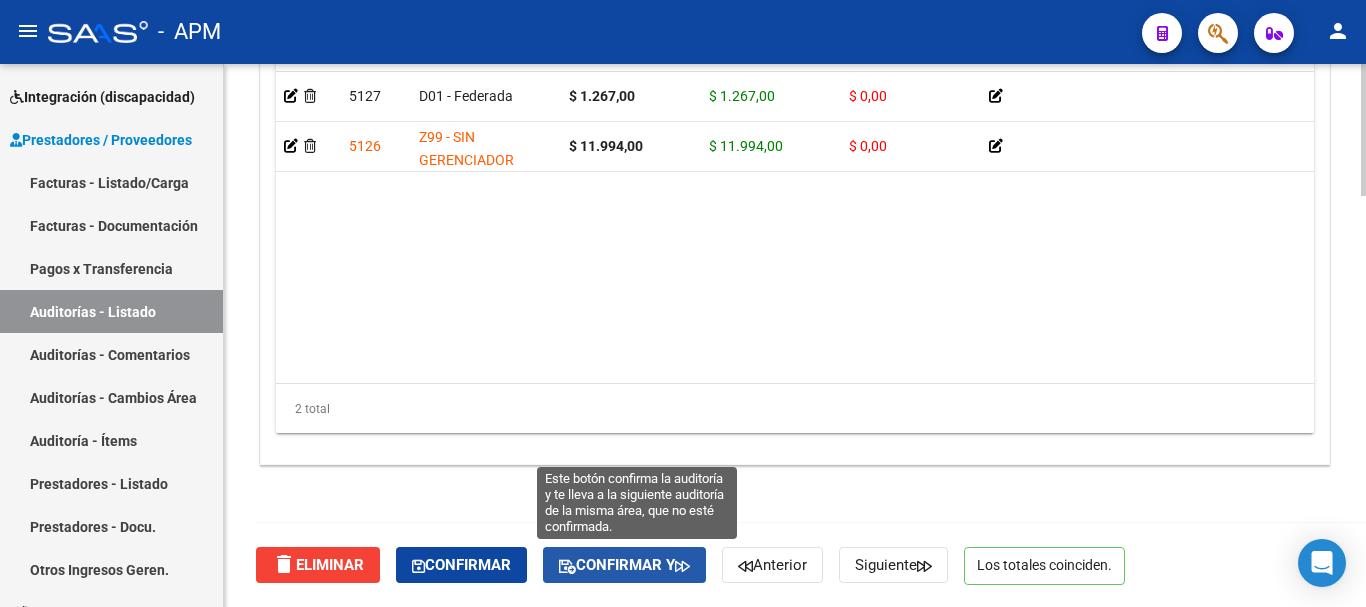 click on "Confirmar y" 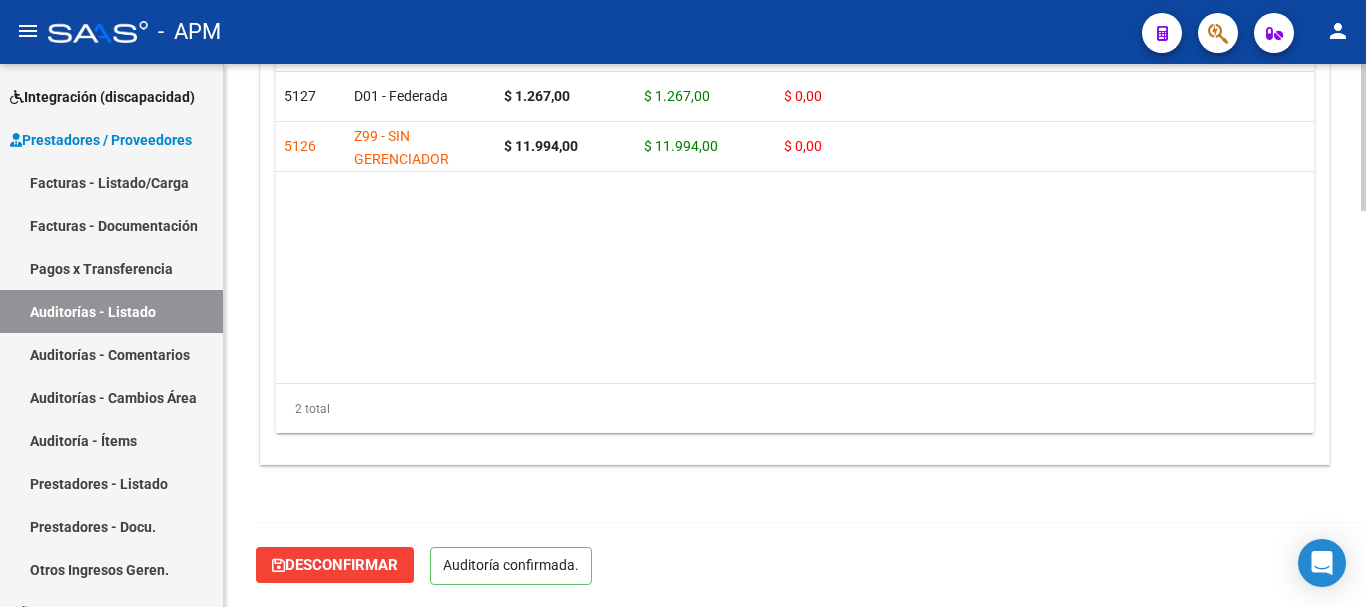 scroll, scrollTop: 1461, scrollLeft: 0, axis: vertical 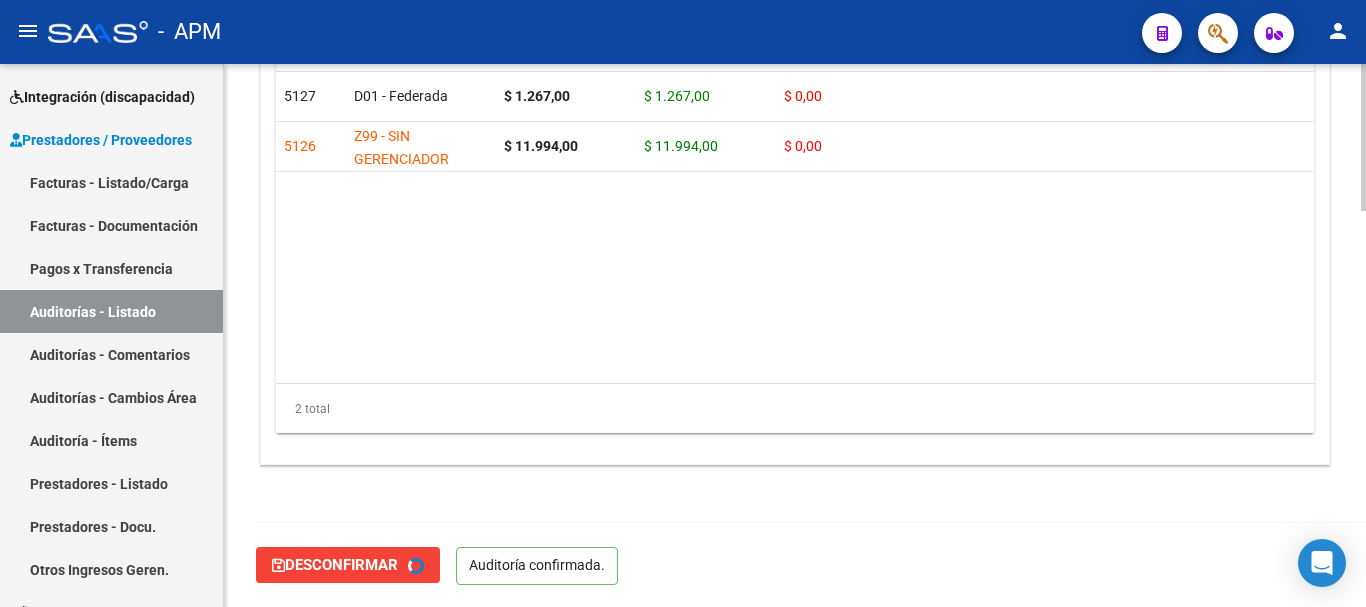 type on "202508" 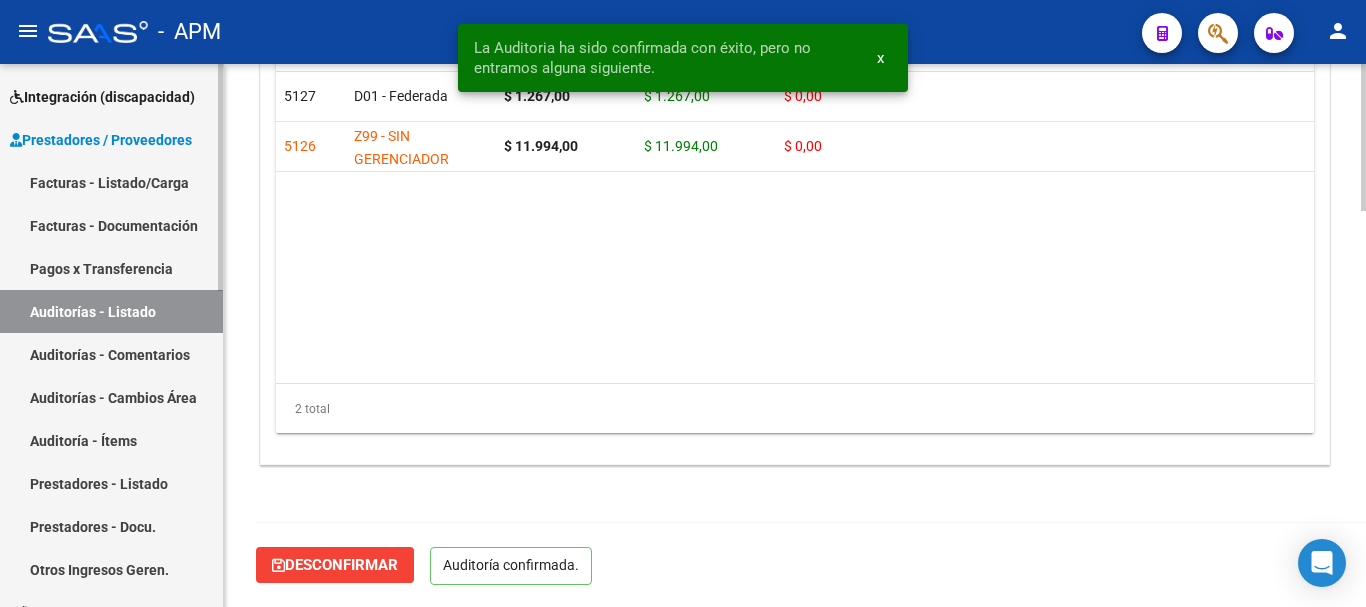 click on "Auditorías - Listado" at bounding box center [111, 311] 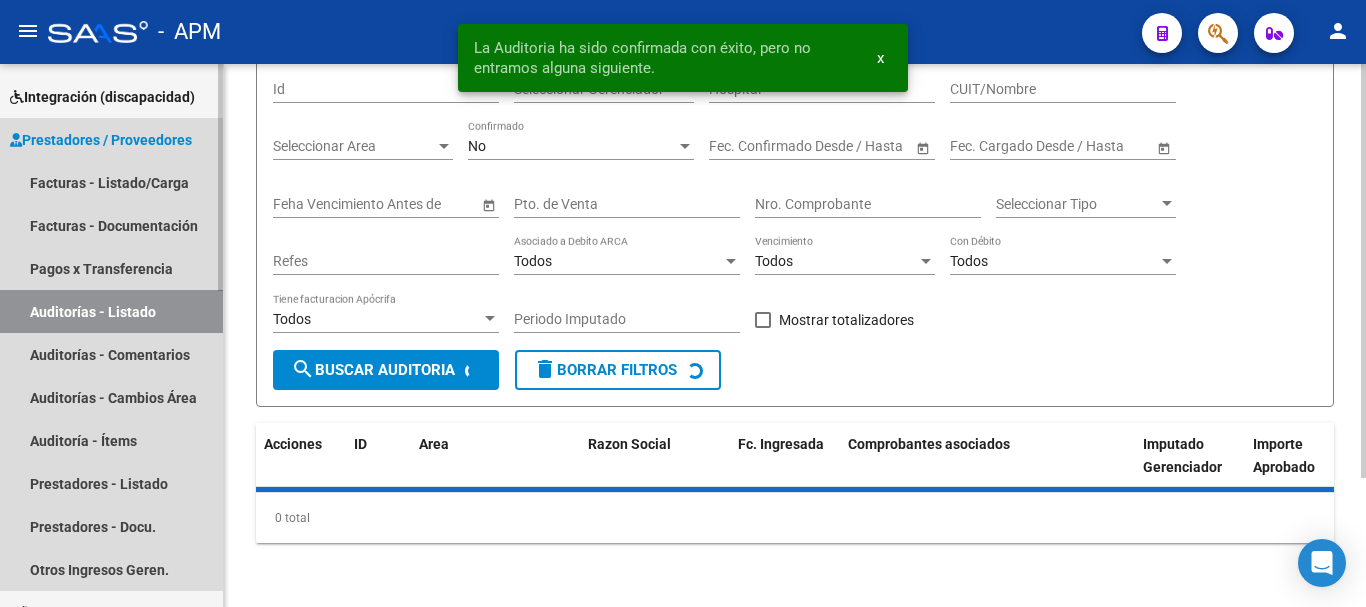 scroll, scrollTop: 0, scrollLeft: 0, axis: both 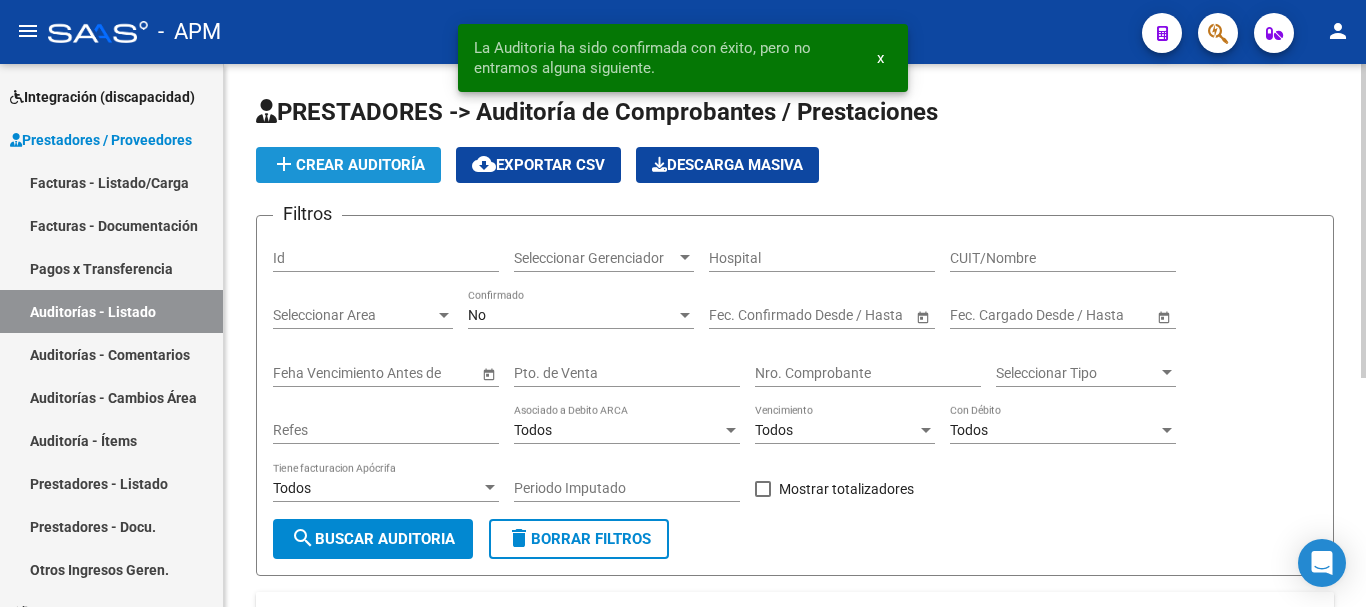 click on "add  Crear Auditoría" 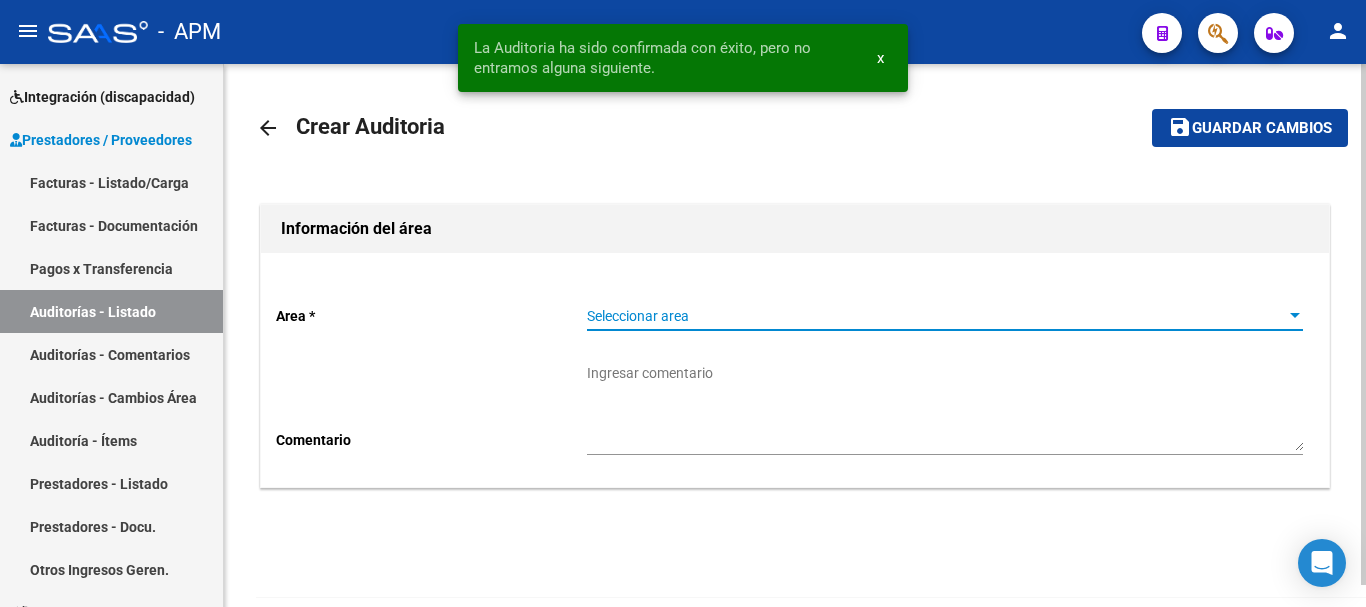 click on "Seleccionar area" at bounding box center (936, 316) 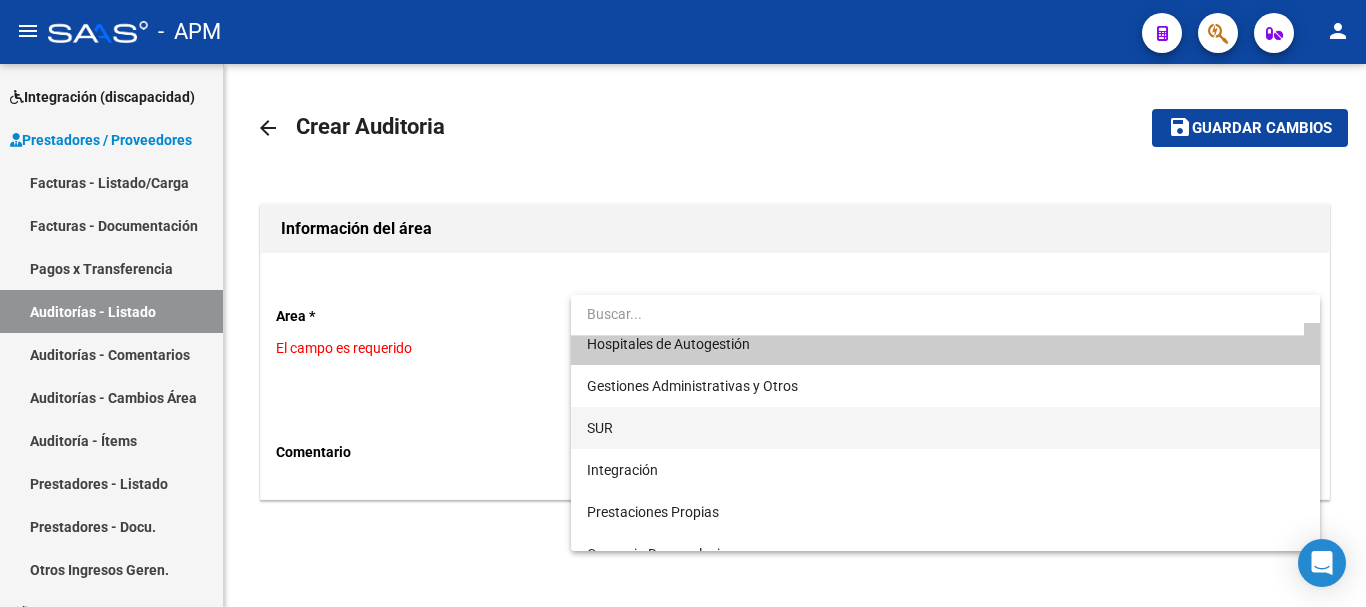 scroll, scrollTop: 0, scrollLeft: 0, axis: both 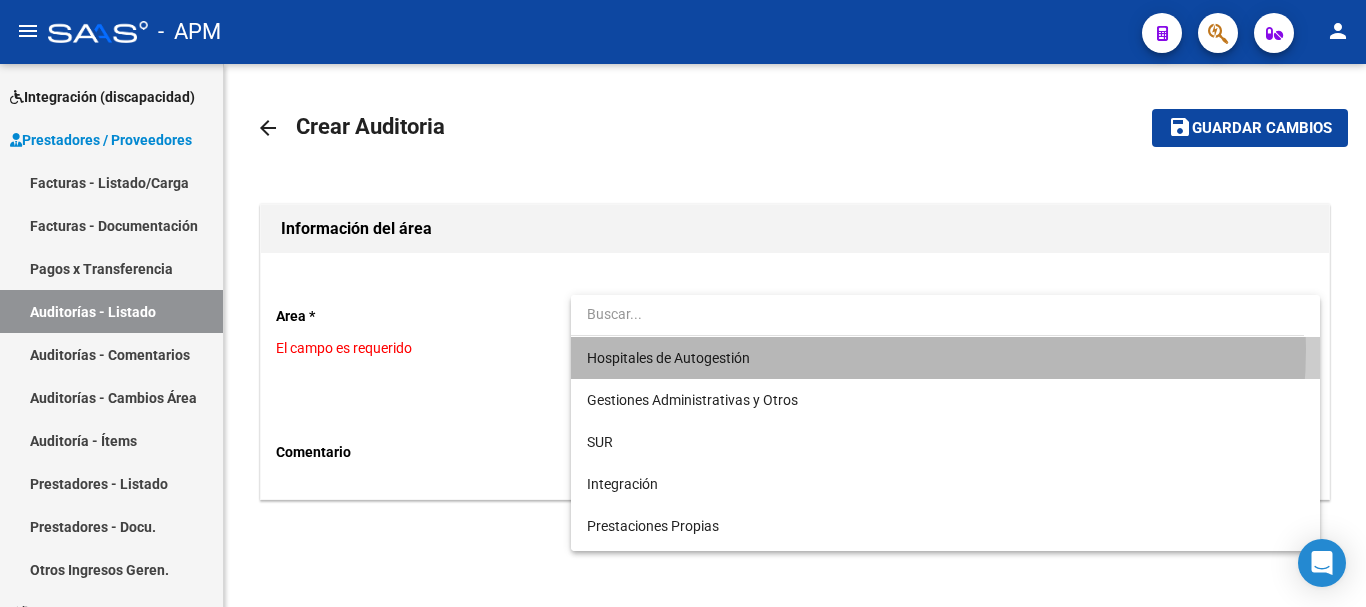 click on "Hospitales de Autogestión" at bounding box center [945, 358] 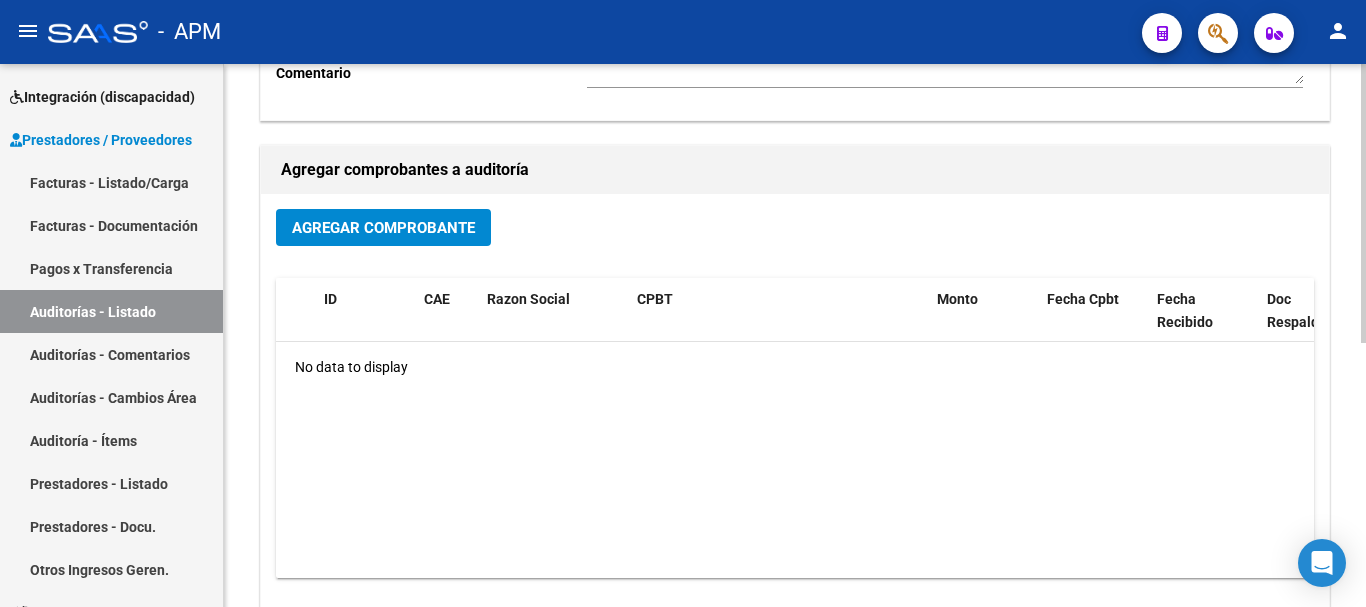 scroll, scrollTop: 400, scrollLeft: 0, axis: vertical 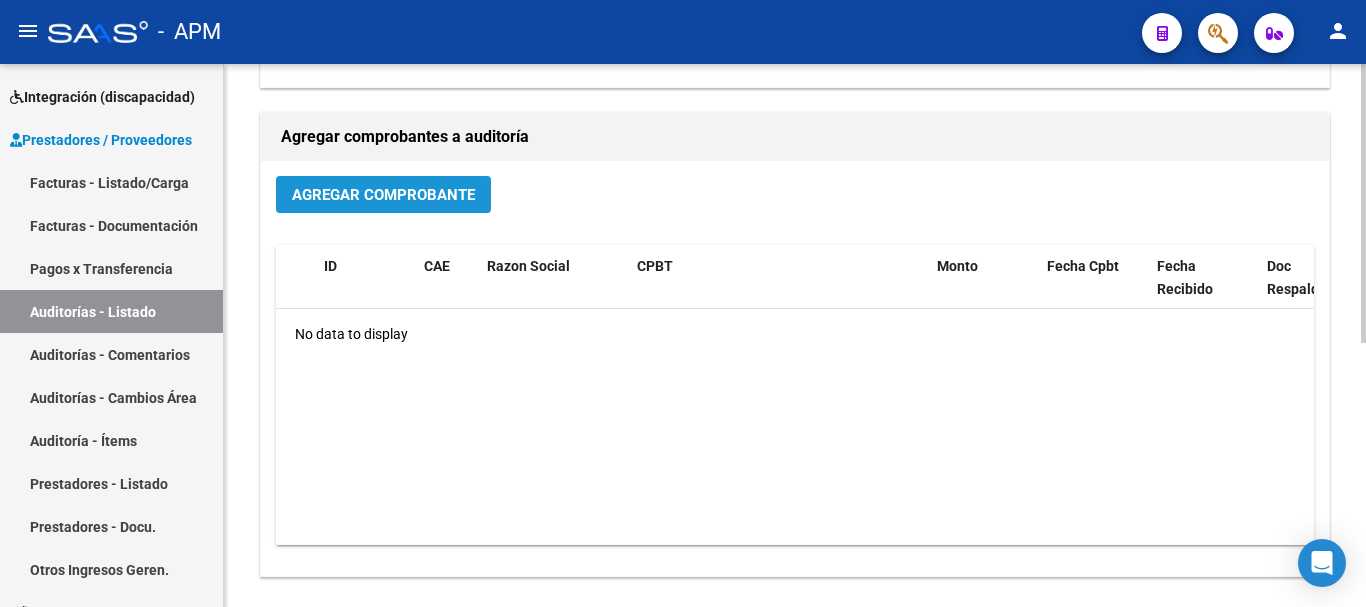 click on "Agregar Comprobante" 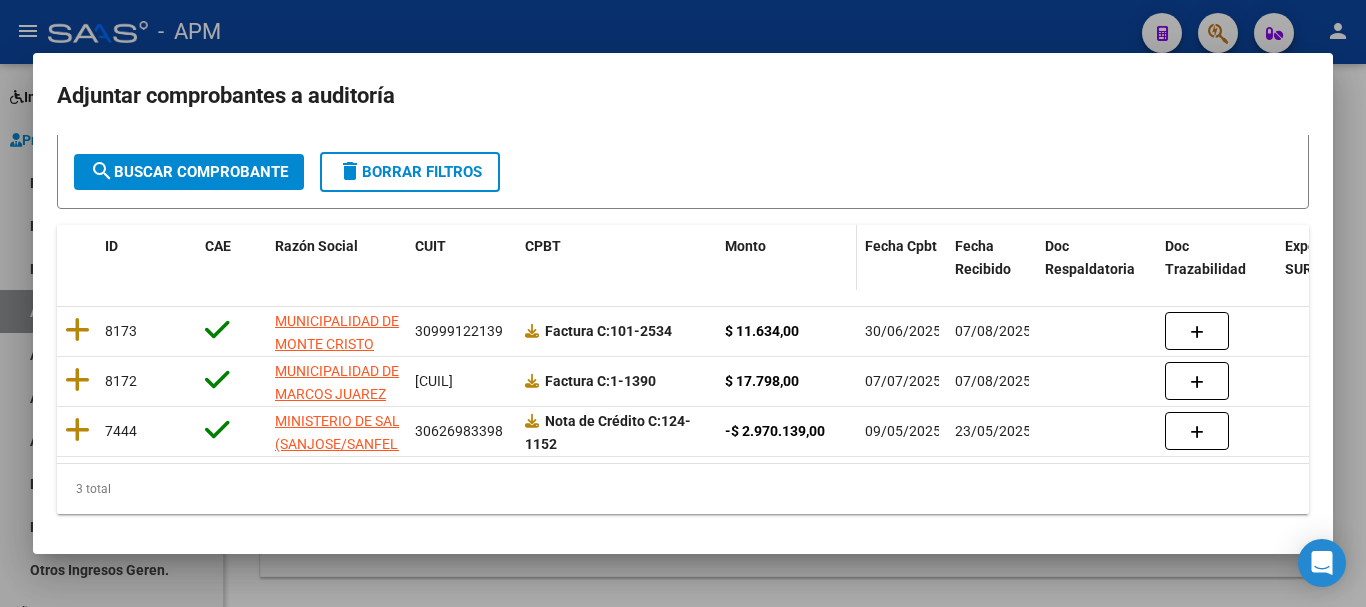 scroll, scrollTop: 128, scrollLeft: 0, axis: vertical 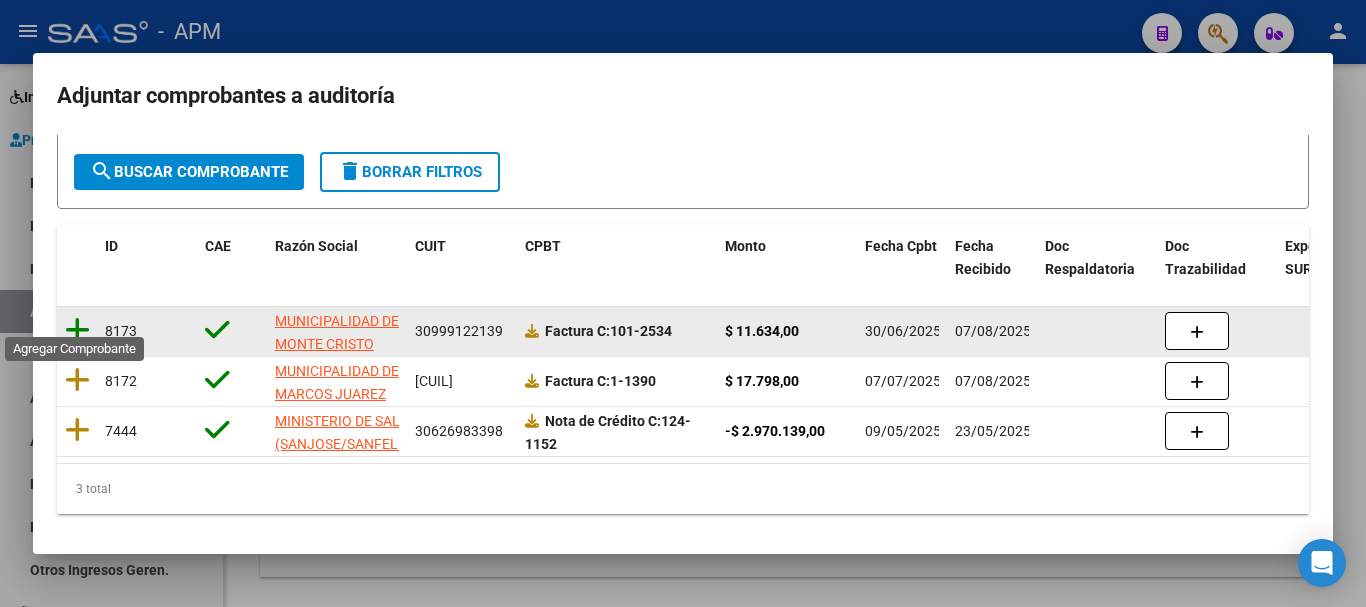click 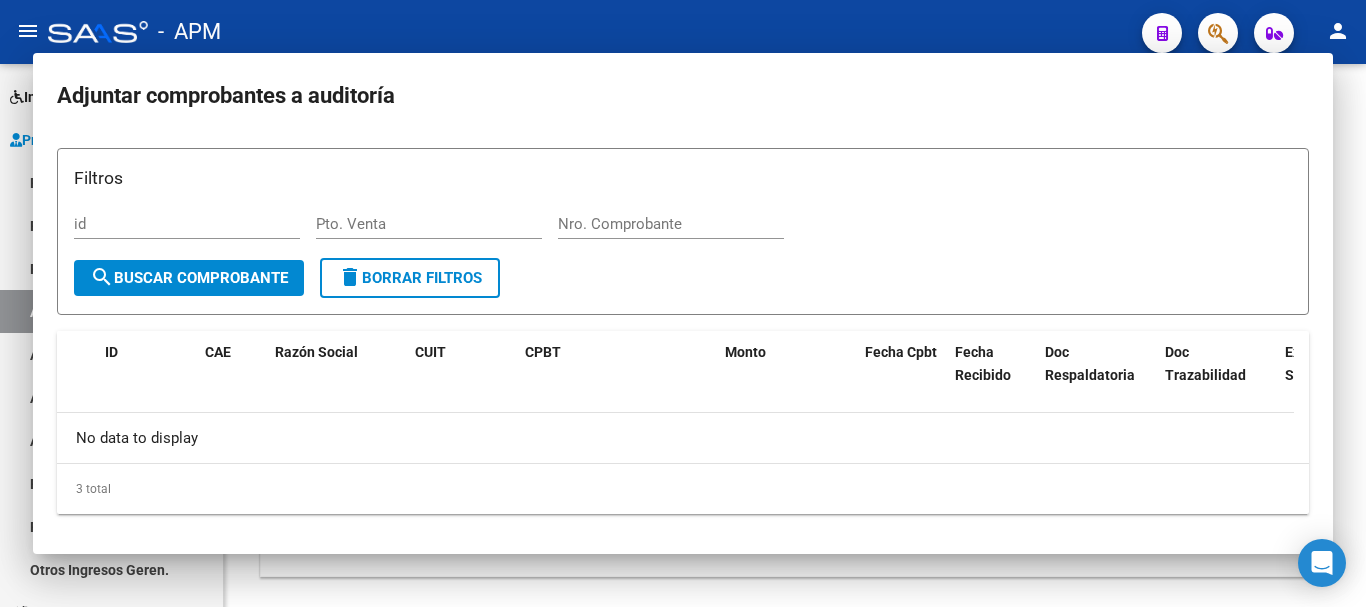 scroll, scrollTop: 0, scrollLeft: 0, axis: both 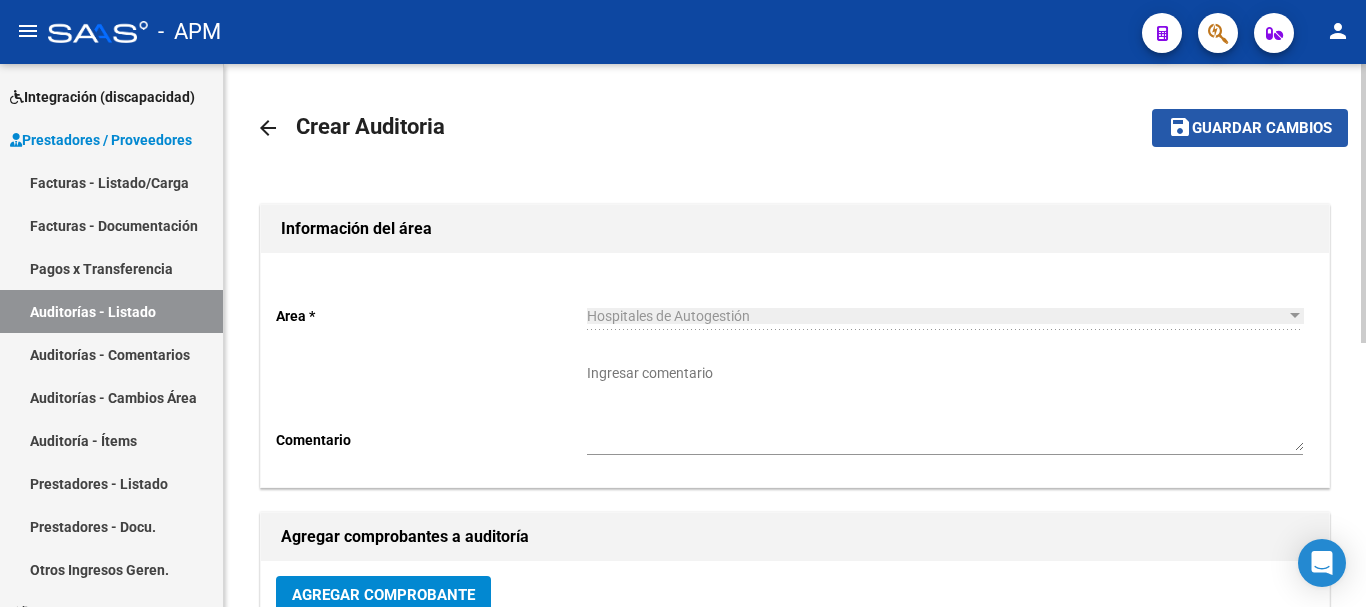 click on "Guardar cambios" 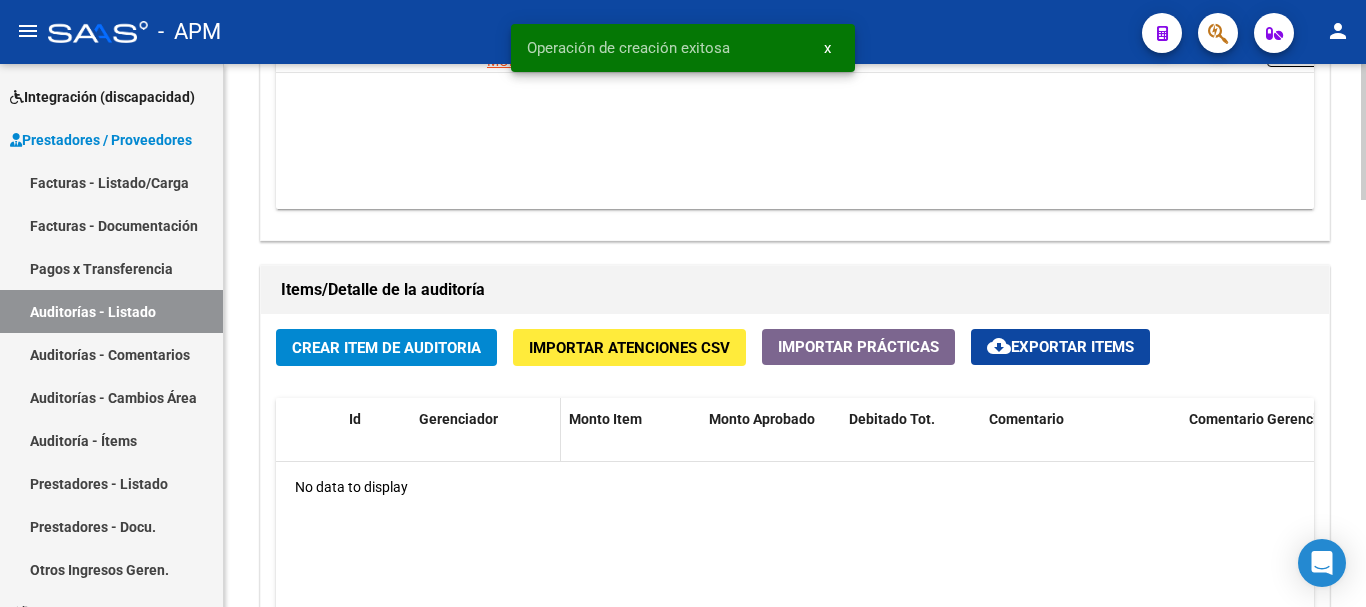 scroll, scrollTop: 1300, scrollLeft: 0, axis: vertical 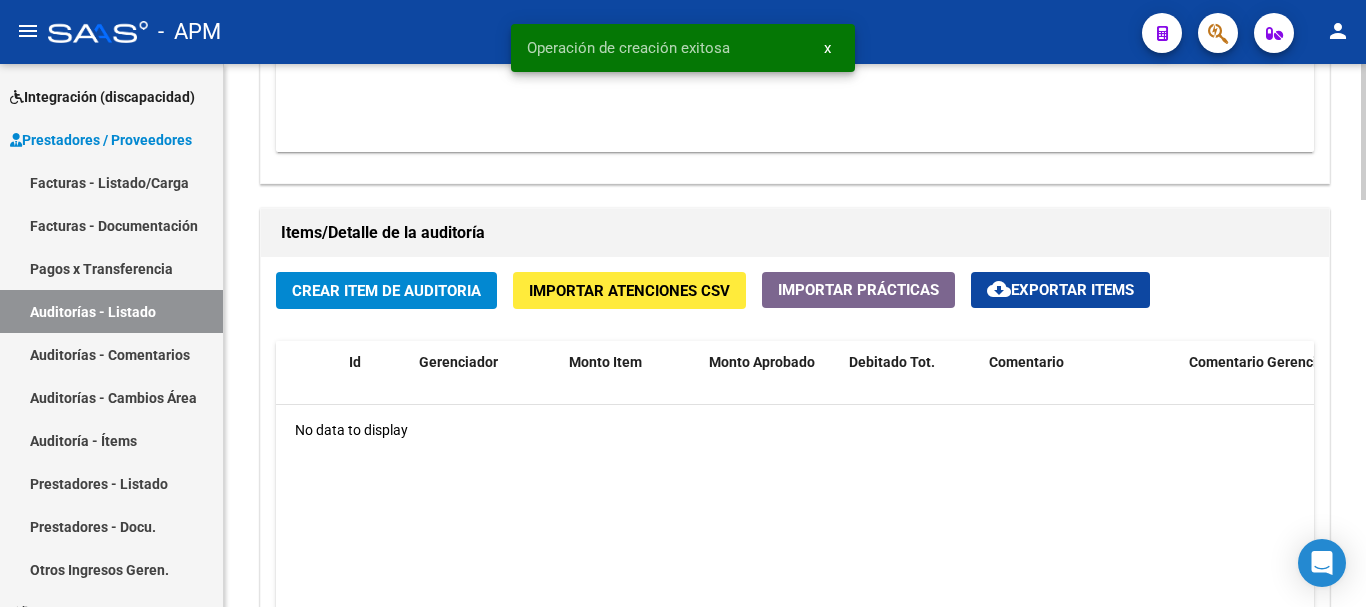 click on "Crear Item de Auditoria" 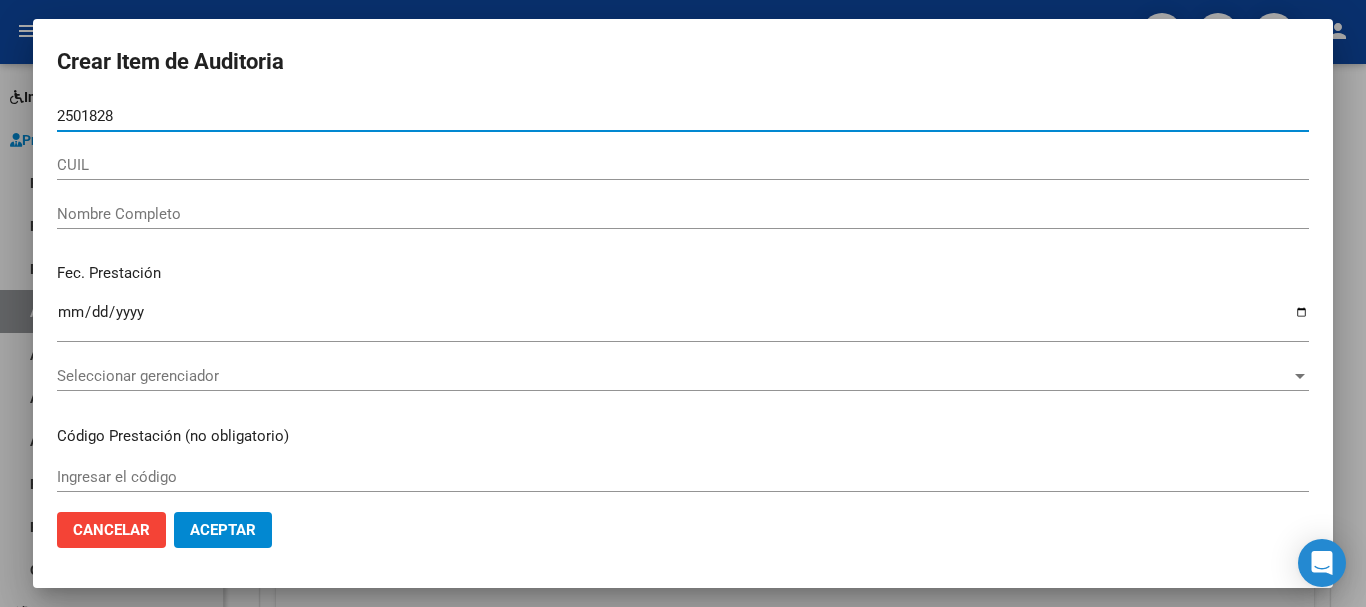 type on "25018284" 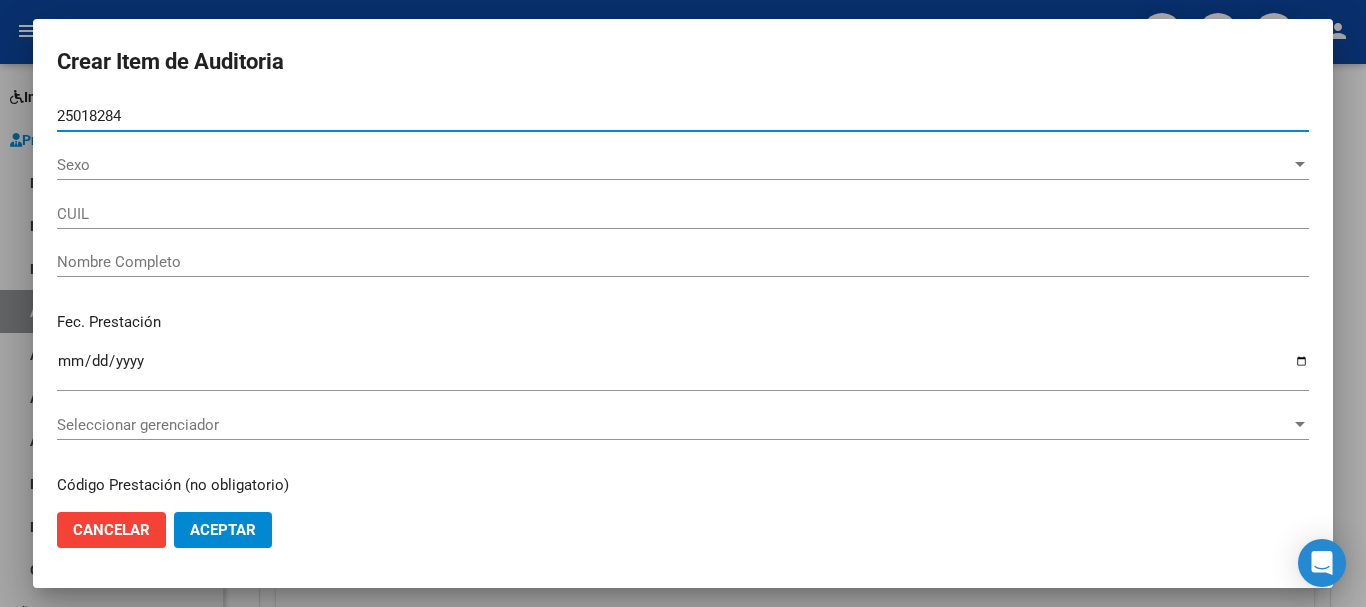 type on "[CUIL]" 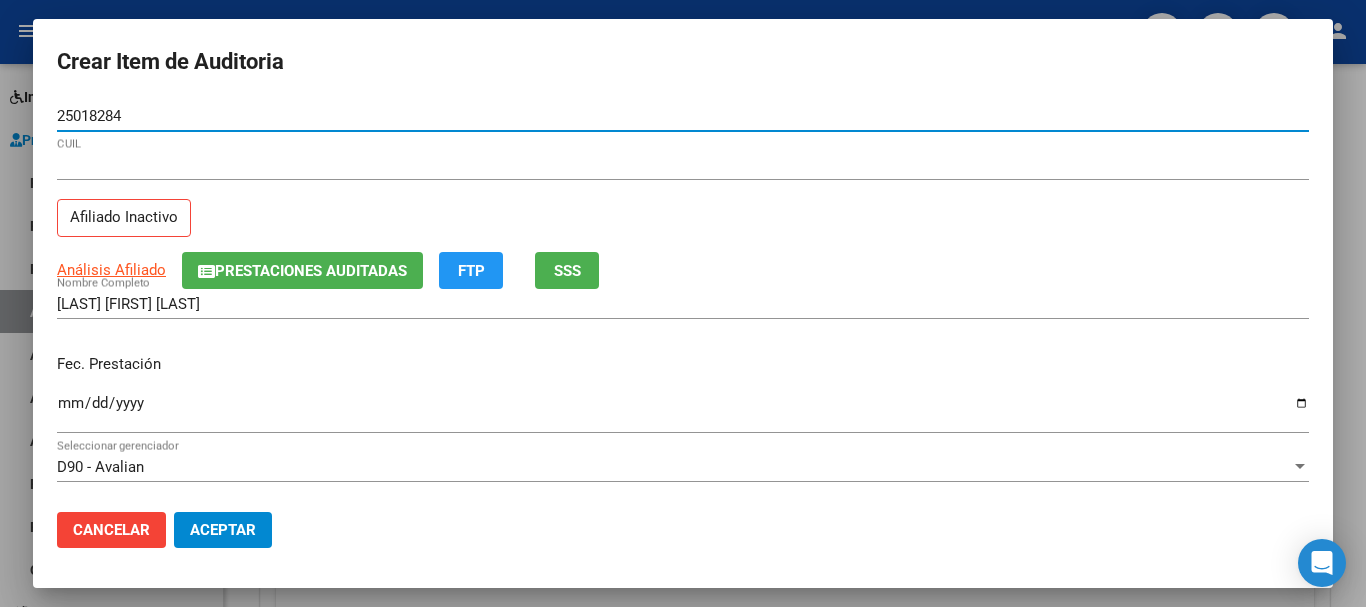type on "25018284" 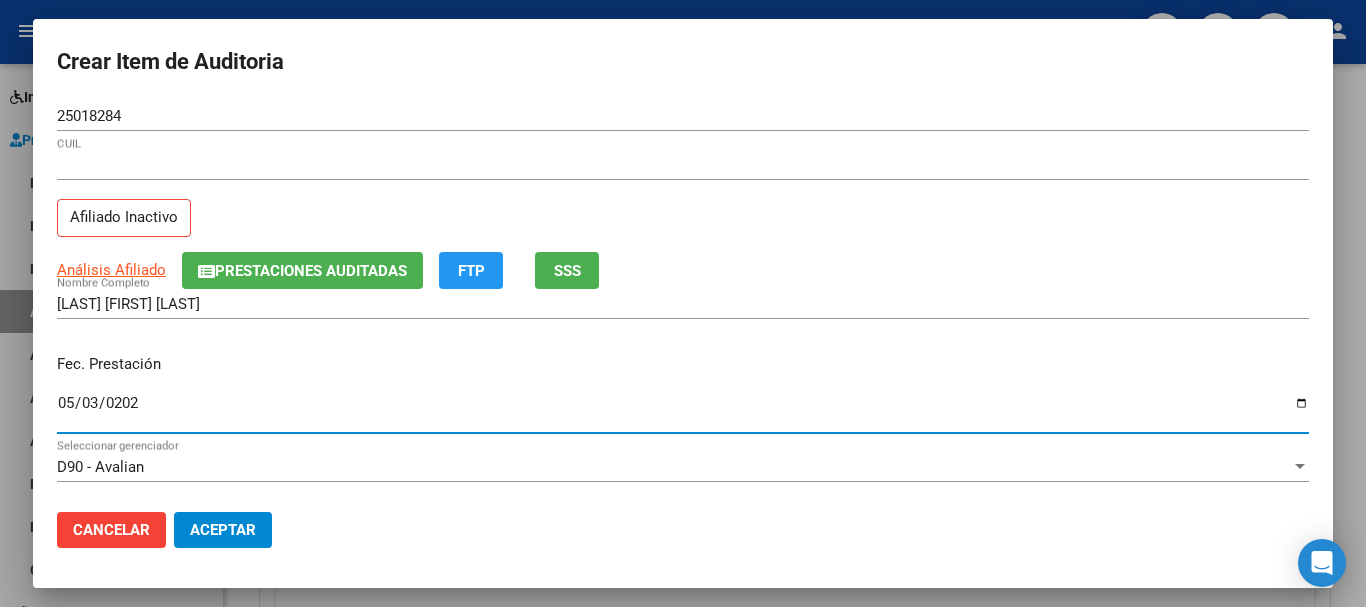 type on "2025-05-03" 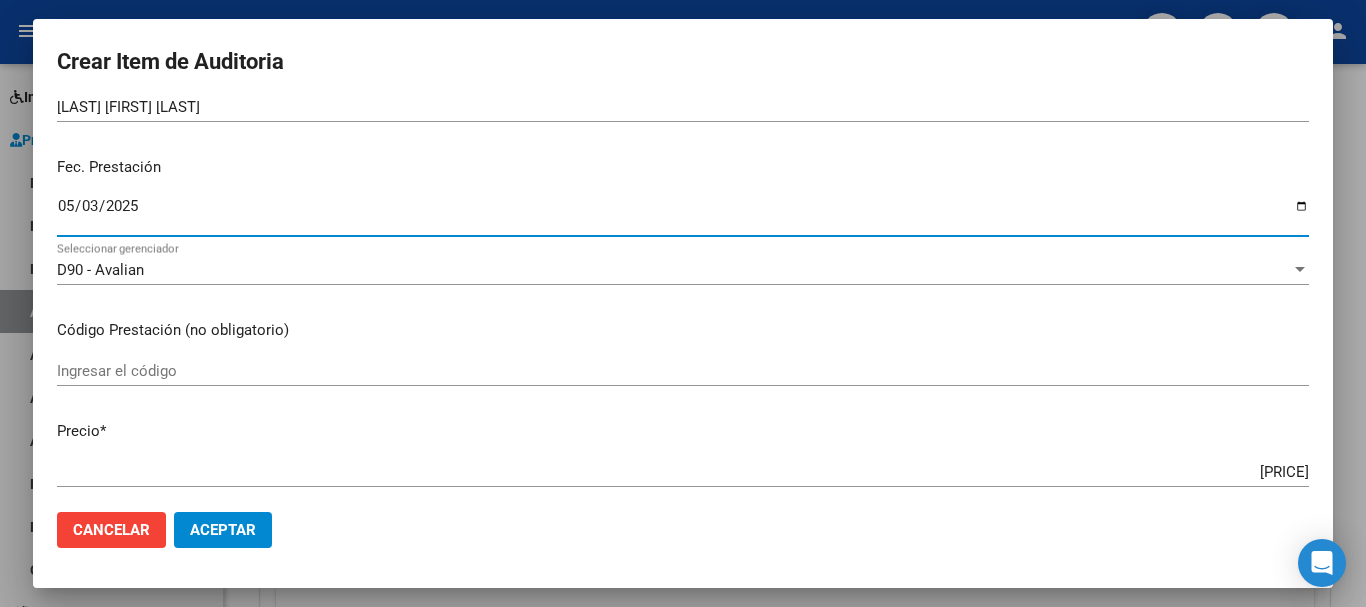 scroll, scrollTop: 200, scrollLeft: 0, axis: vertical 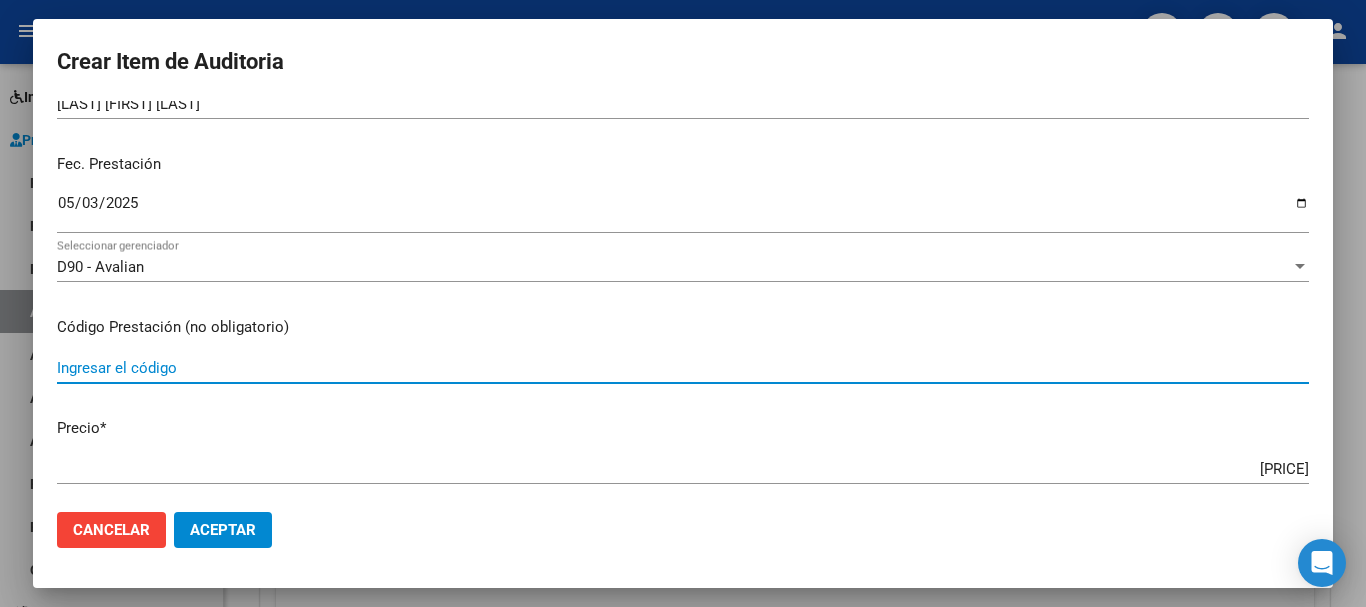 click on "Ingresar el código" at bounding box center (683, 368) 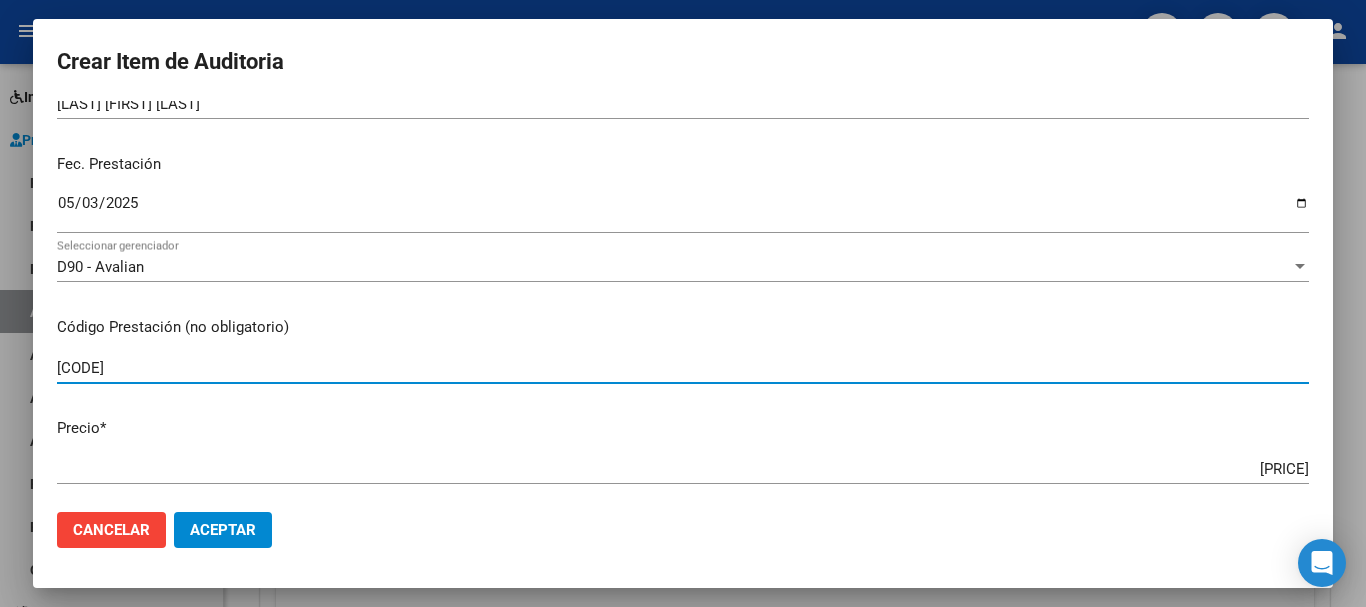 type on "[CODE]" 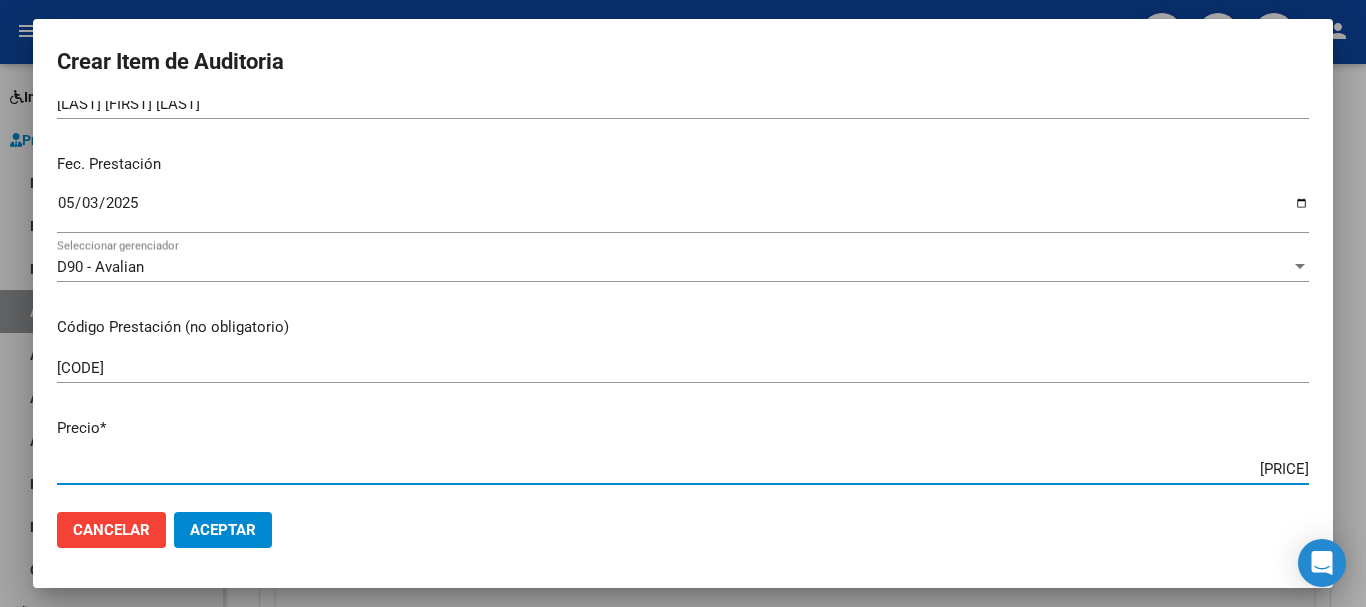 drag, startPoint x: 1227, startPoint y: 462, endPoint x: 1313, endPoint y: 465, distance: 86.05231 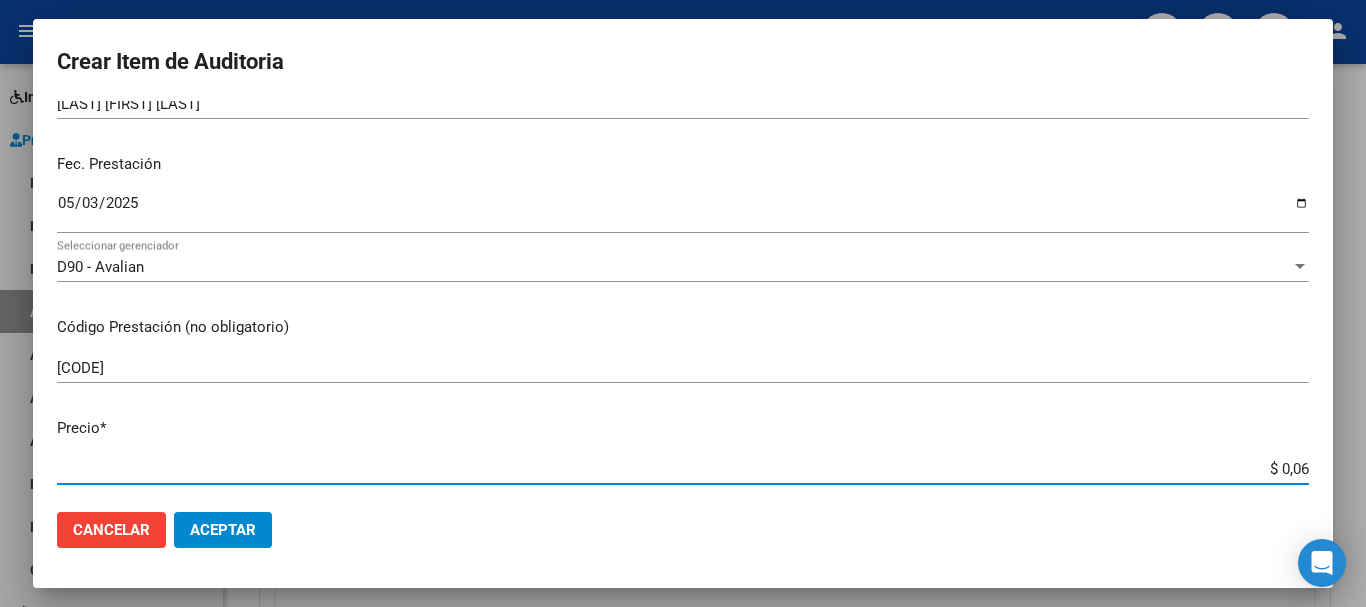 type on "$ 0,64" 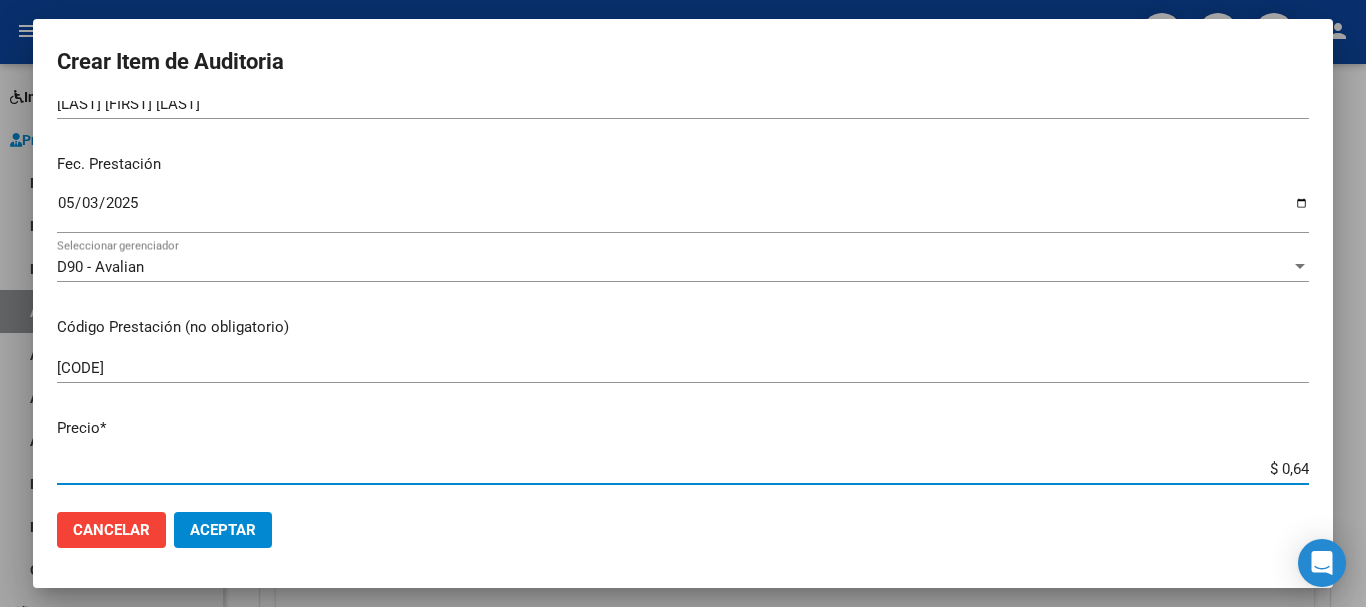 type on "$ 6,43" 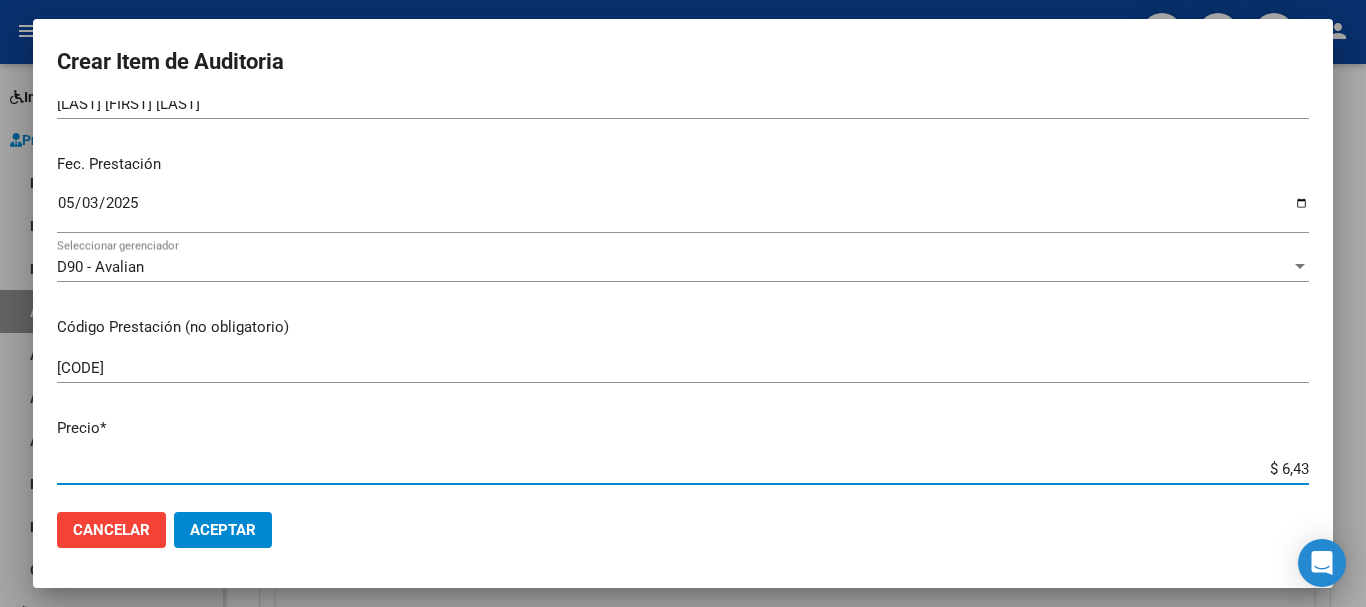 type on "$ 64,34" 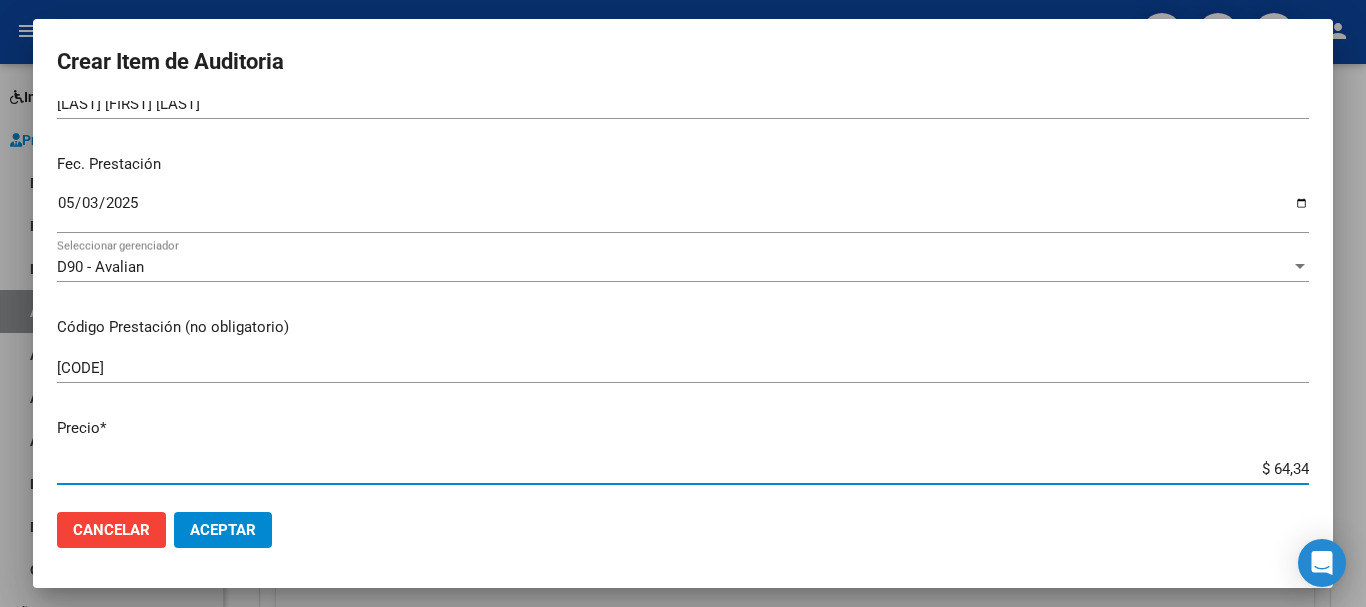 type on "$ 643,40" 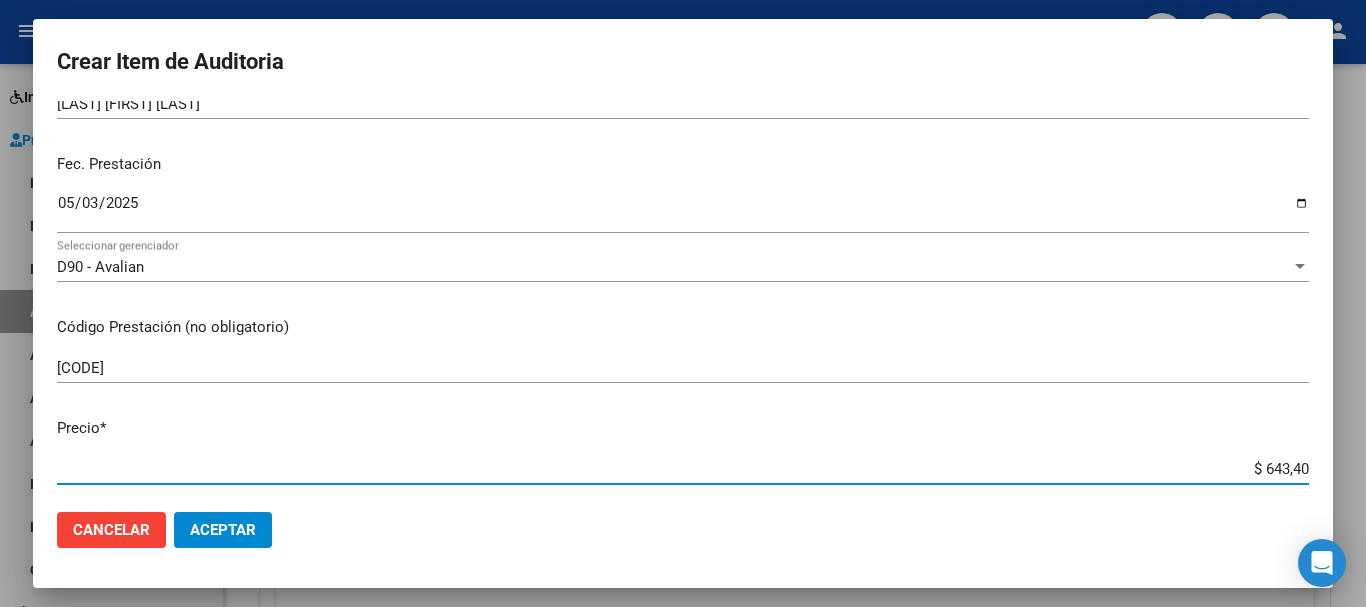 type on "$ 6.434,00" 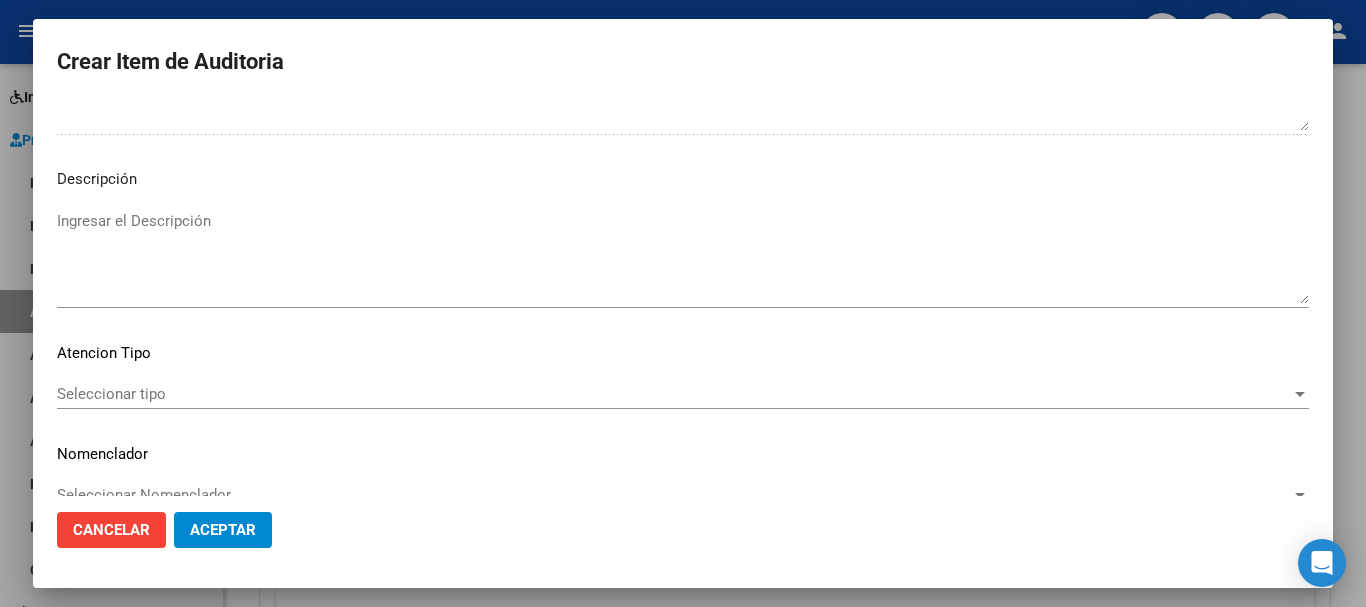 scroll, scrollTop: 1233, scrollLeft: 0, axis: vertical 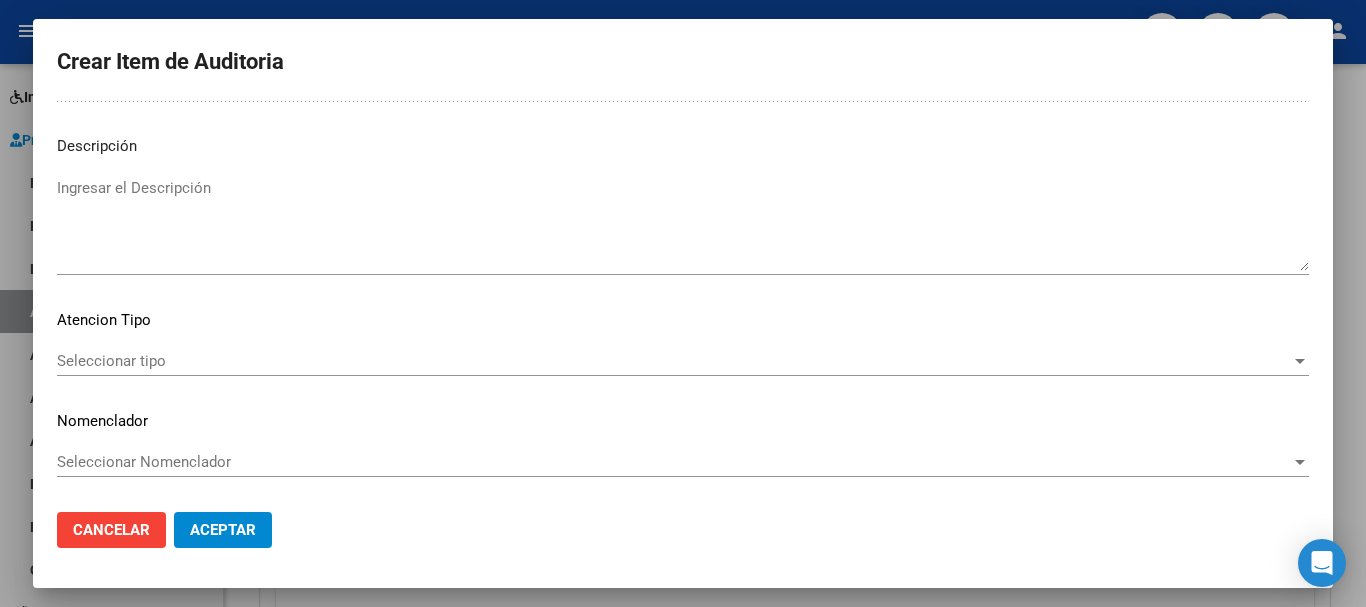 click on "Seleccionar tipo Seleccionar tipo" 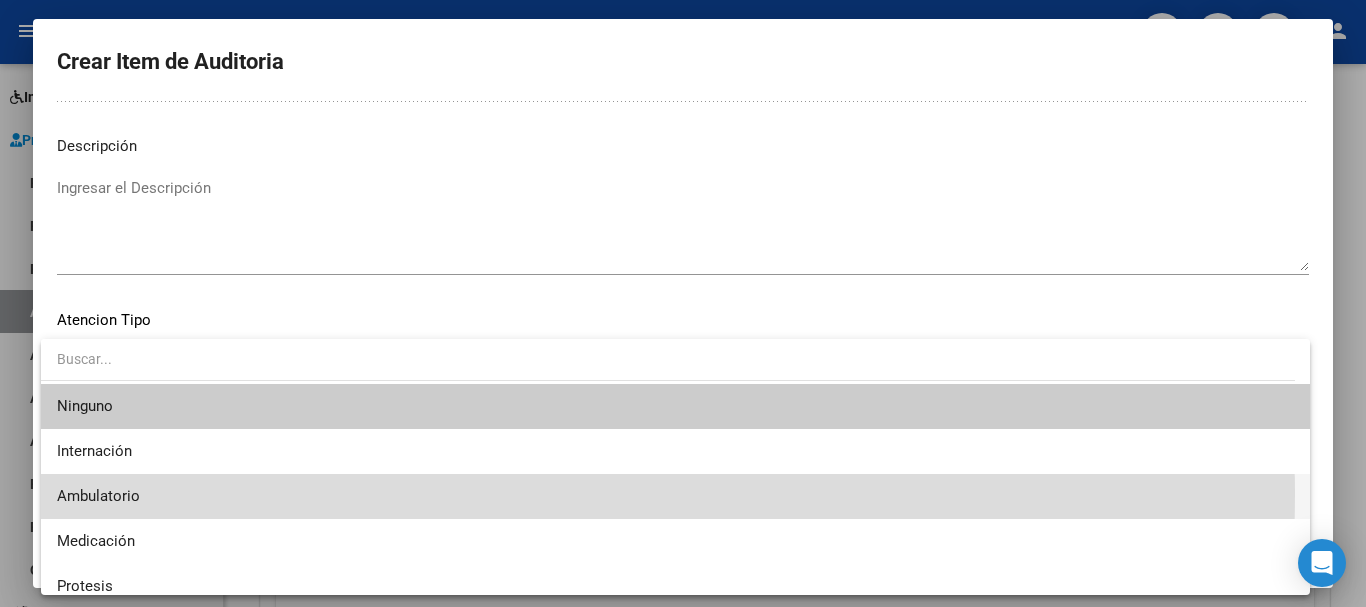 click on "Ambulatorio" at bounding box center (675, 496) 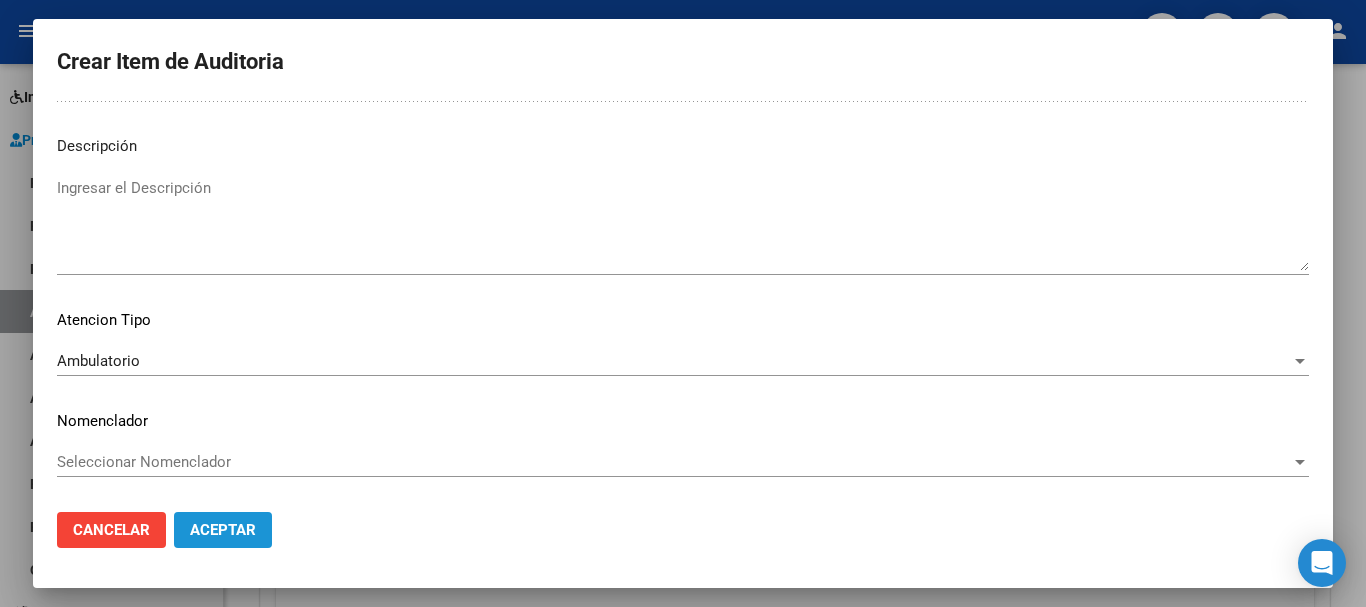 click on "Aceptar" 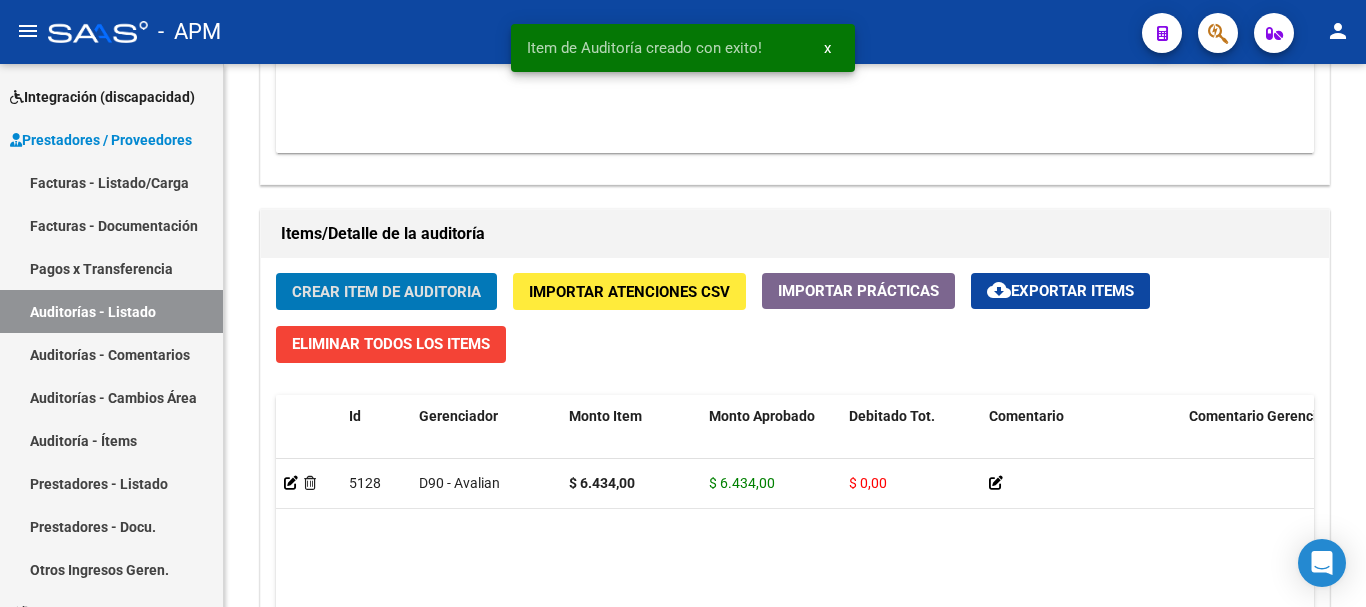 scroll, scrollTop: 1301, scrollLeft: 0, axis: vertical 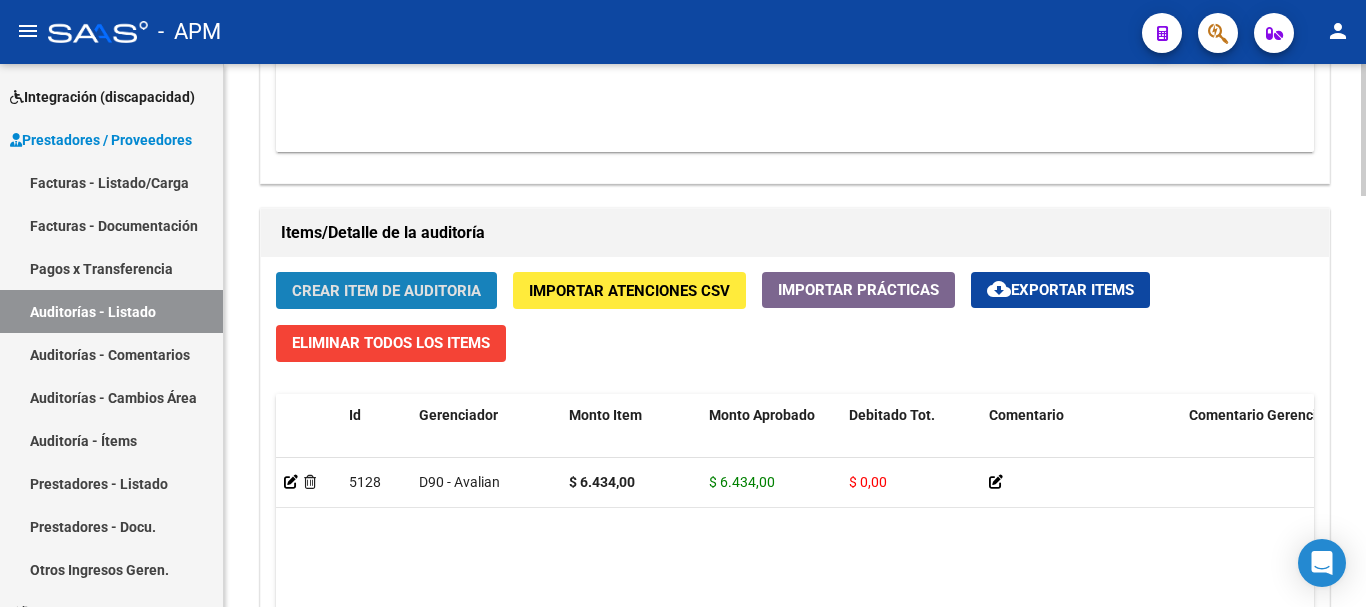 click on "Crear Item de Auditoria" 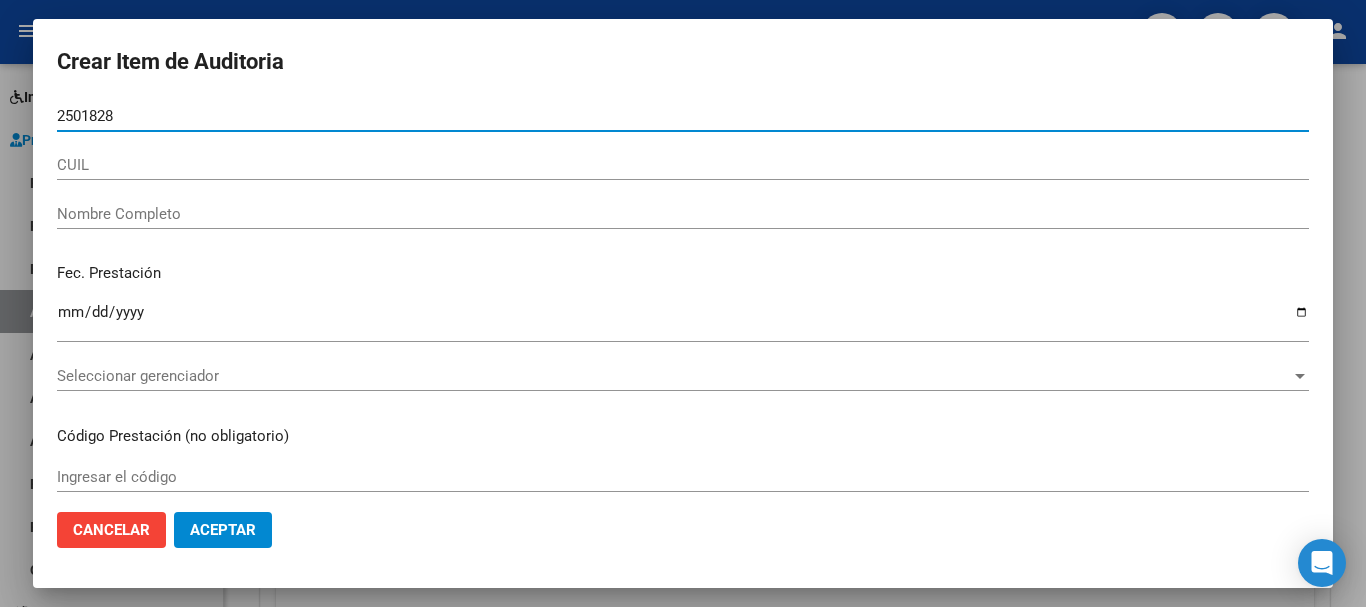 type on "25018284" 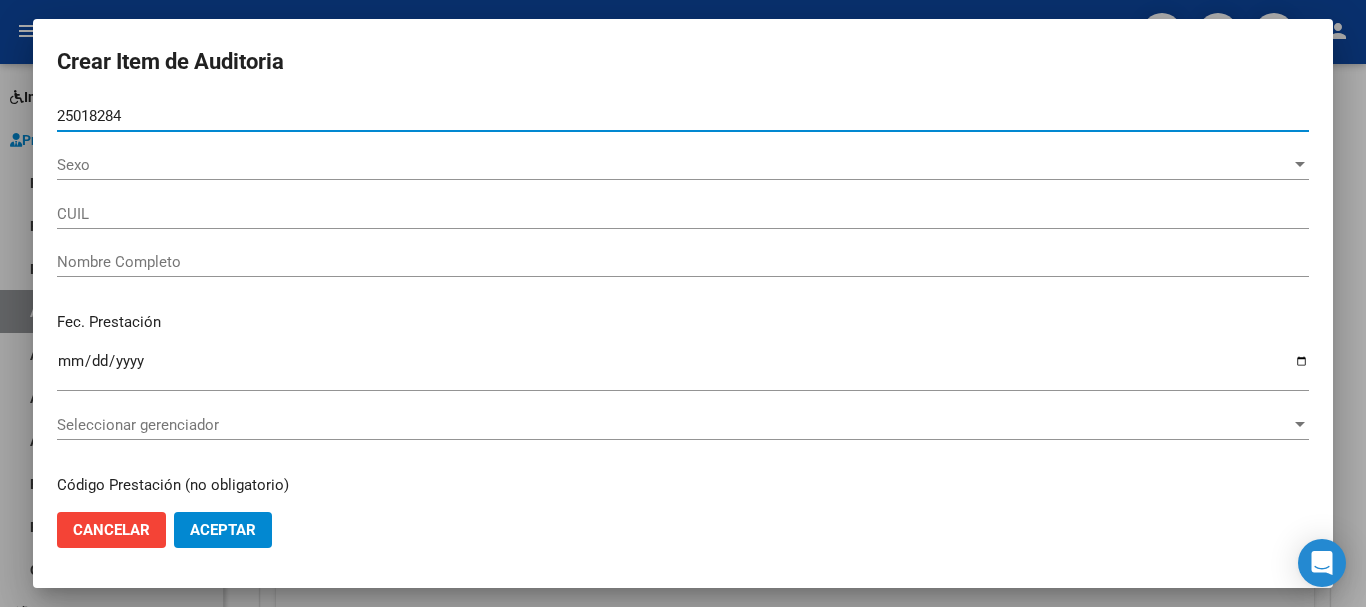type on "[CUIL]" 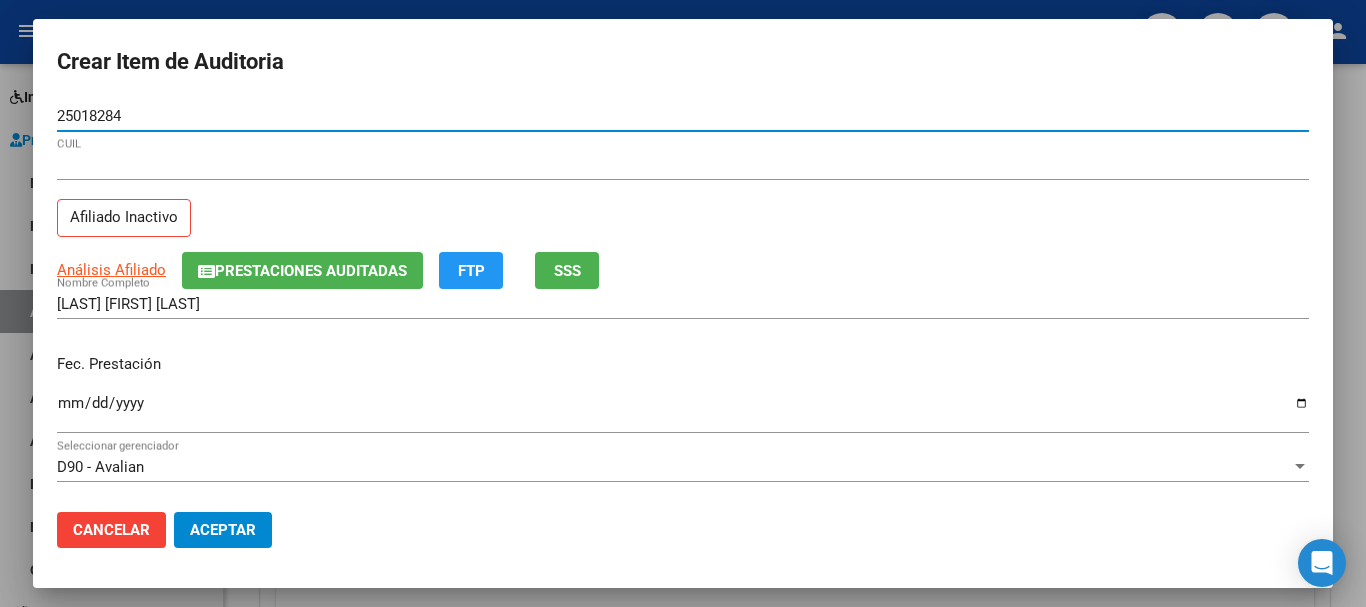 type on "25018284" 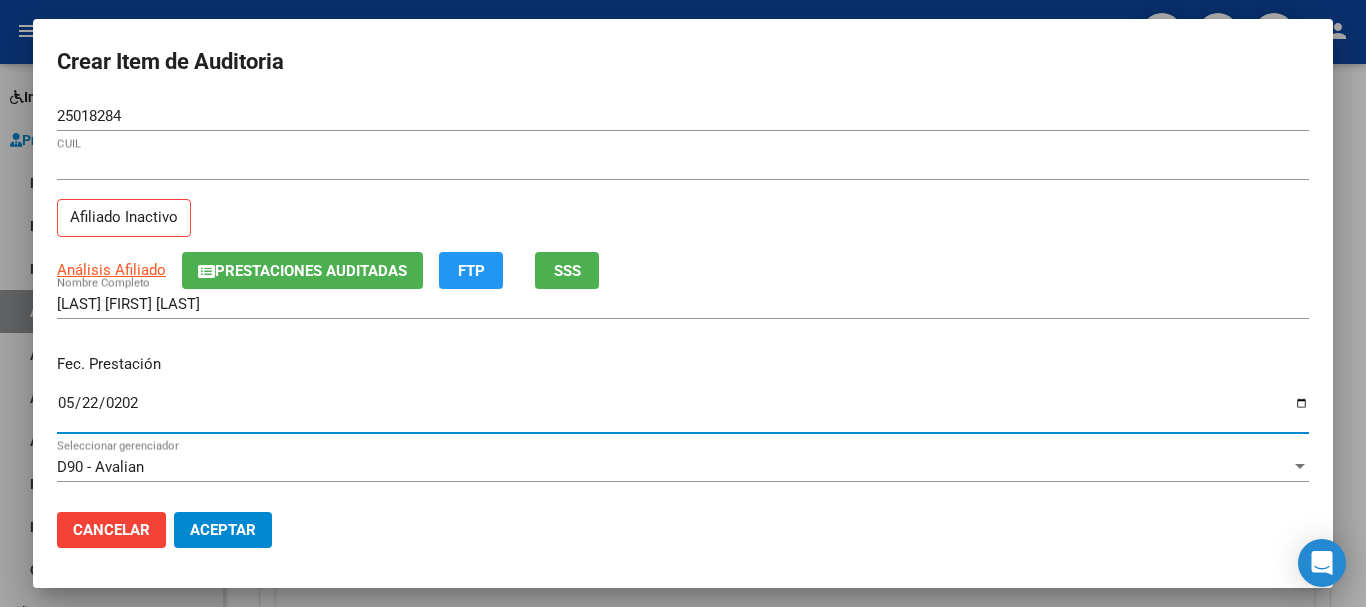 type on "2025-05-22" 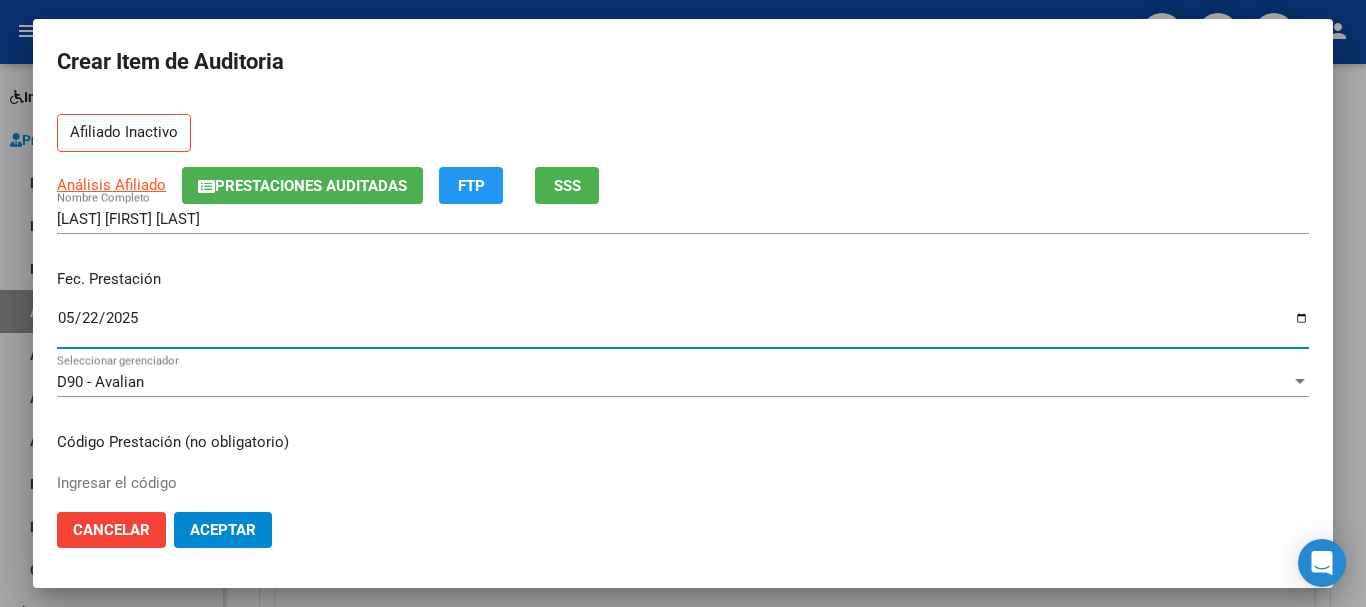 scroll, scrollTop: 200, scrollLeft: 0, axis: vertical 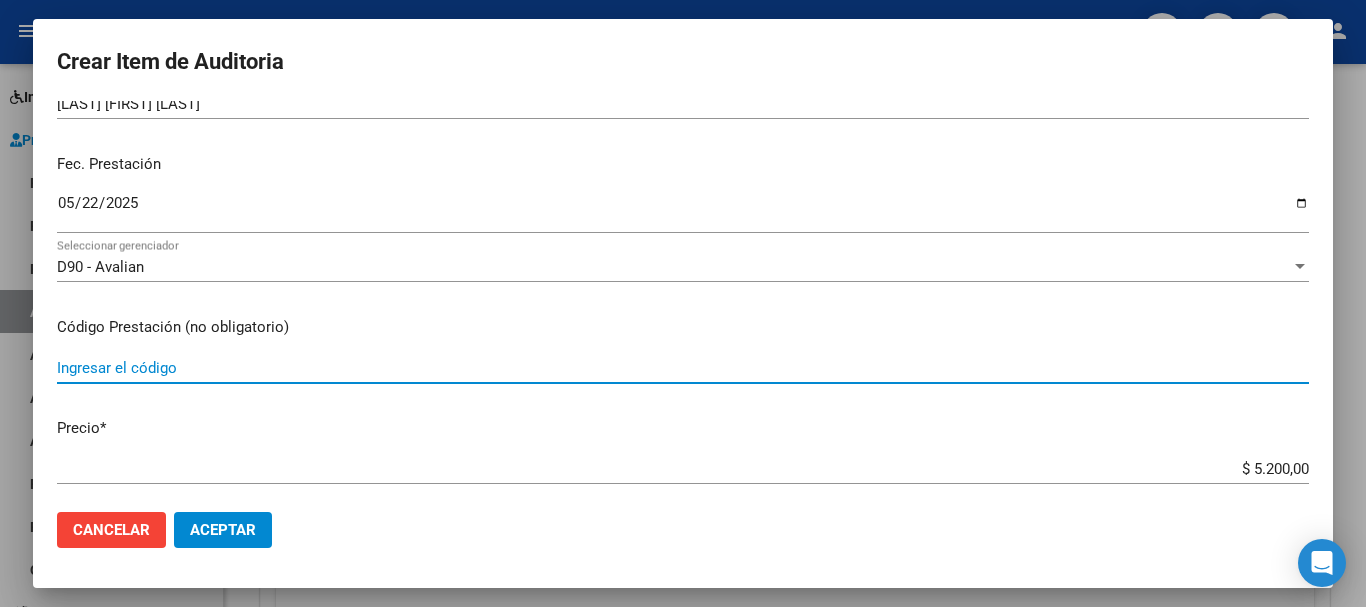 click on "Ingresar el código" at bounding box center (683, 368) 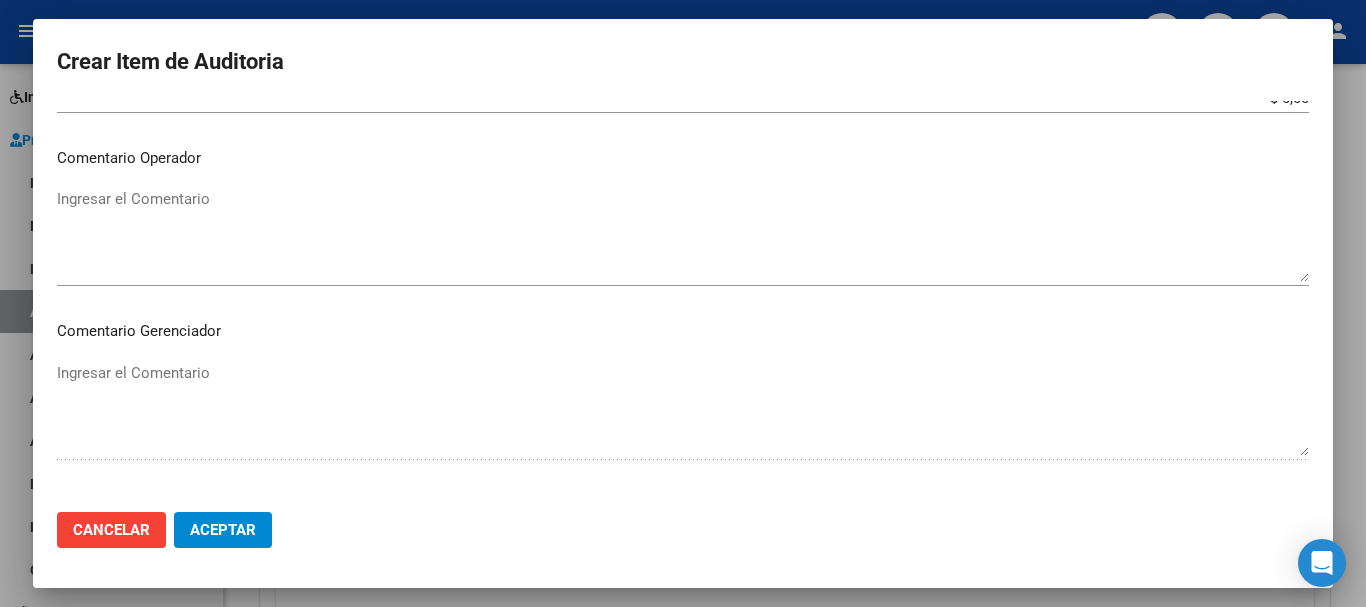 scroll, scrollTop: 1200, scrollLeft: 0, axis: vertical 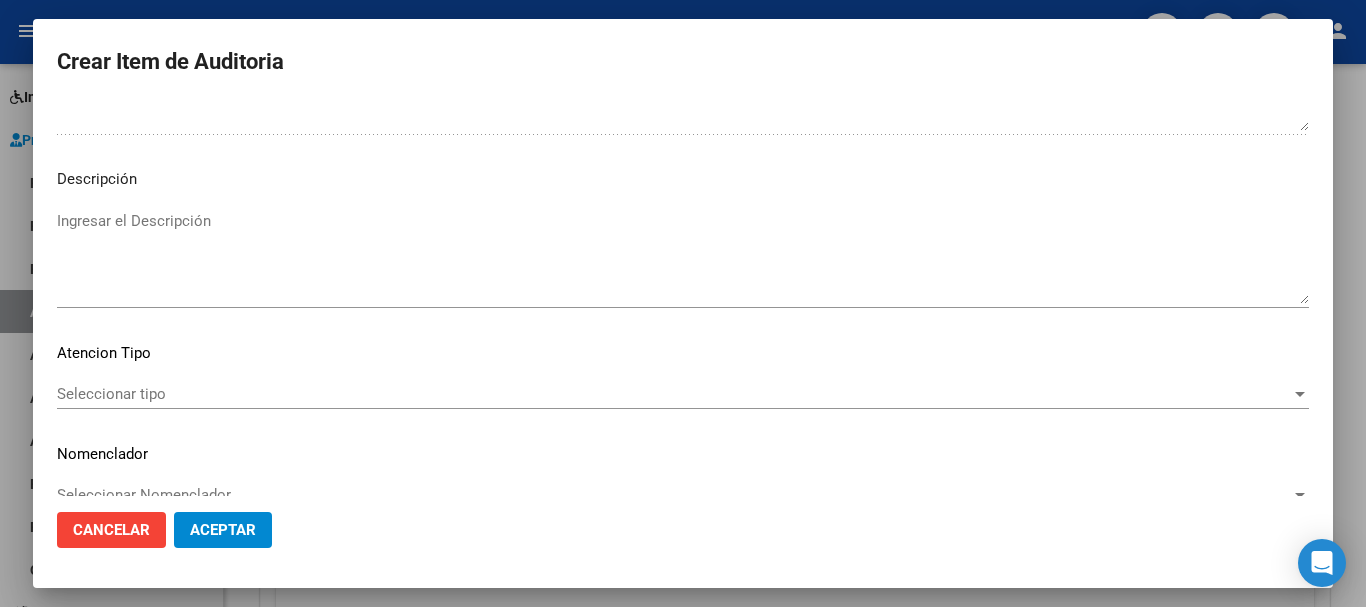 type on "420101" 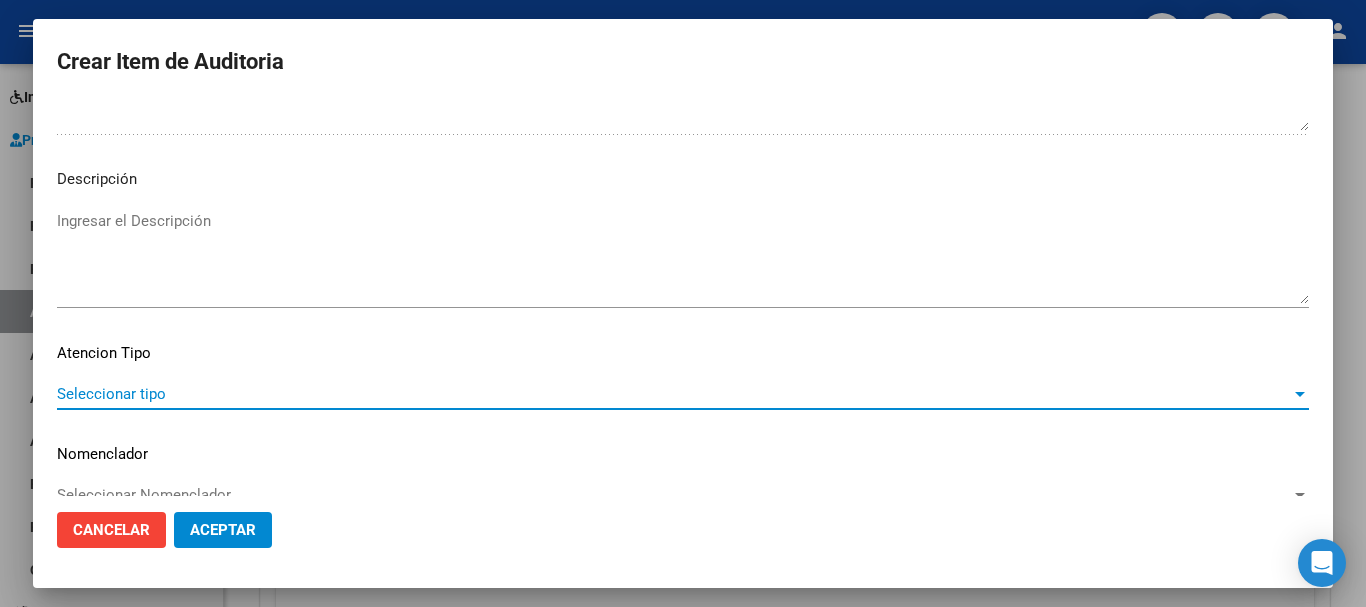 click on "Seleccionar tipo" at bounding box center [674, 394] 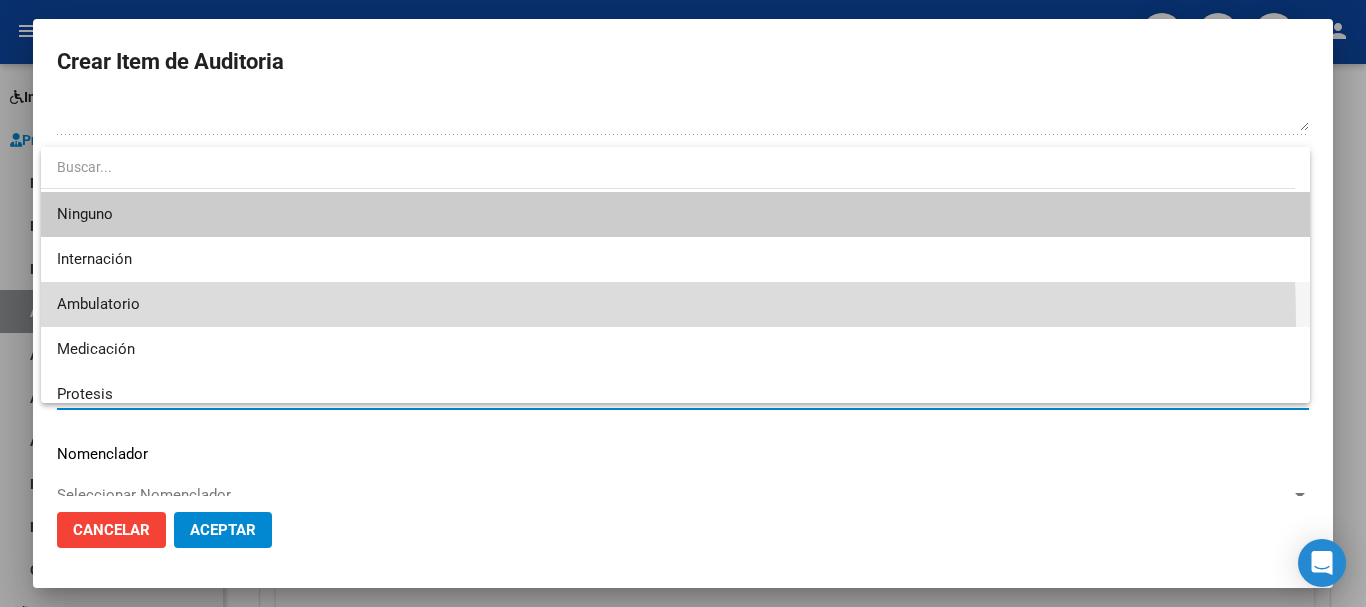 click on "Ambulatorio" at bounding box center (675, 304) 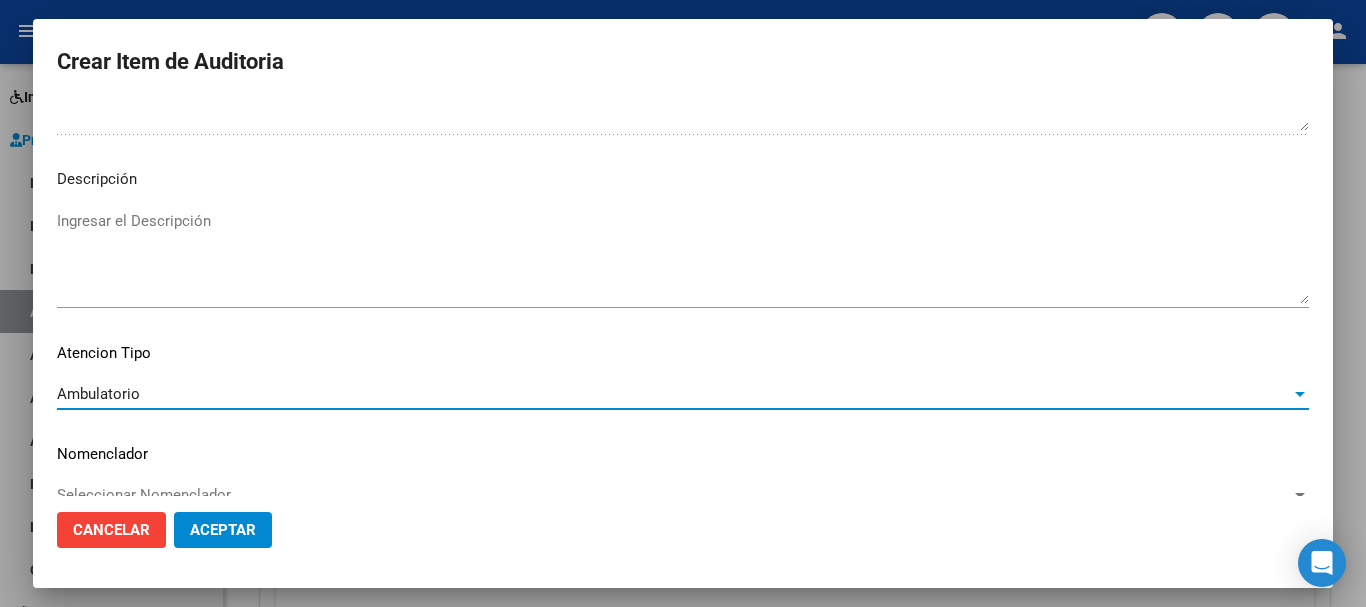 click on "Aceptar" 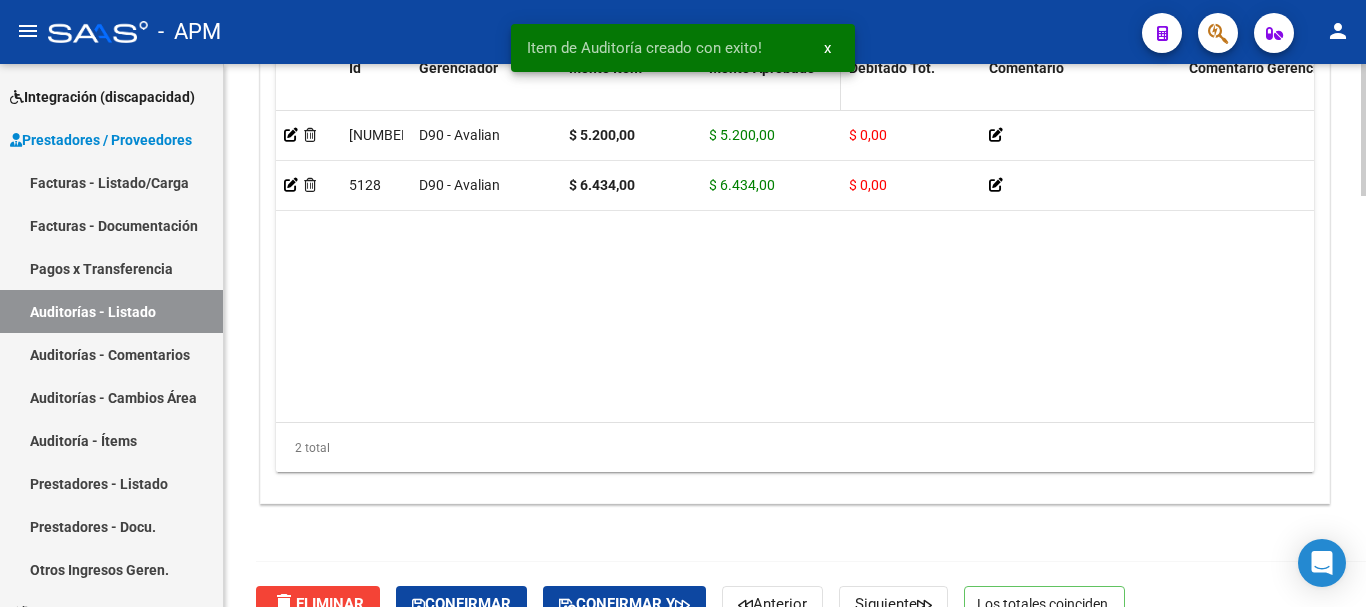 scroll, scrollTop: 1687, scrollLeft: 0, axis: vertical 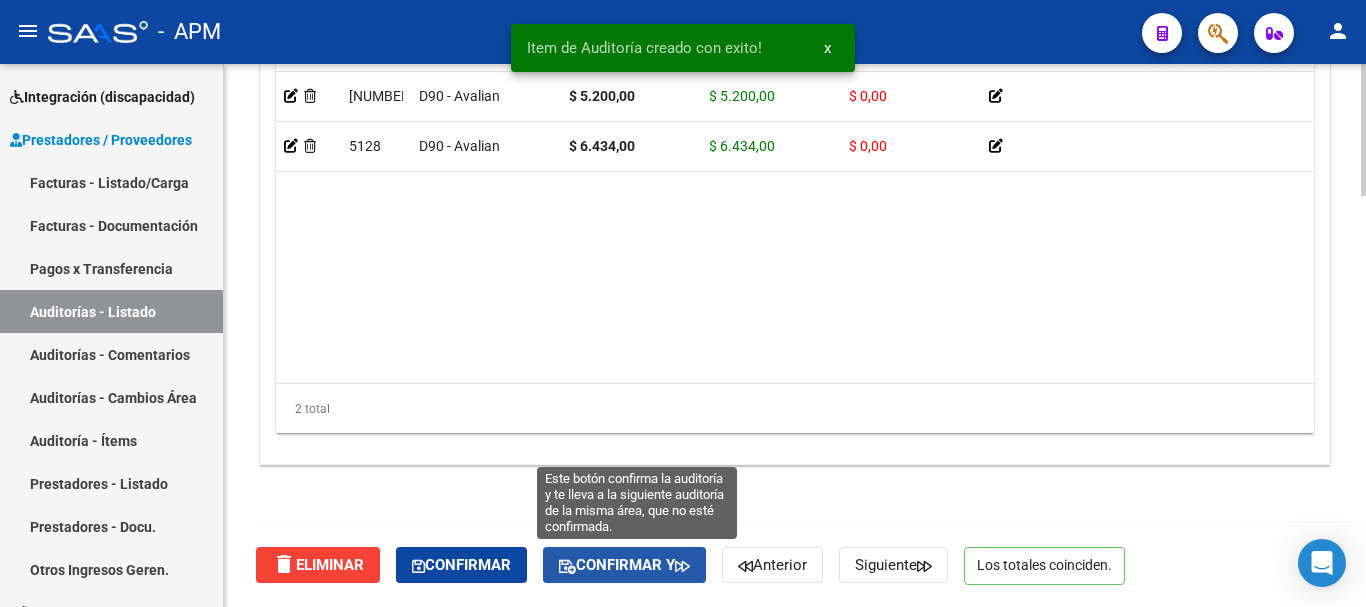 click on "Confirmar y" 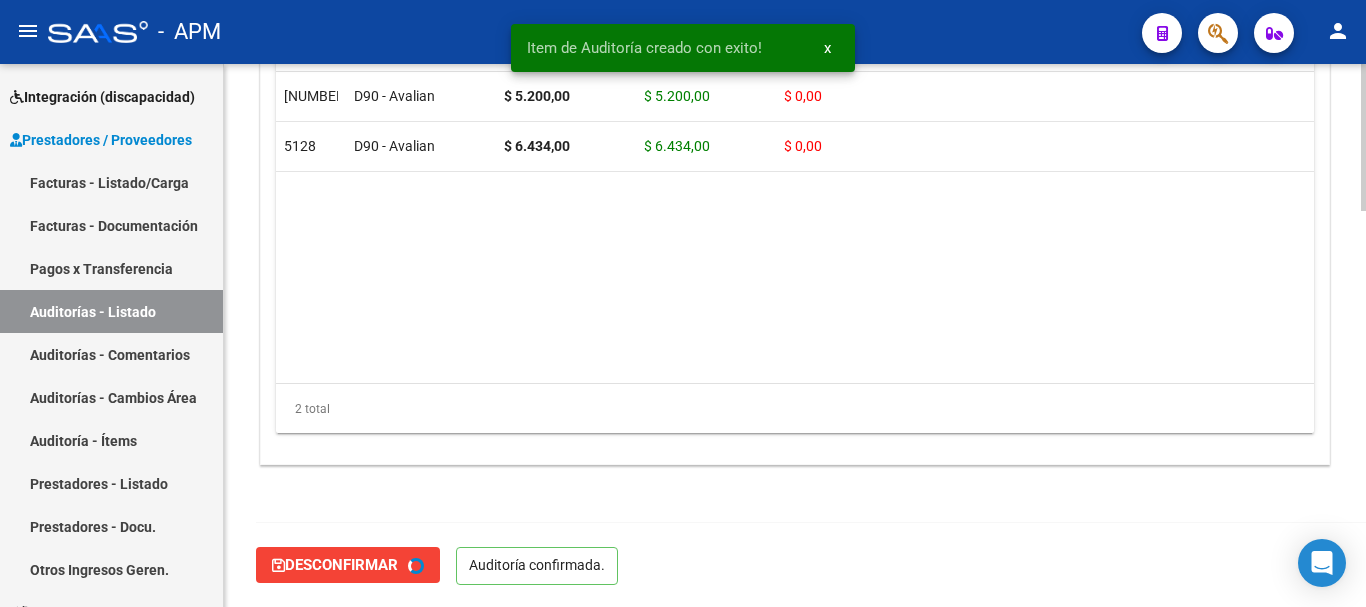type on "202508" 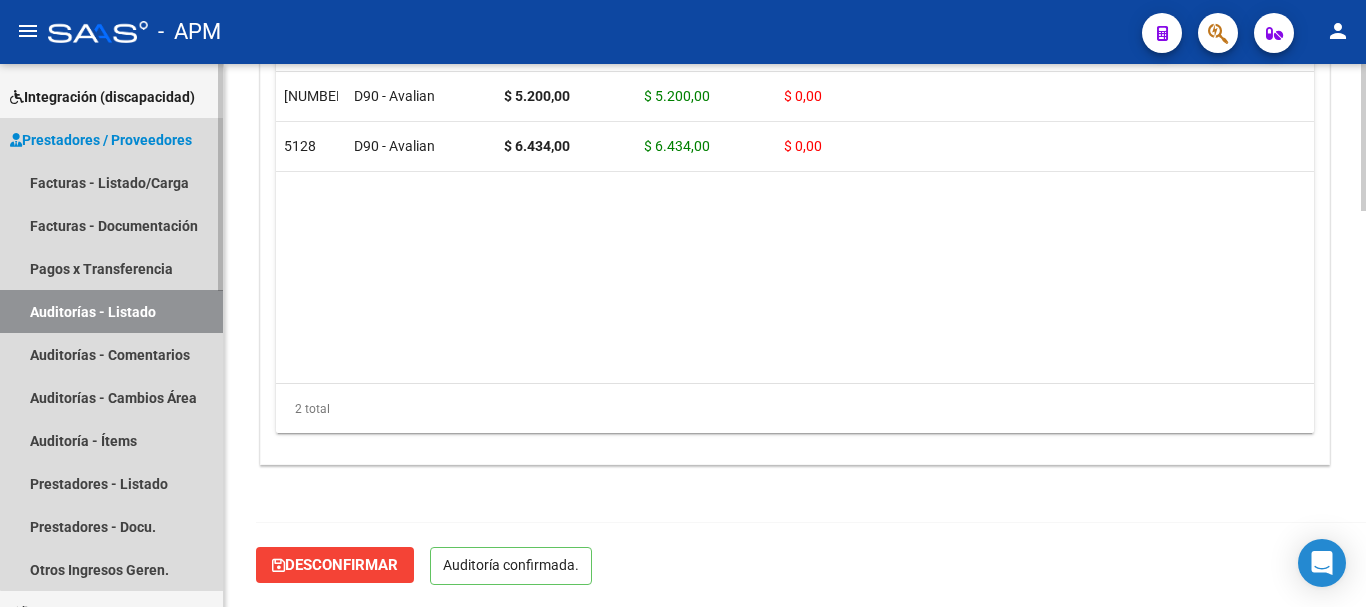 click on "Auditorías - Listado" at bounding box center (111, 311) 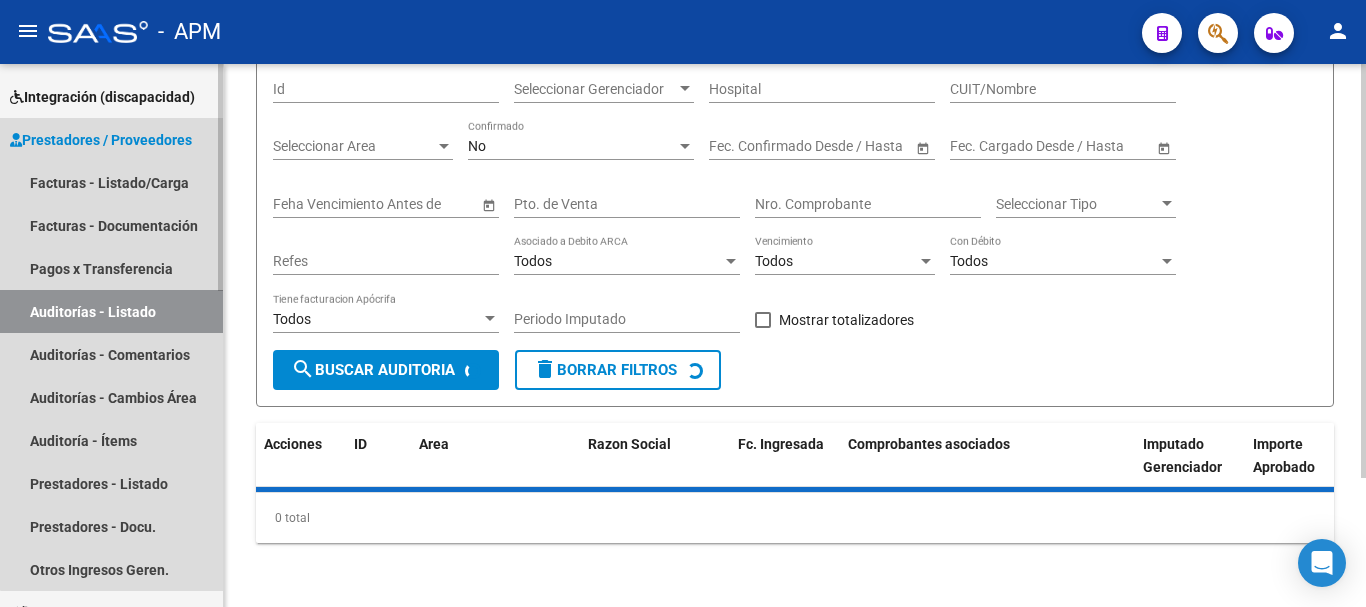 scroll, scrollTop: 0, scrollLeft: 0, axis: both 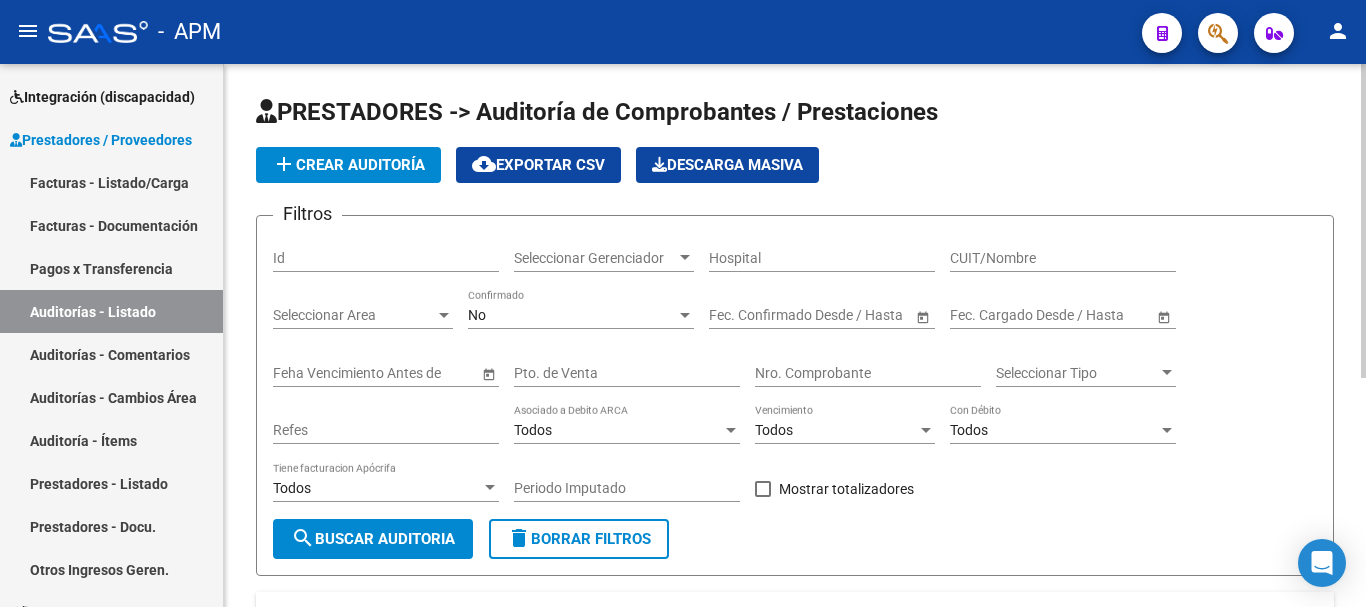 click on "add  Crear Auditoría" 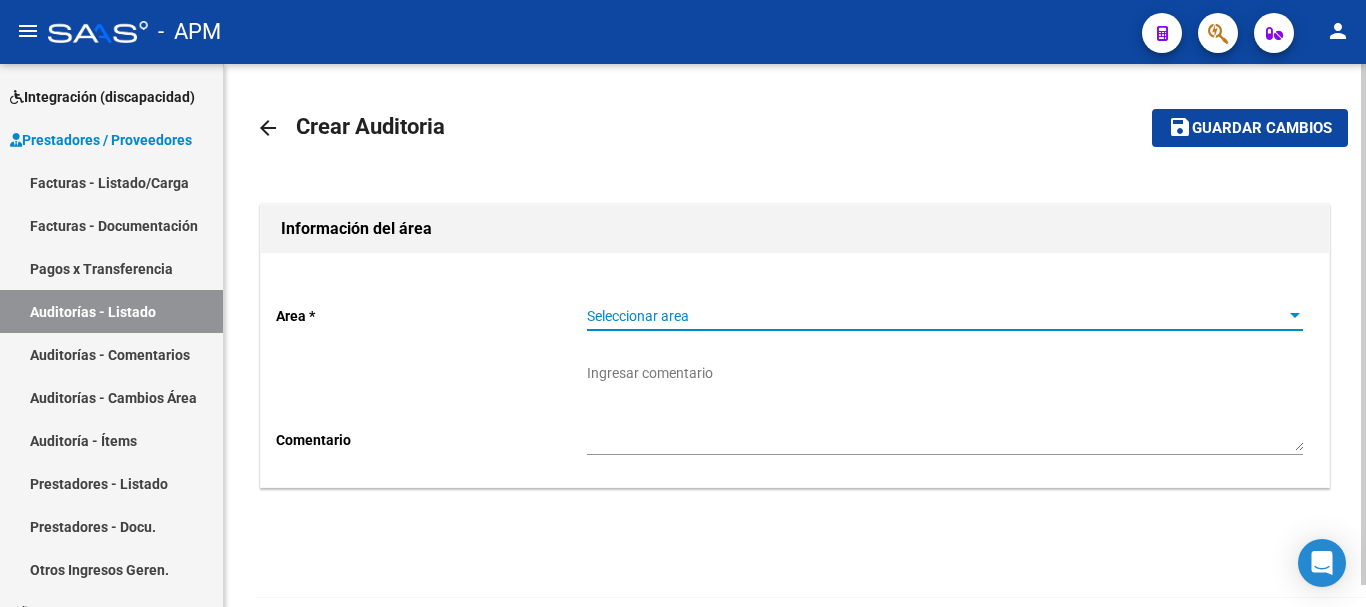 click on "Seleccionar area" at bounding box center [936, 316] 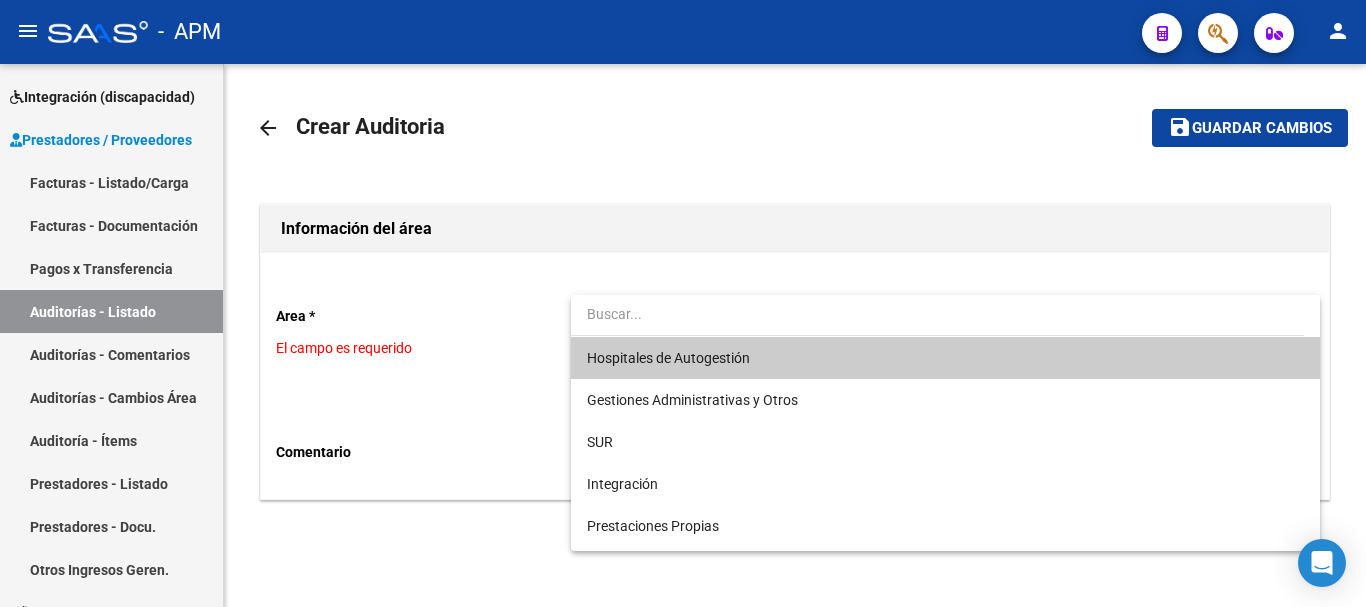 click on "Hospitales de Autogestión" at bounding box center [945, 358] 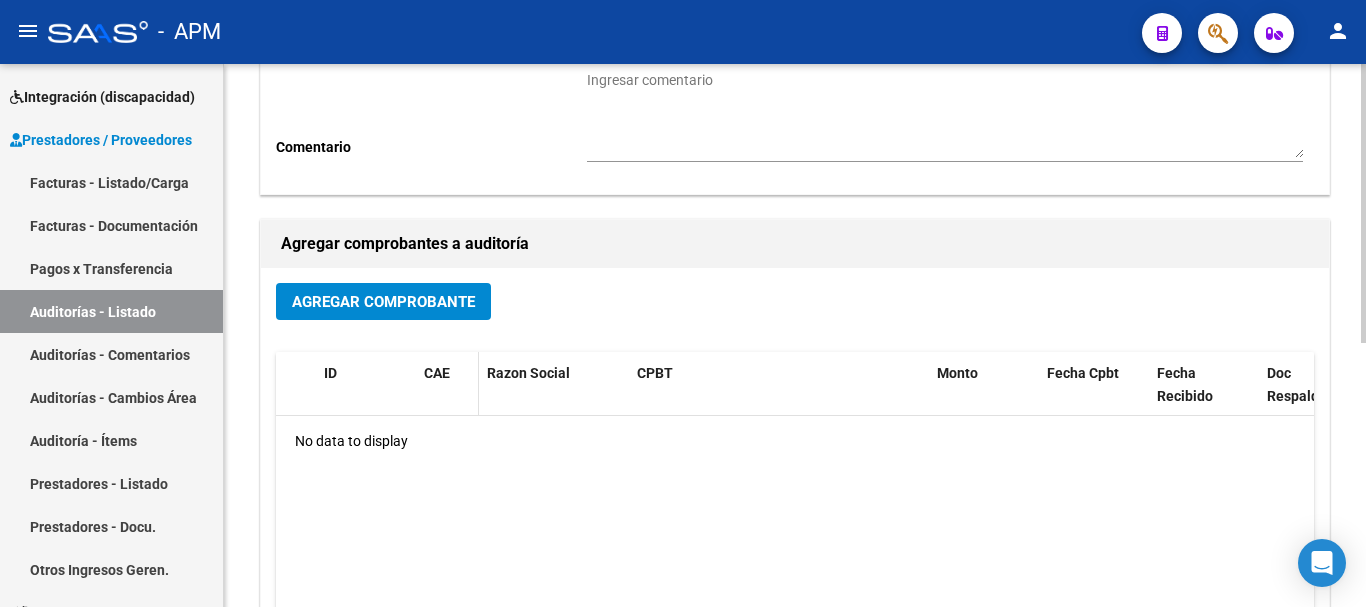 scroll, scrollTop: 300, scrollLeft: 0, axis: vertical 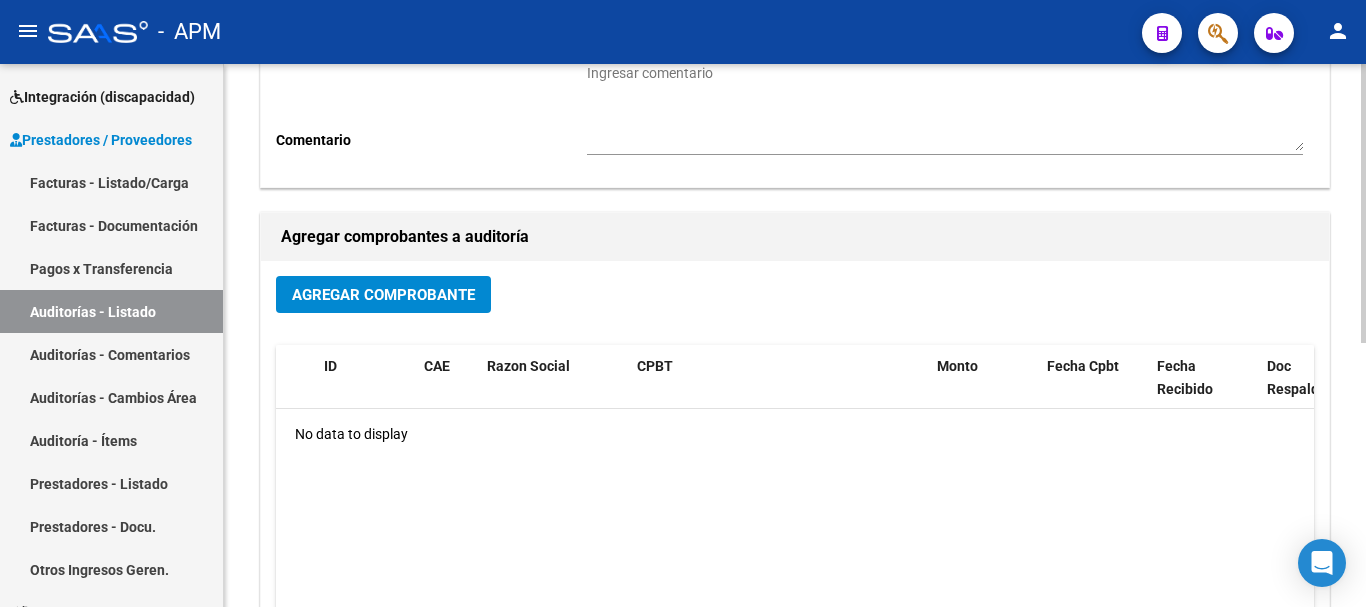 click on "Agregar Comprobante" 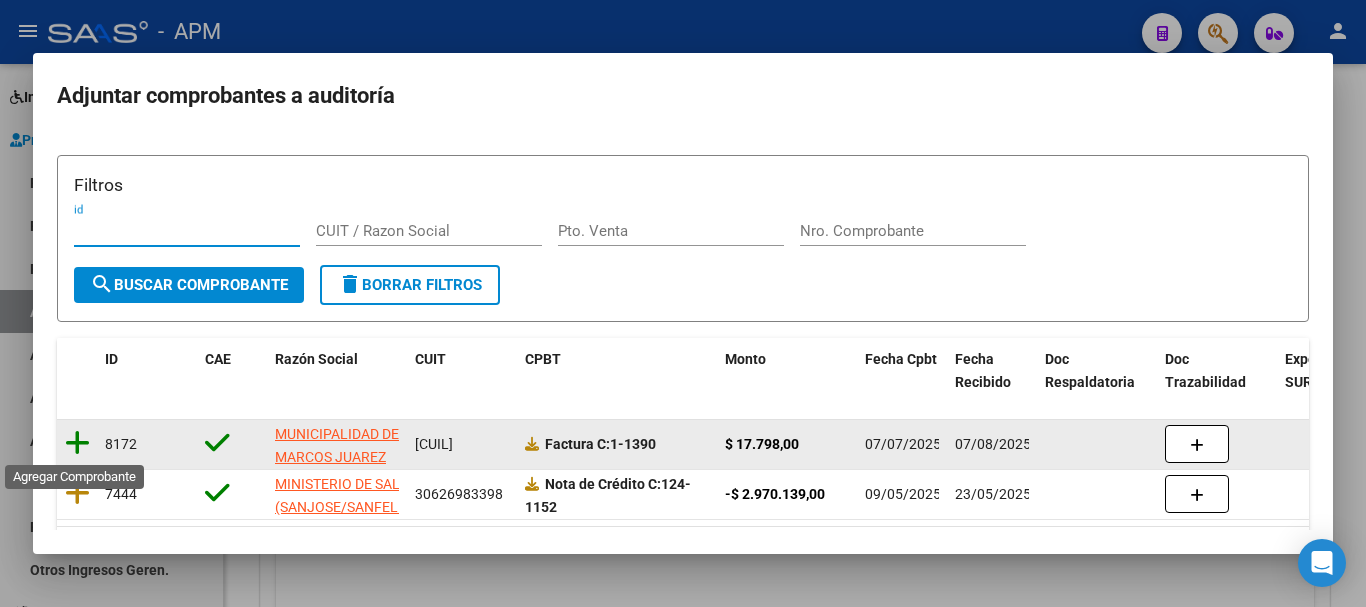 click 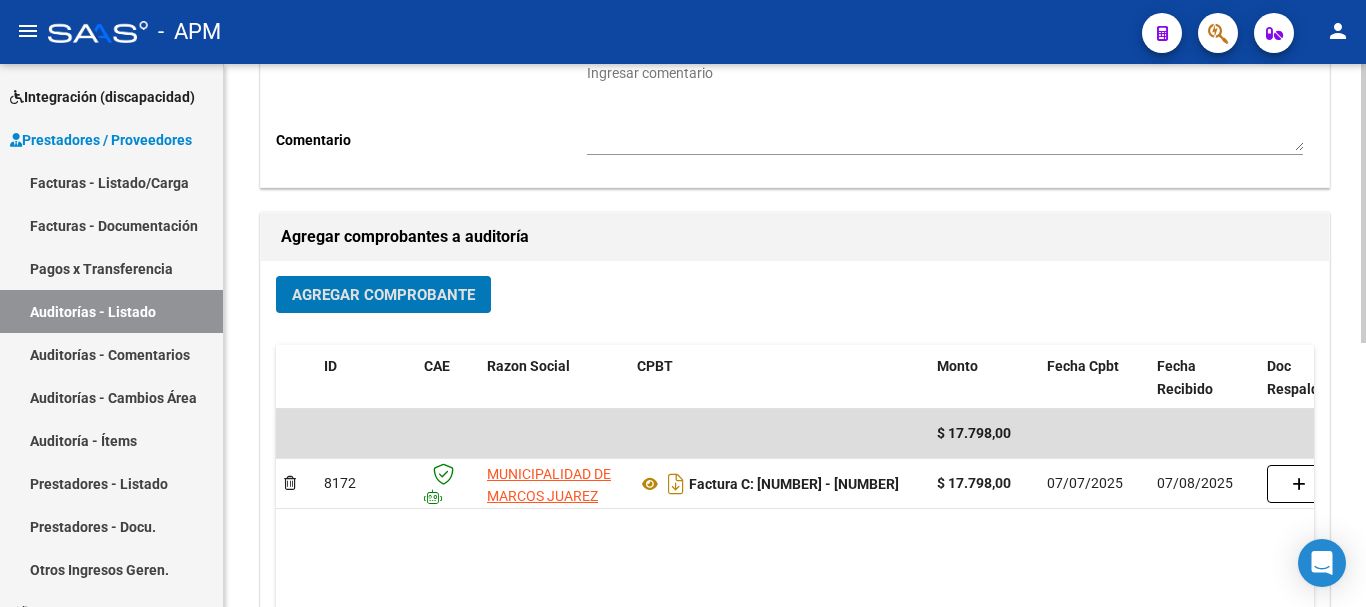 scroll, scrollTop: 0, scrollLeft: 0, axis: both 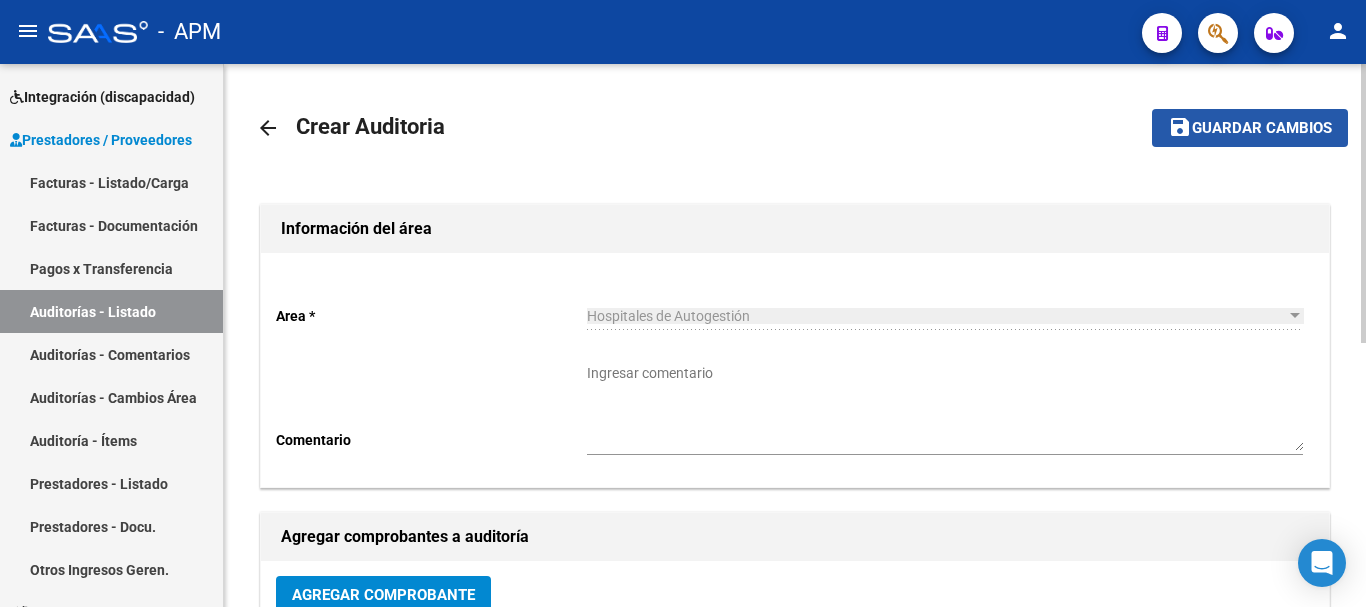 click on "Guardar cambios" 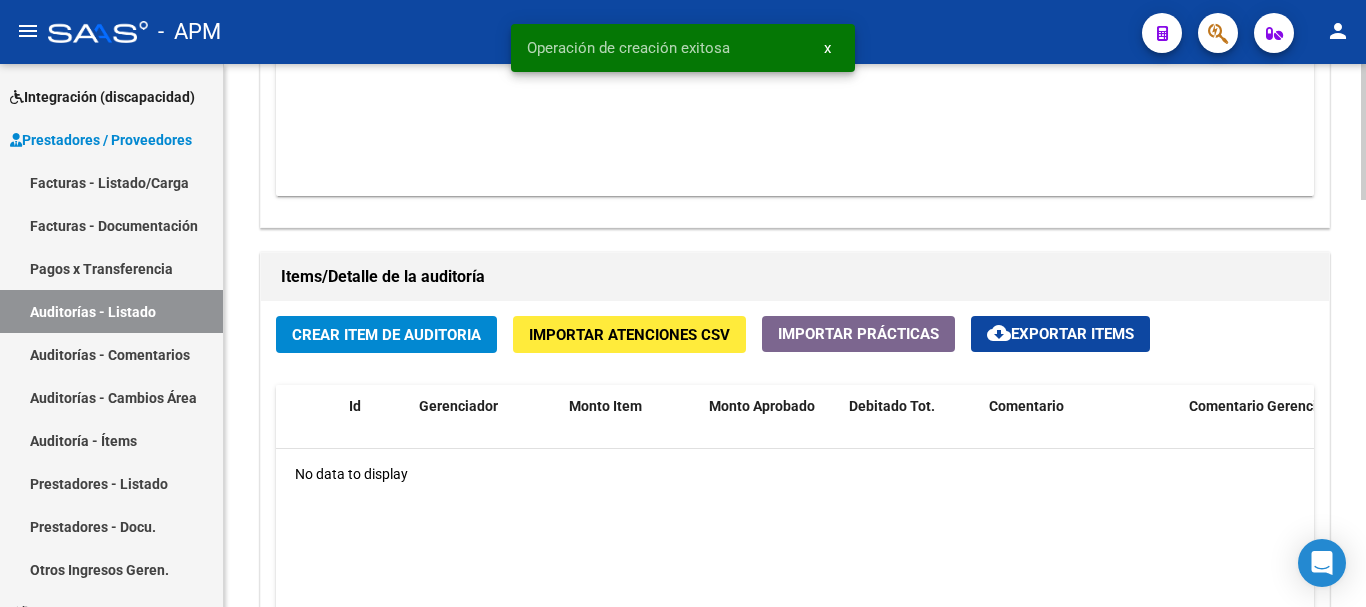 scroll, scrollTop: 1300, scrollLeft: 0, axis: vertical 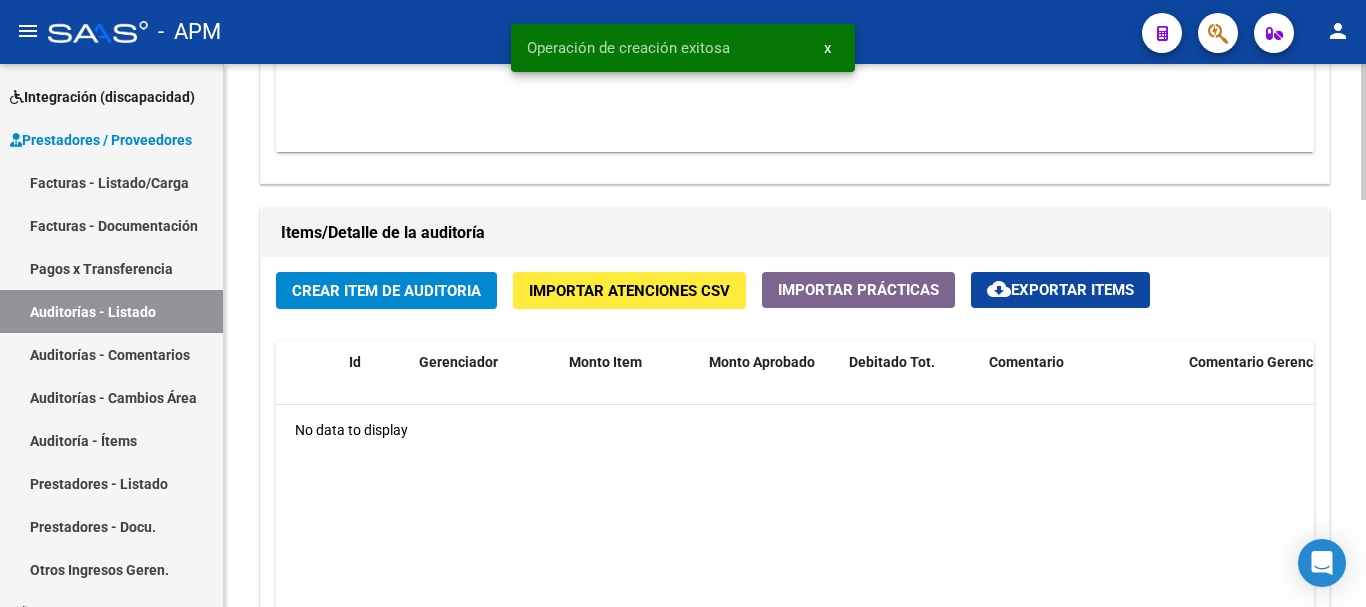 click on "Crear Item de Auditoria" 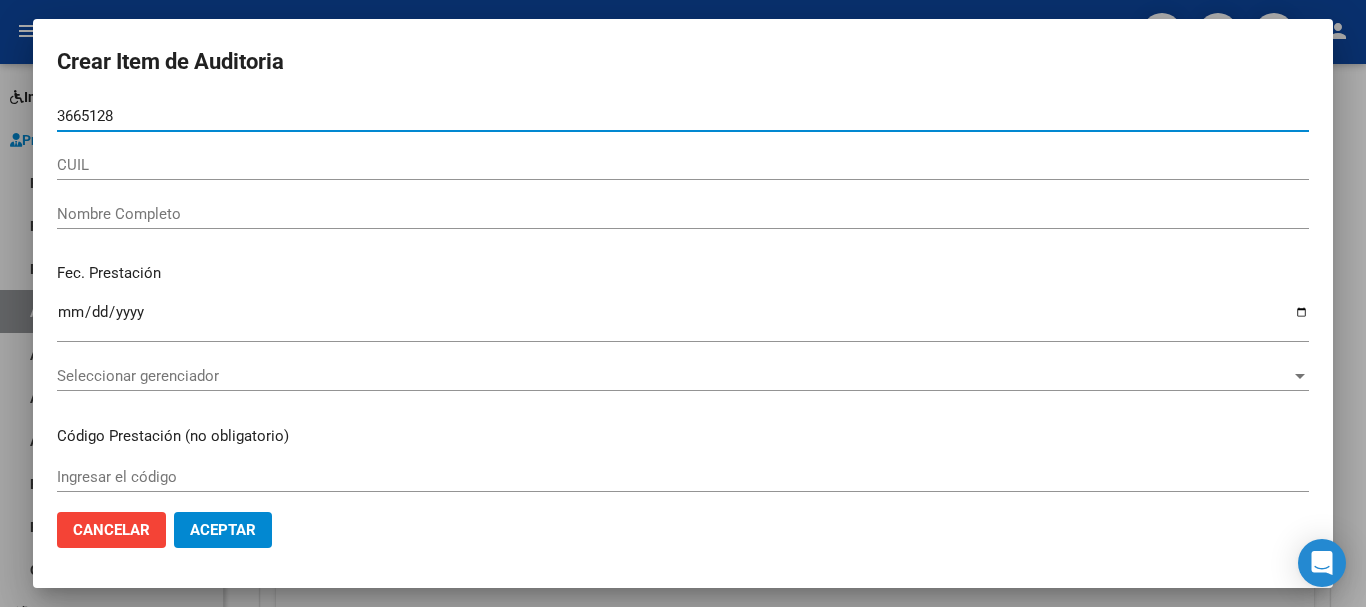type on "36651282" 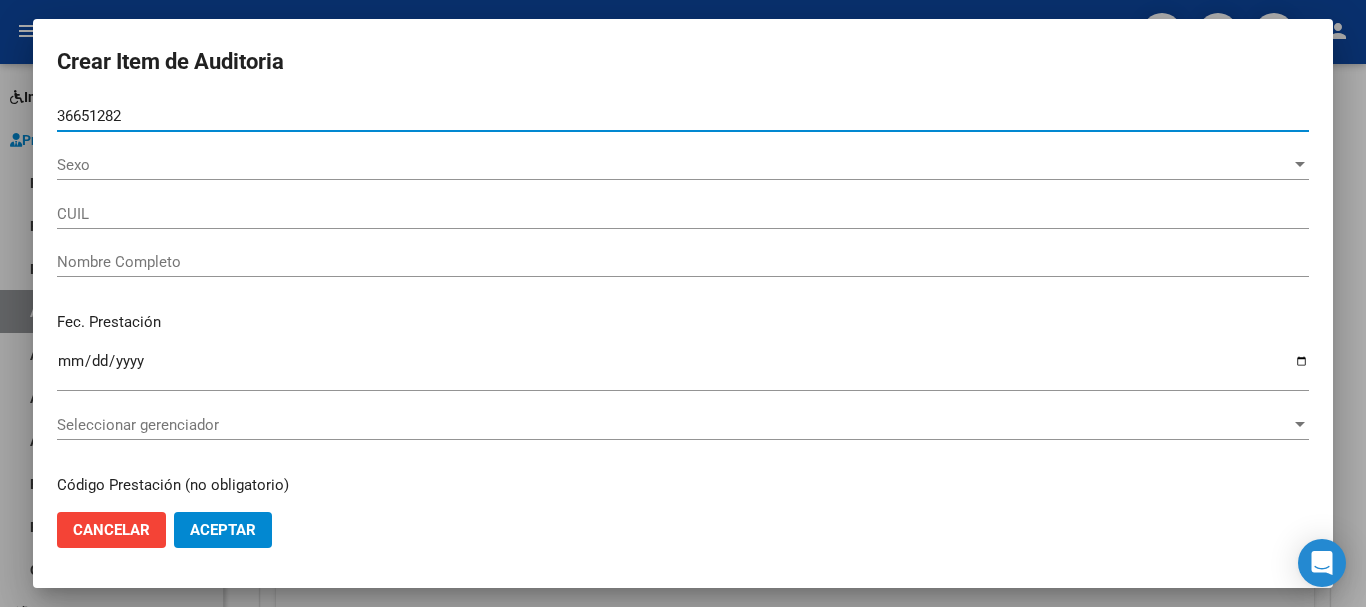 type on "[NUMBER]" 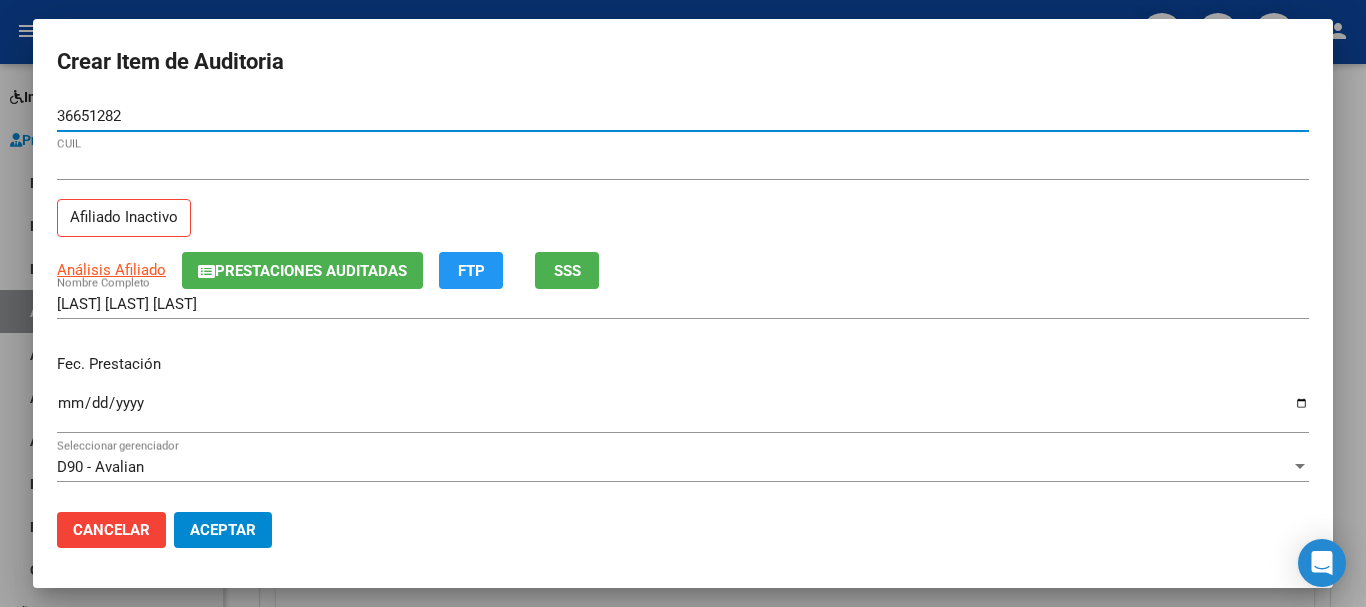 type on "36651282" 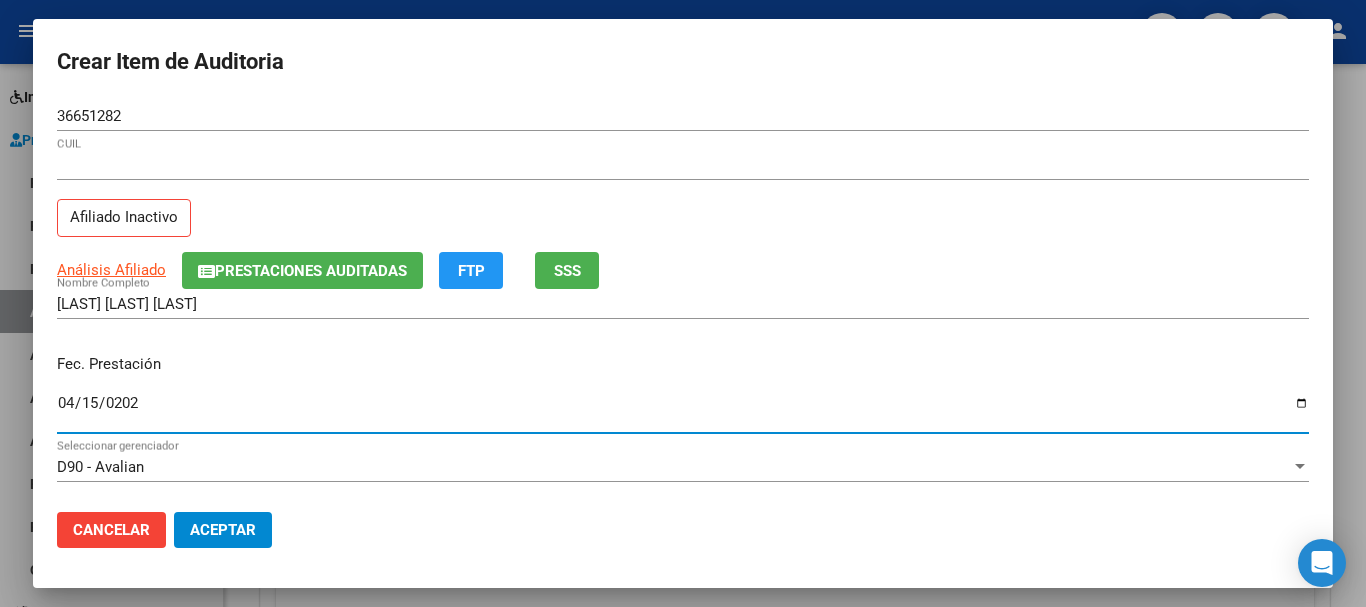 type on "[DATE]" 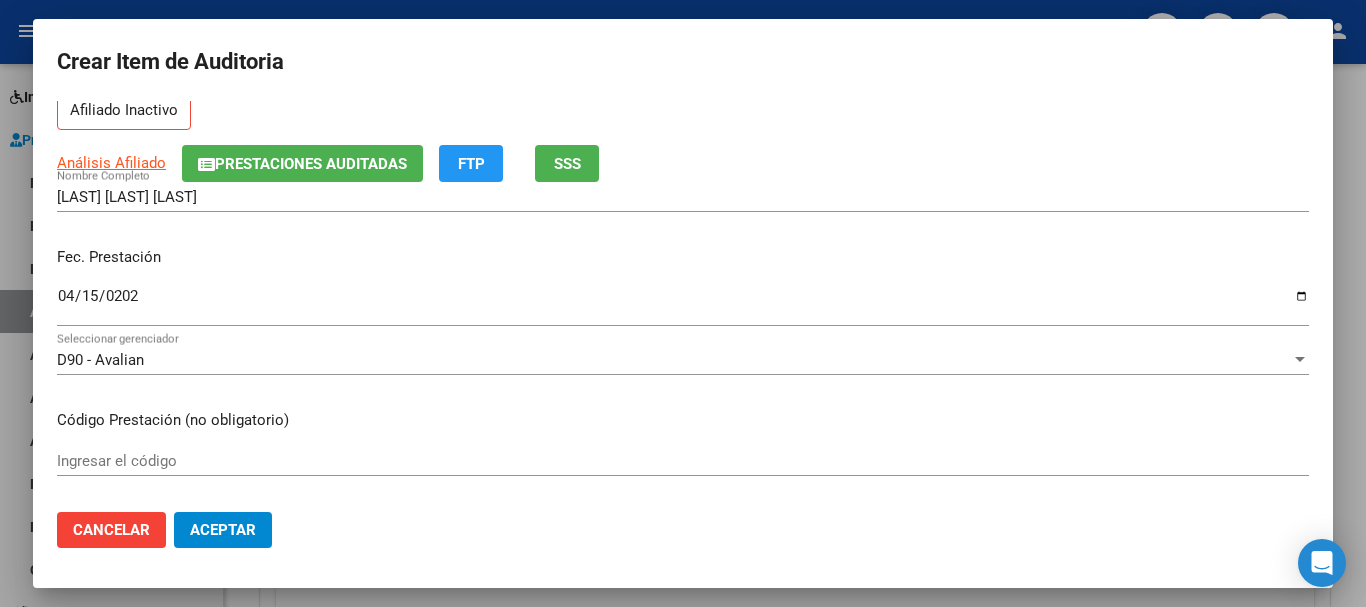 scroll, scrollTop: 200, scrollLeft: 0, axis: vertical 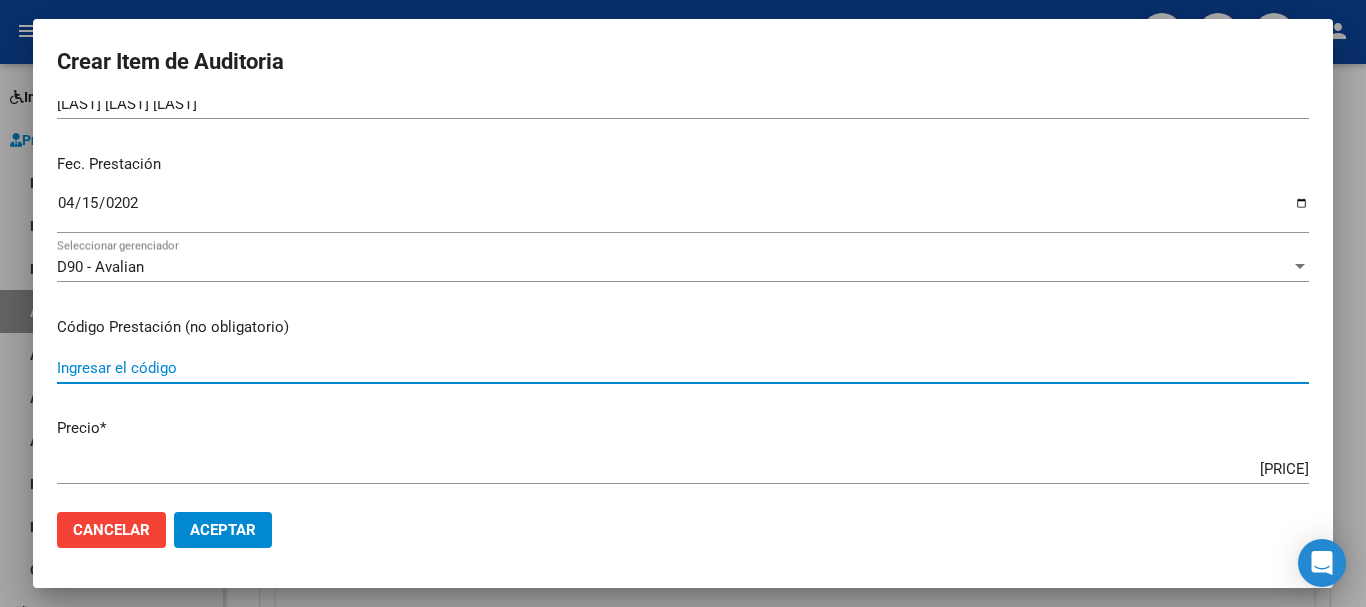 click on "Ingresar el código" at bounding box center (683, 368) 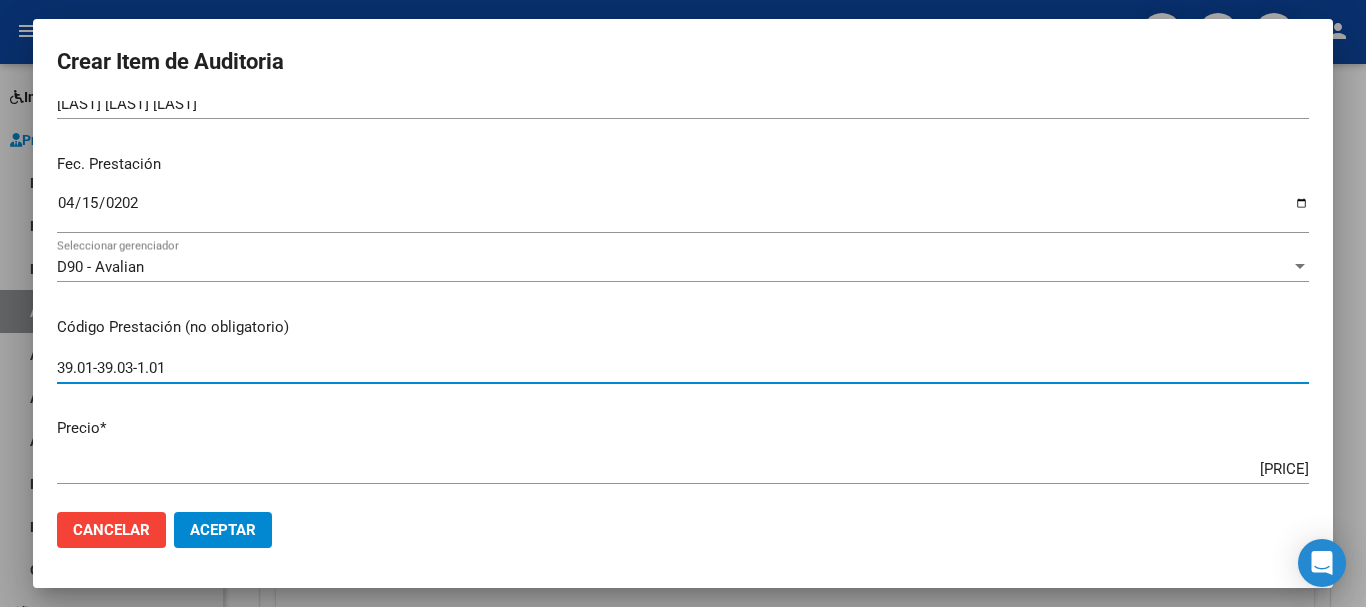 type on "39.01-39.03-1.01" 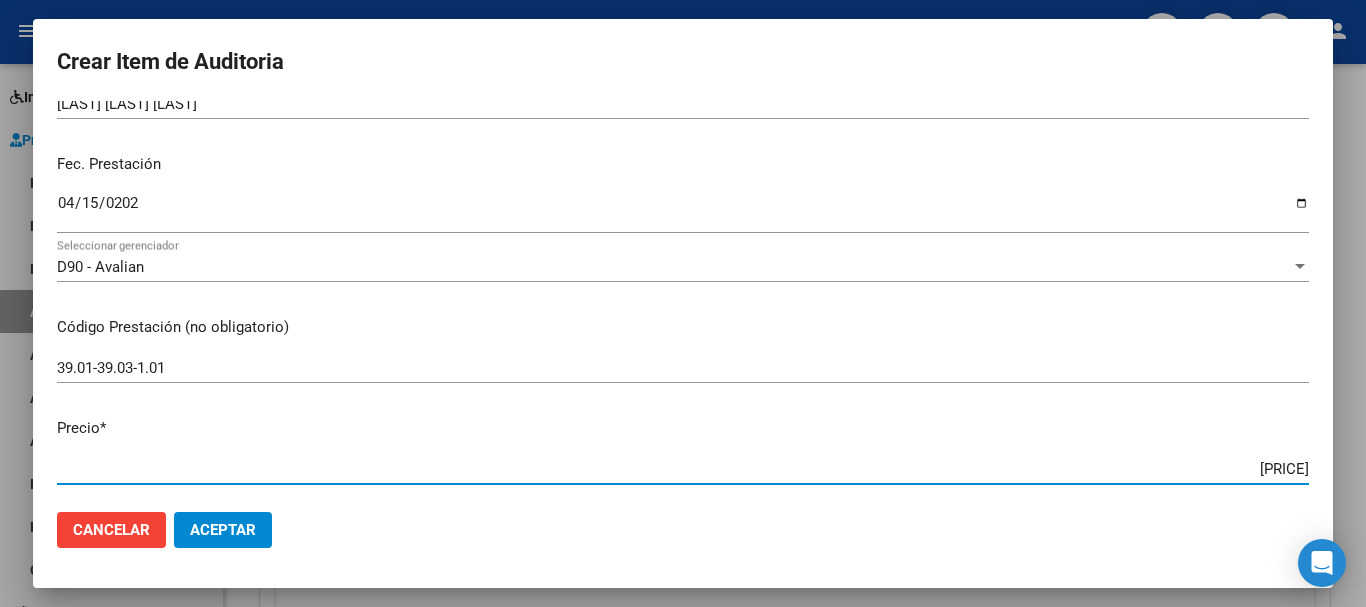 drag, startPoint x: 1227, startPoint y: 469, endPoint x: 1318, endPoint y: 469, distance: 91 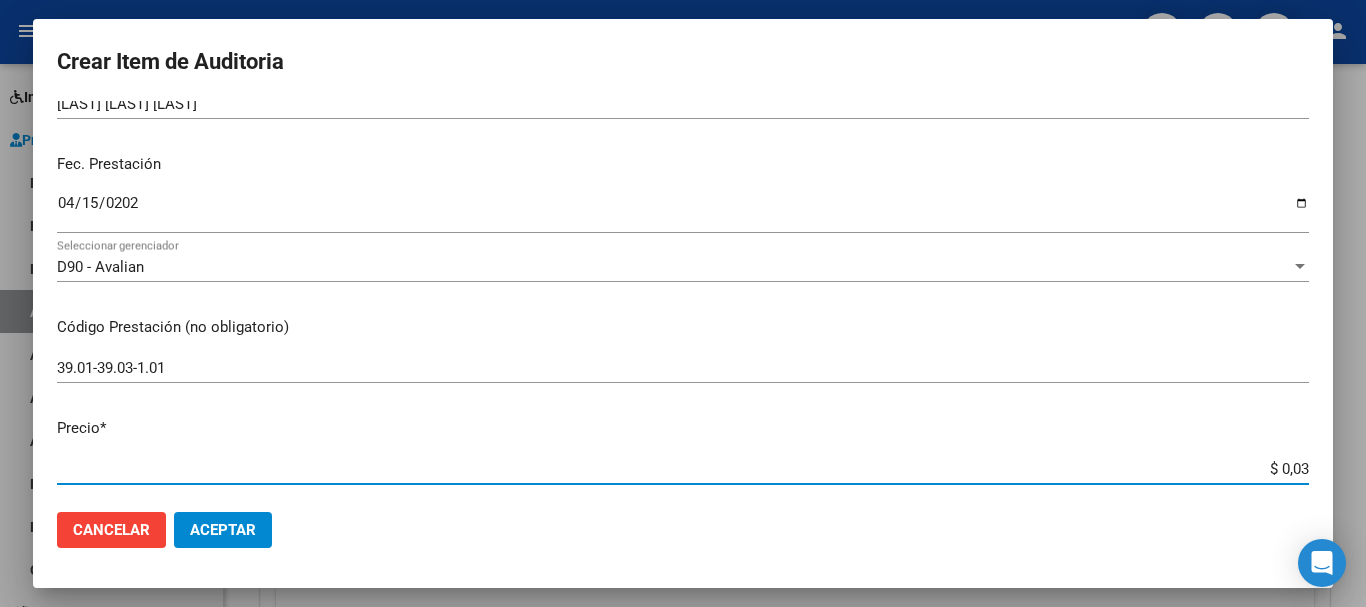 type on "$ 0,32" 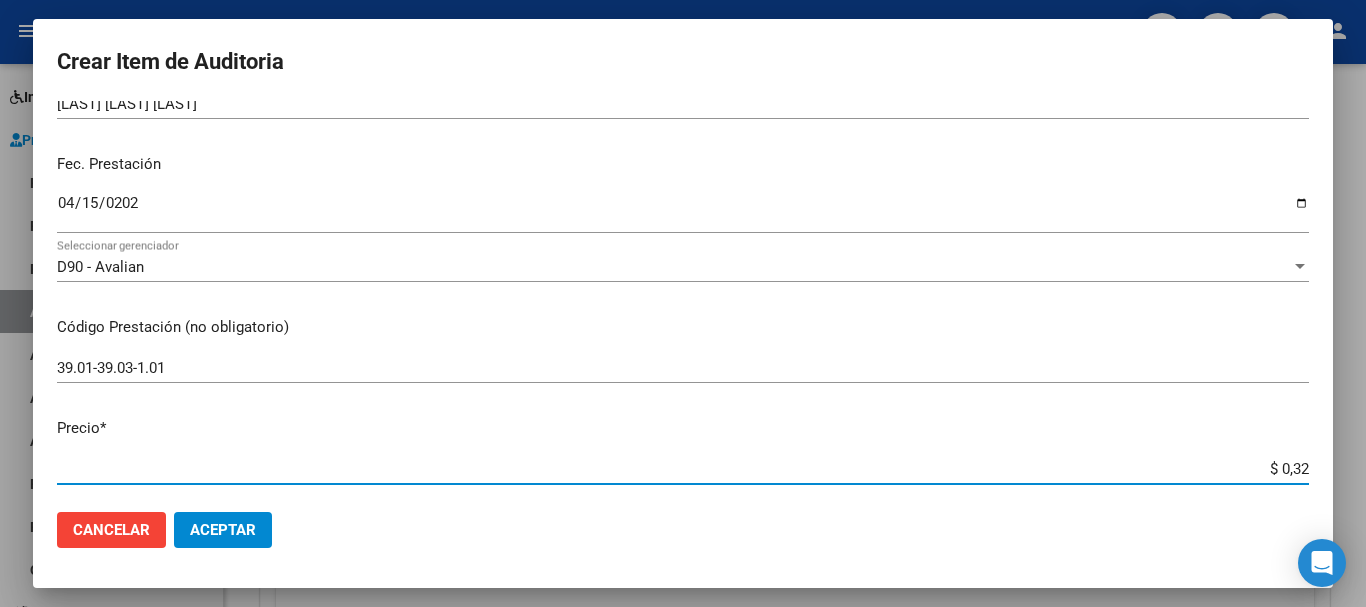 type on "$ 3,23" 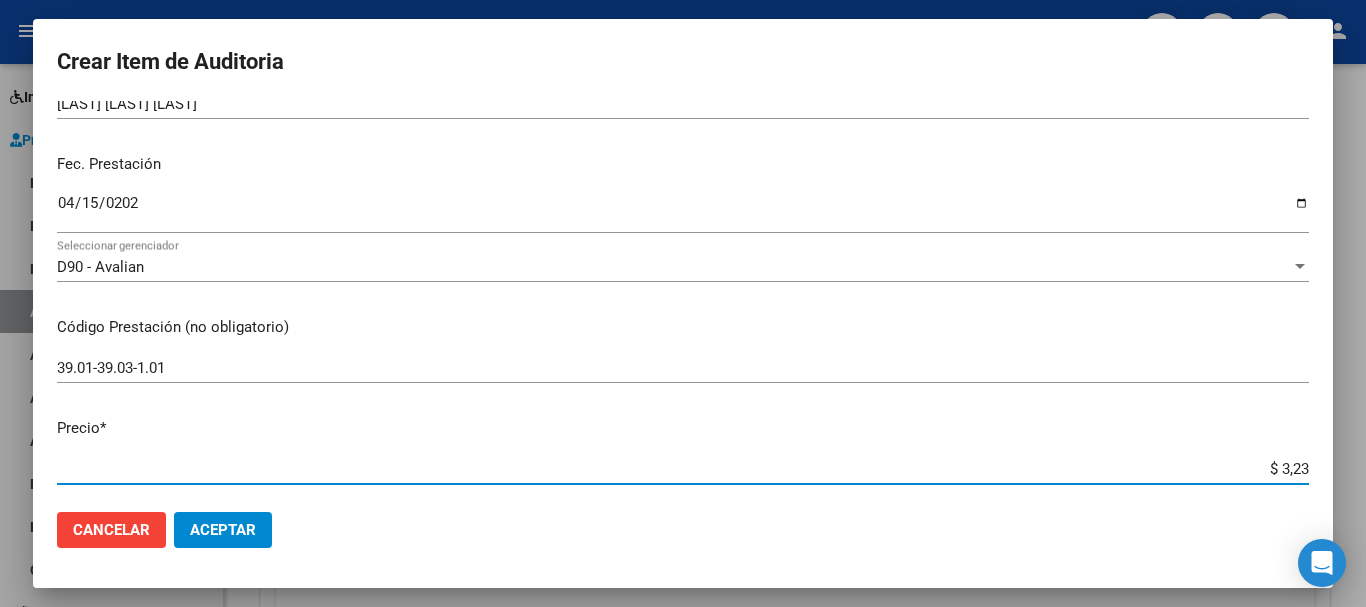 type on "$ 32,30" 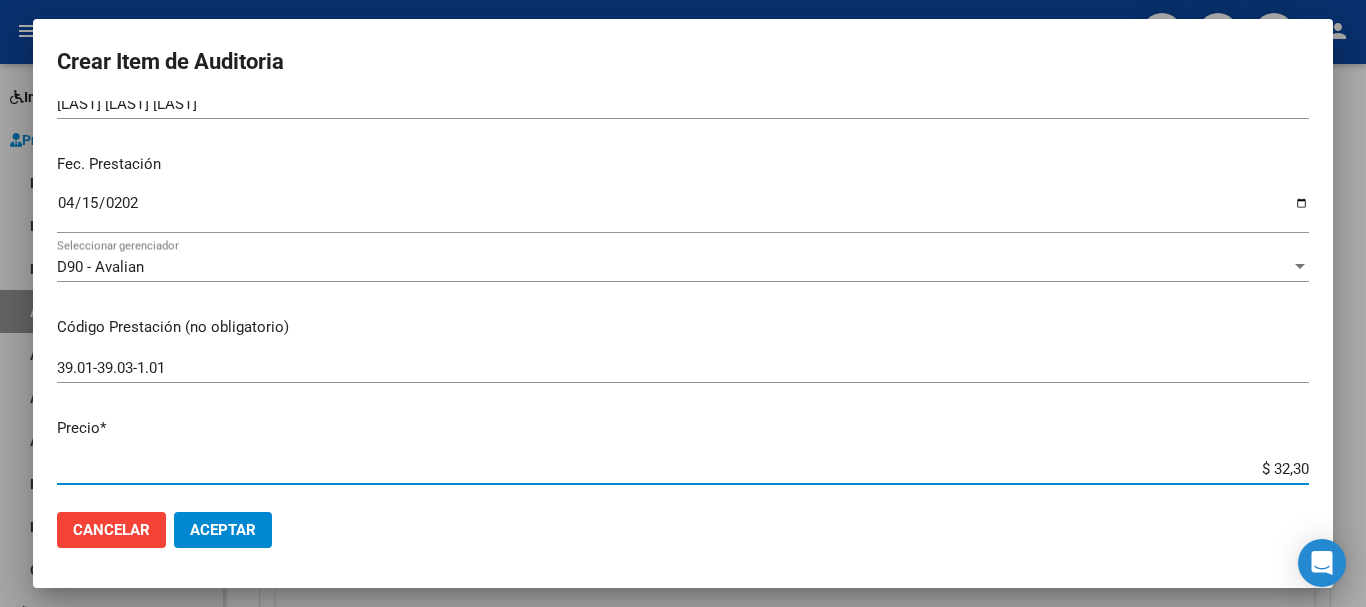 type on "$ 323,00" 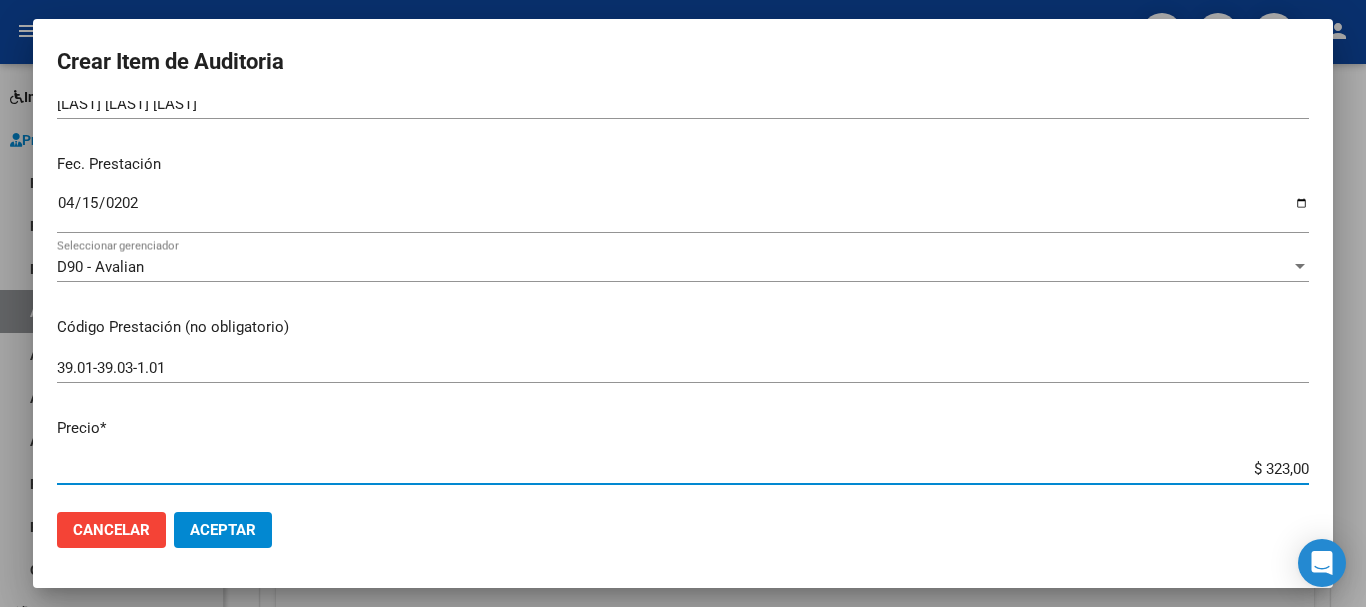 type on "$ 3.230,00" 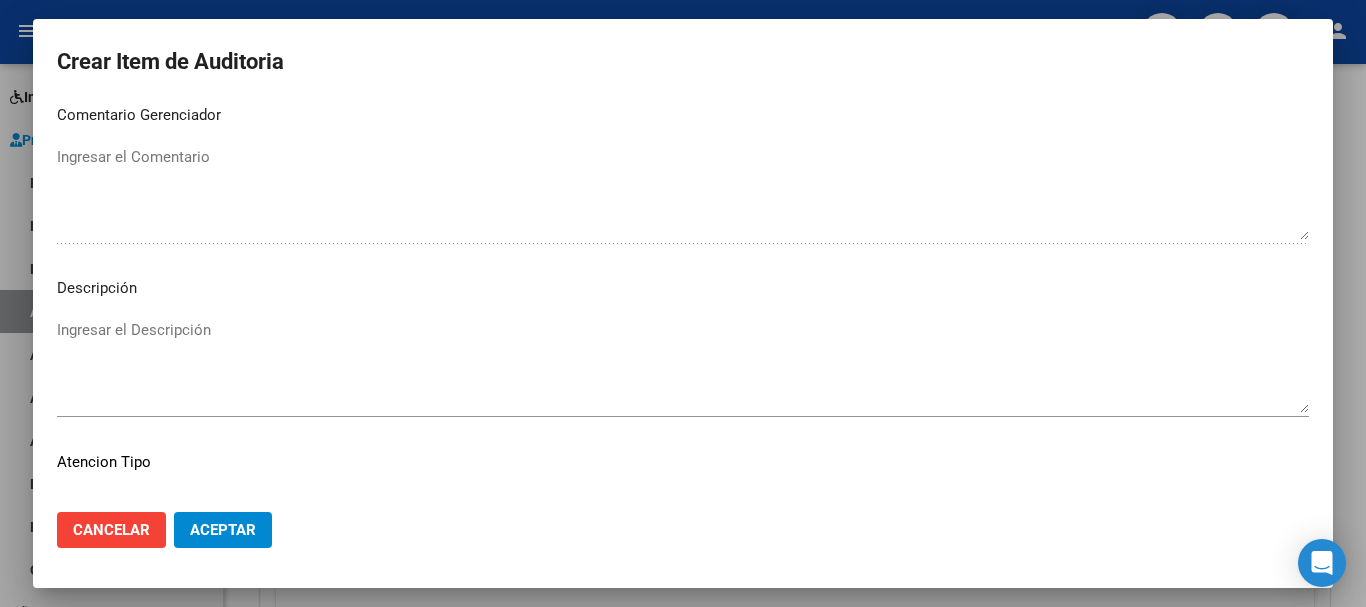 scroll, scrollTop: 1233, scrollLeft: 0, axis: vertical 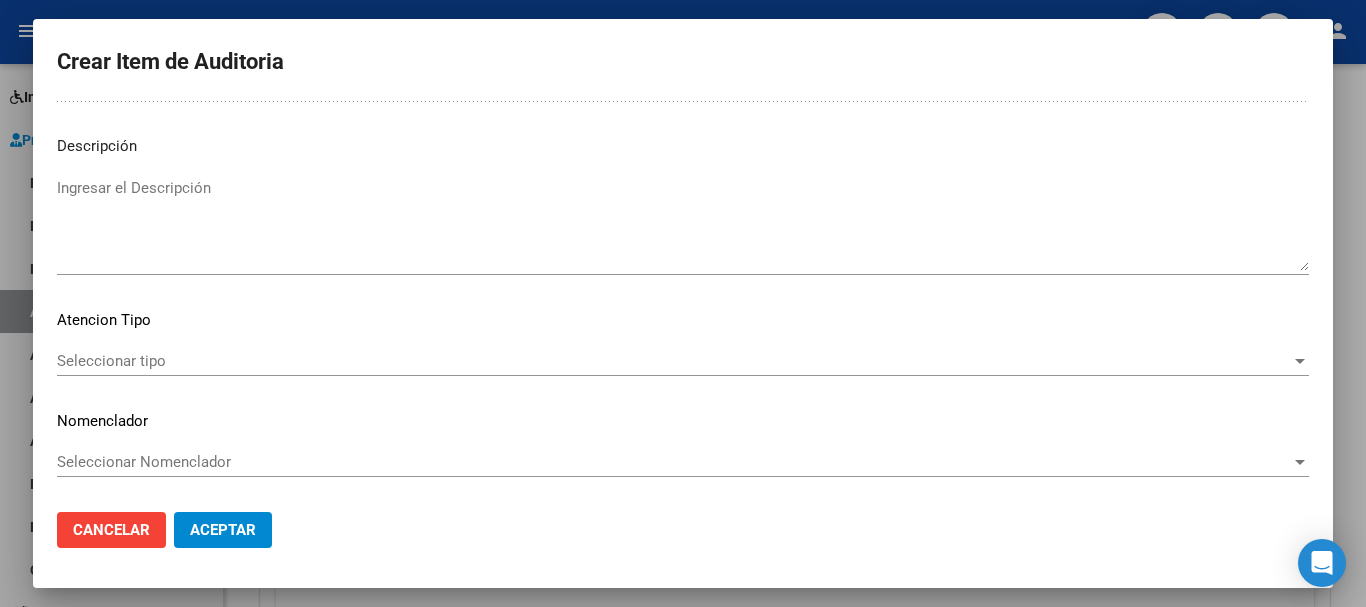 click on "Seleccionar tipo Seleccionar tipo" 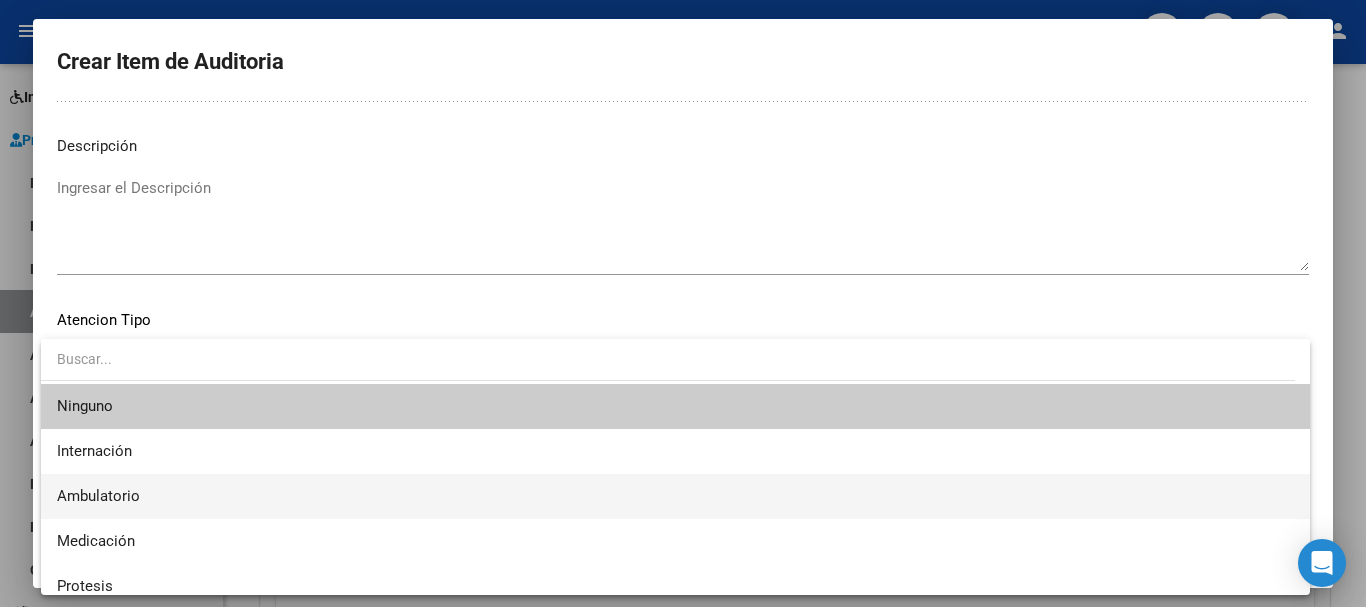 click on "Ambulatorio" at bounding box center [675, 496] 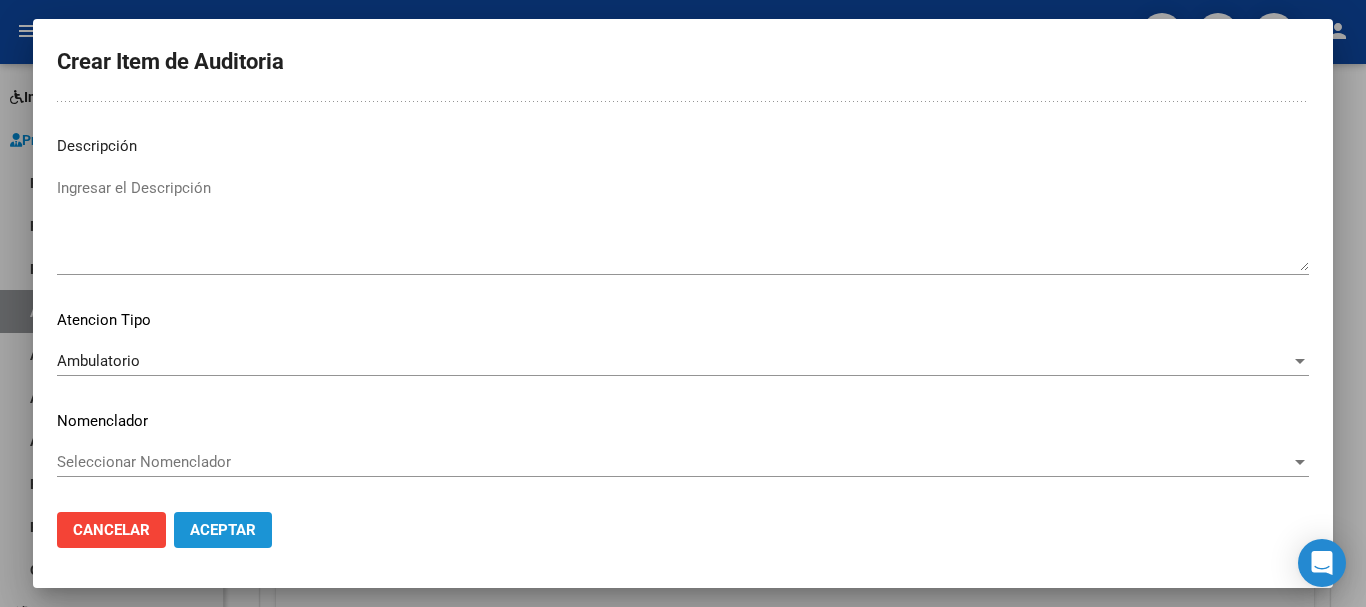 click on "Aceptar" 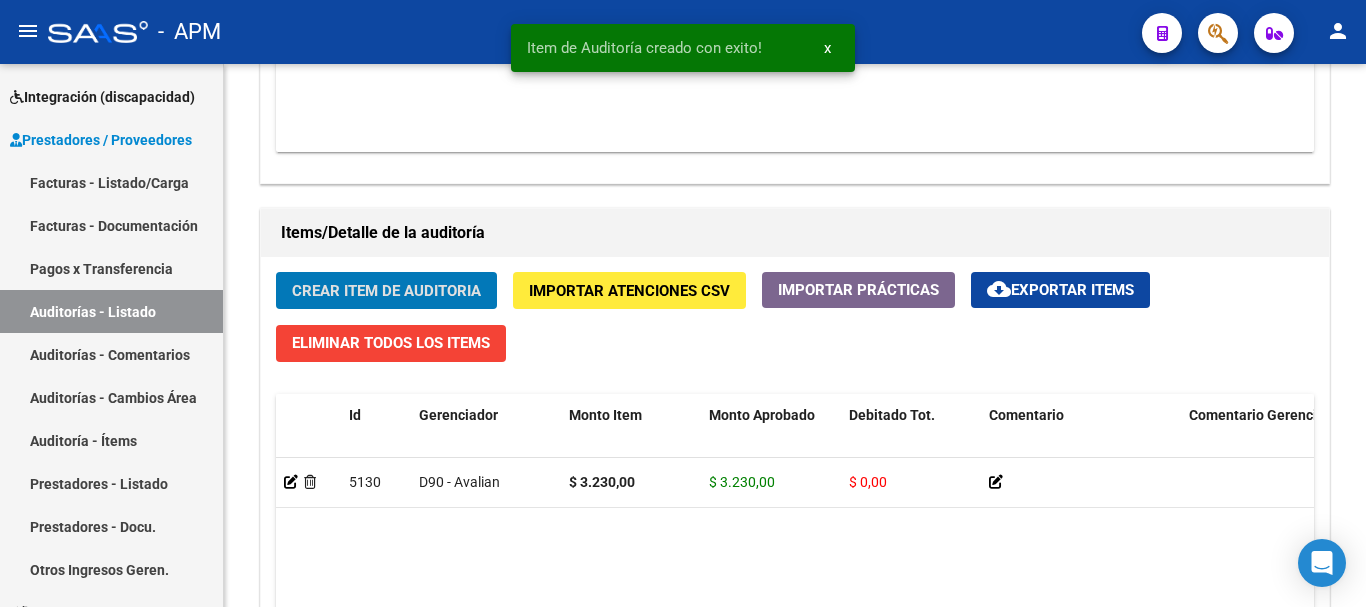 scroll, scrollTop: 1301, scrollLeft: 0, axis: vertical 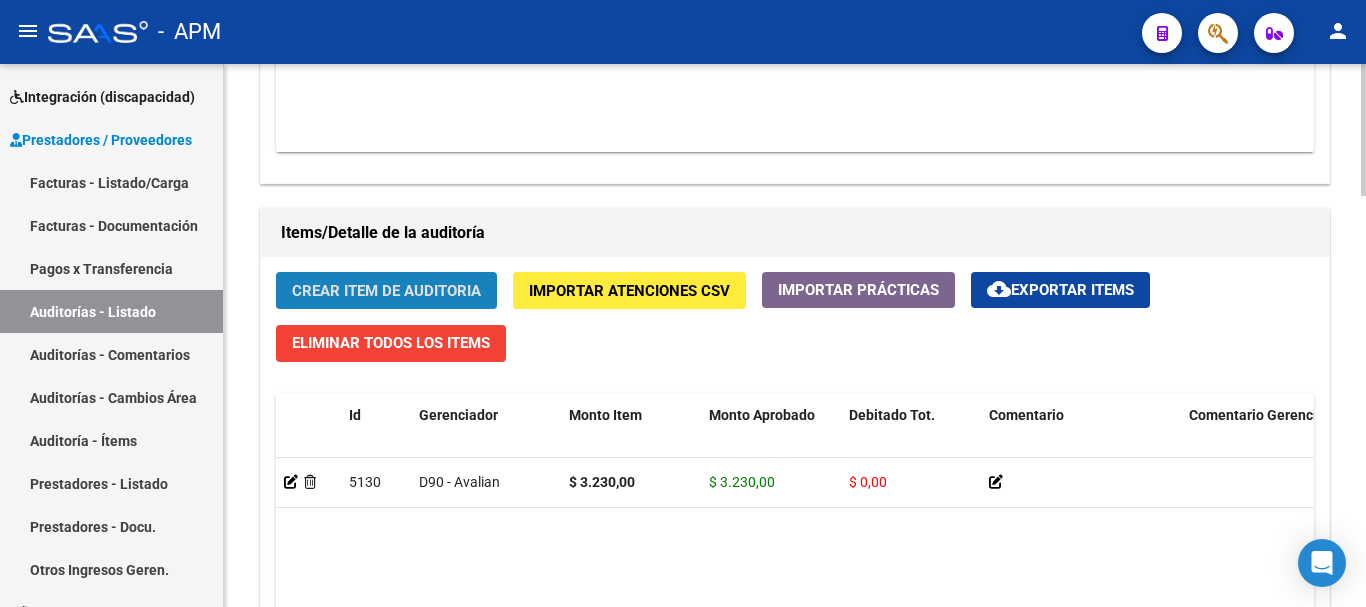 click on "Crear Item de Auditoria" 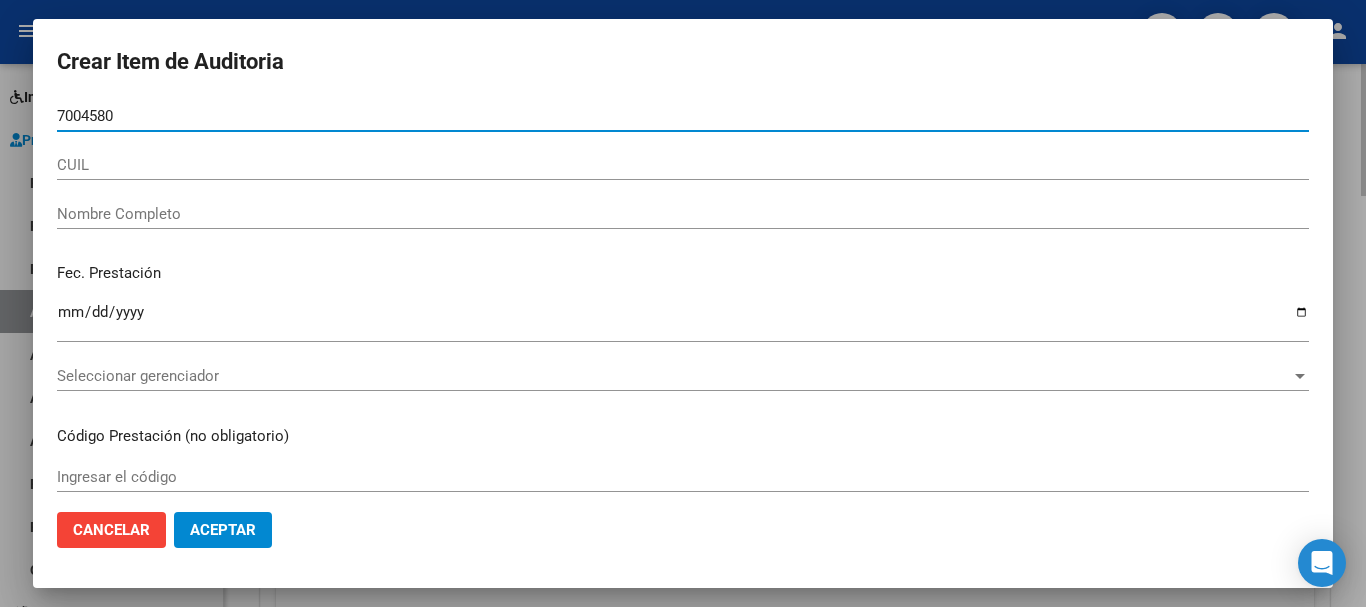 type on "70045806" 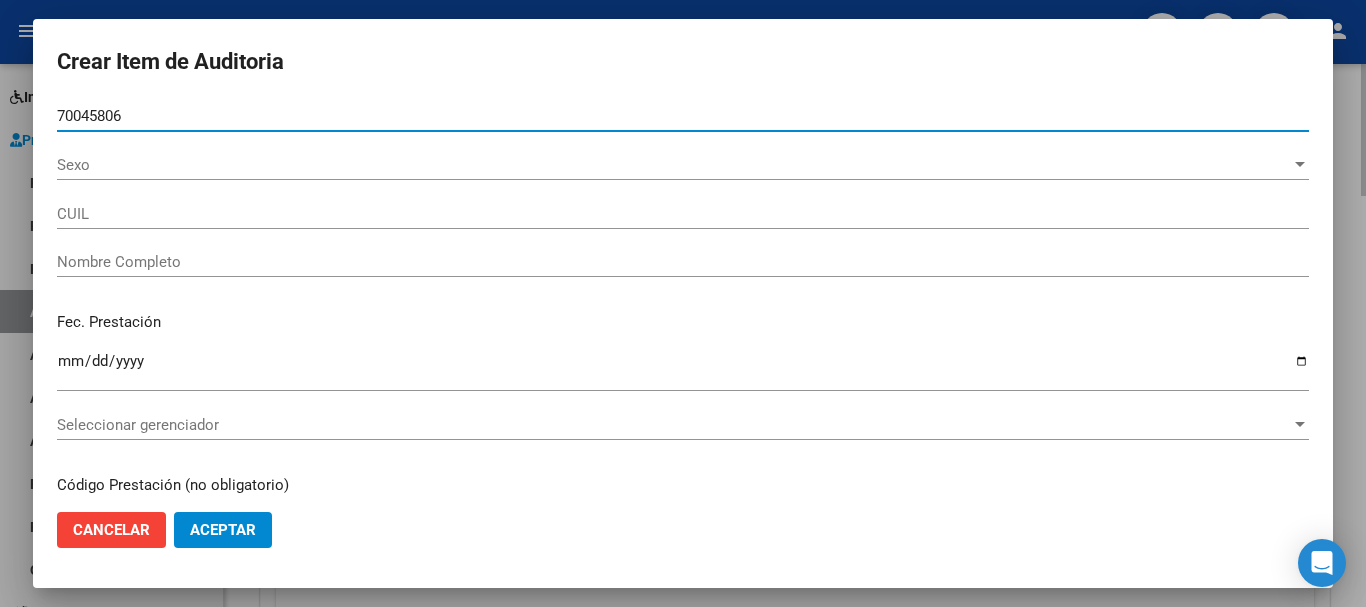 type on "[LAST] [FIRST]              -" 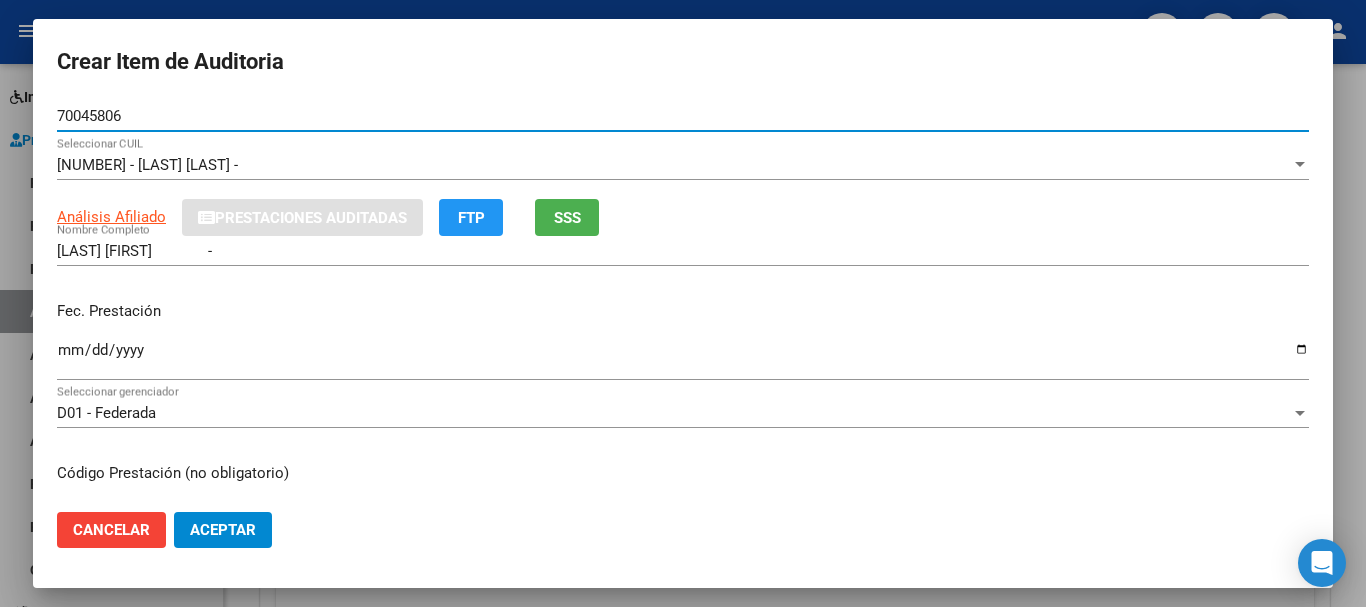 type on "70045806" 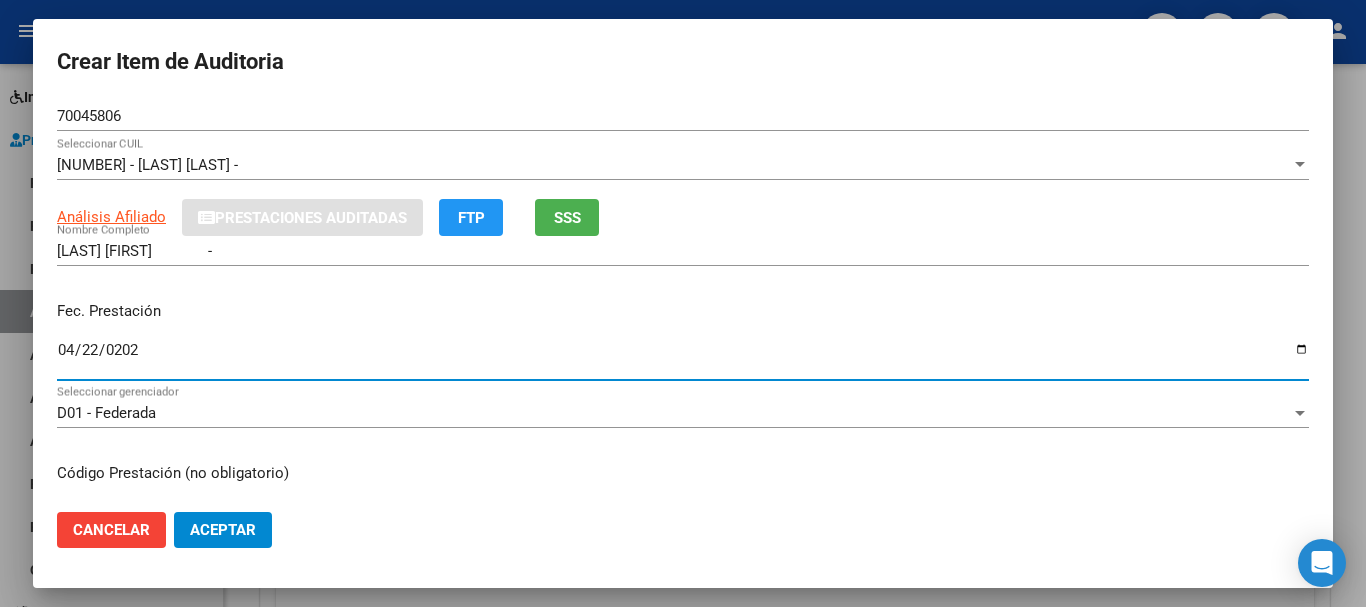 type on "2025-04-22" 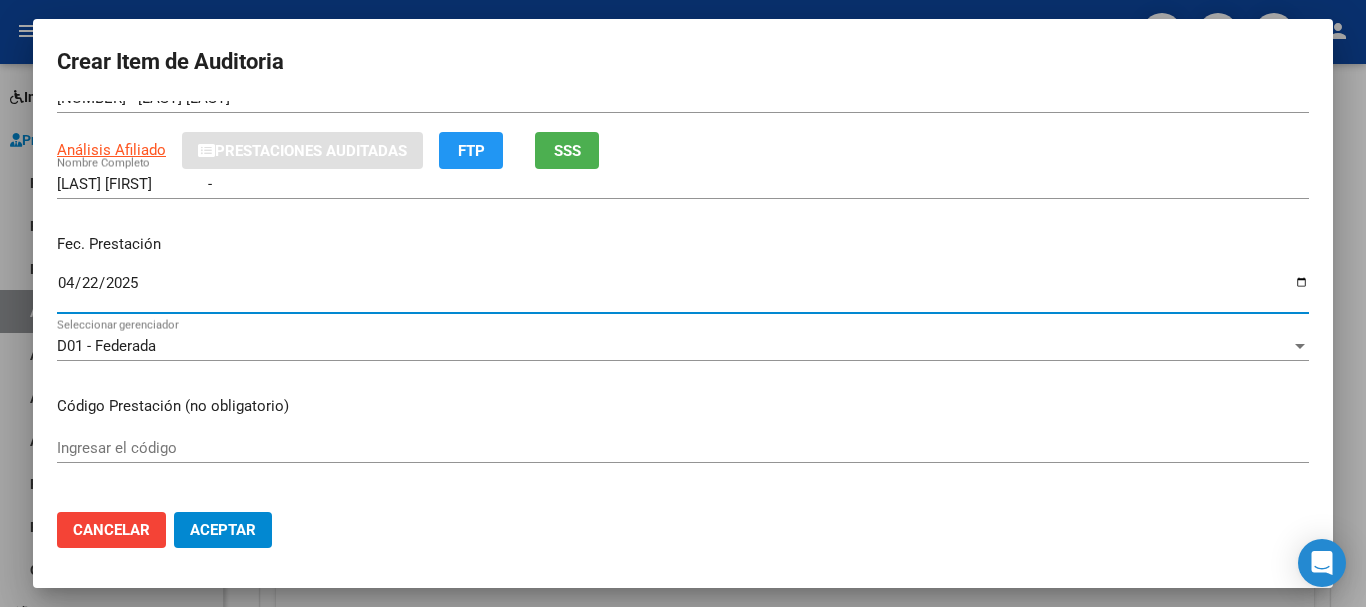 scroll, scrollTop: 200, scrollLeft: 0, axis: vertical 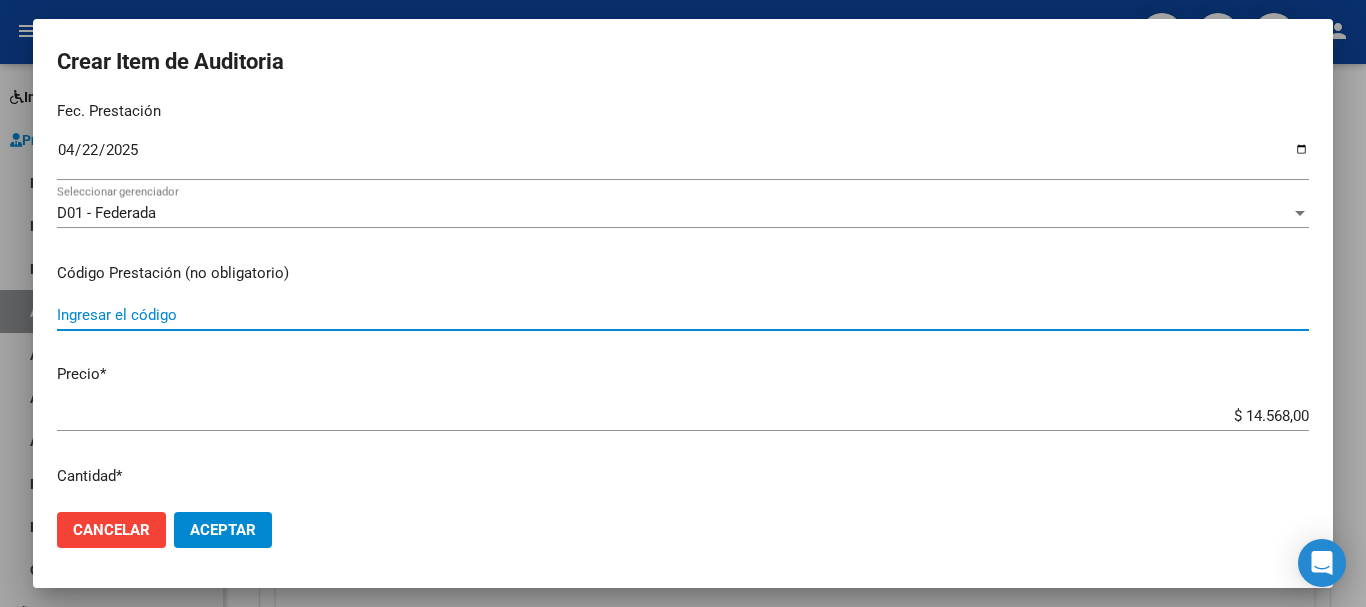 click on "Ingresar el código" at bounding box center [683, 315] 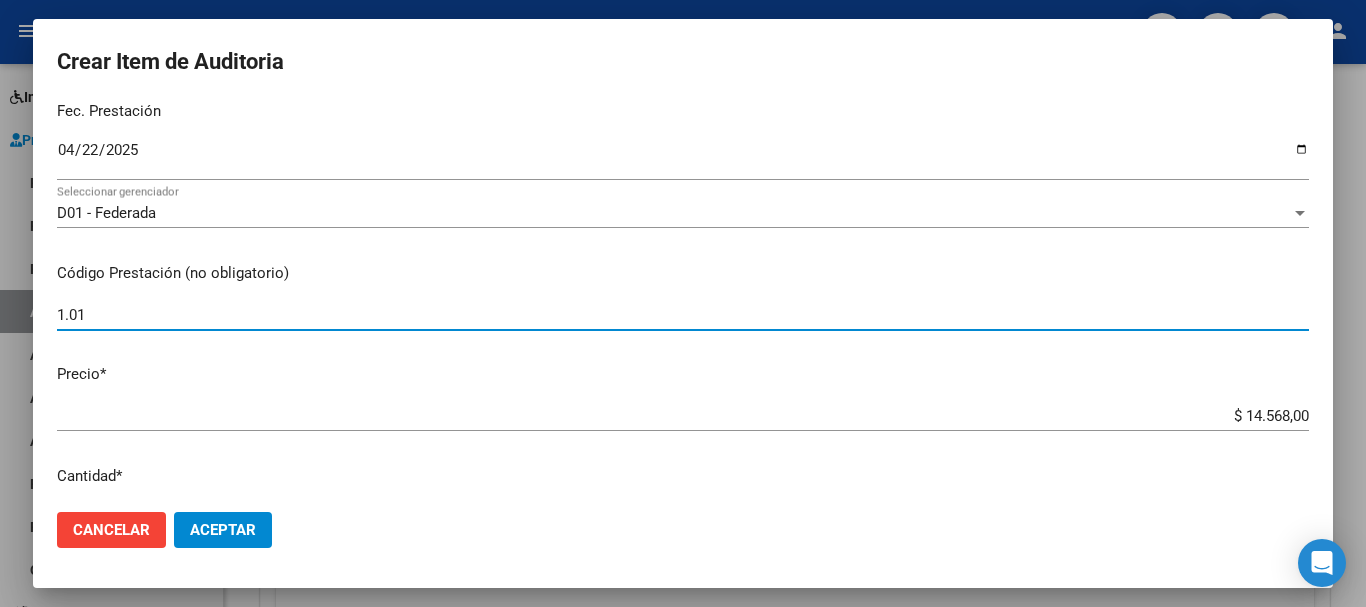 type on "1.01" 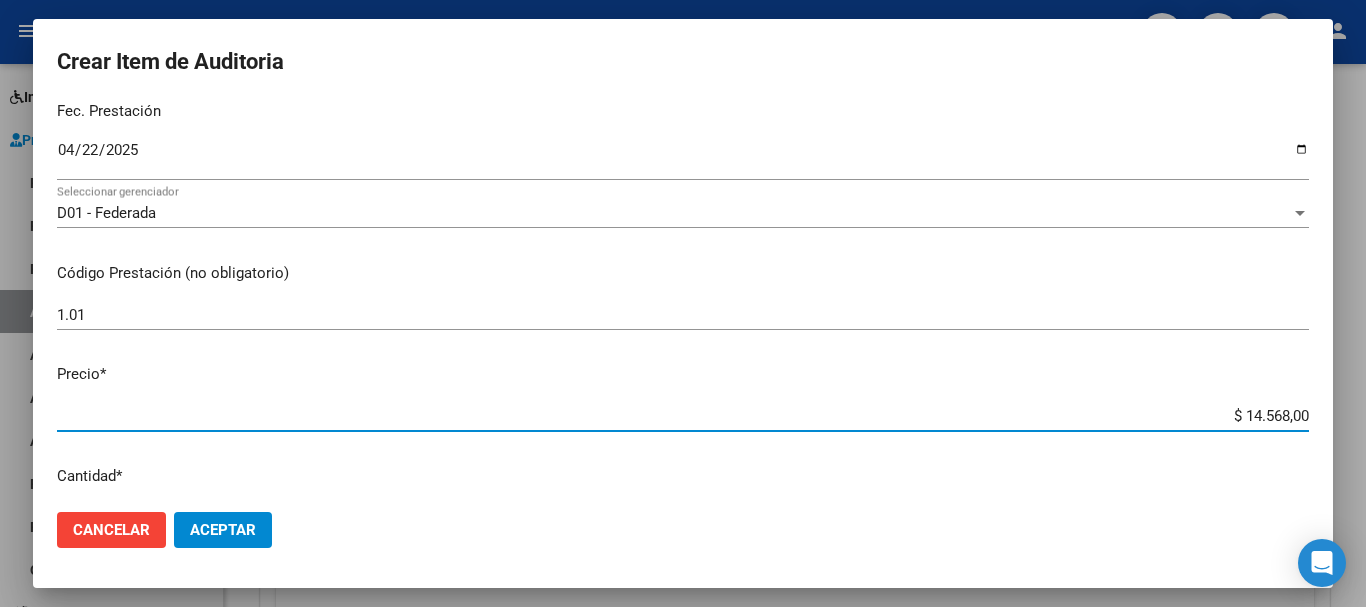 drag, startPoint x: 1227, startPoint y: 422, endPoint x: 1320, endPoint y: 433, distance: 93.64828 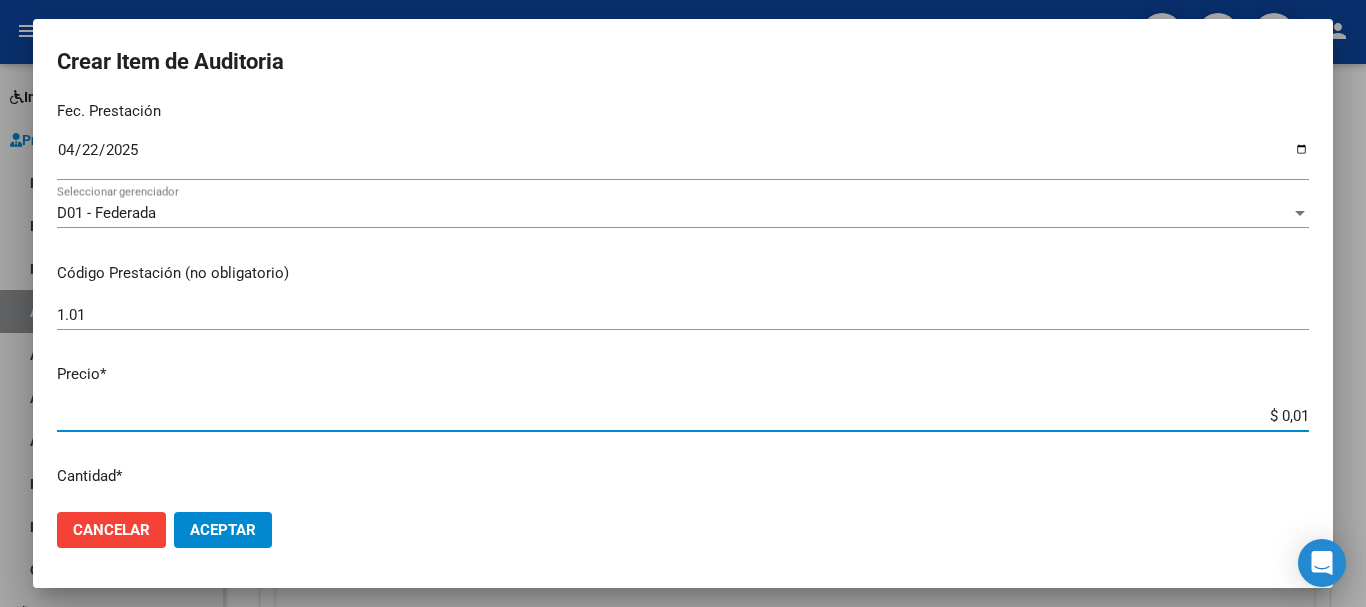 type on "$ 0,12" 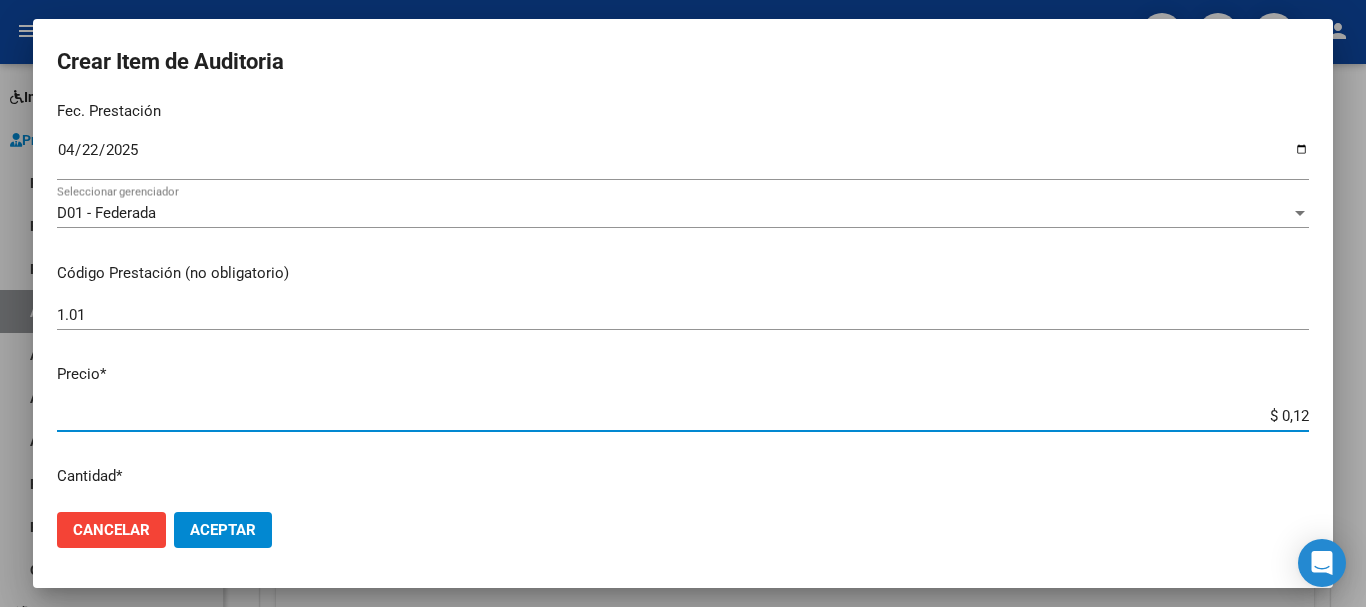 type on "$ 1,26" 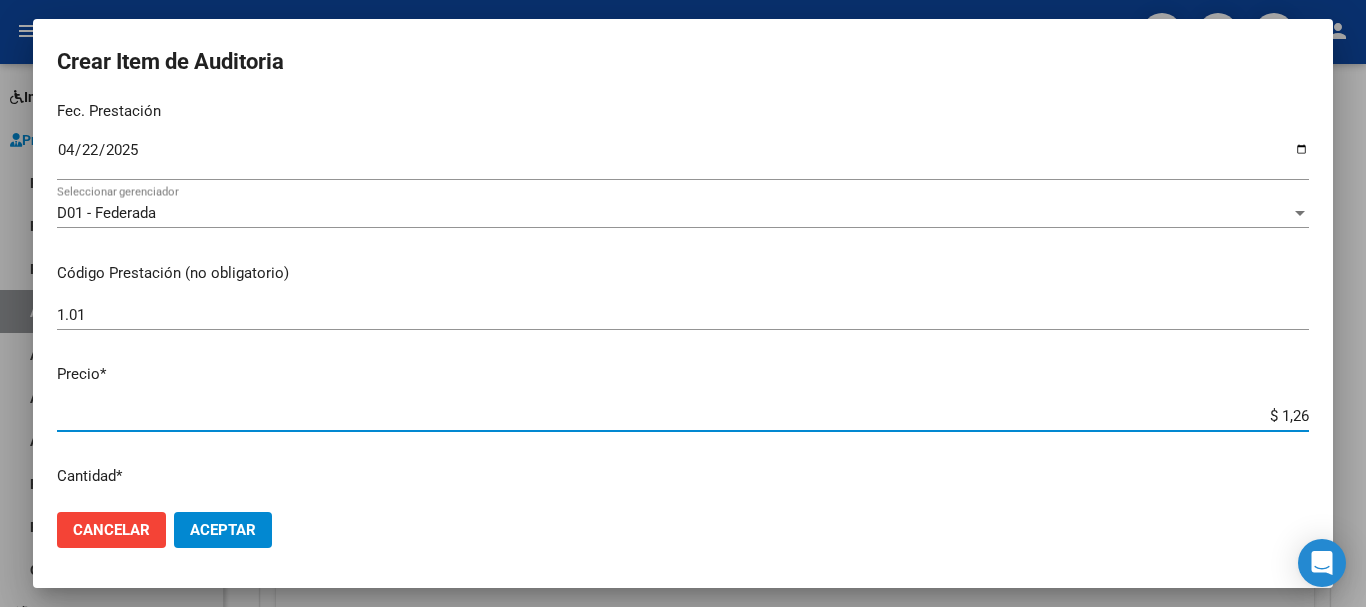 type on "$ 12,67" 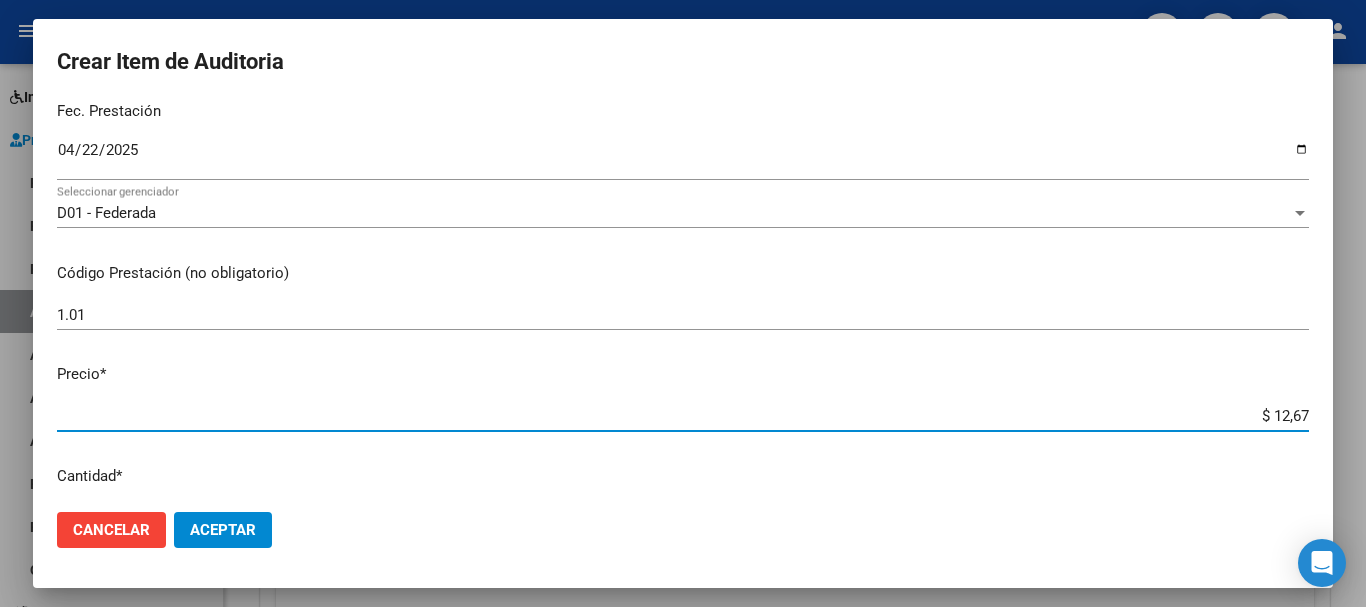 type on "$ 126,70" 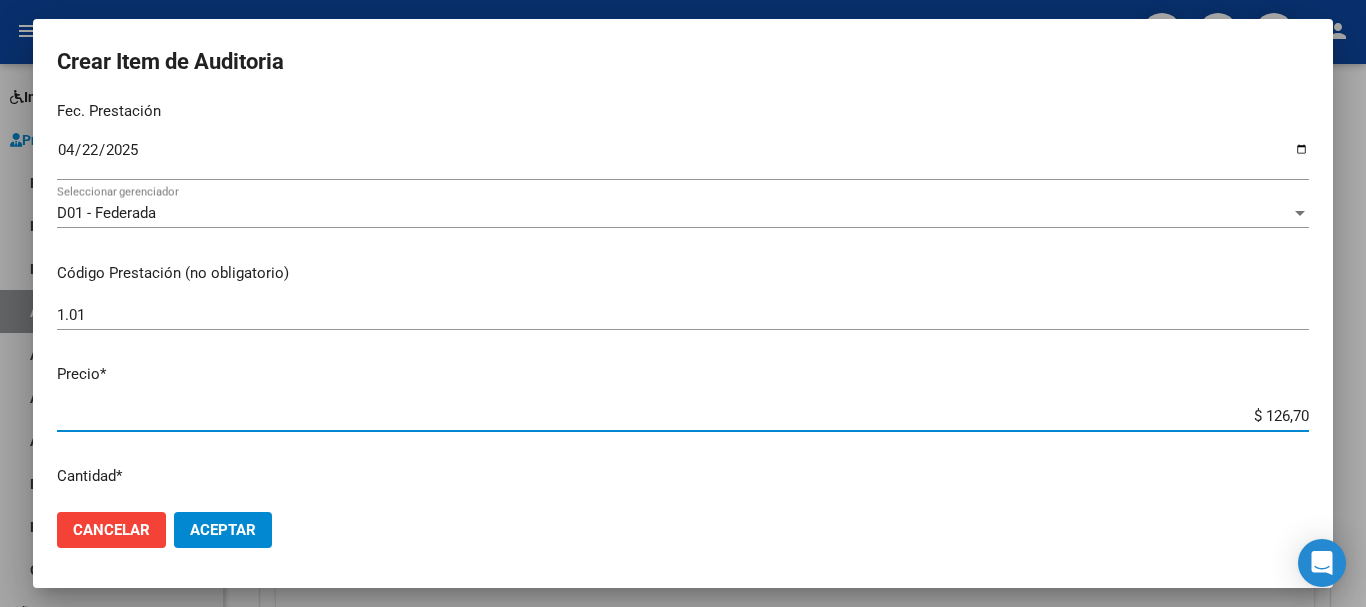 type on "$ 1.267,00" 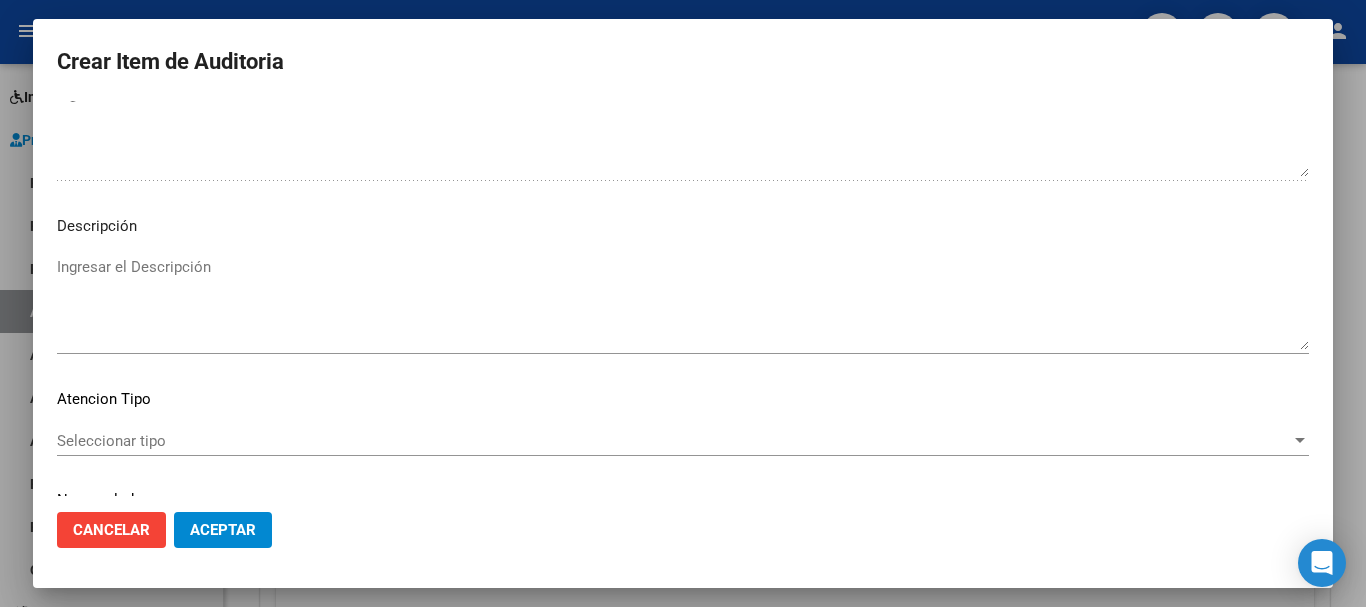 scroll, scrollTop: 1179, scrollLeft: 0, axis: vertical 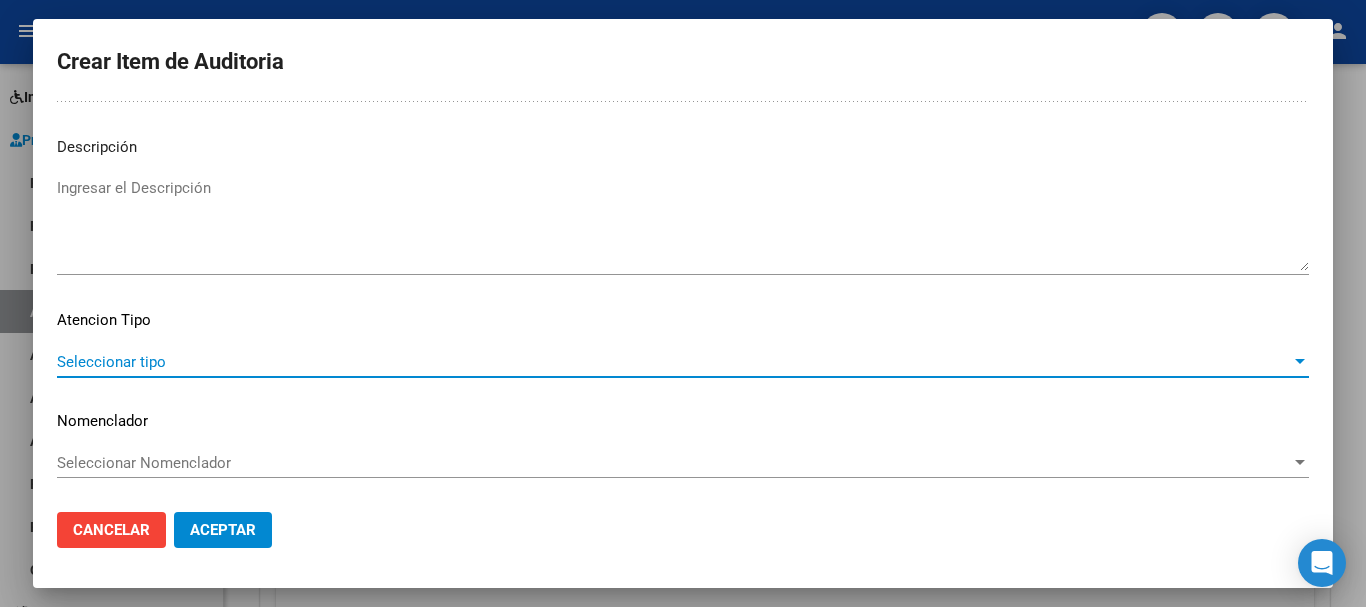 click on "Seleccionar tipo" at bounding box center [674, 362] 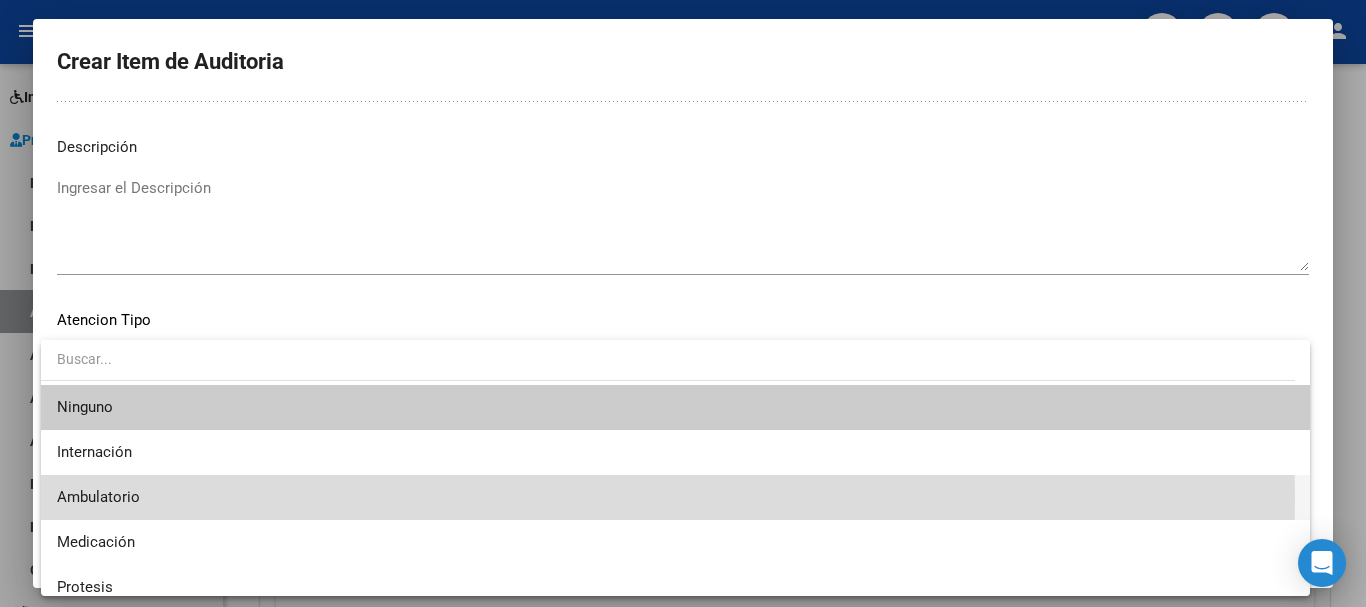click on "Ambulatorio" at bounding box center (675, 497) 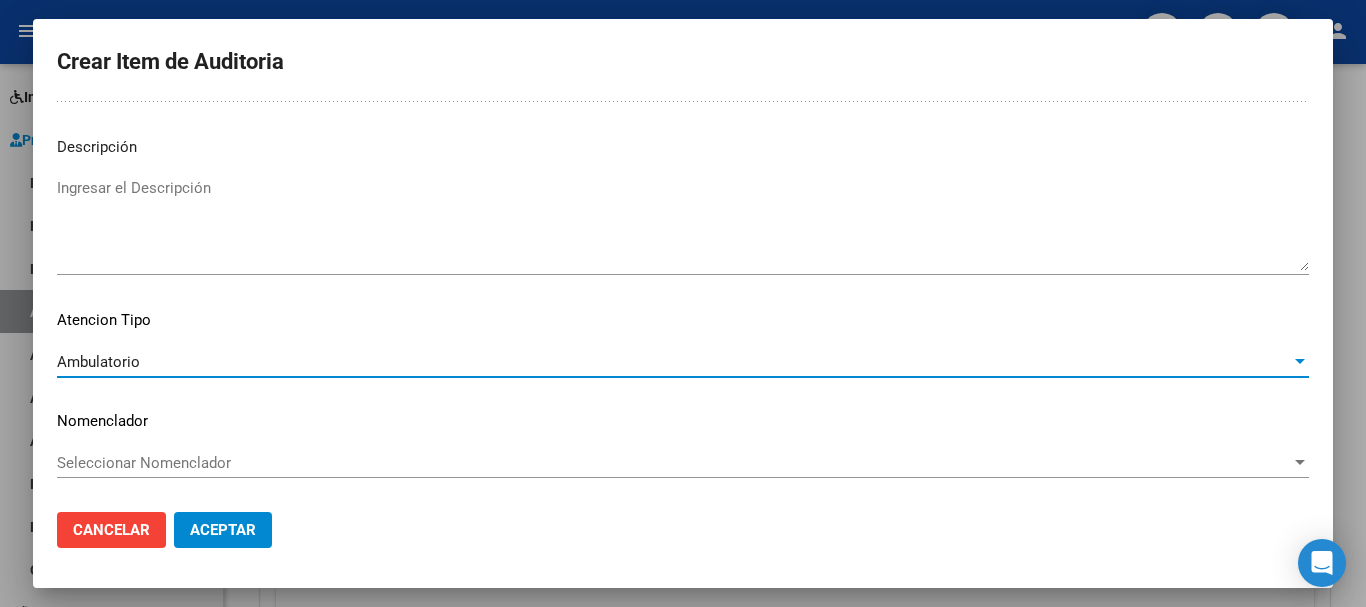 click on "Aceptar" 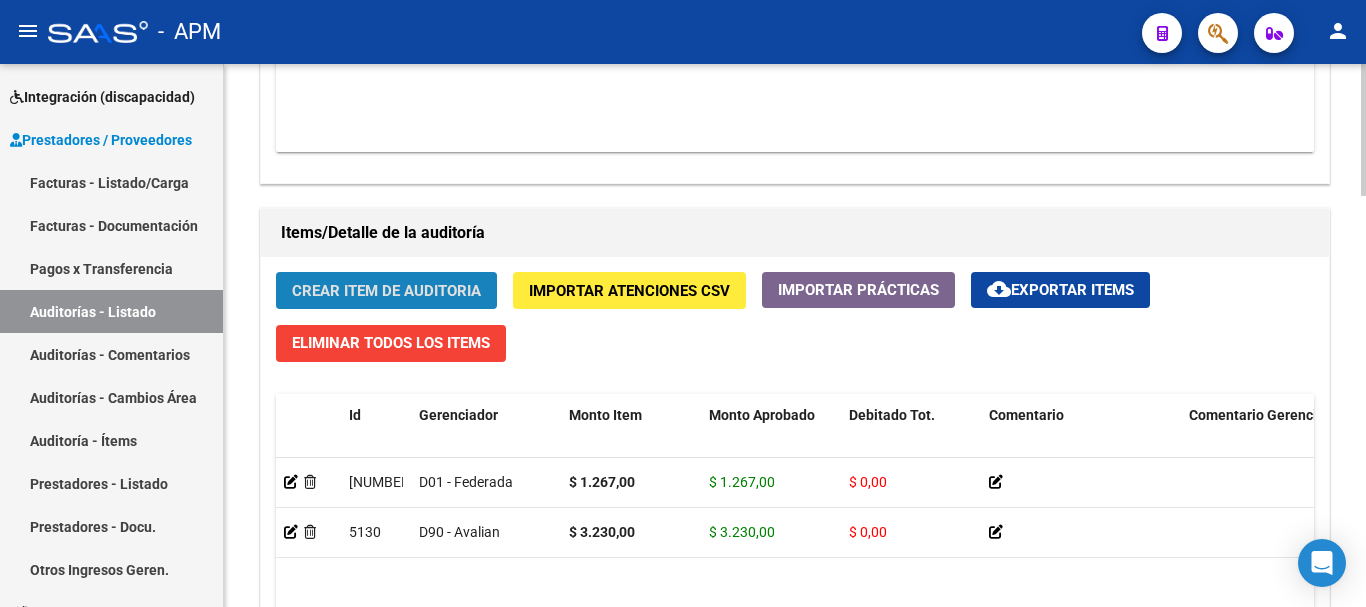 click on "Crear Item de Auditoria" 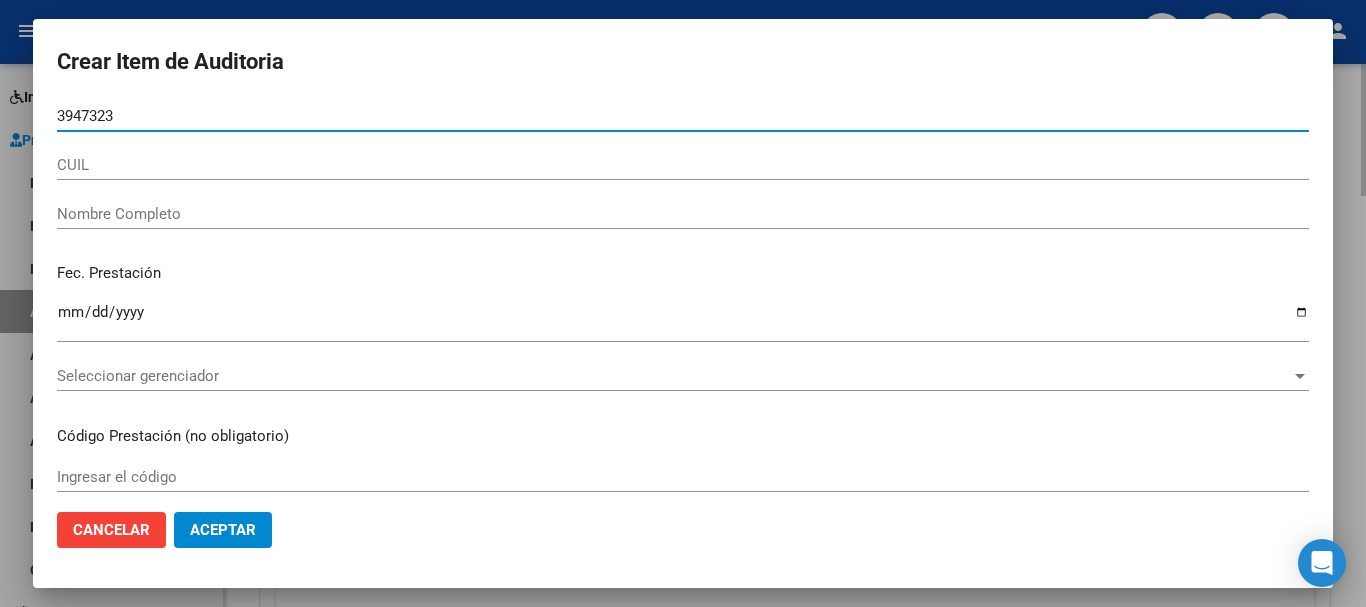 type on "39473237" 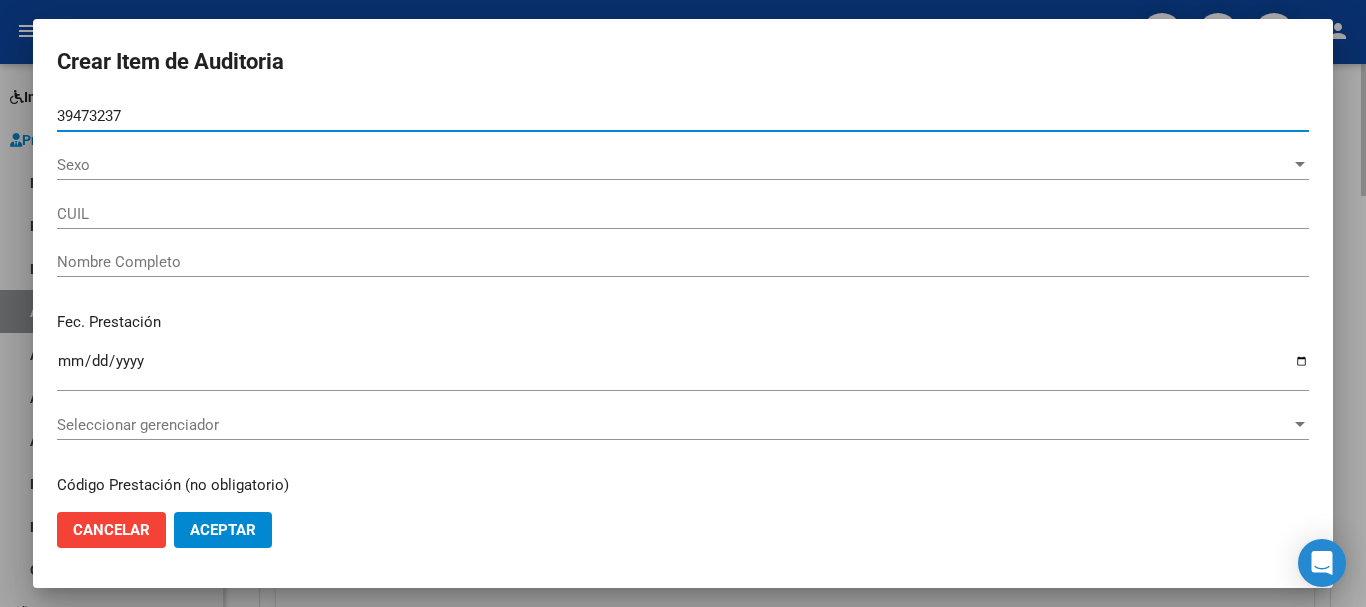 type on "27394732376" 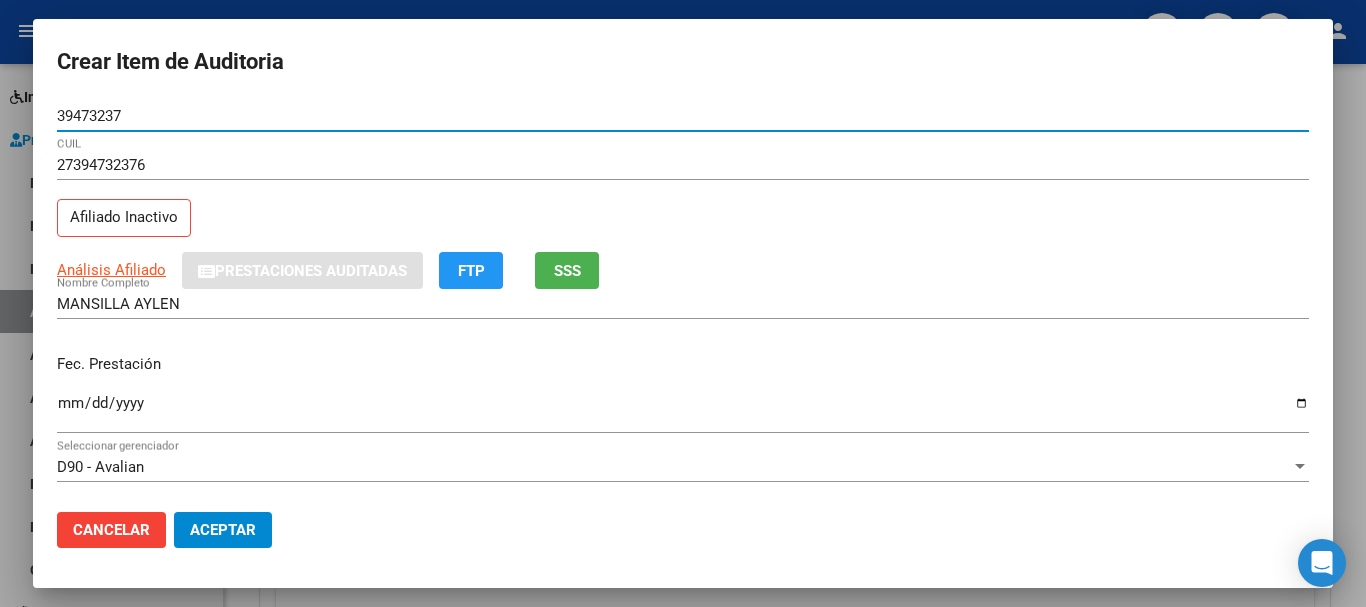 type on "39473237" 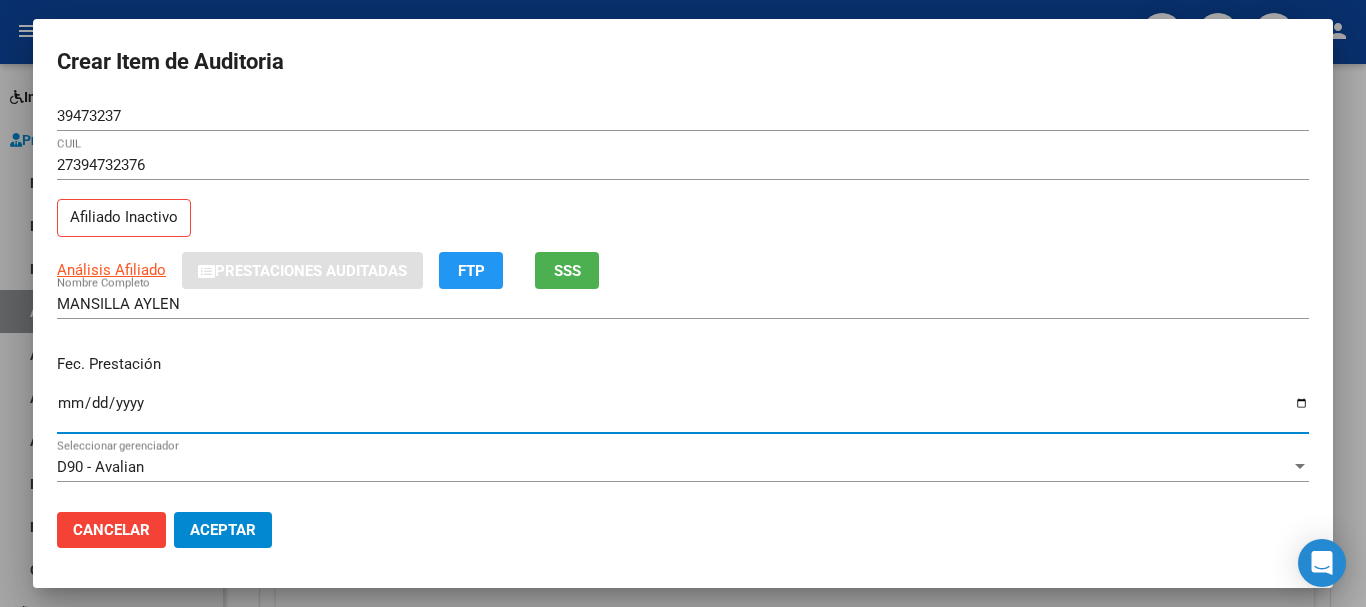 click on "Ingresar la fecha" at bounding box center [683, 411] 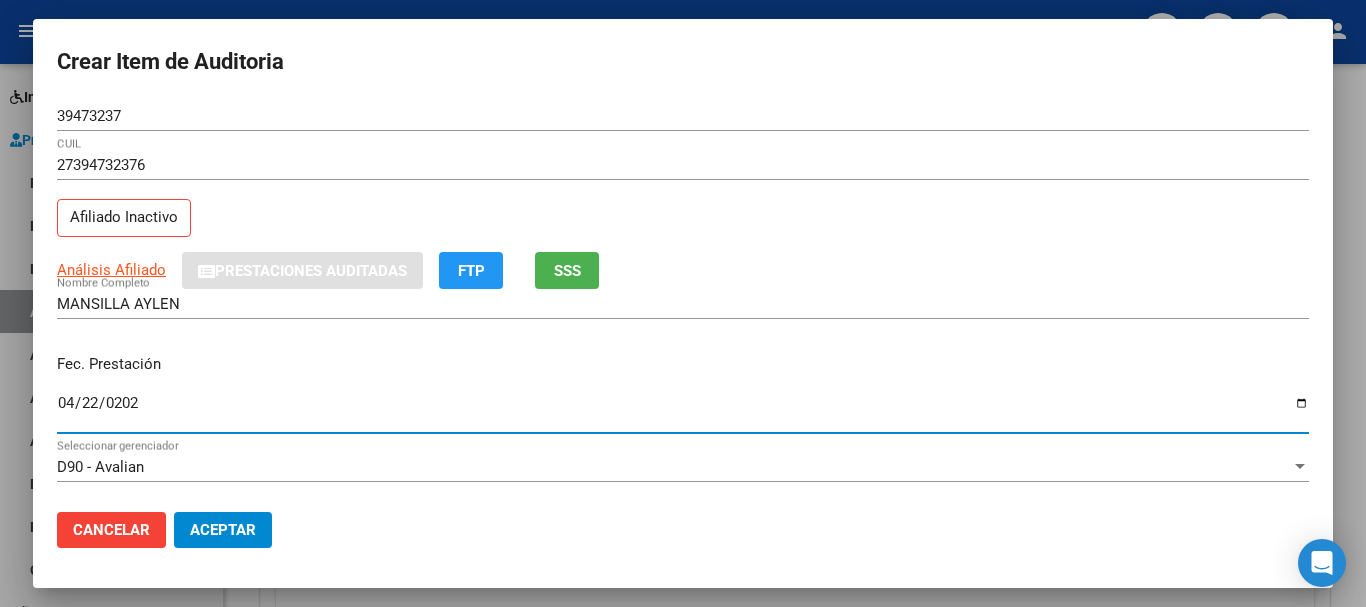 type on "2025-04-22" 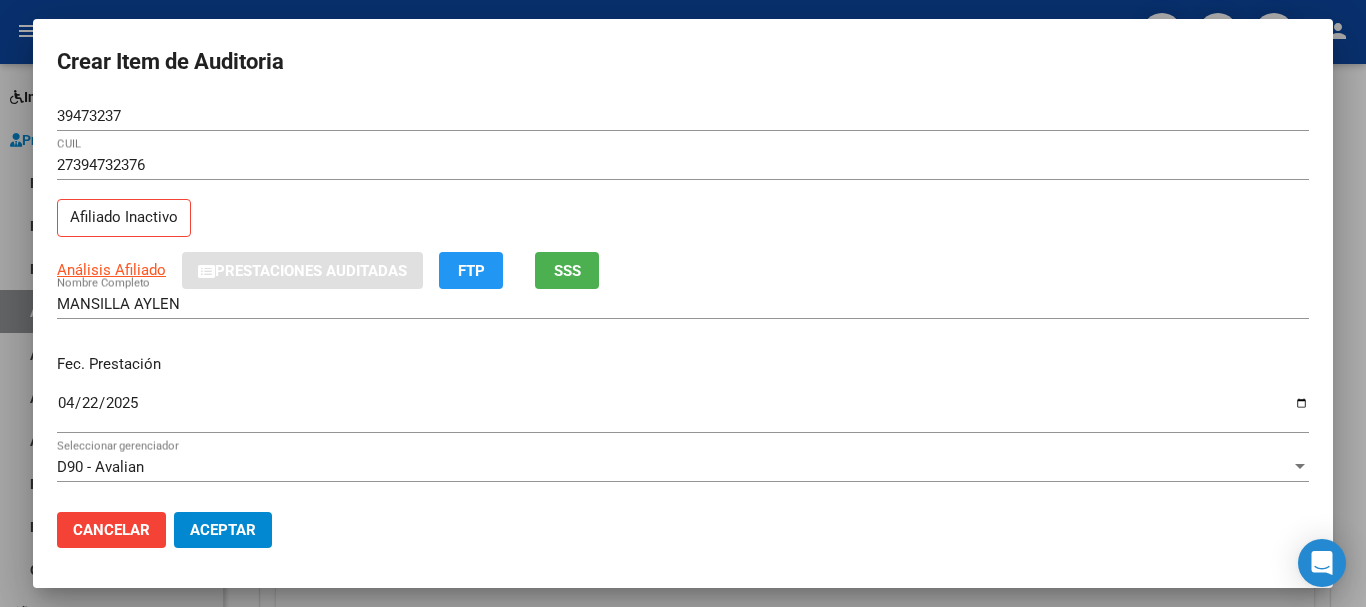 scroll, scrollTop: 100, scrollLeft: 0, axis: vertical 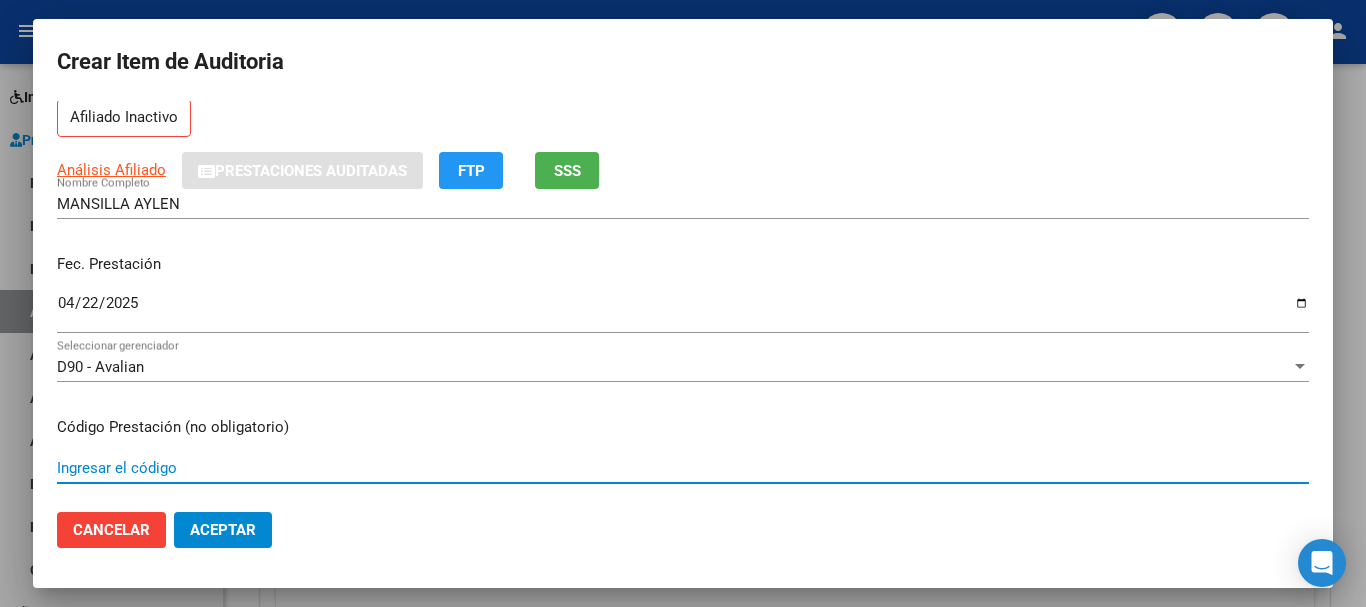 click on "Ingresar el código" at bounding box center [683, 468] 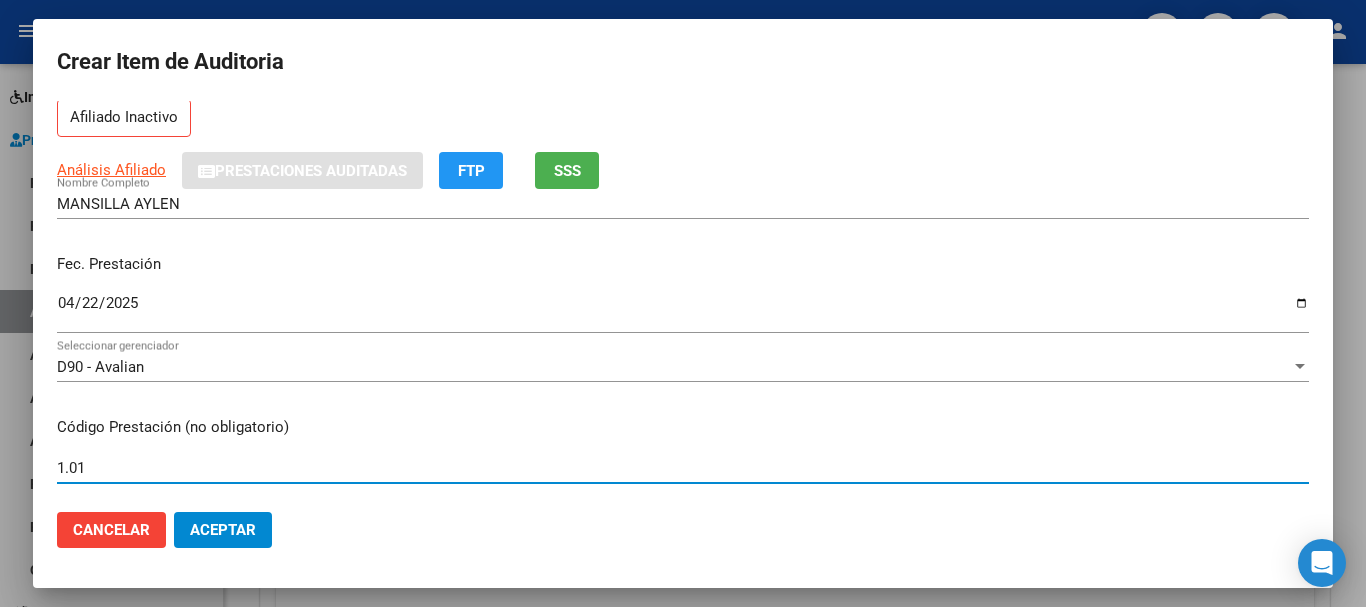 type on "1.01" 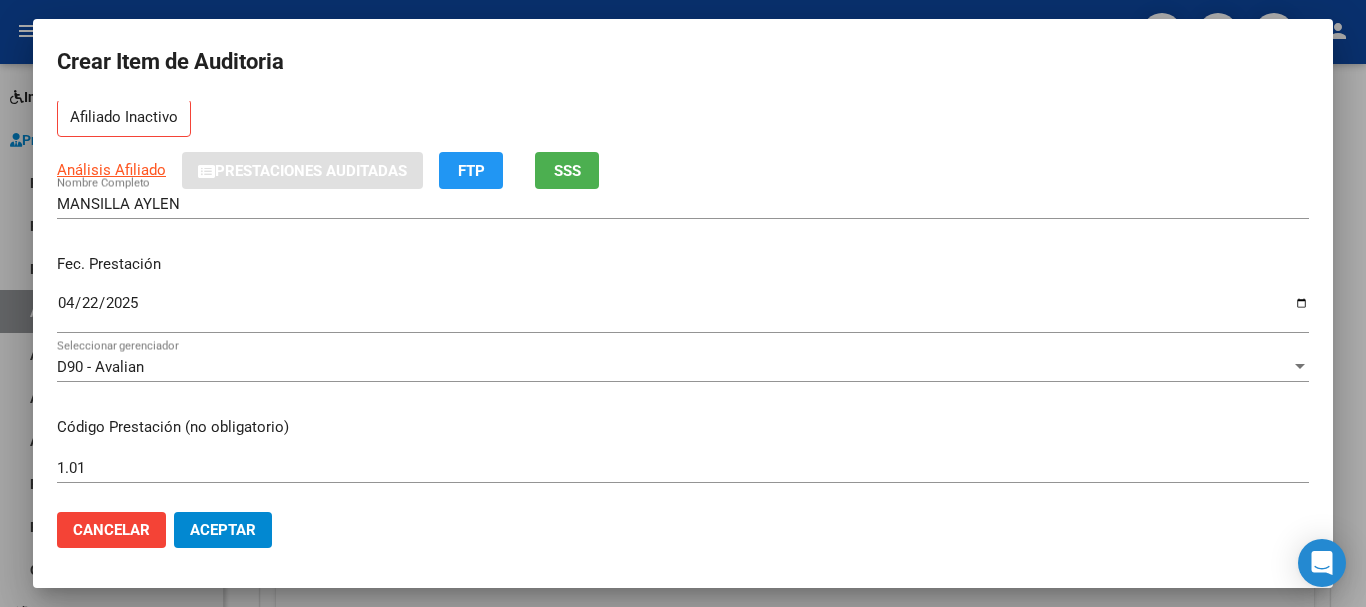 scroll, scrollTop: 400, scrollLeft: 0, axis: vertical 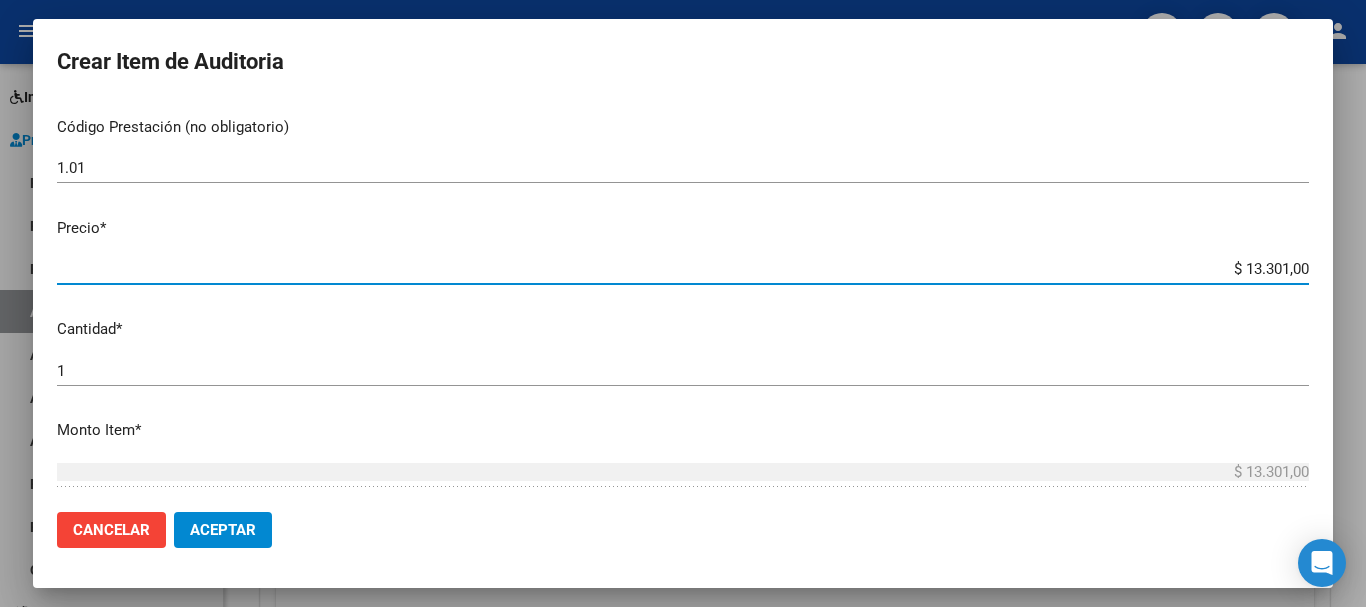 drag, startPoint x: 1228, startPoint y: 269, endPoint x: 1325, endPoint y: 270, distance: 97.00516 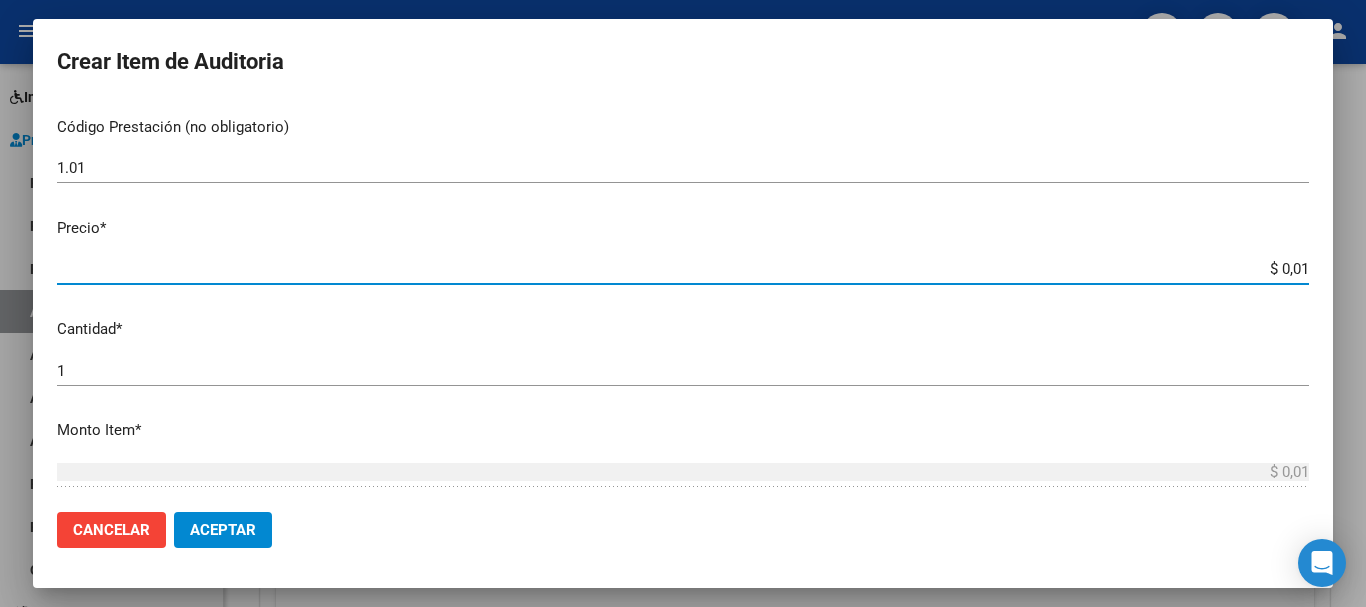 type on "$ 0,12" 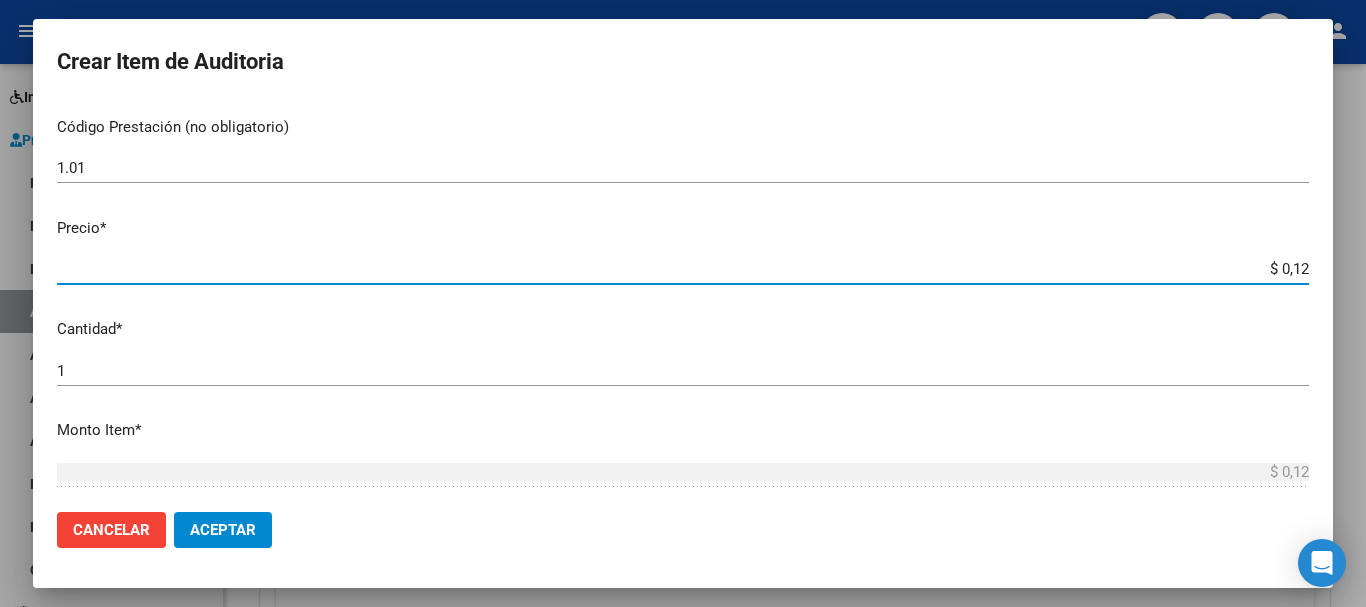 type on "$ 1,26" 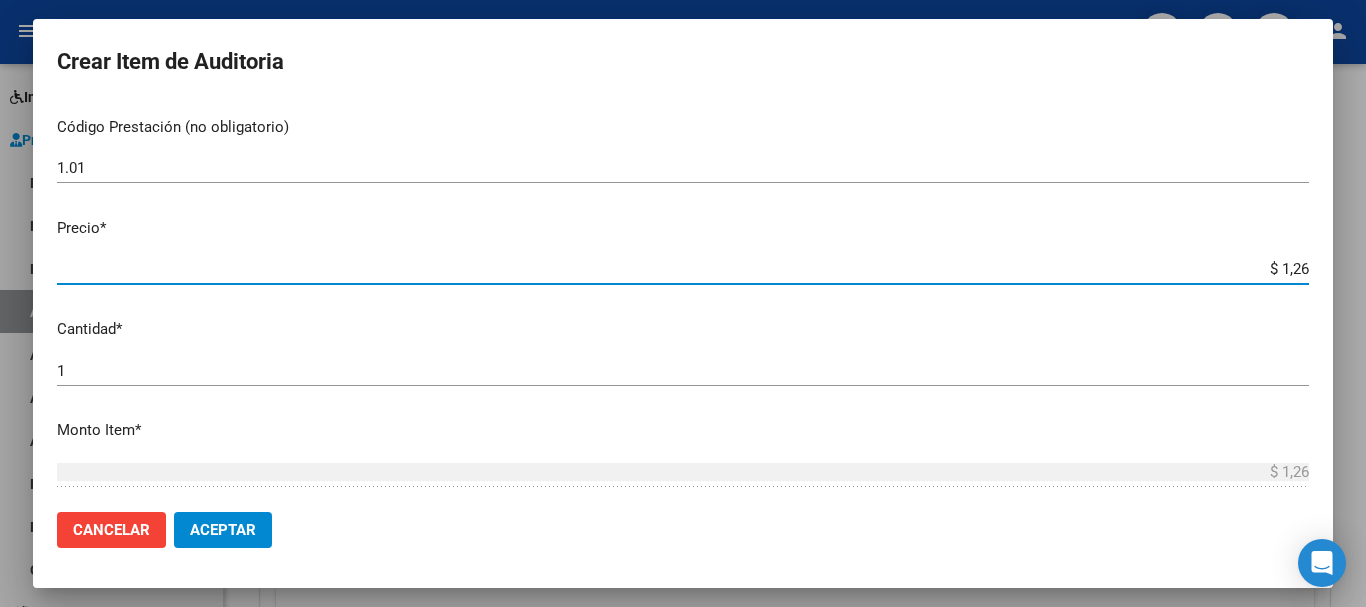 type on "$ 12,67" 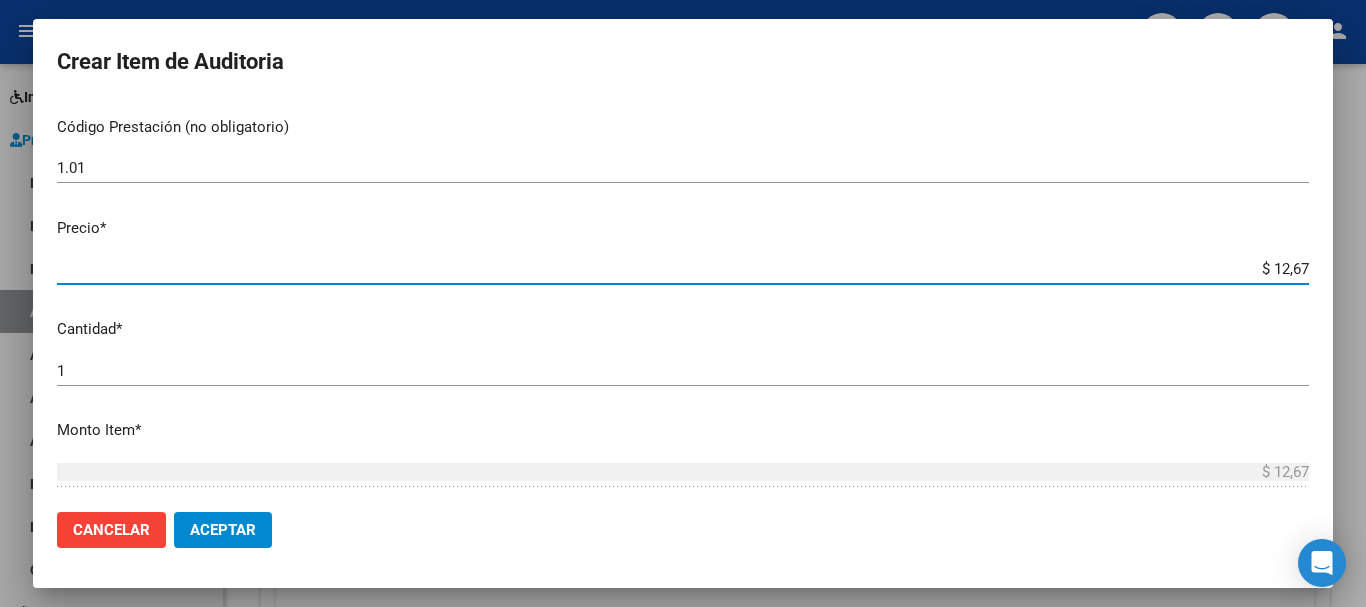type on "$ 126,70" 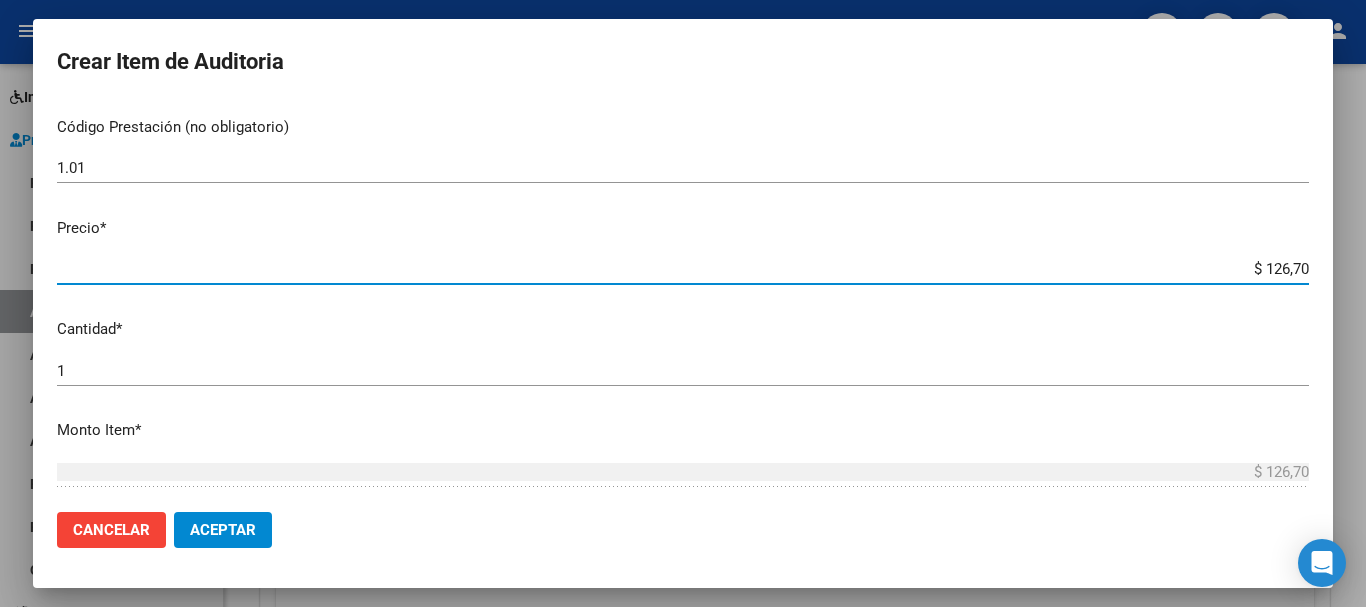 type on "$ 1.267,00" 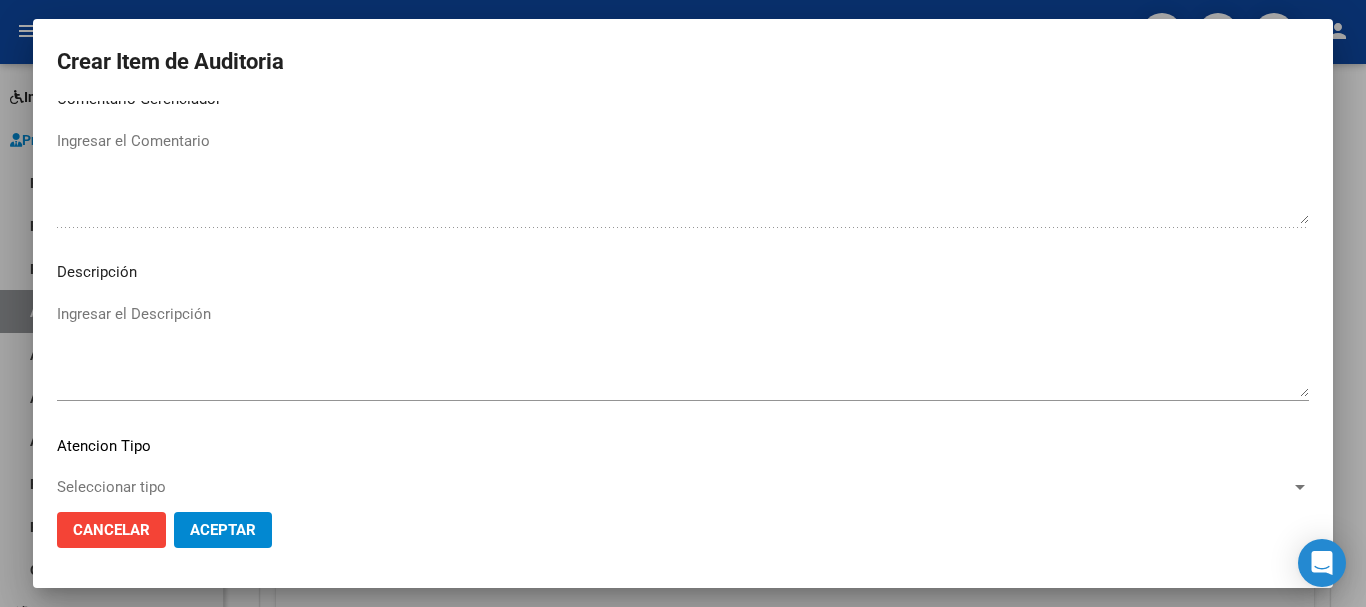 scroll, scrollTop: 1233, scrollLeft: 0, axis: vertical 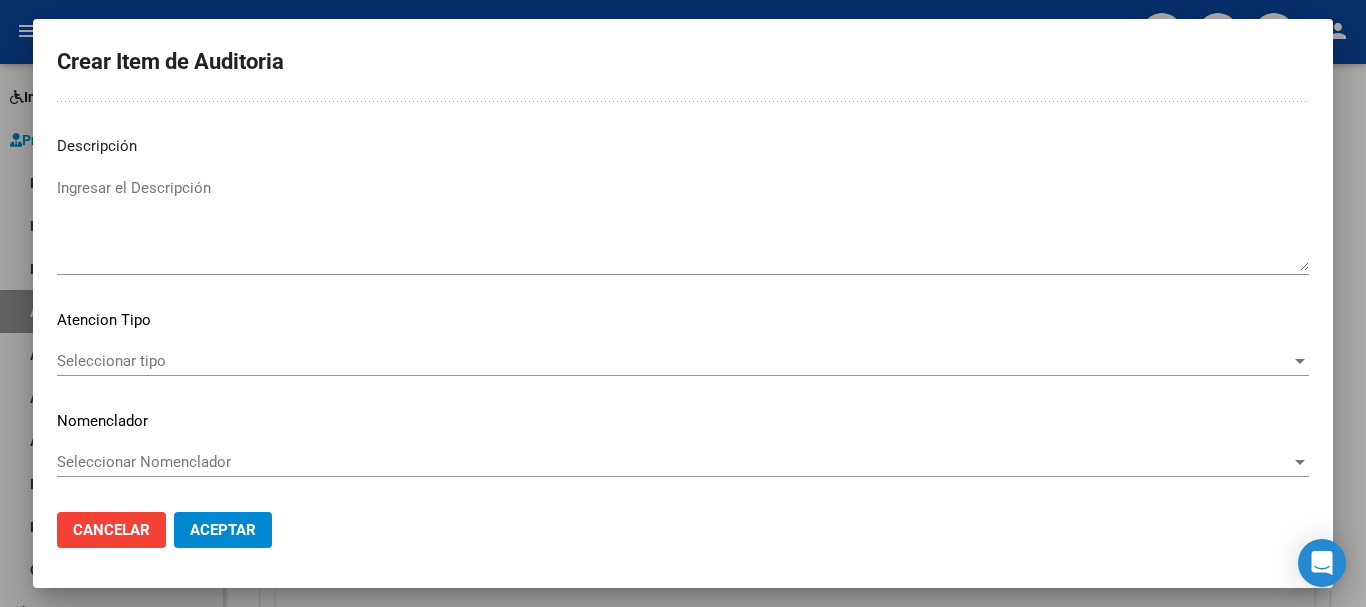click on "Seleccionar tipo Seleccionar tipo" 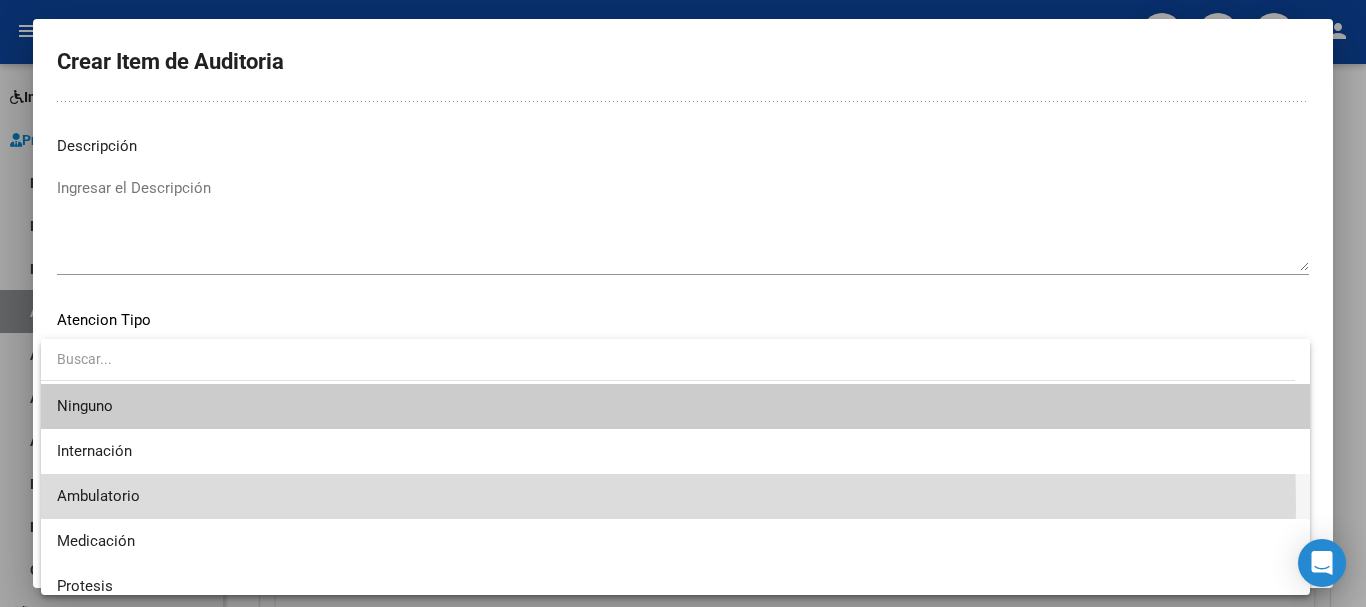 click on "Ambulatorio" at bounding box center [675, 496] 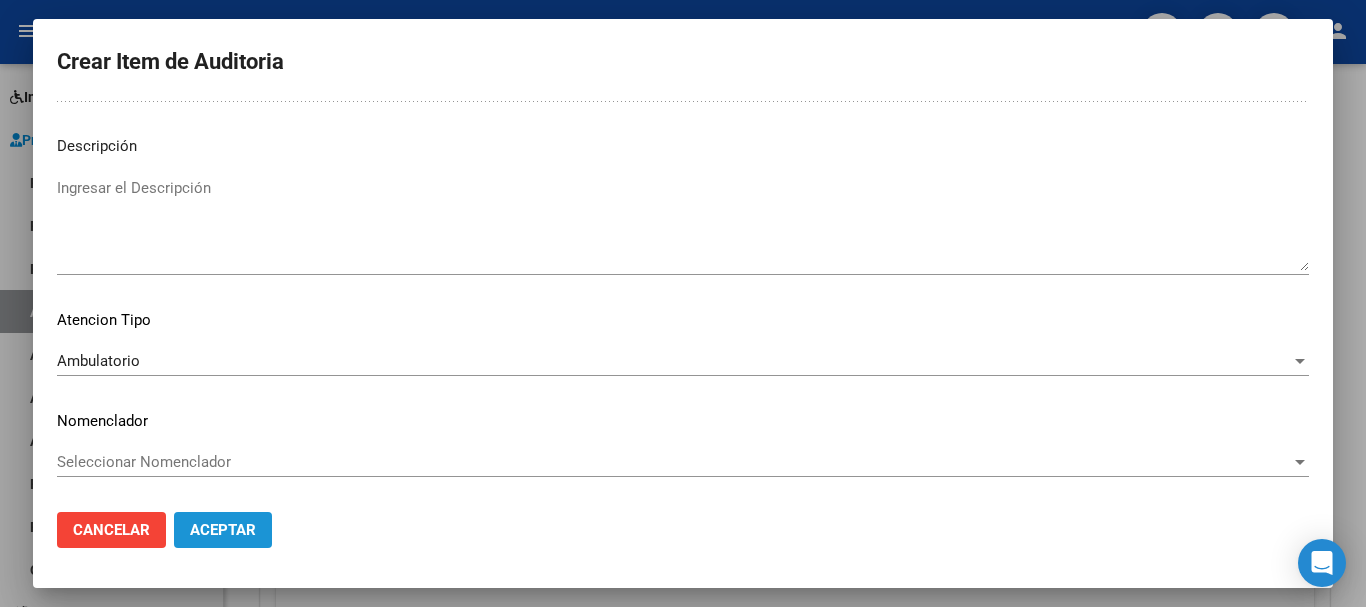 click on "Aceptar" 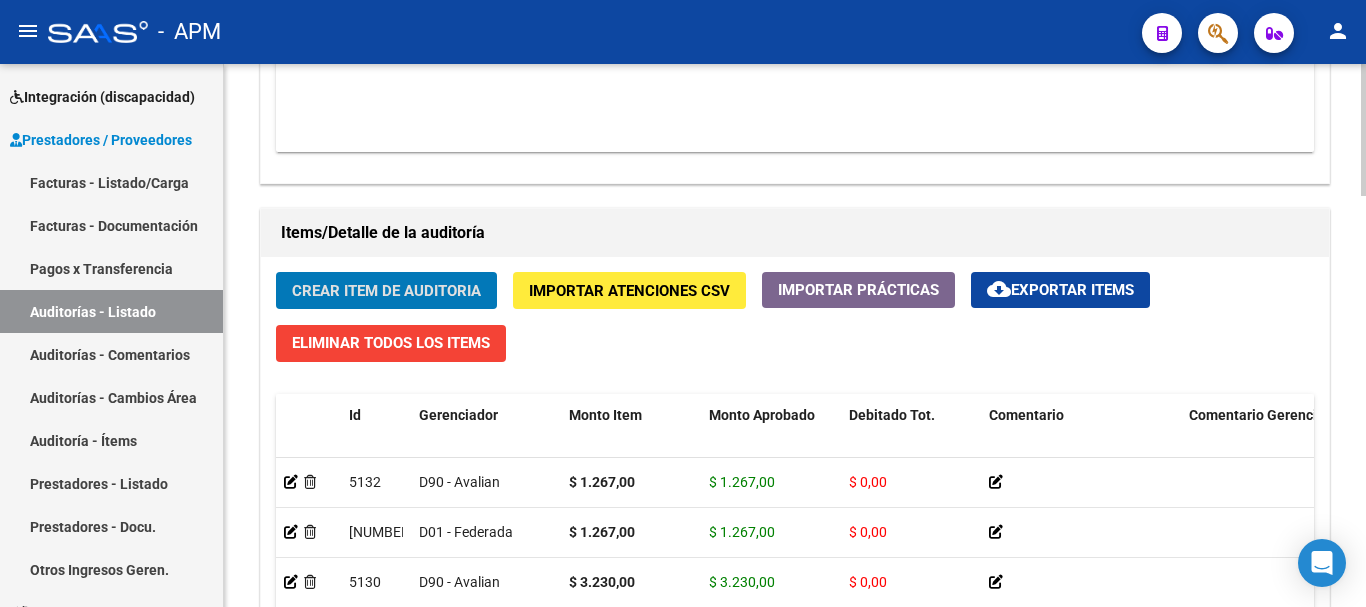click on "Crear Item de Auditoria" 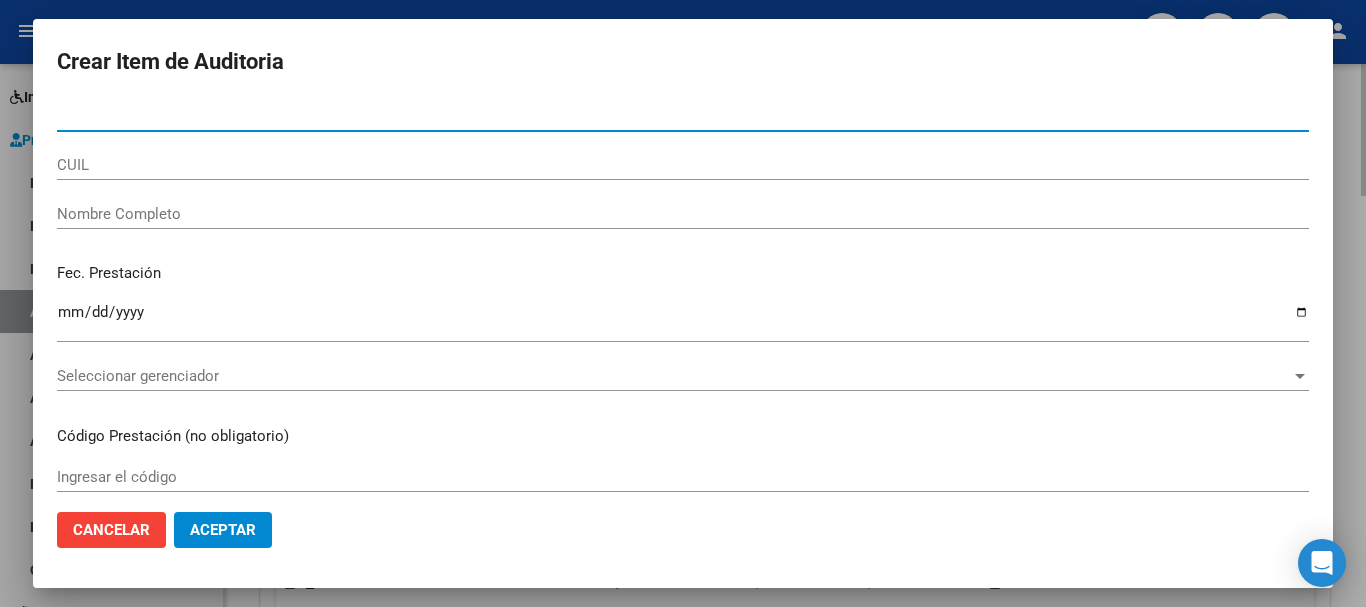 type on "58239799" 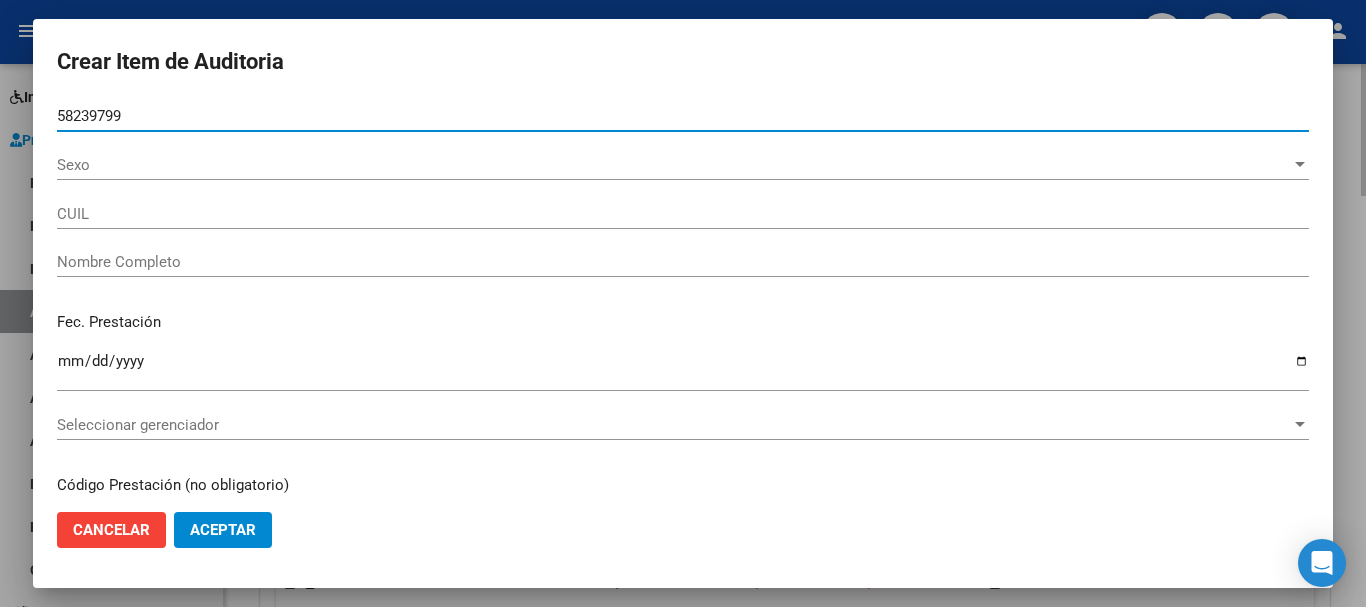 type on "[CUIL]" 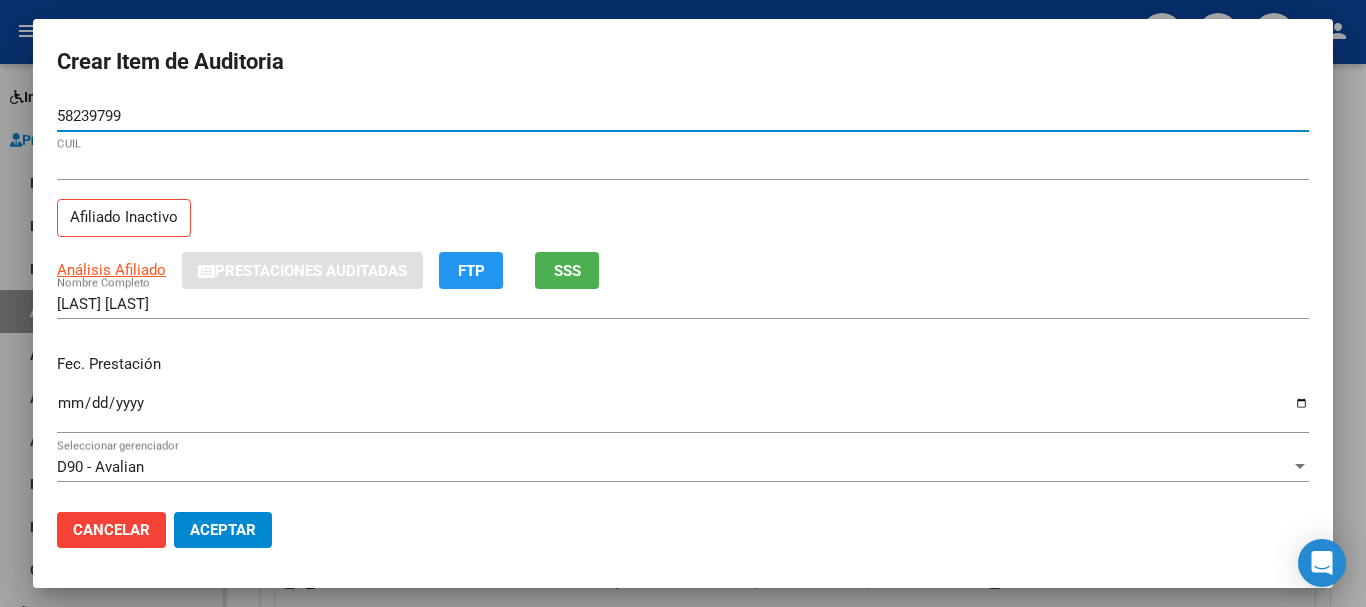 type on "58239799" 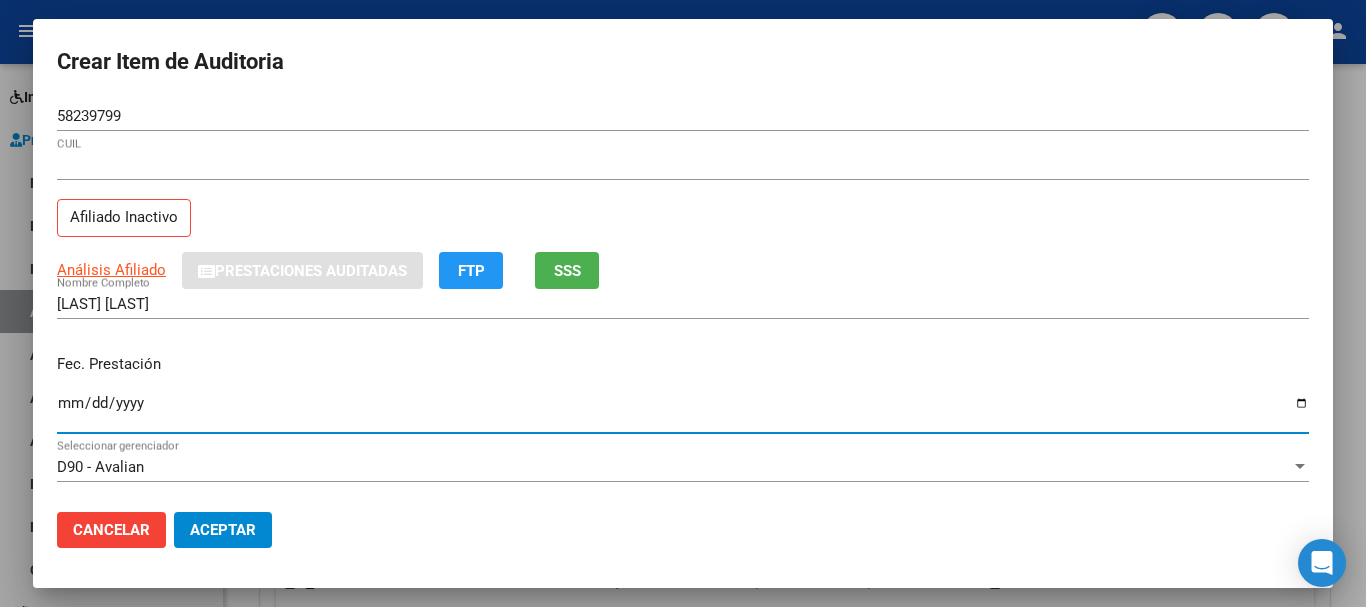 click on "Ingresar la fecha" at bounding box center [683, 411] 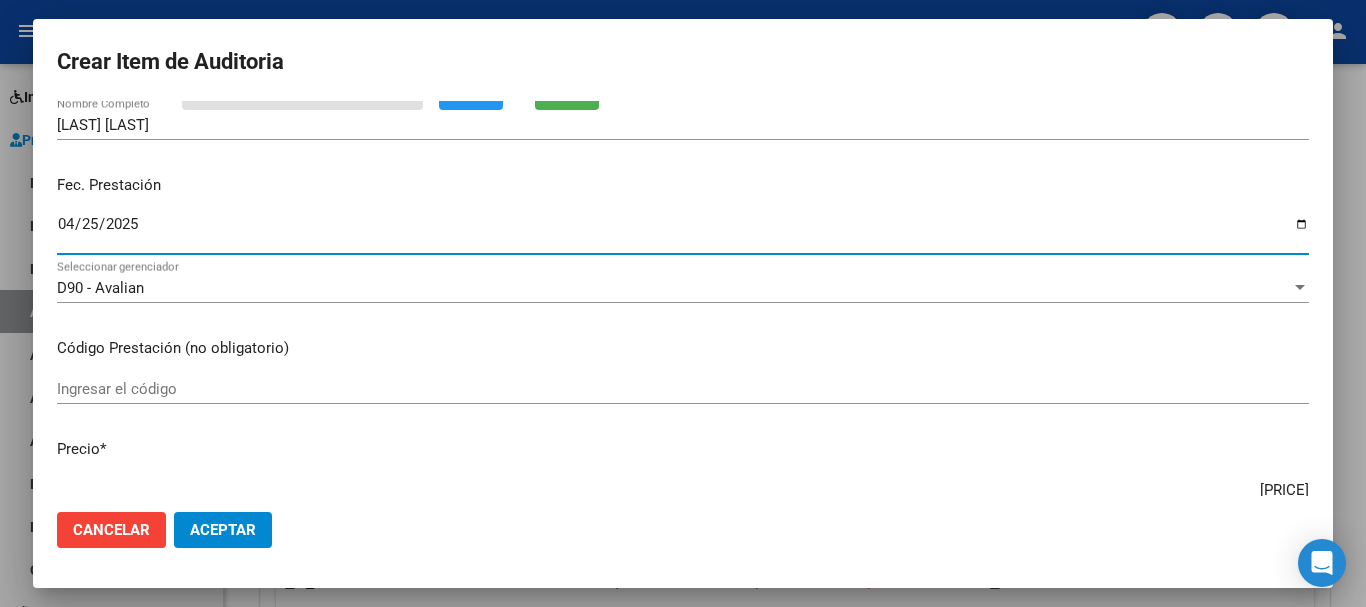 scroll, scrollTop: 200, scrollLeft: 0, axis: vertical 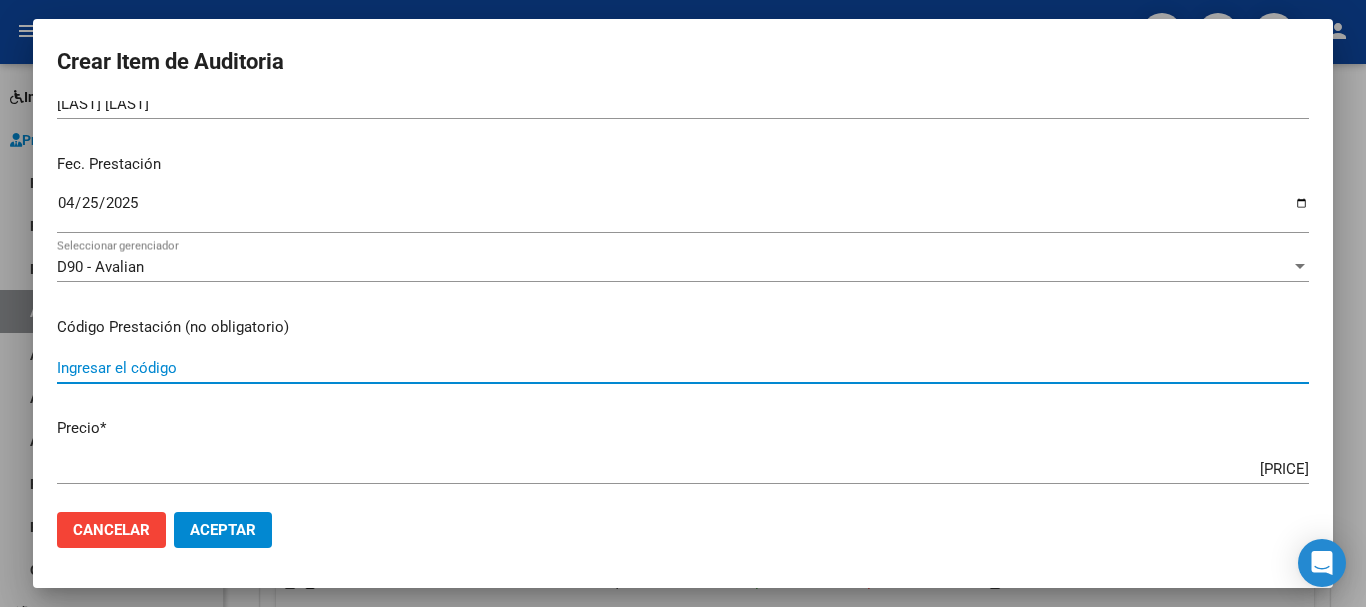 click on "Ingresar el código" at bounding box center (683, 368) 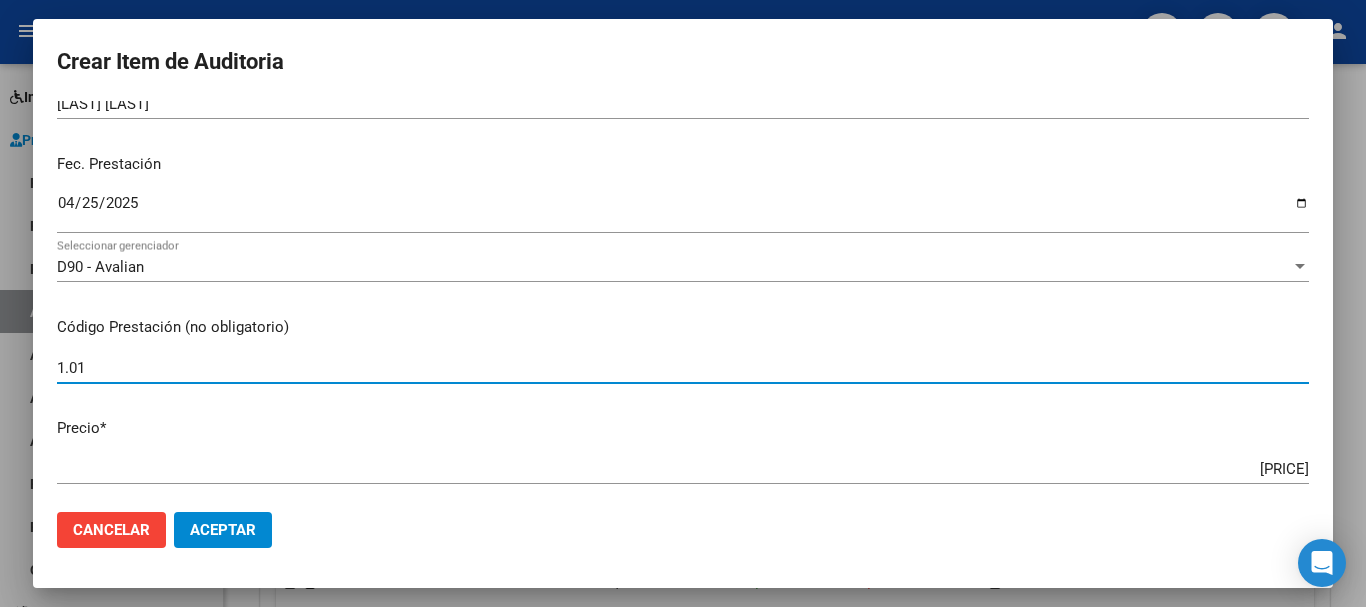 type on "1.01" 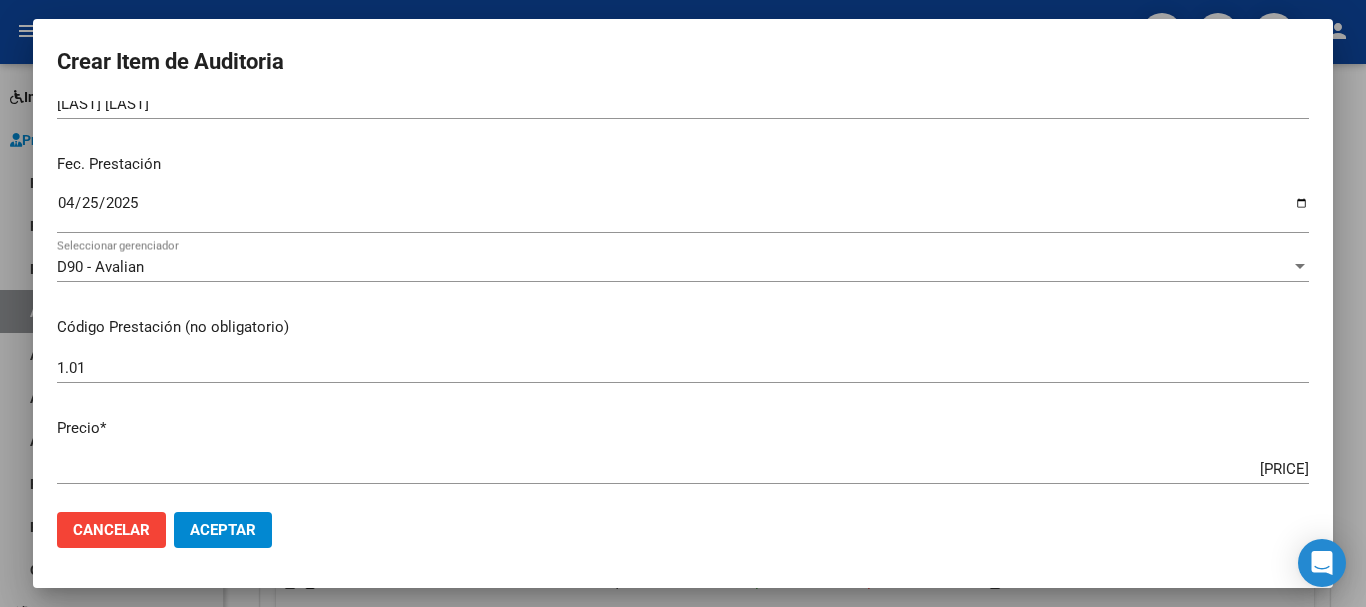 click on "Precio  *   $ [PRICE] Ingresar el precio" at bounding box center [691, 448] 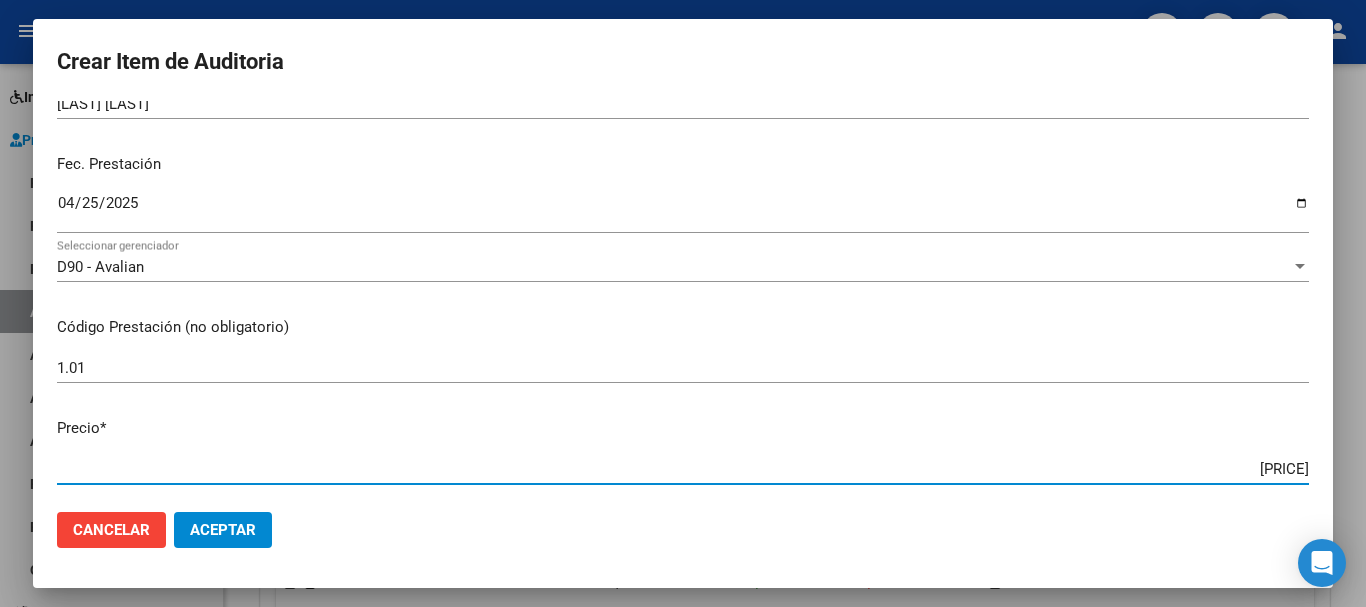 click on "[PRICE]" at bounding box center (683, 469) 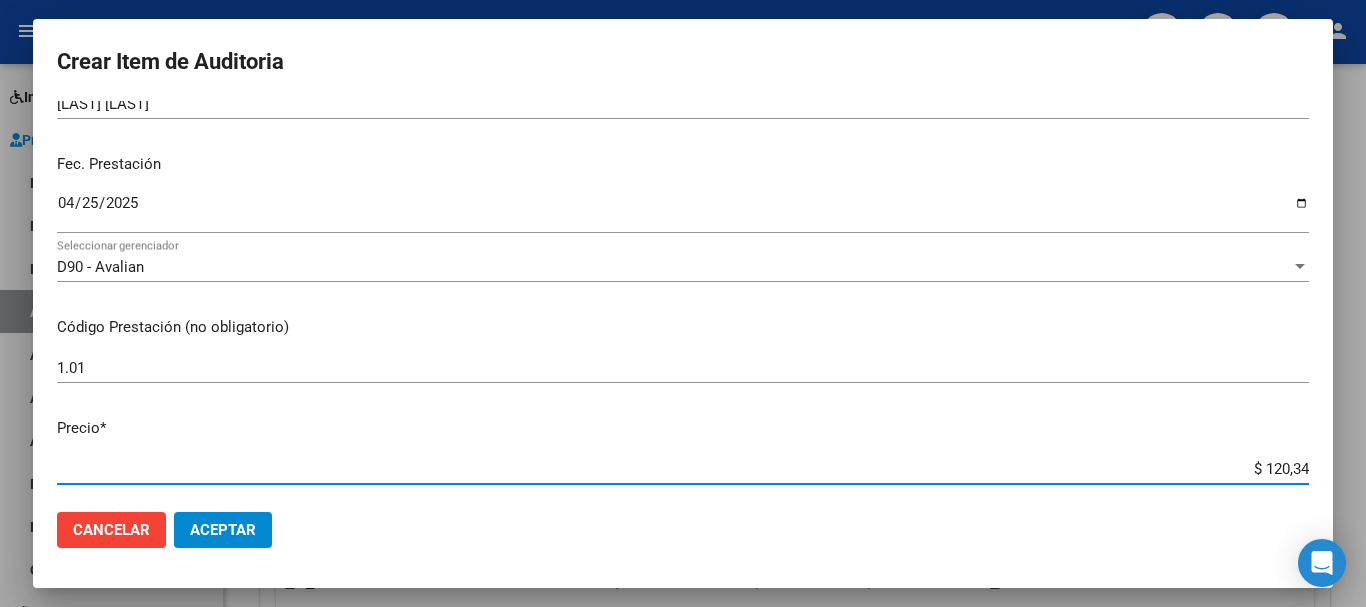type on "$ 12,03" 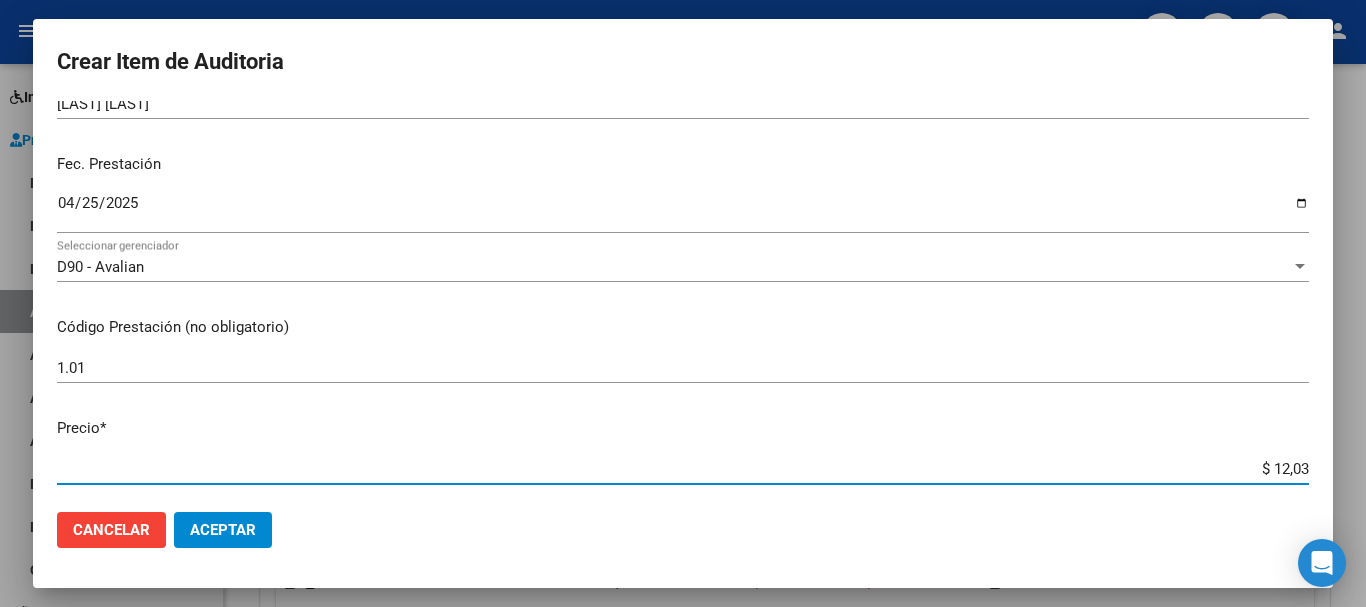 type on "$ 1,20" 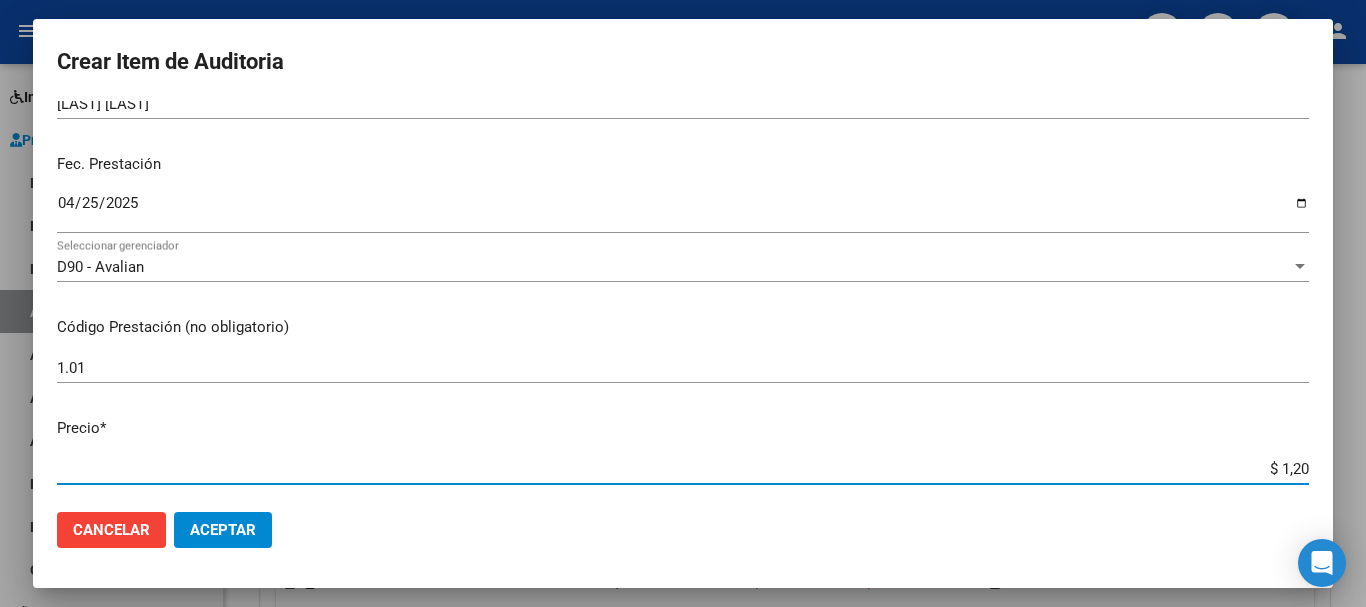 type on "$ 0,12" 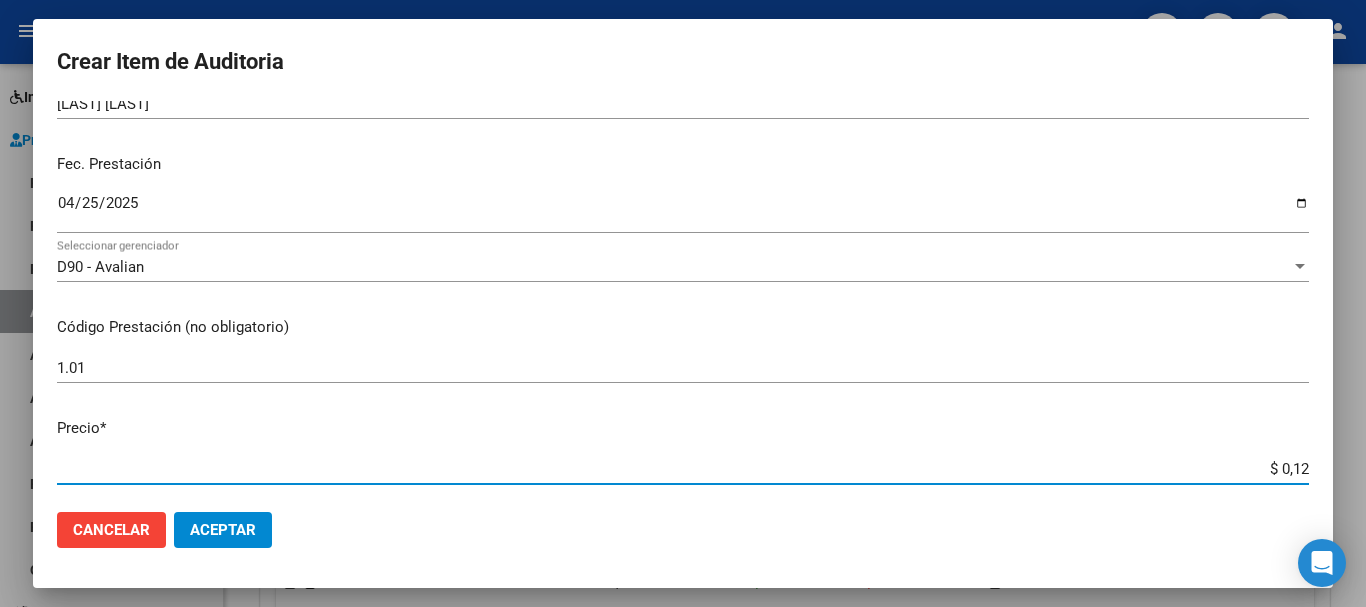 type on "$ 1,26" 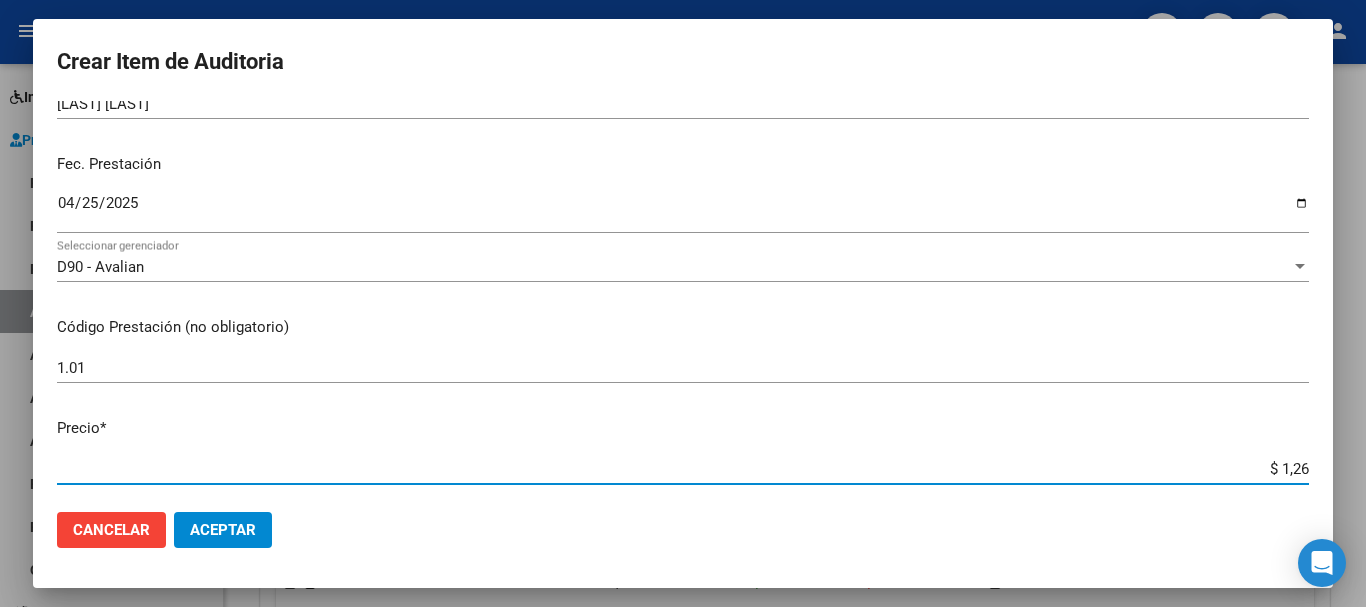 type on "$ 12,67" 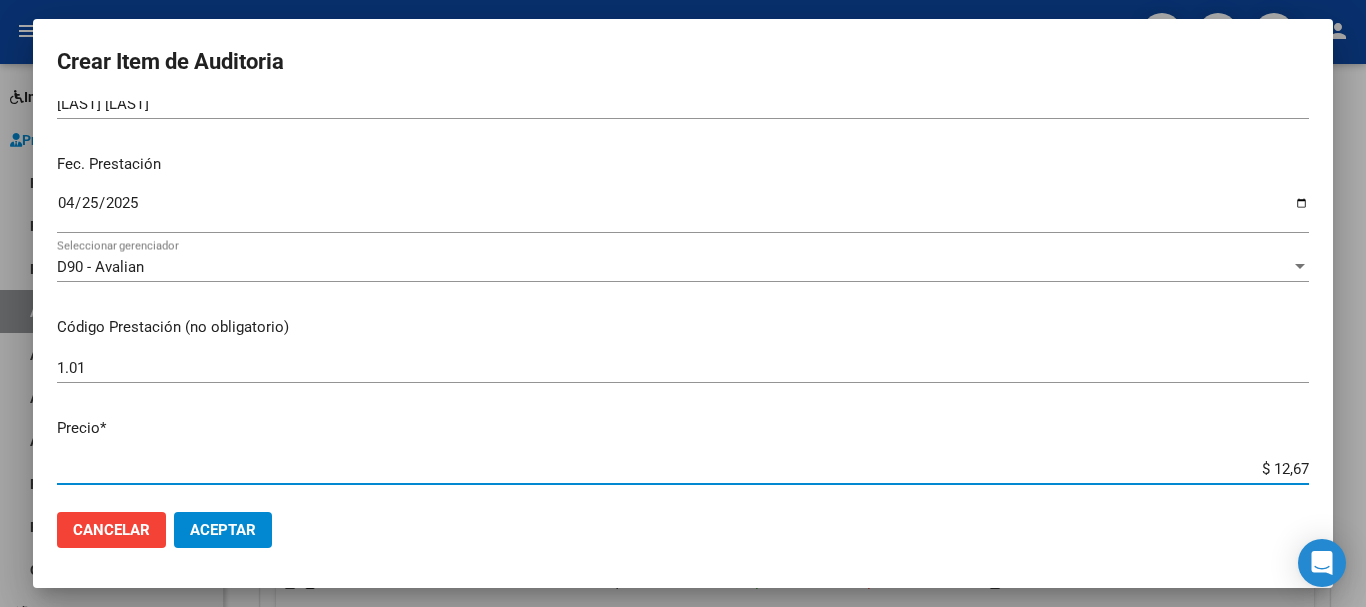 type on "$ 126,70" 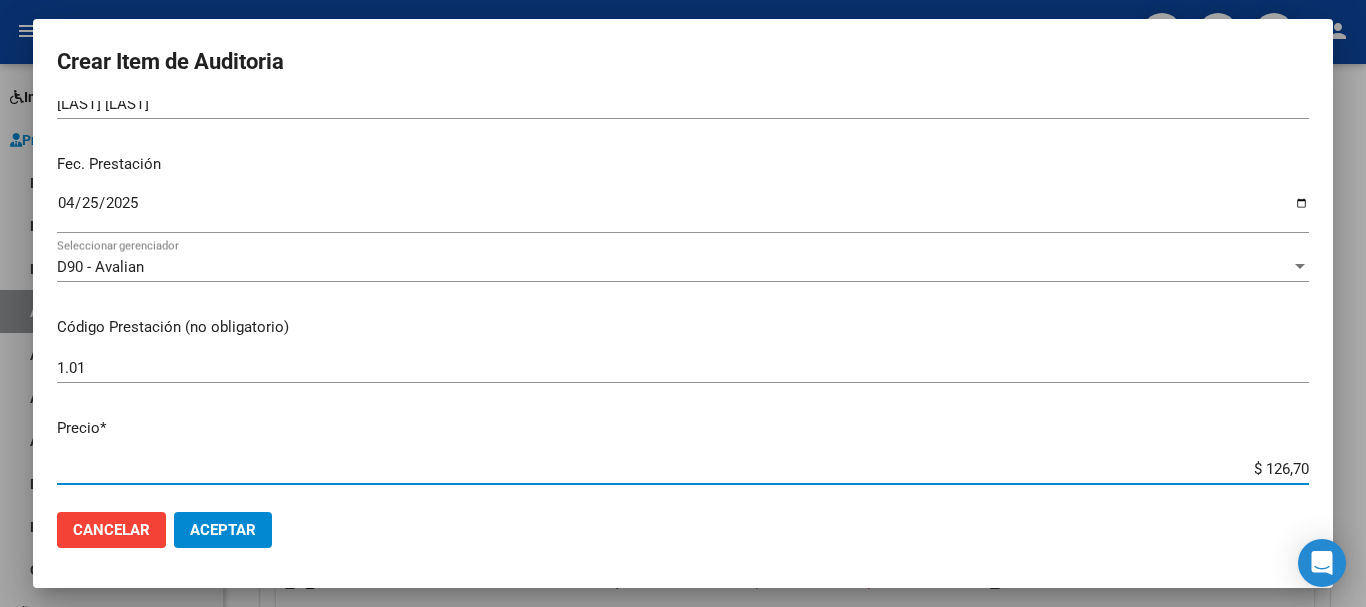 type on "$ 1.267,00" 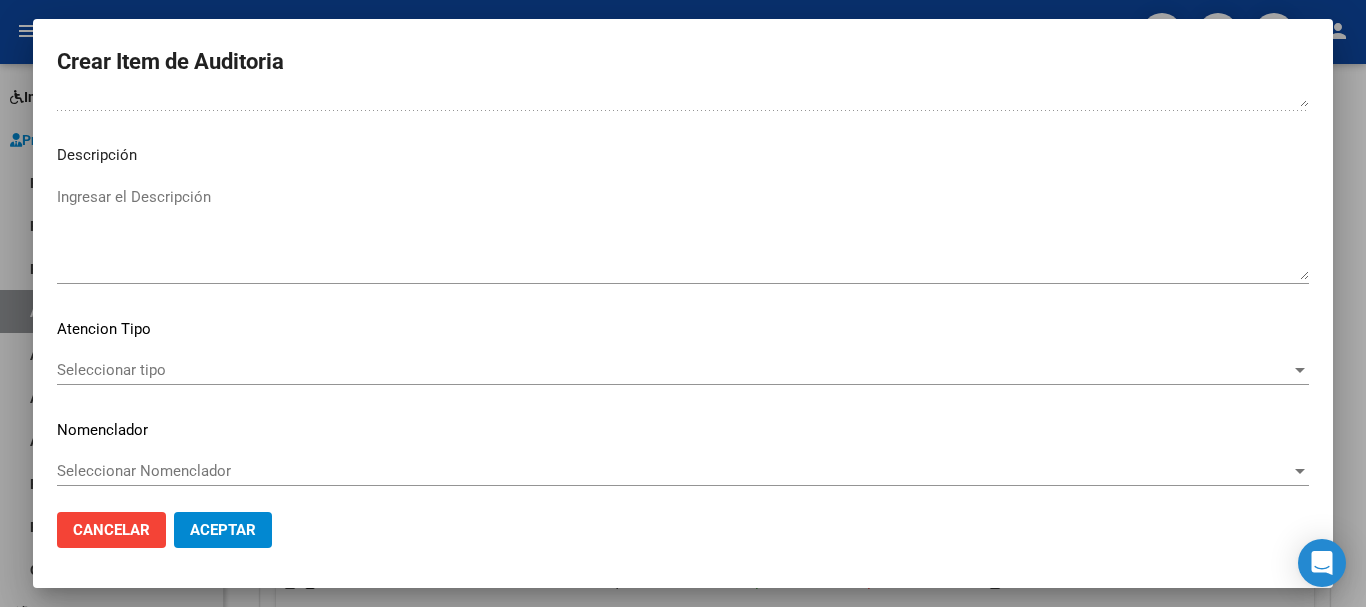 scroll, scrollTop: 1233, scrollLeft: 0, axis: vertical 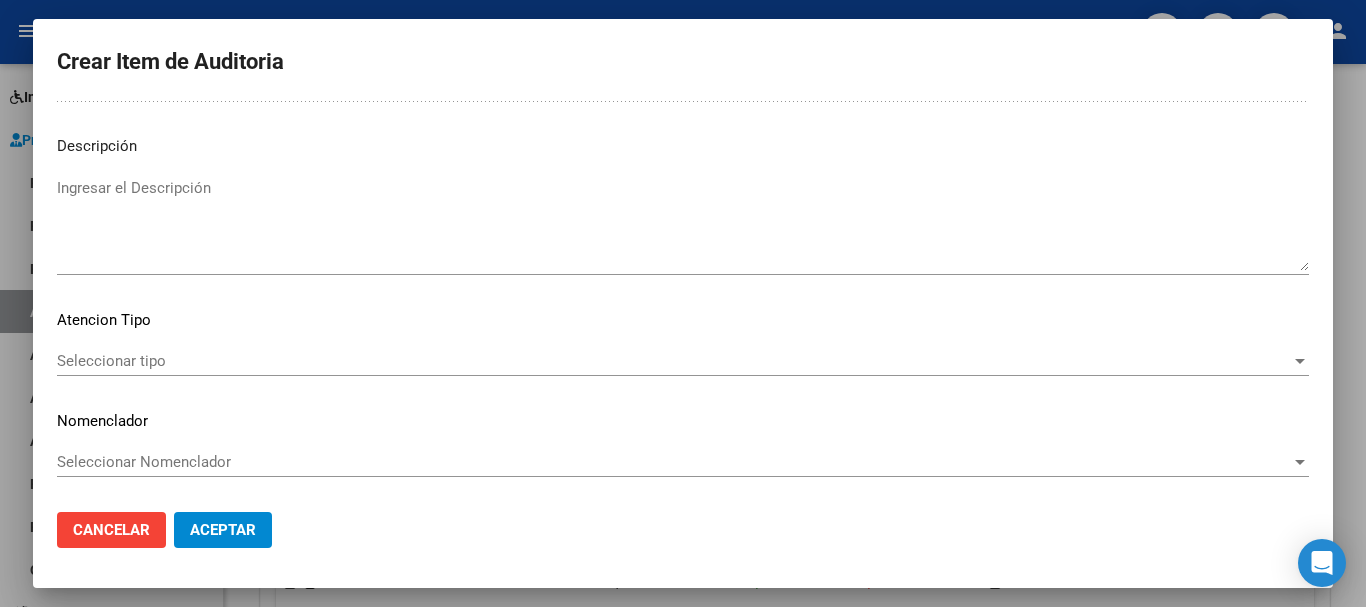 click on "Seleccionar tipo Seleccionar tipo" 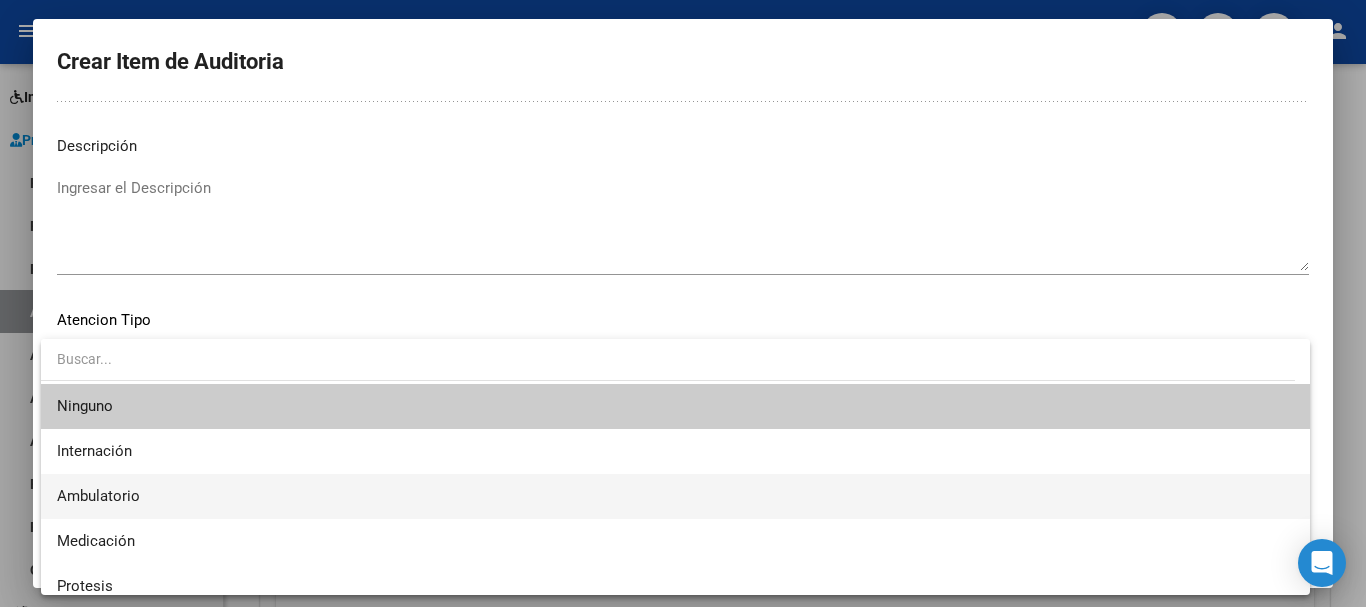 click on "Ambulatorio" at bounding box center [675, 496] 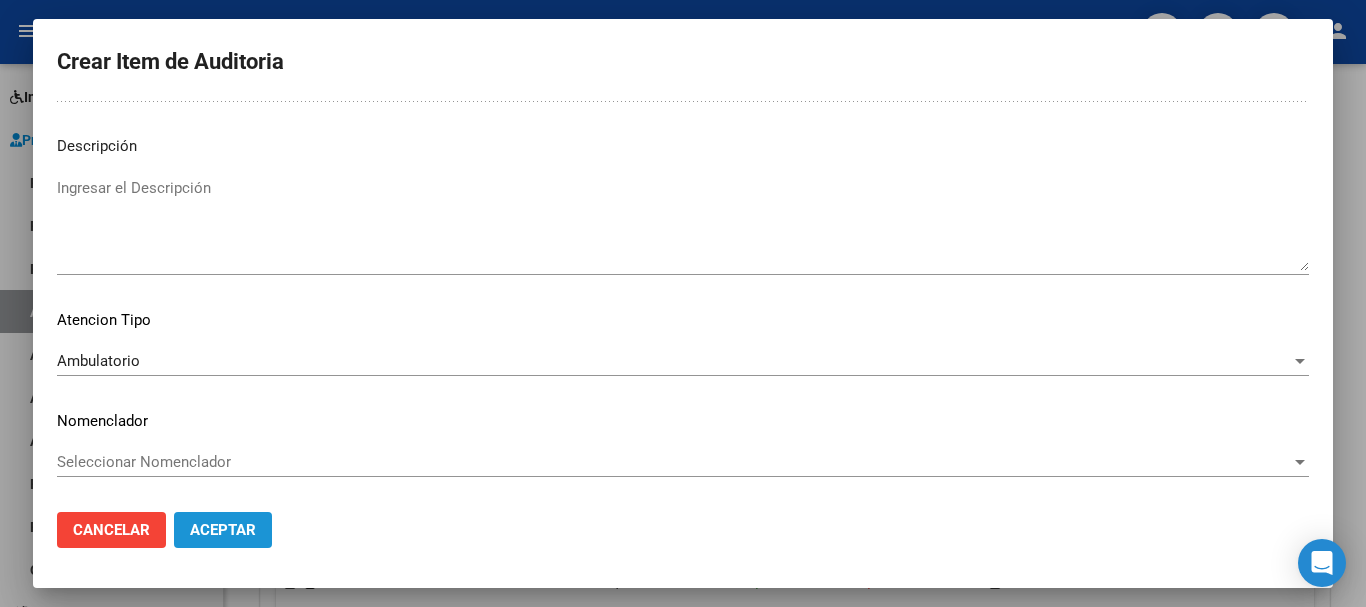 click on "Aceptar" 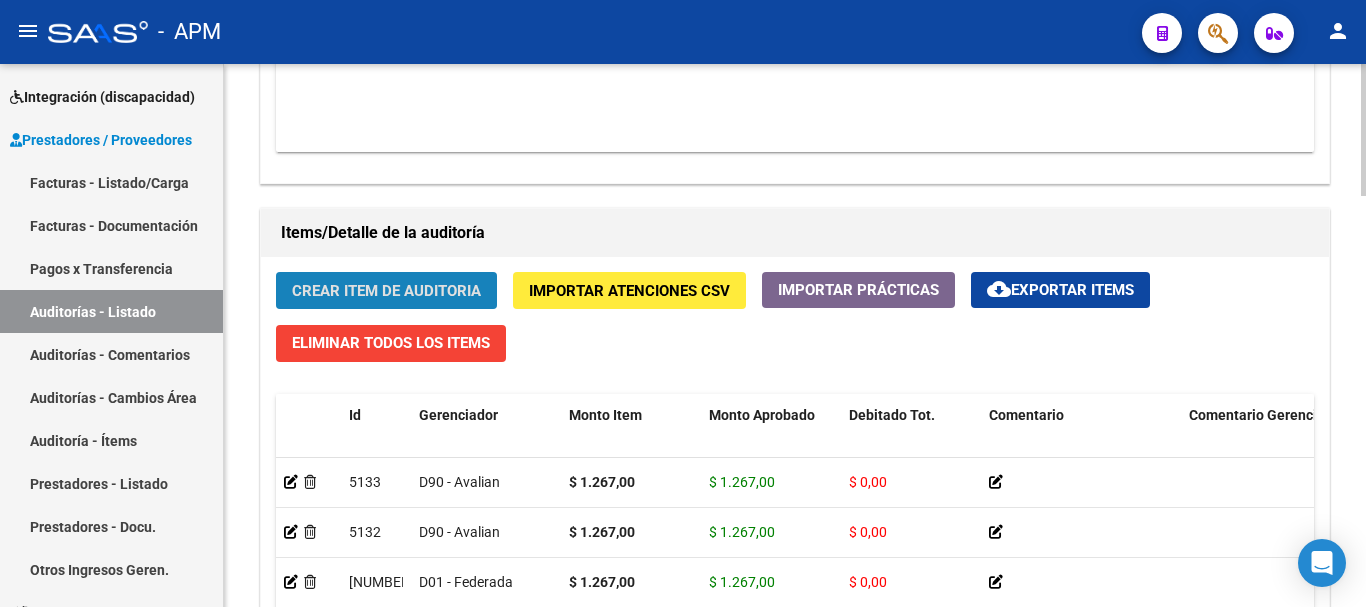 click on "Crear Item de Auditoria" 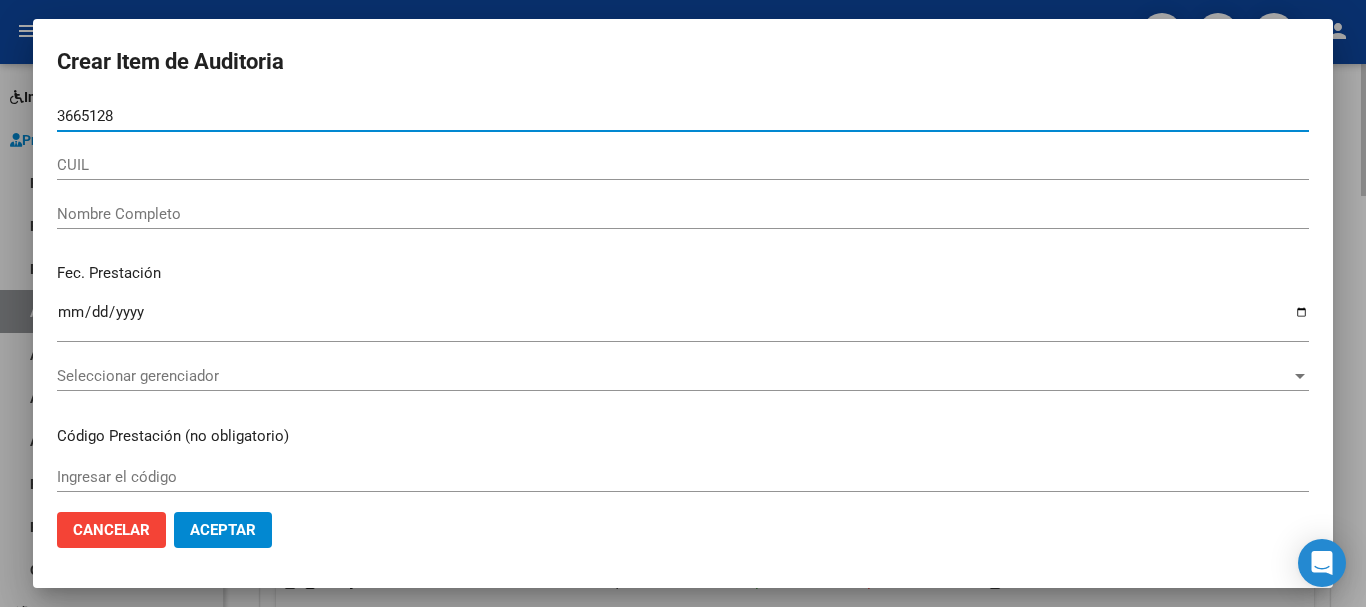 type on "36651282" 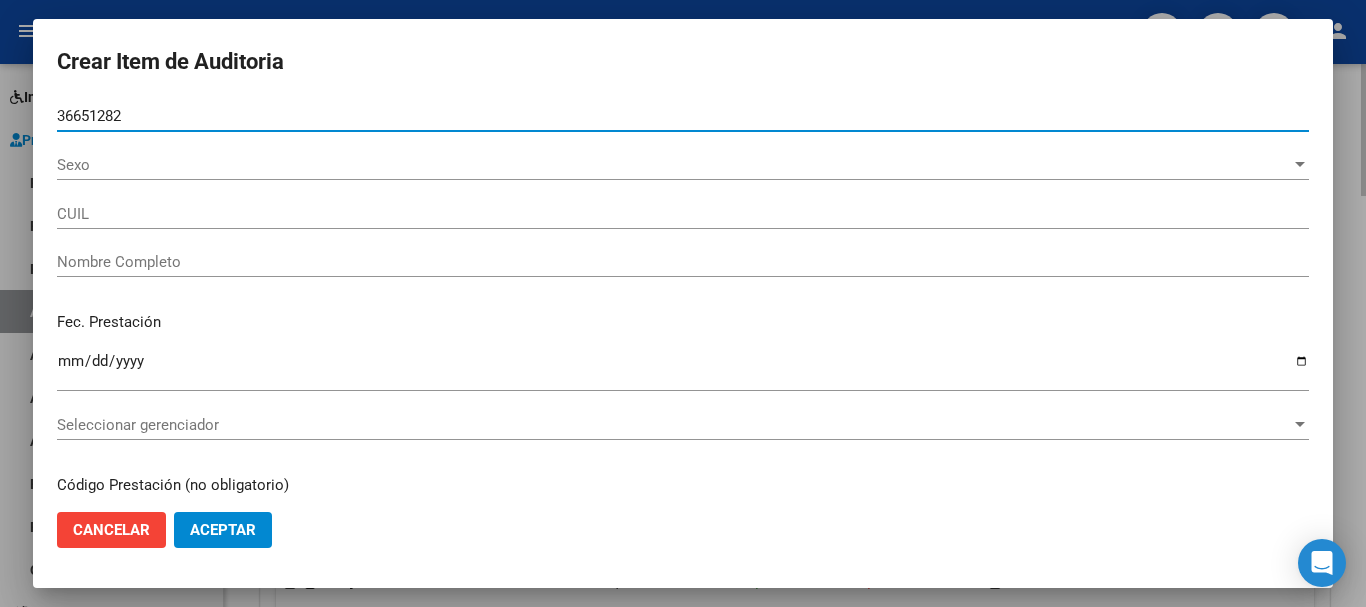 type on "[NUMBER]" 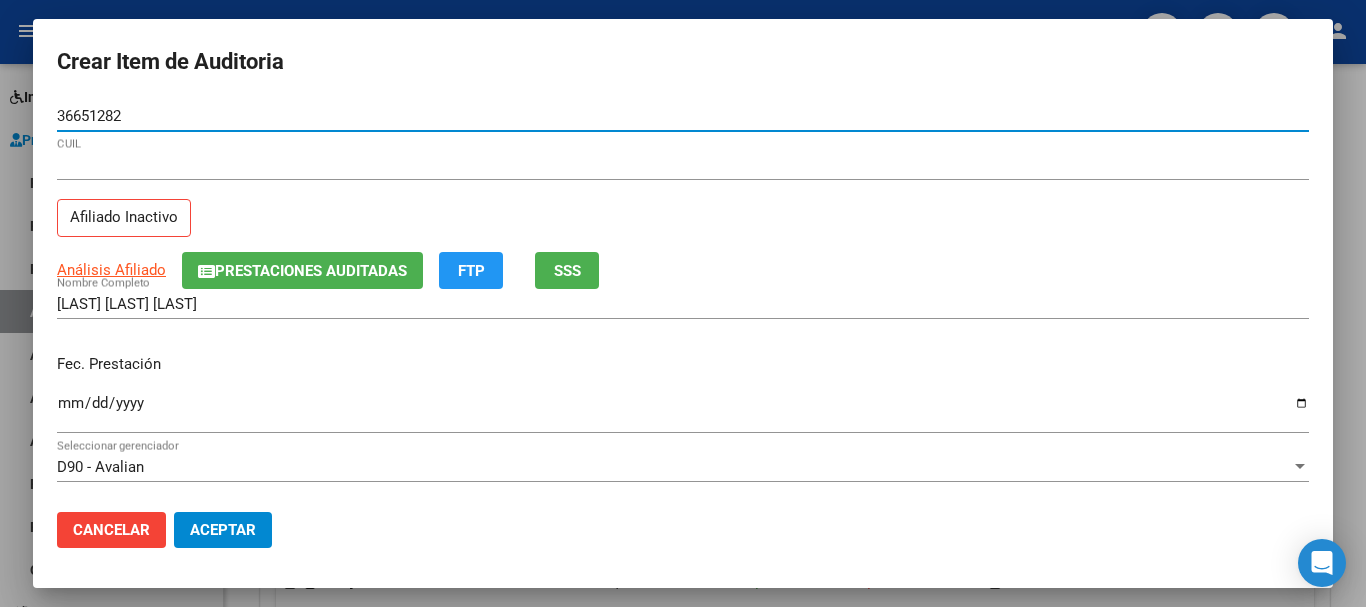 type on "36651282" 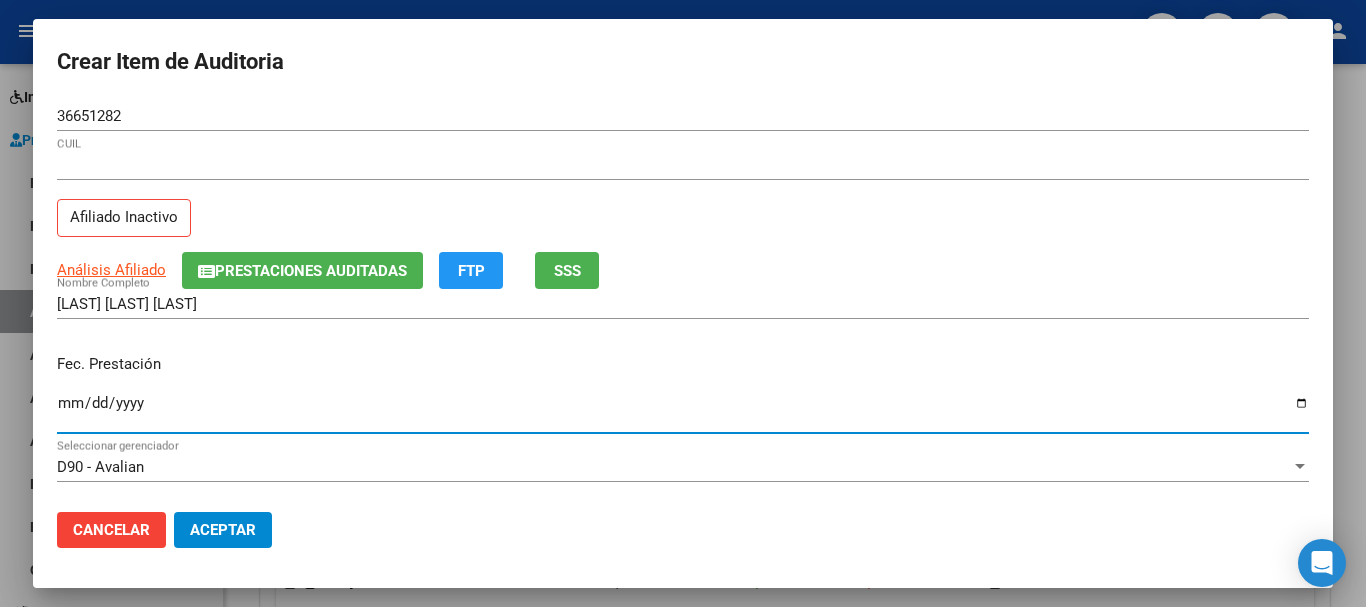 type on "2025-04-25" 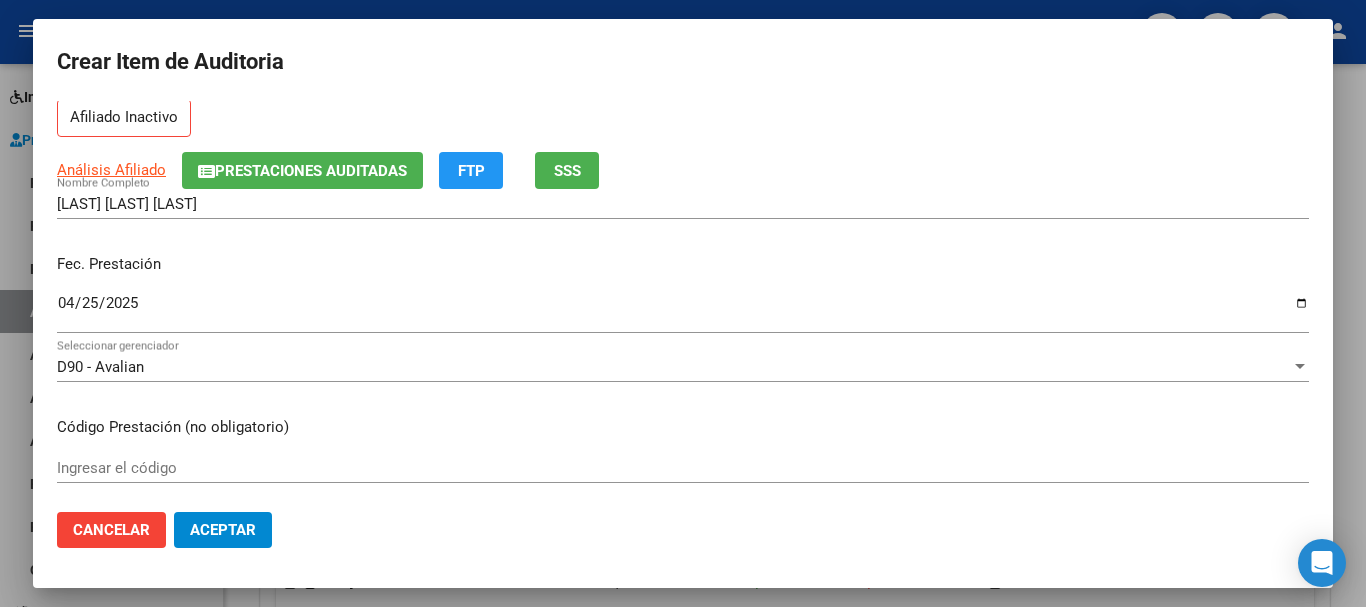 scroll, scrollTop: 200, scrollLeft: 0, axis: vertical 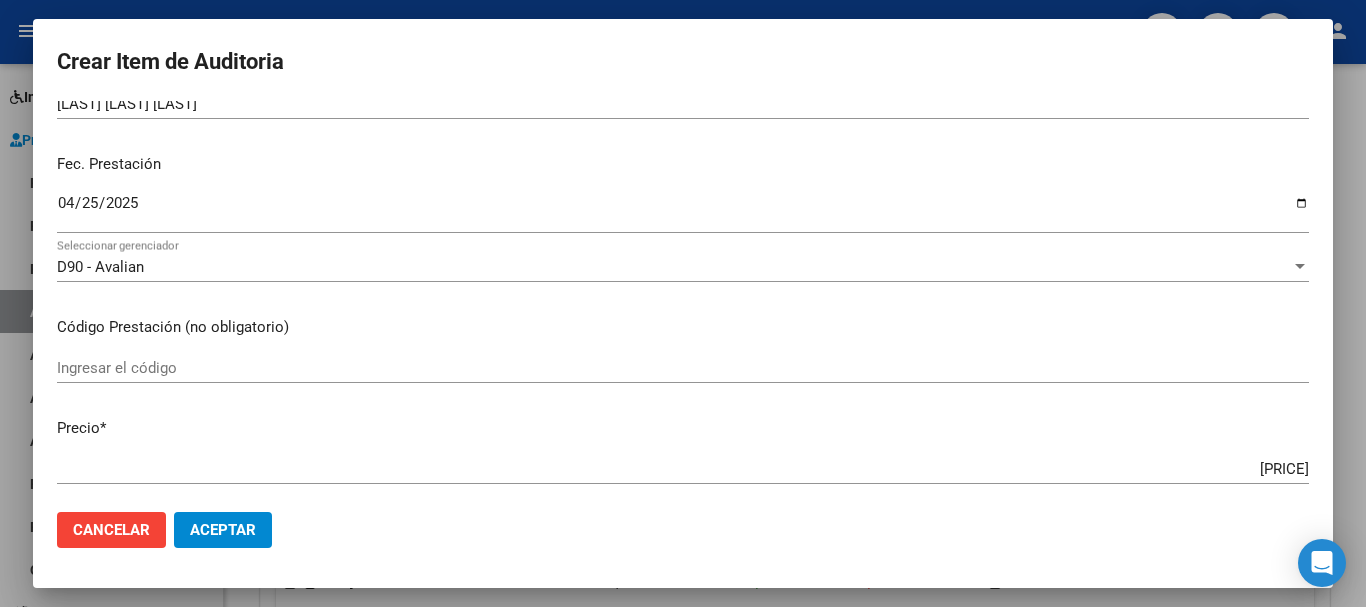 click on "Ingresar el código" at bounding box center (683, 368) 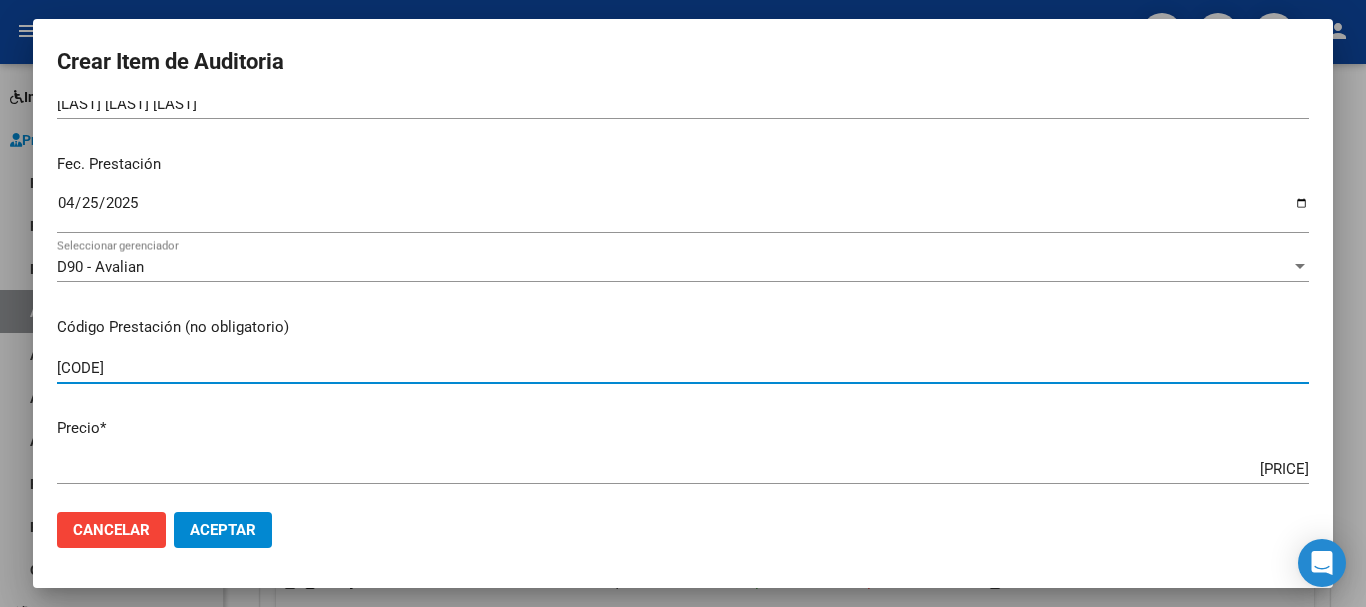 type on "[CODE]" 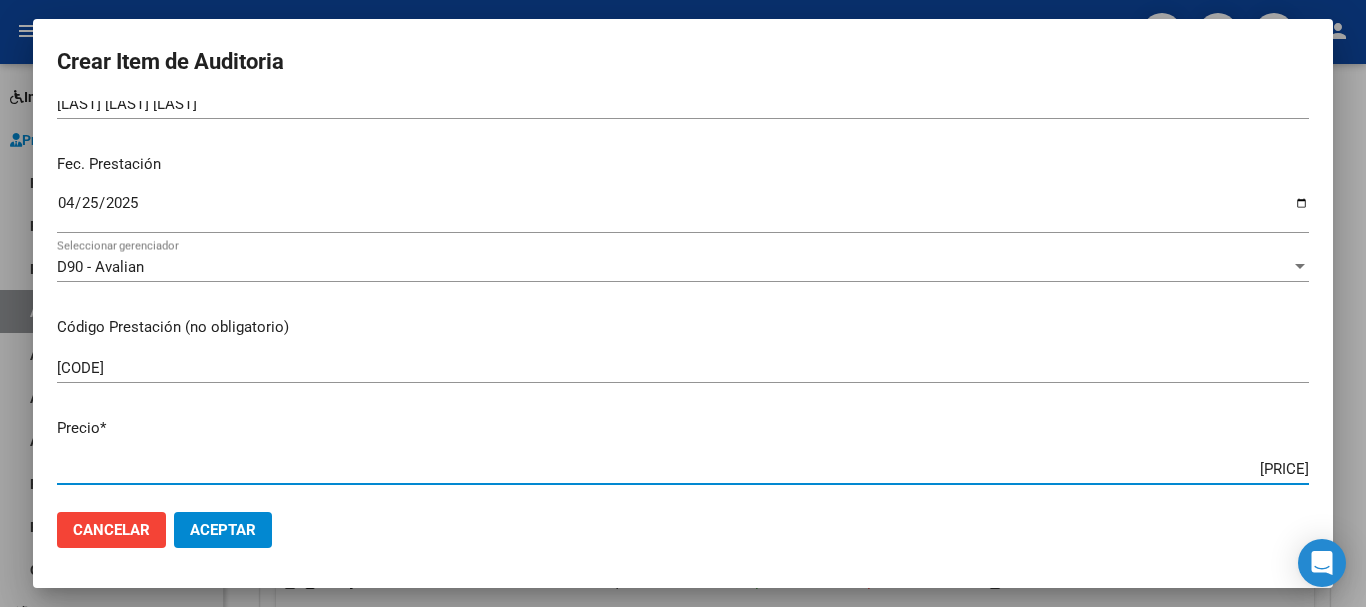drag, startPoint x: 1230, startPoint y: 470, endPoint x: 1296, endPoint y: 470, distance: 66 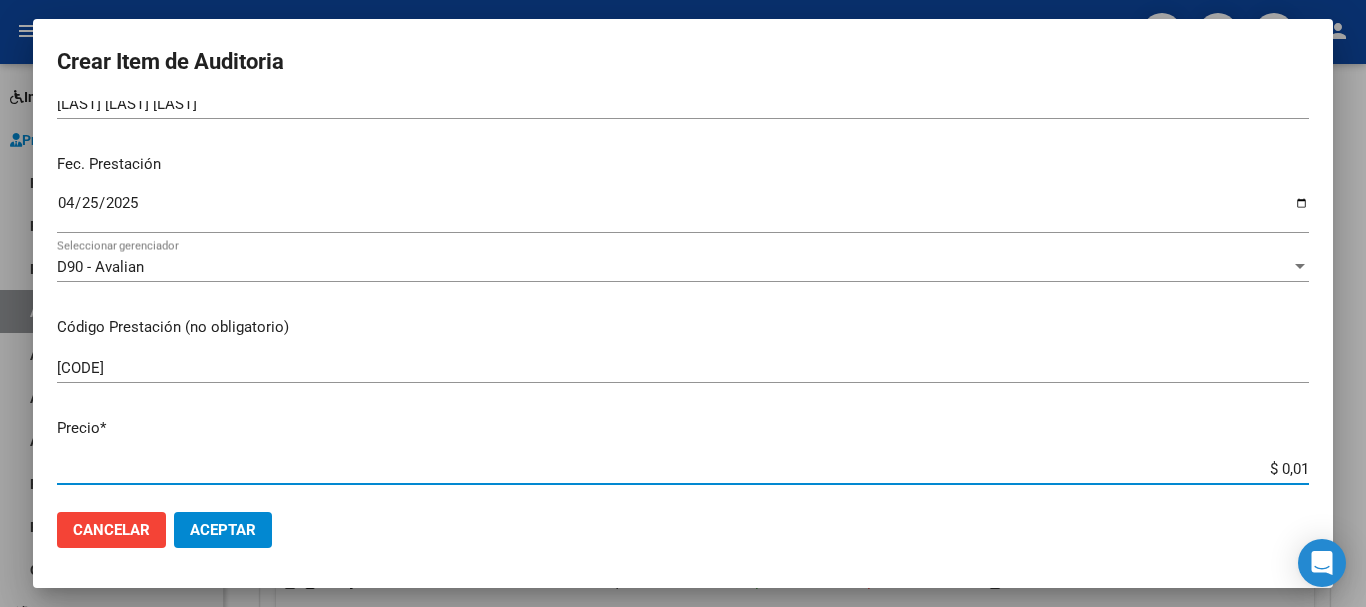 type on "$ 0,19" 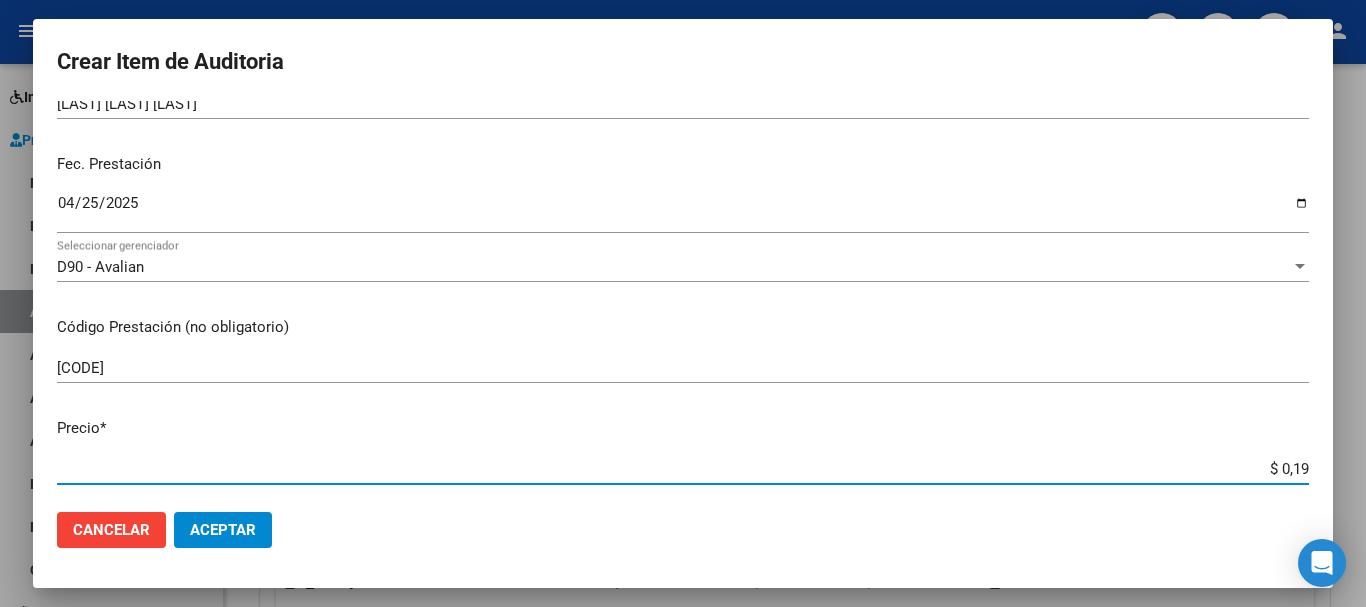 type on "[PRICE]" 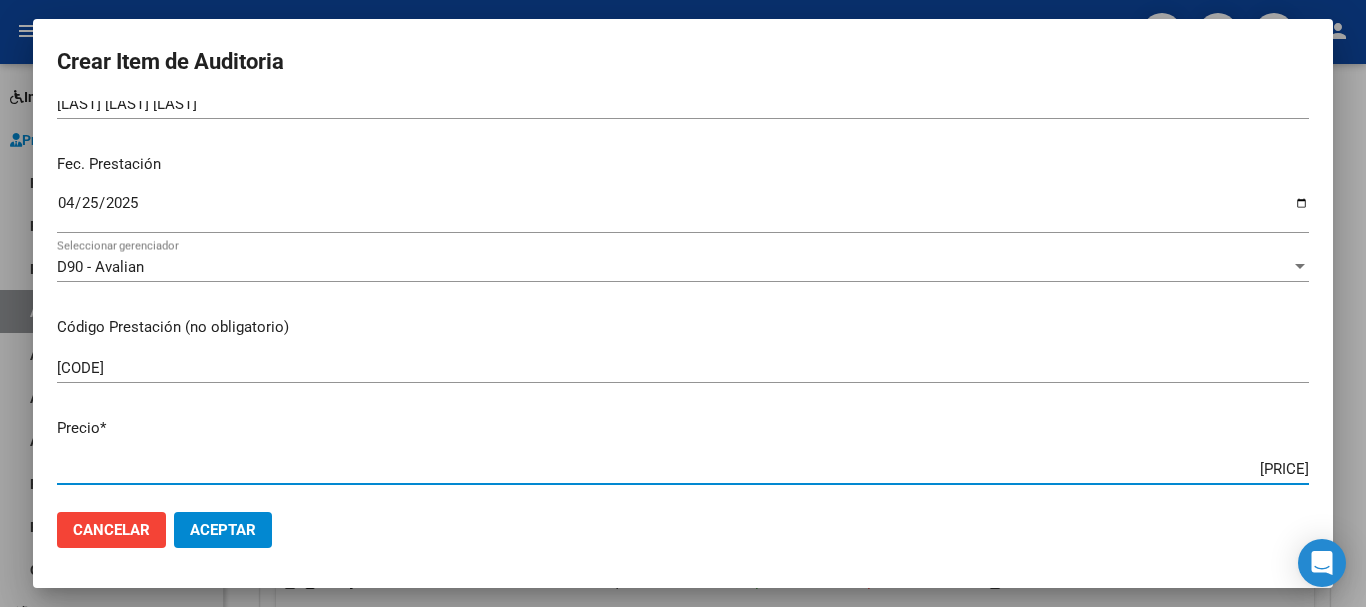 type on "$ 19,63" 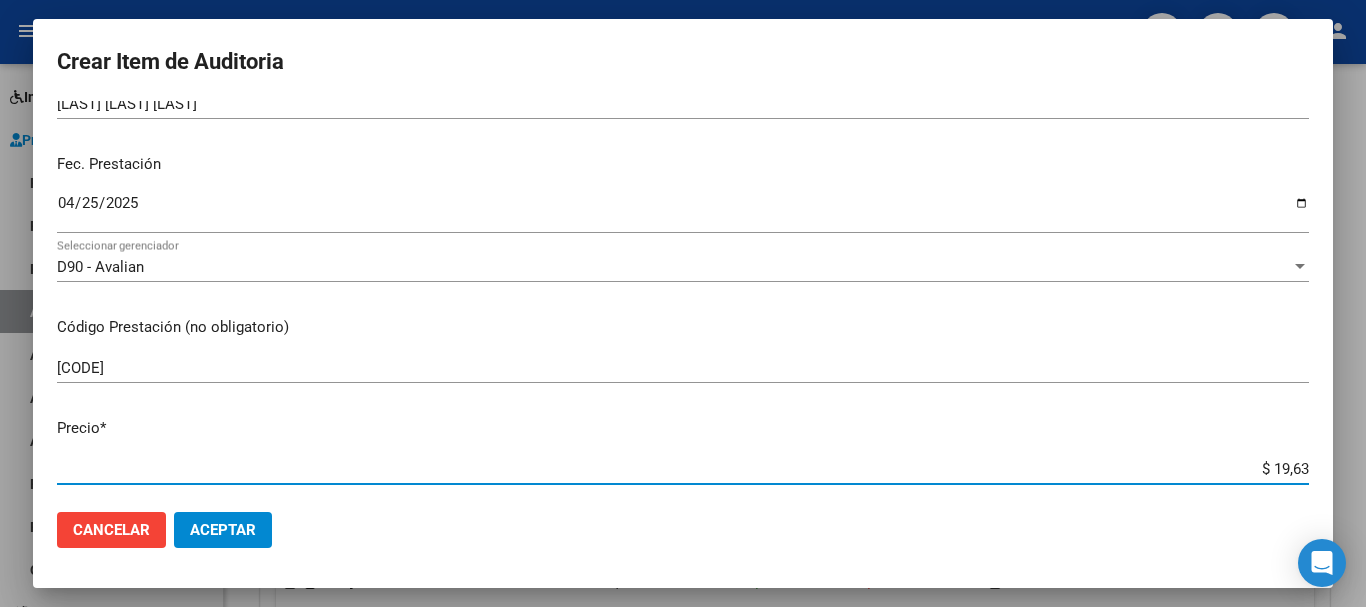 type on "$ 196,30" 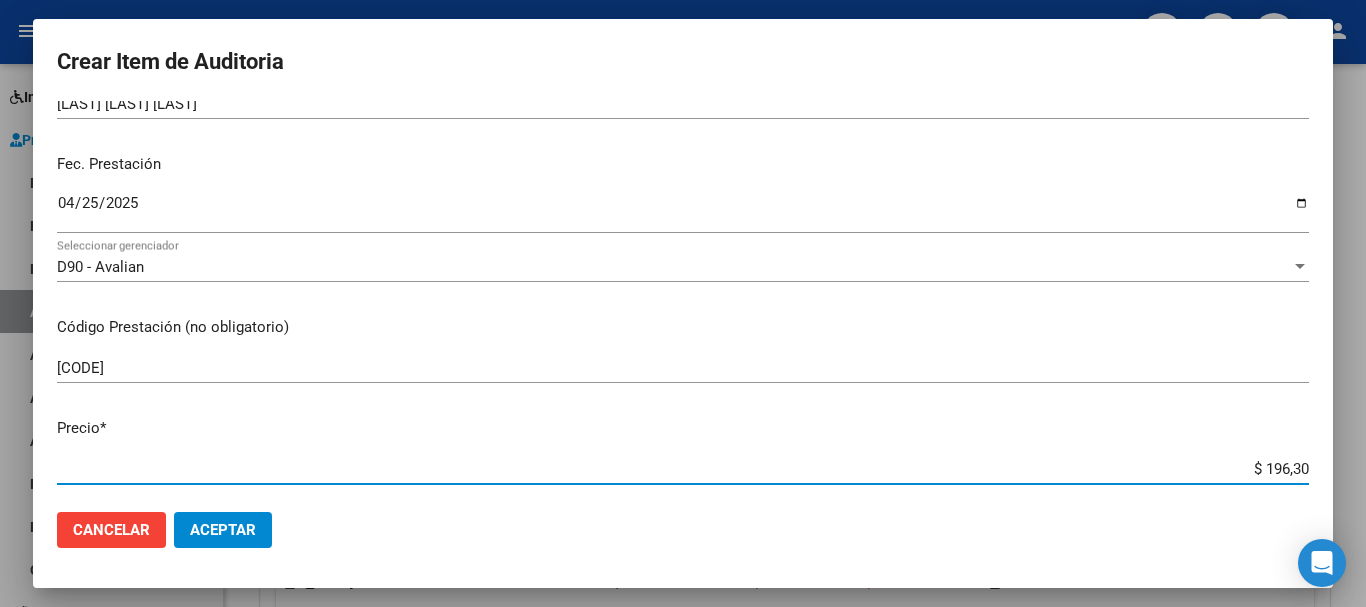type on "$ 1.963,00" 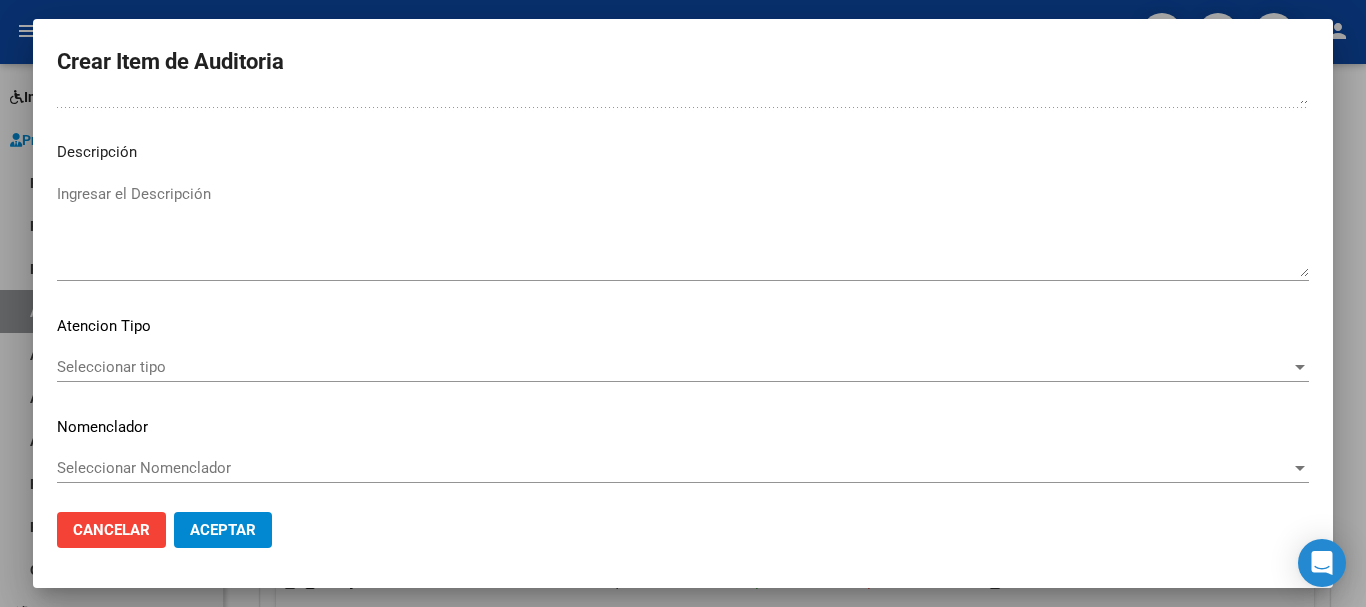 scroll, scrollTop: 1233, scrollLeft: 0, axis: vertical 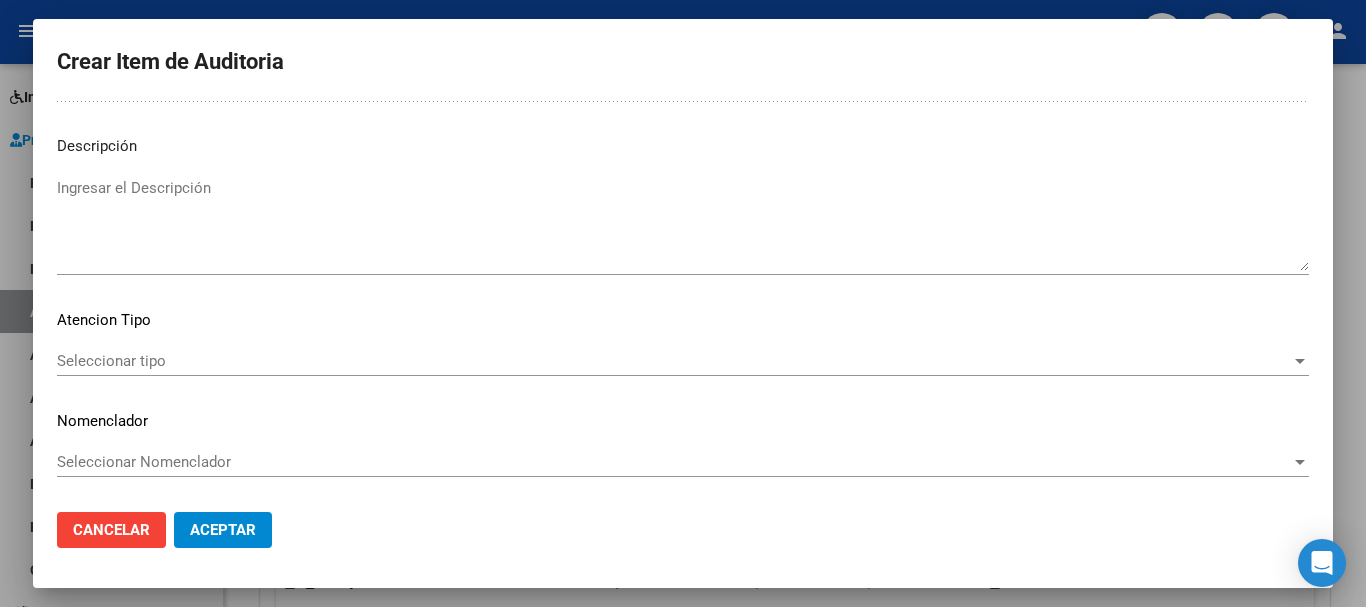 click on "Seleccionar tipo" at bounding box center [674, 361] 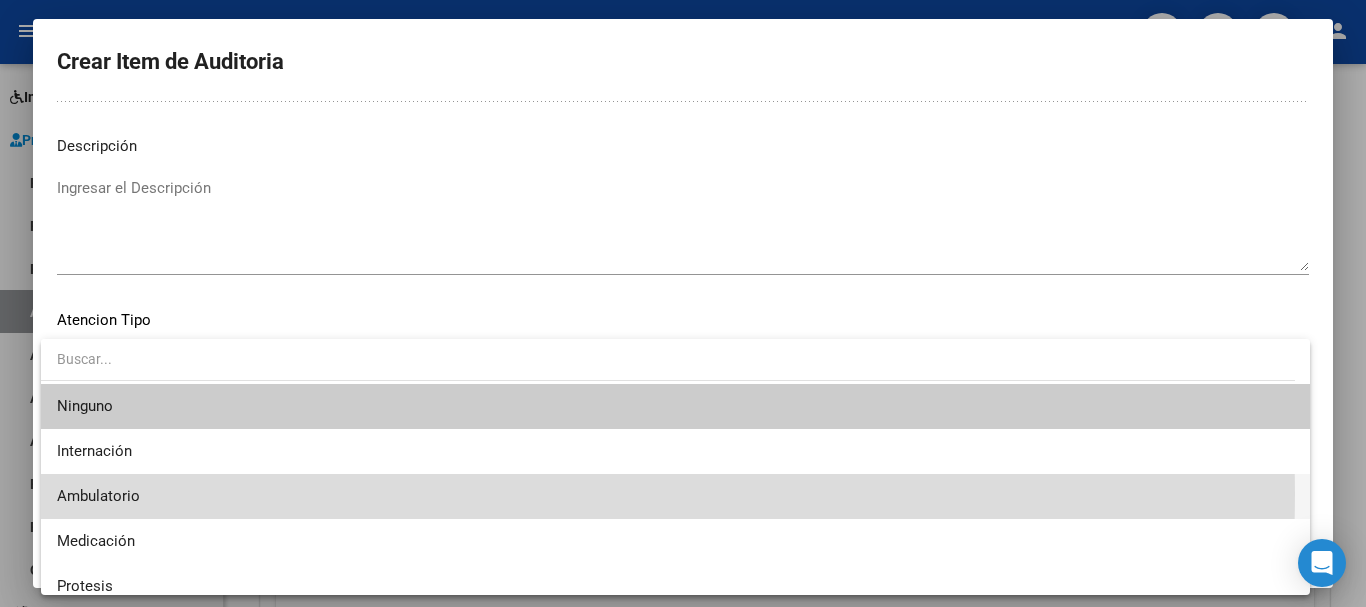 click on "Ambulatorio" at bounding box center [675, 496] 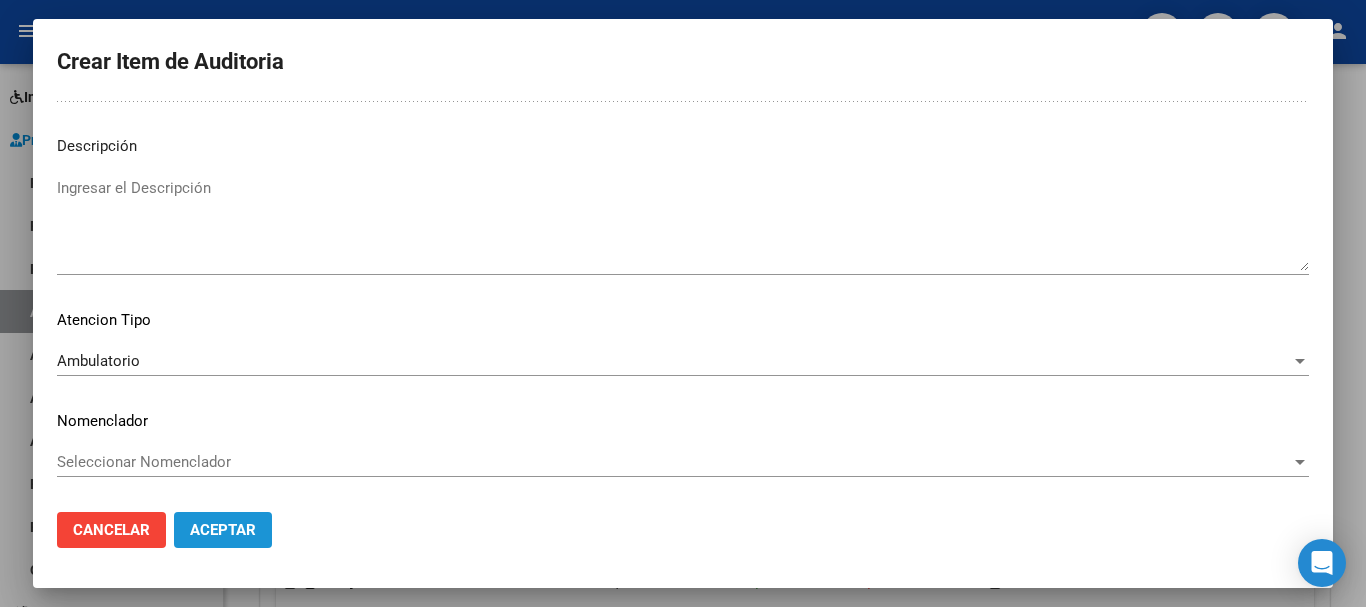 click on "Aceptar" 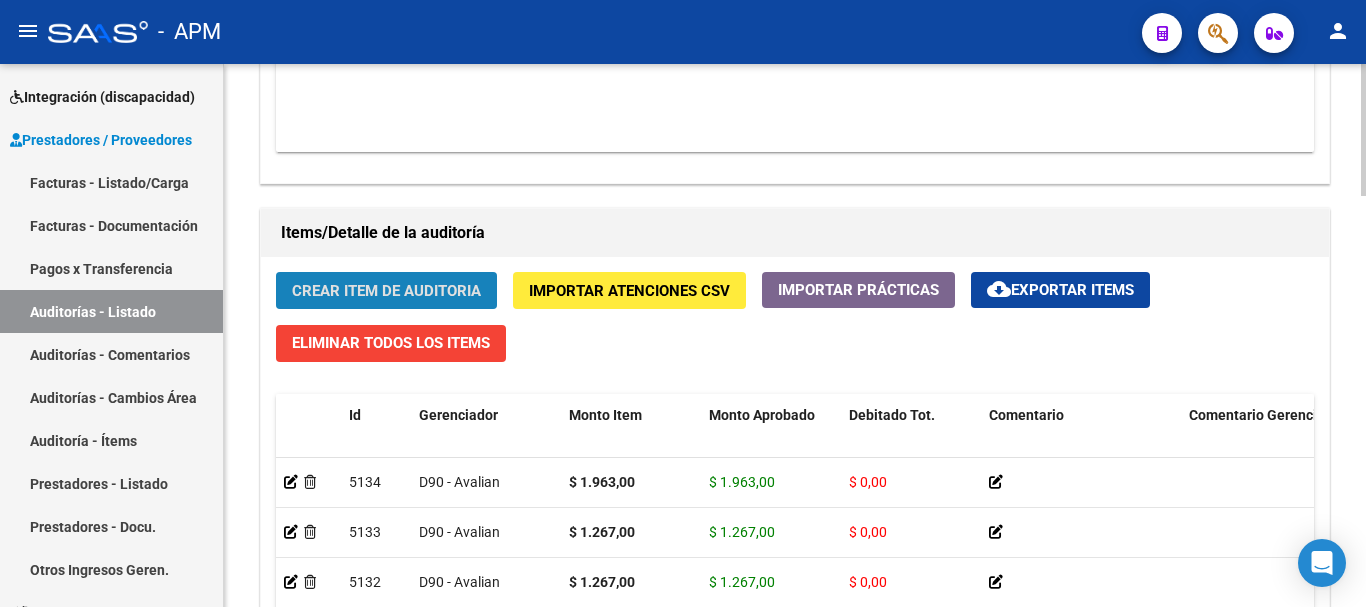 click on "Crear Item de Auditoria" 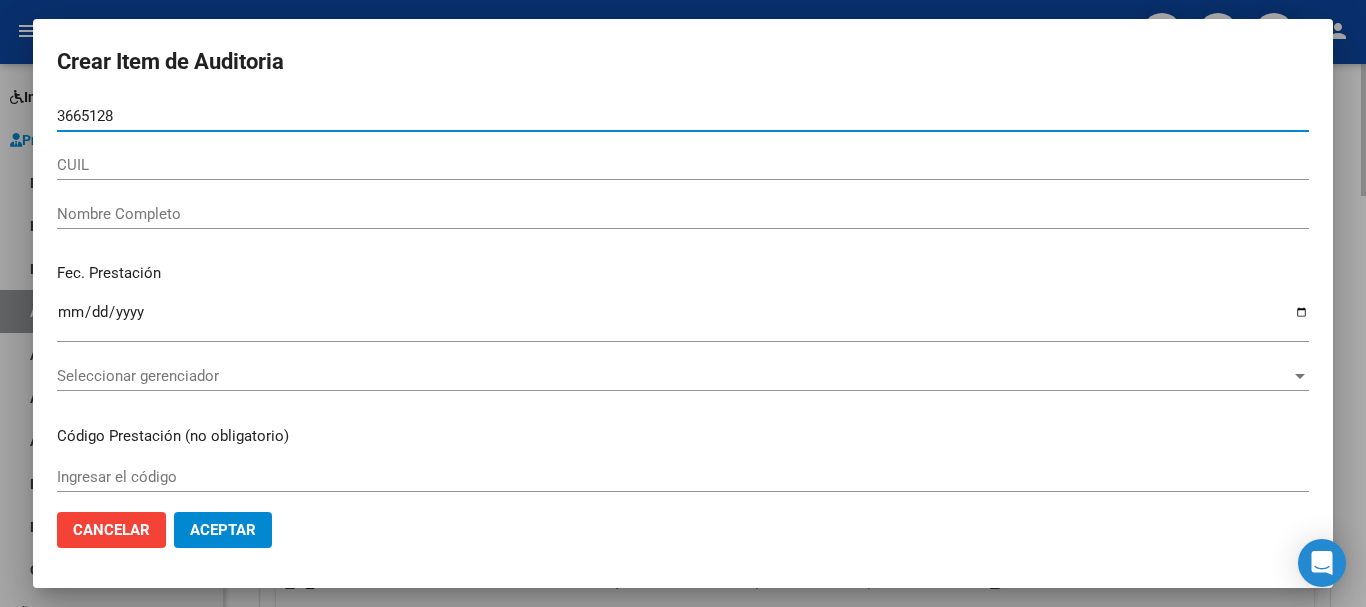 type on "36651282" 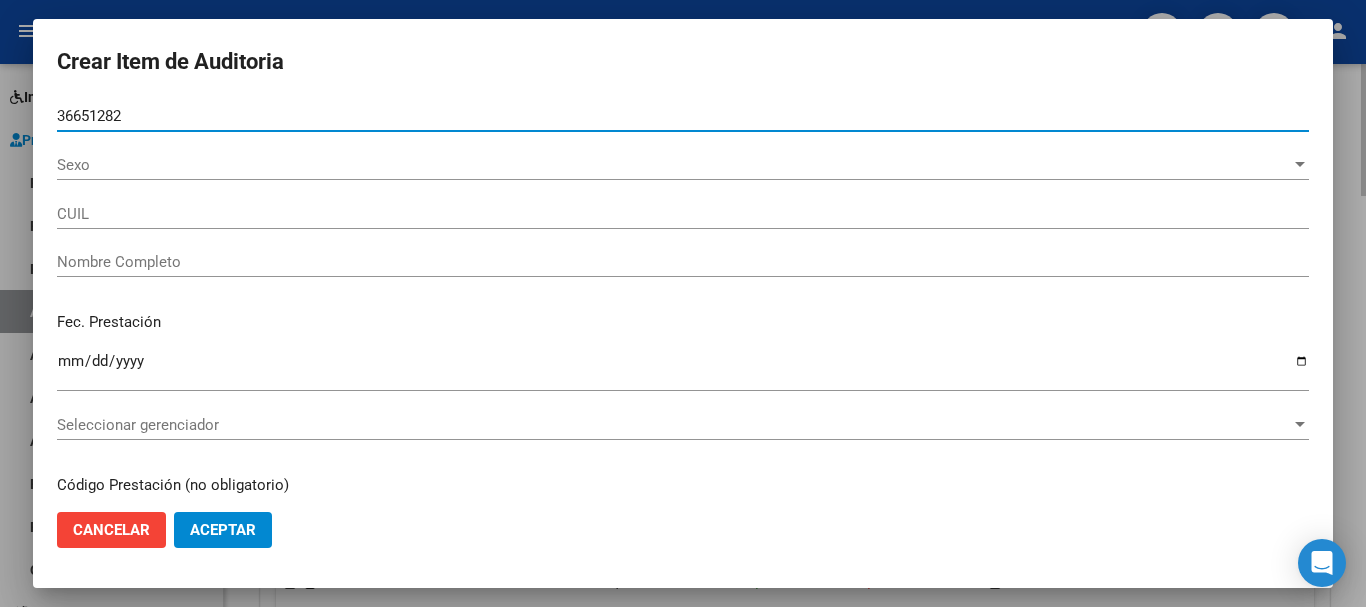 type on "[NUMBER]" 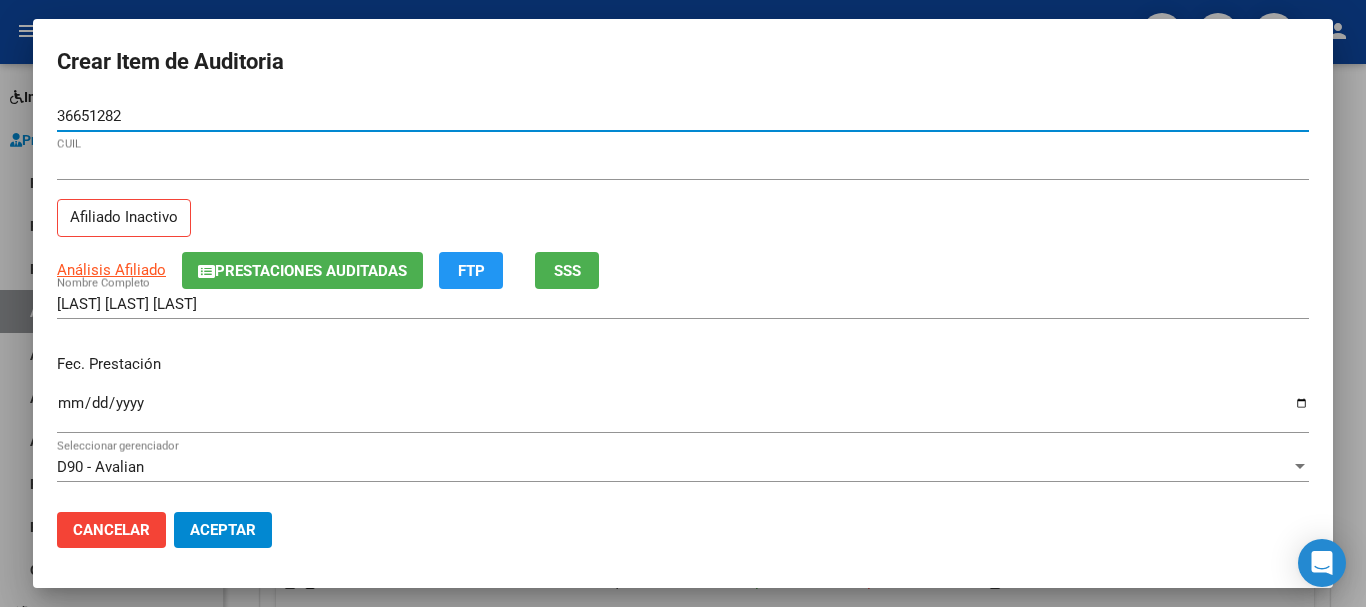 type 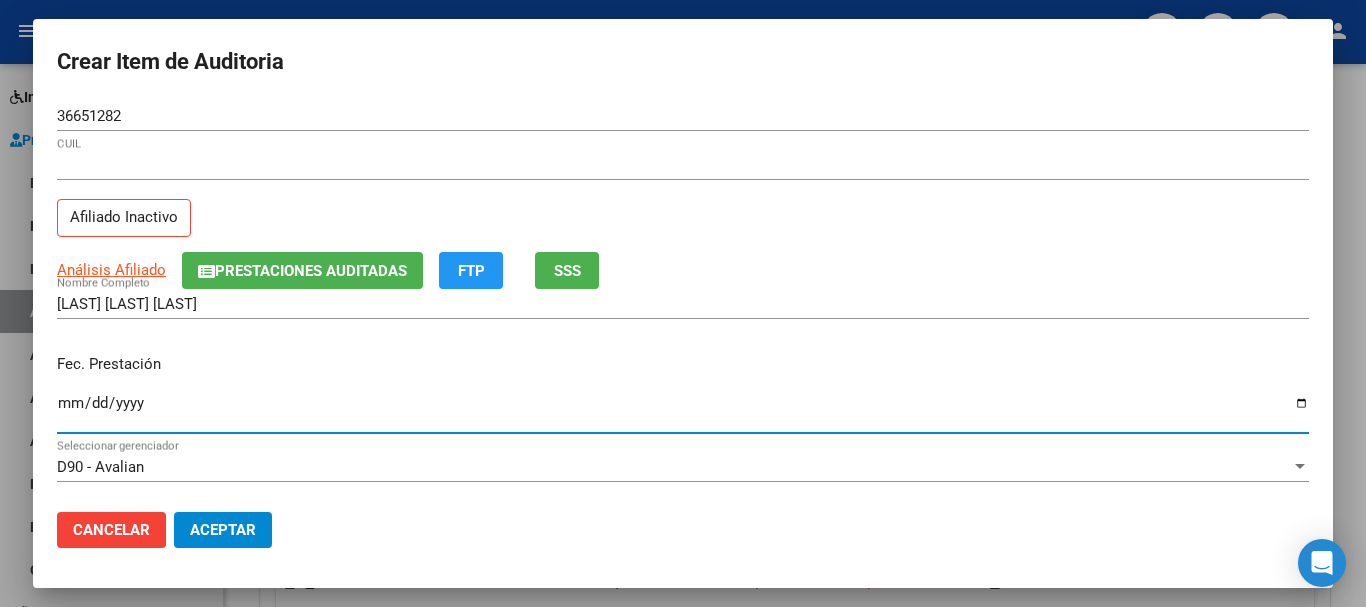 click on "Ingresar la fecha" at bounding box center (683, 411) 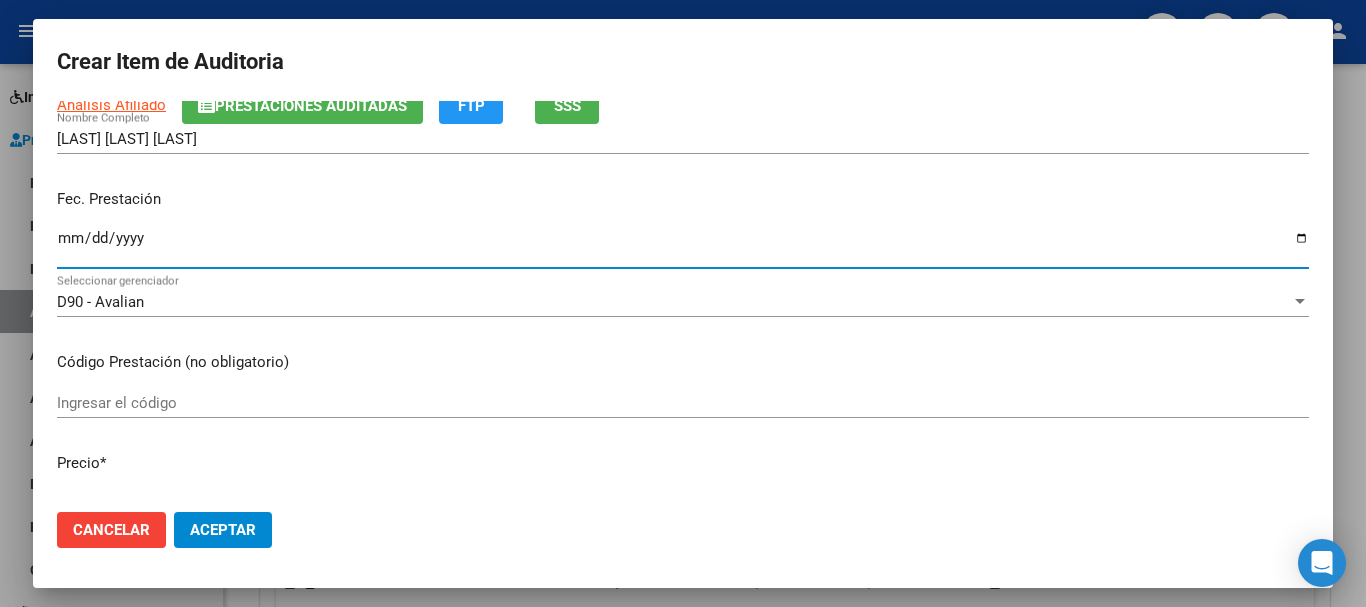 scroll, scrollTop: 200, scrollLeft: 0, axis: vertical 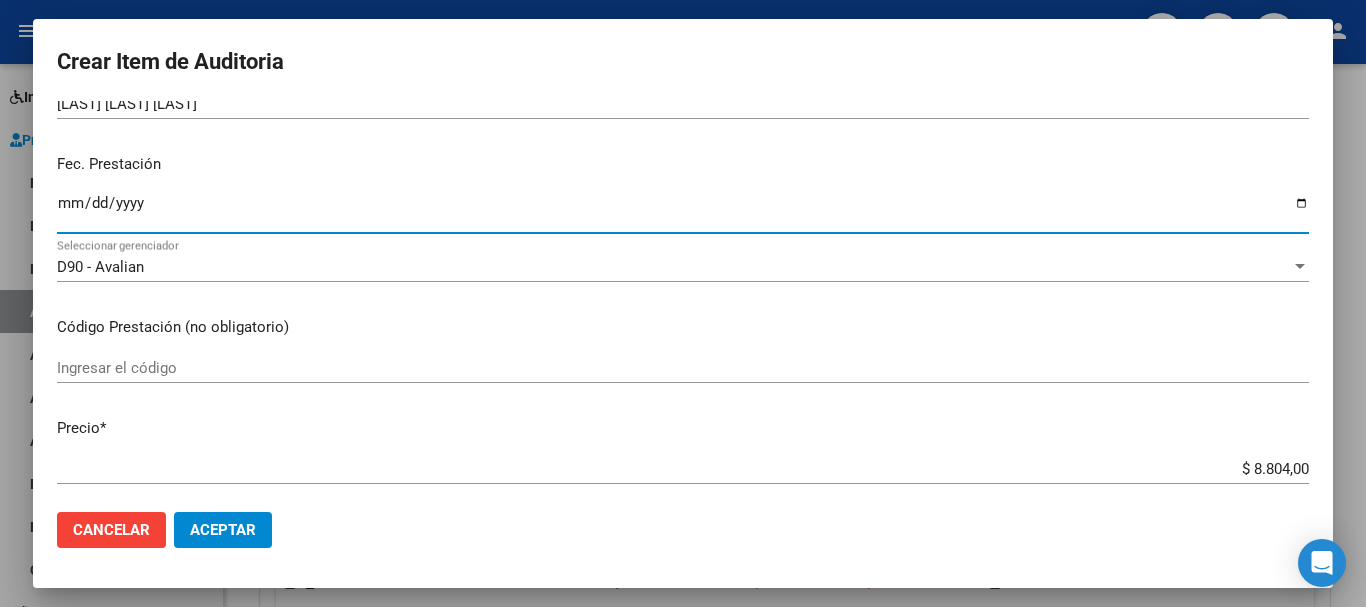 click on "Ingresar el código" at bounding box center (683, 368) 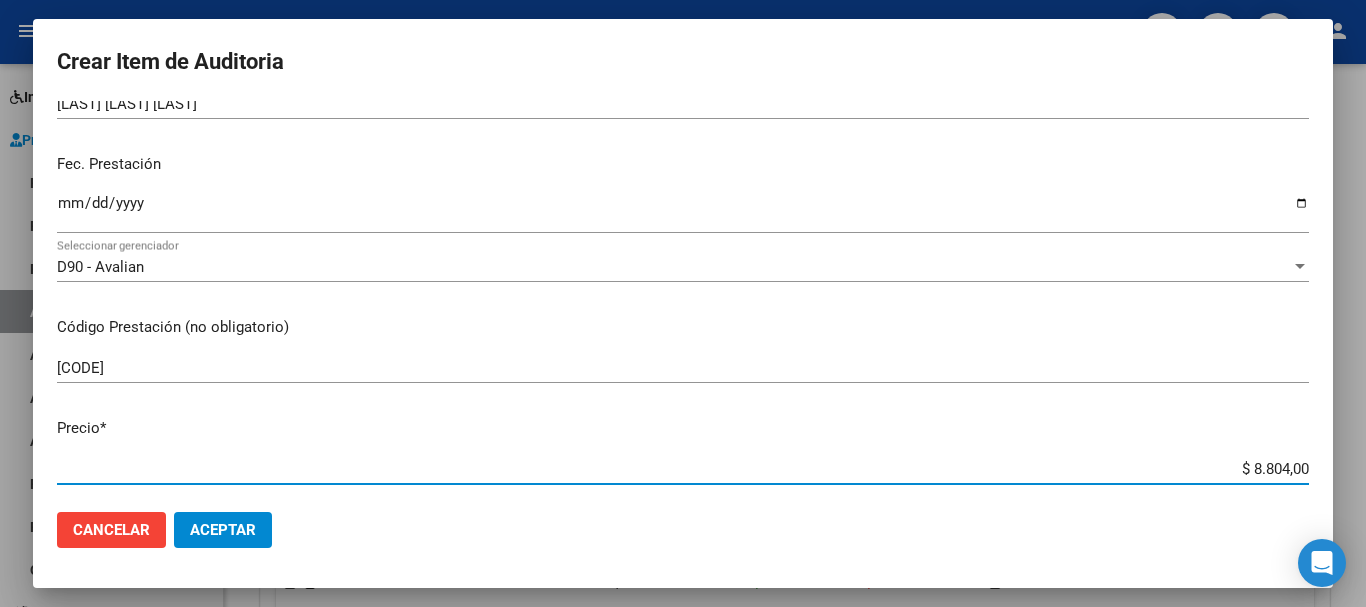 drag, startPoint x: 1237, startPoint y: 466, endPoint x: 1321, endPoint y: 474, distance: 84.38009 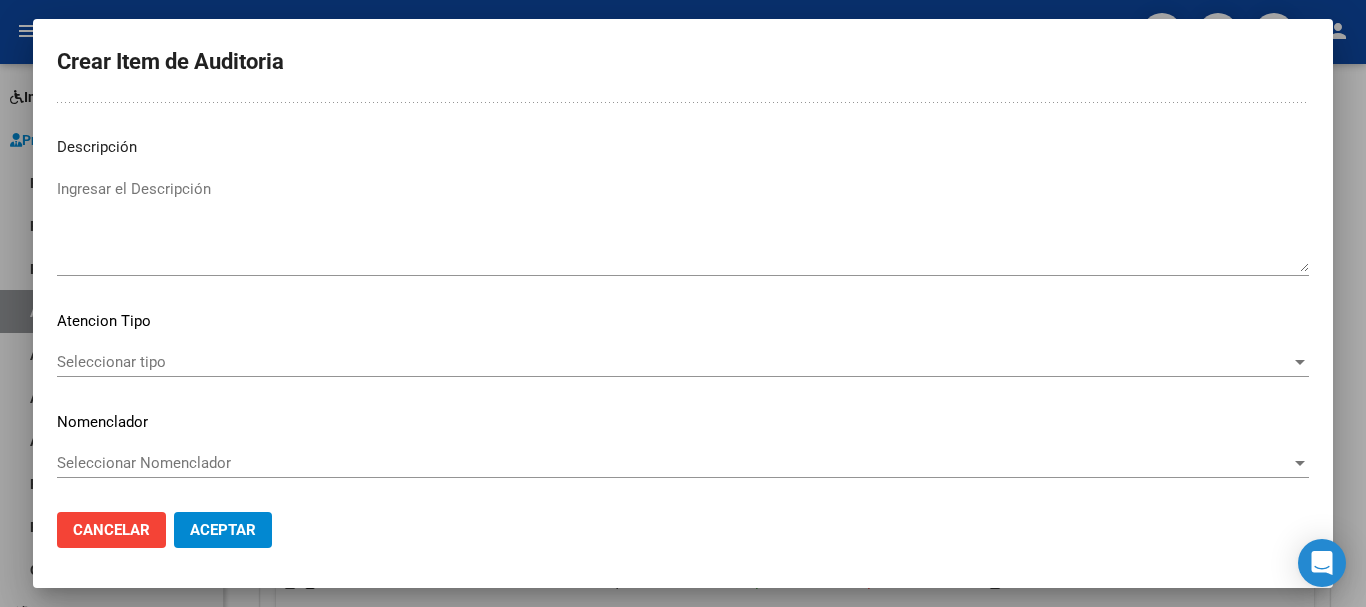 scroll, scrollTop: 1233, scrollLeft: 0, axis: vertical 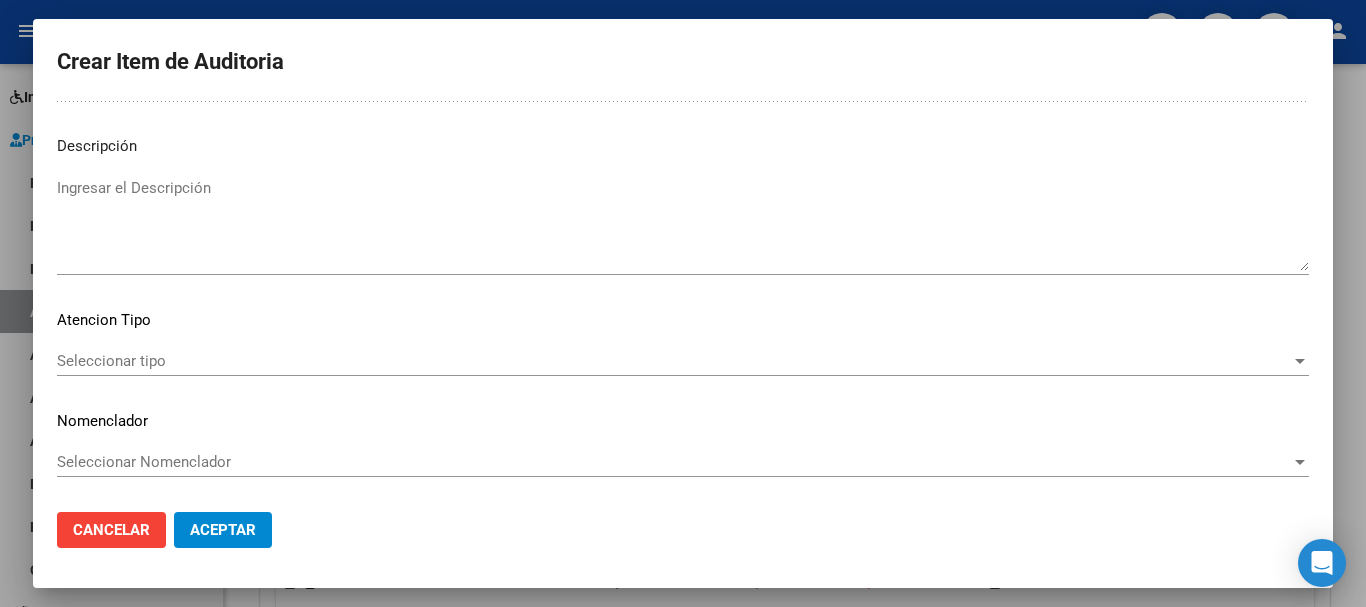 click on "Seleccionar tipo" at bounding box center (674, 361) 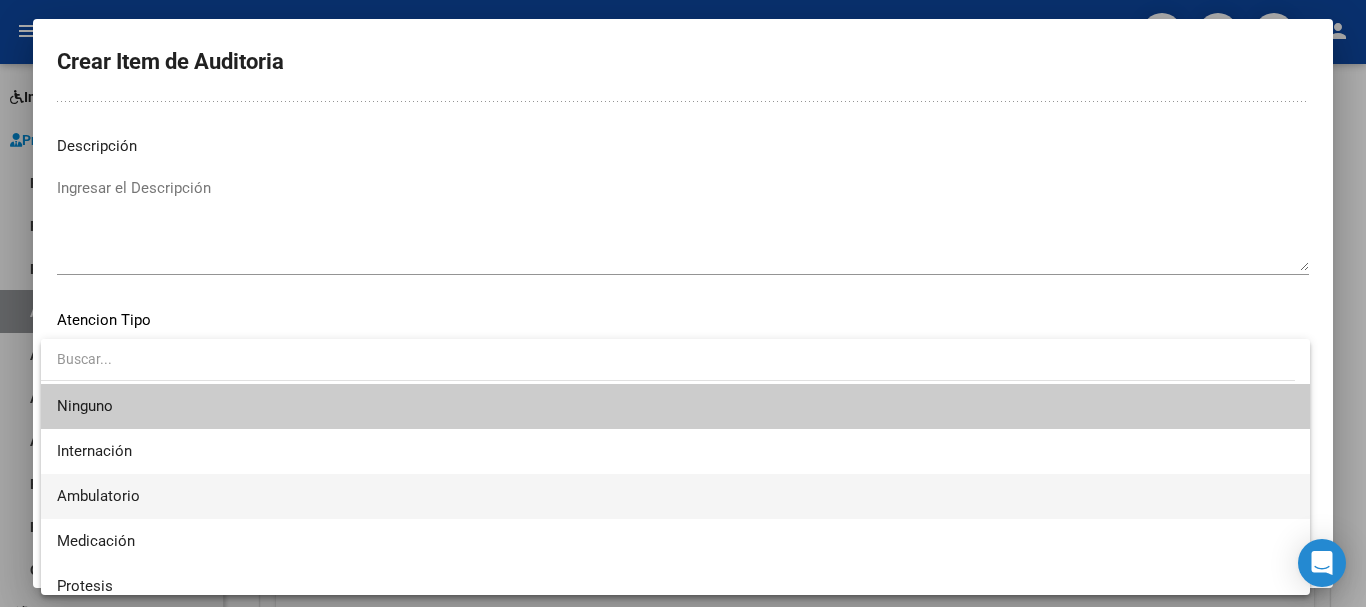 click on "Ambulatorio" at bounding box center (675, 496) 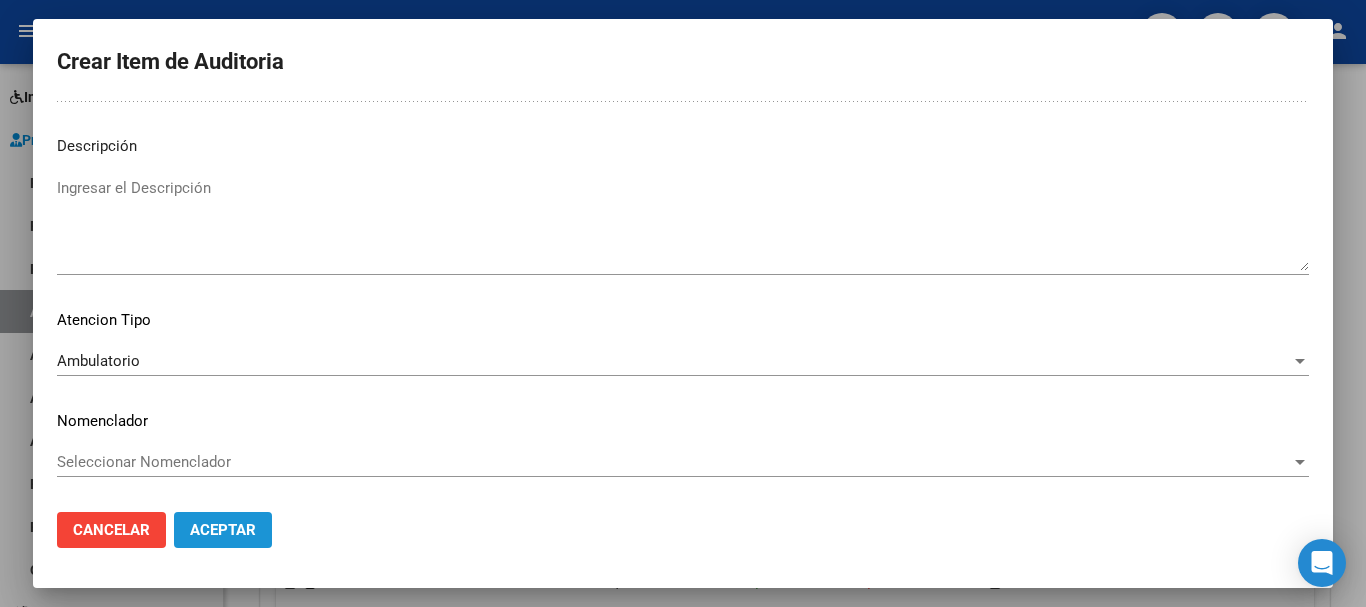 click on "Aceptar" 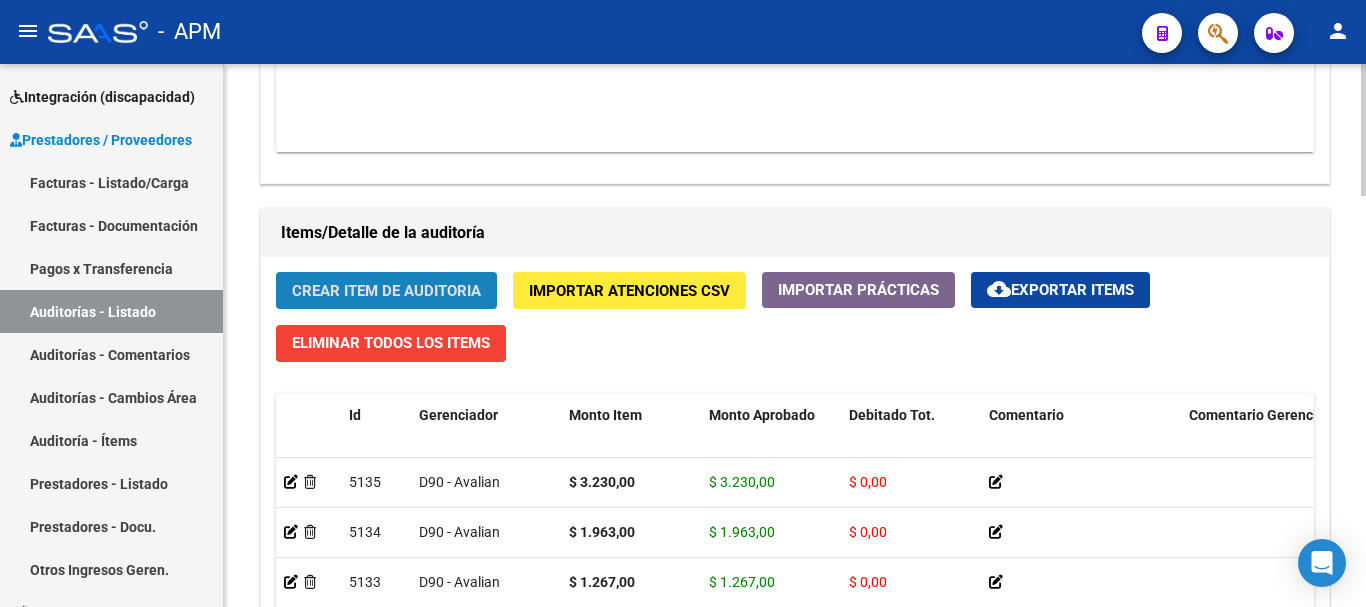 click on "Crear Item de Auditoria" 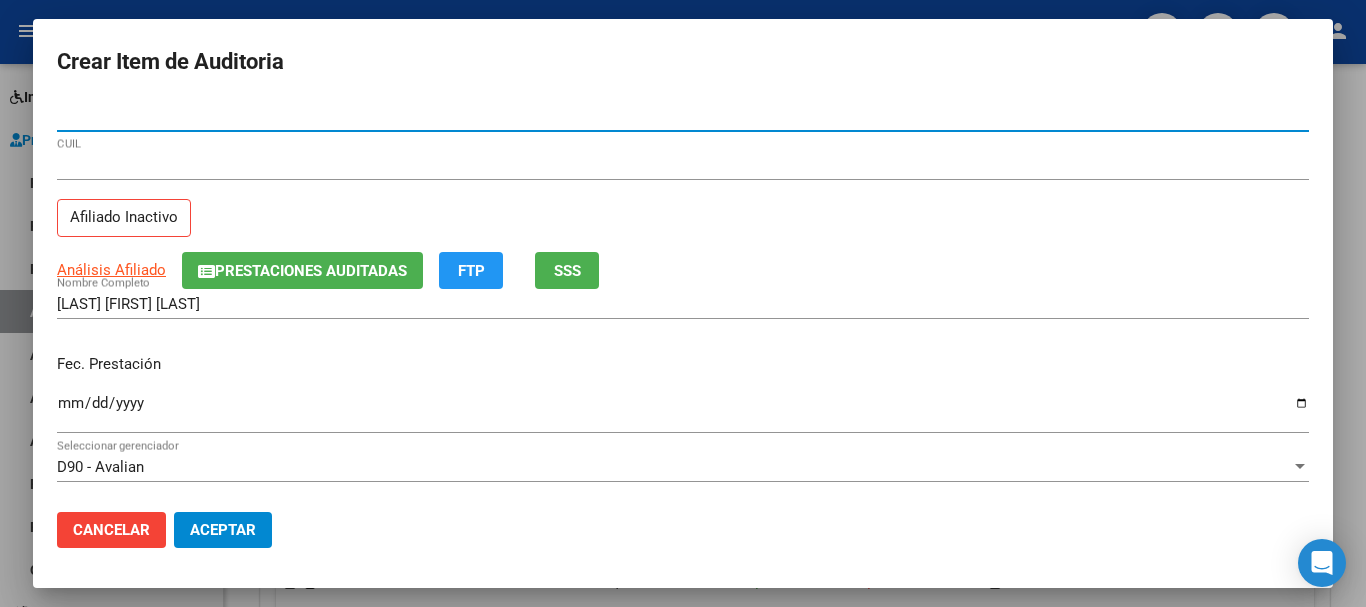click on "Ingresar la fecha" at bounding box center (683, 411) 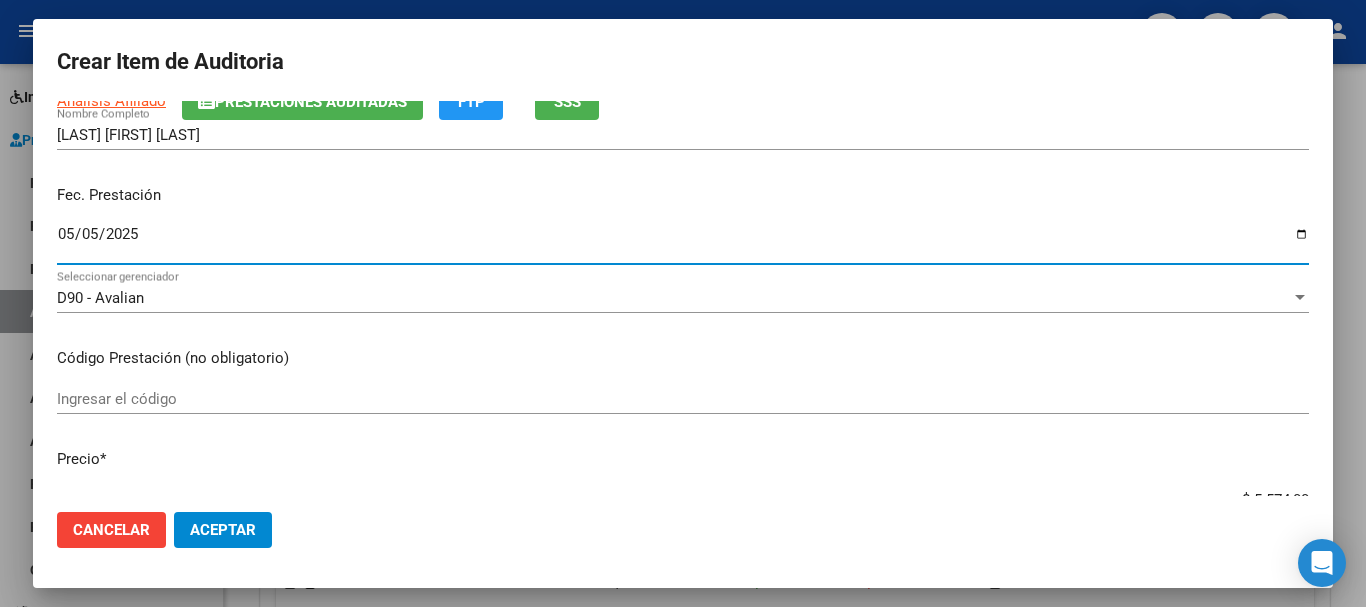 scroll, scrollTop: 200, scrollLeft: 0, axis: vertical 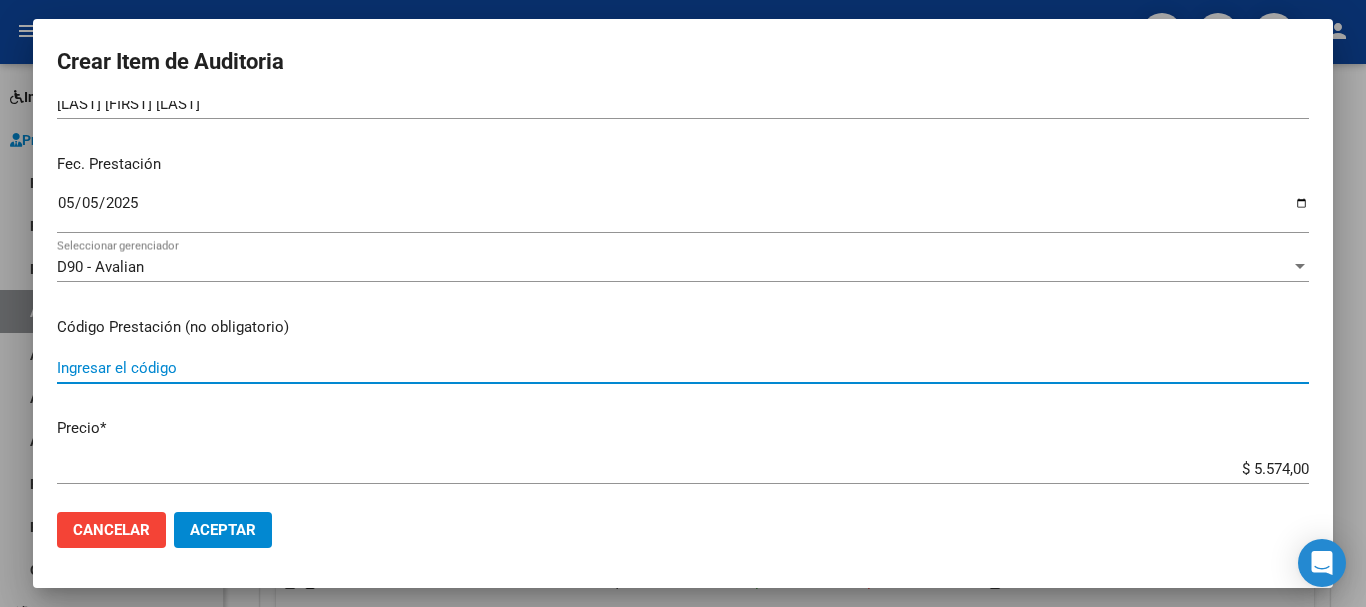 click on "Ingresar el código" at bounding box center (683, 368) 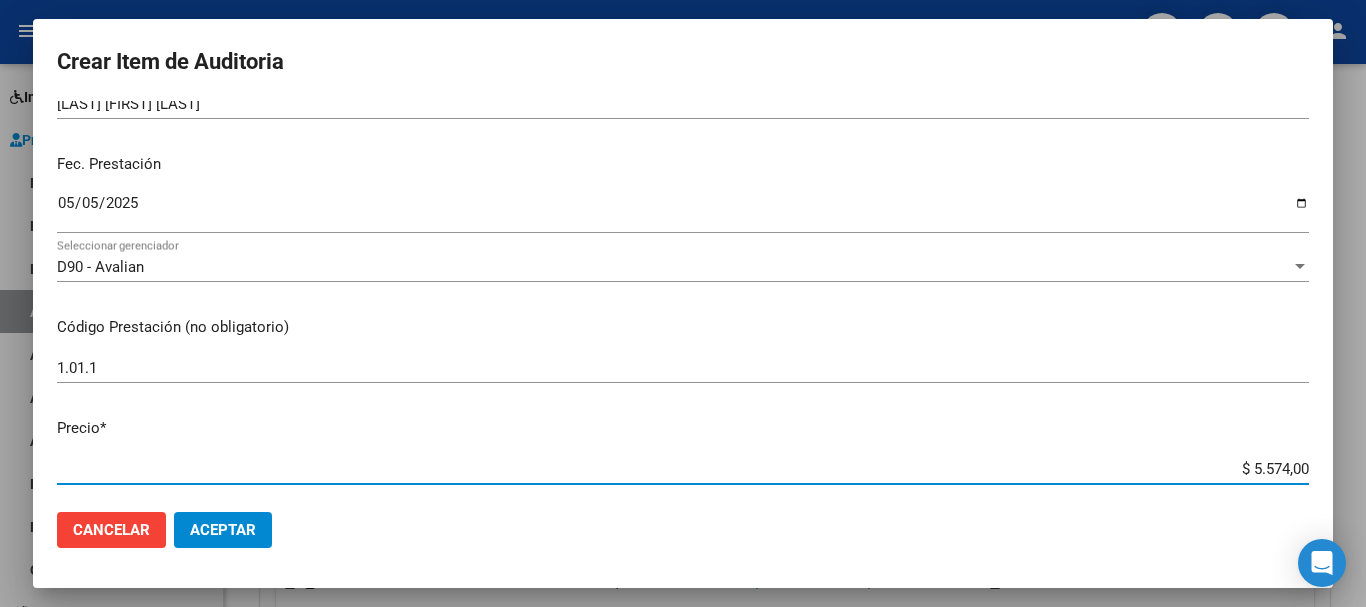 drag, startPoint x: 1237, startPoint y: 461, endPoint x: 1313, endPoint y: 433, distance: 80.99383 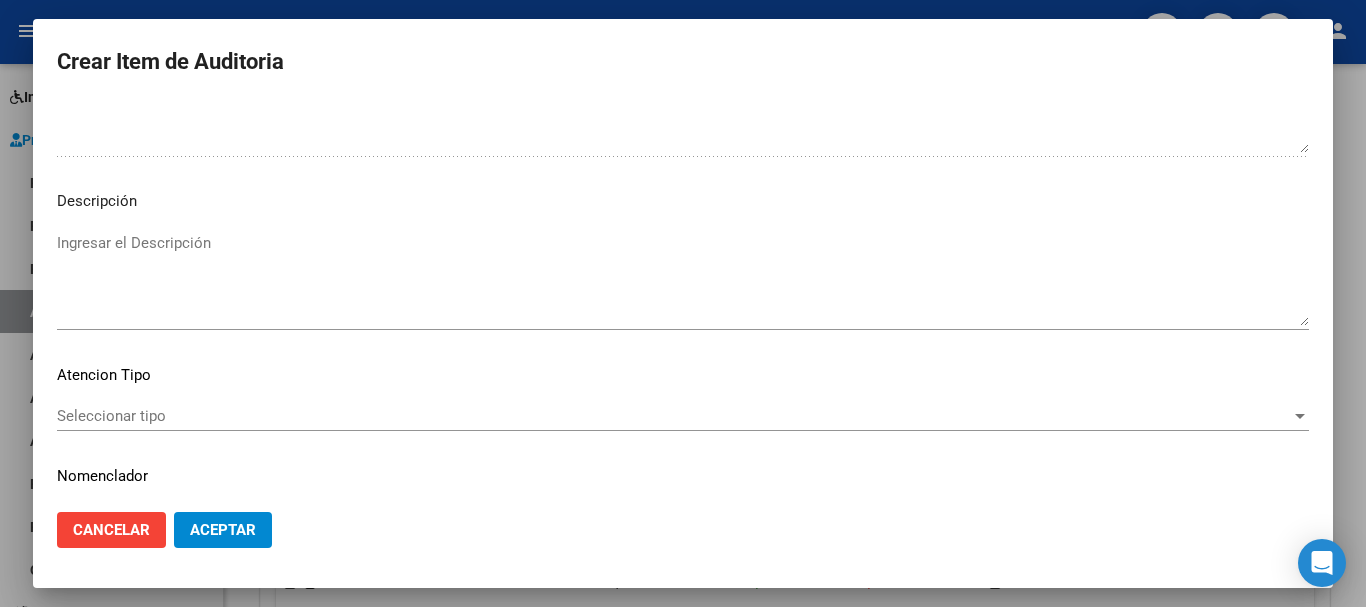 scroll, scrollTop: 1200, scrollLeft: 0, axis: vertical 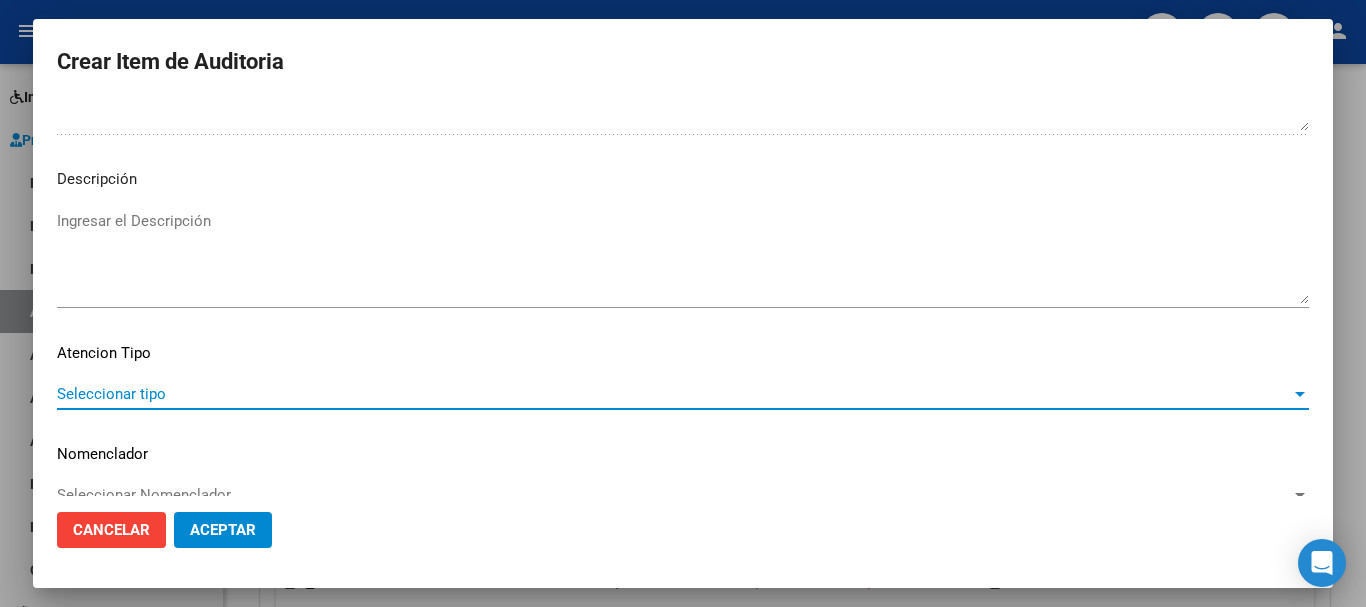click on "Seleccionar tipo" at bounding box center (674, 394) 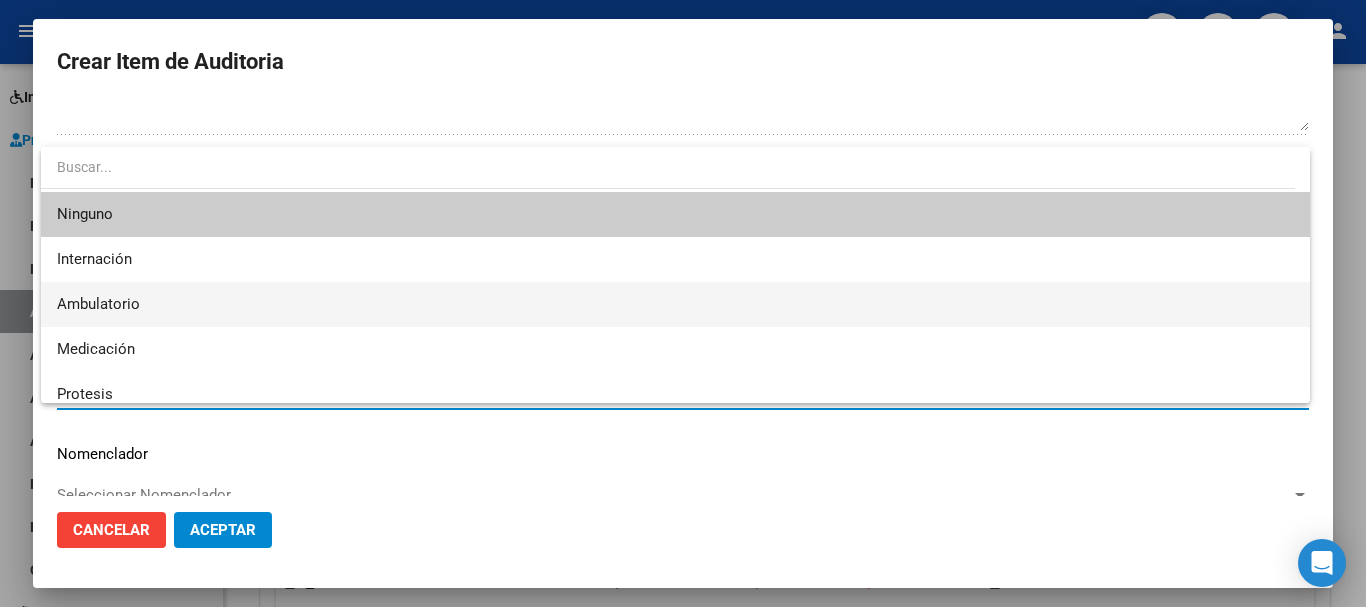 click on "Ambulatorio" at bounding box center (675, 304) 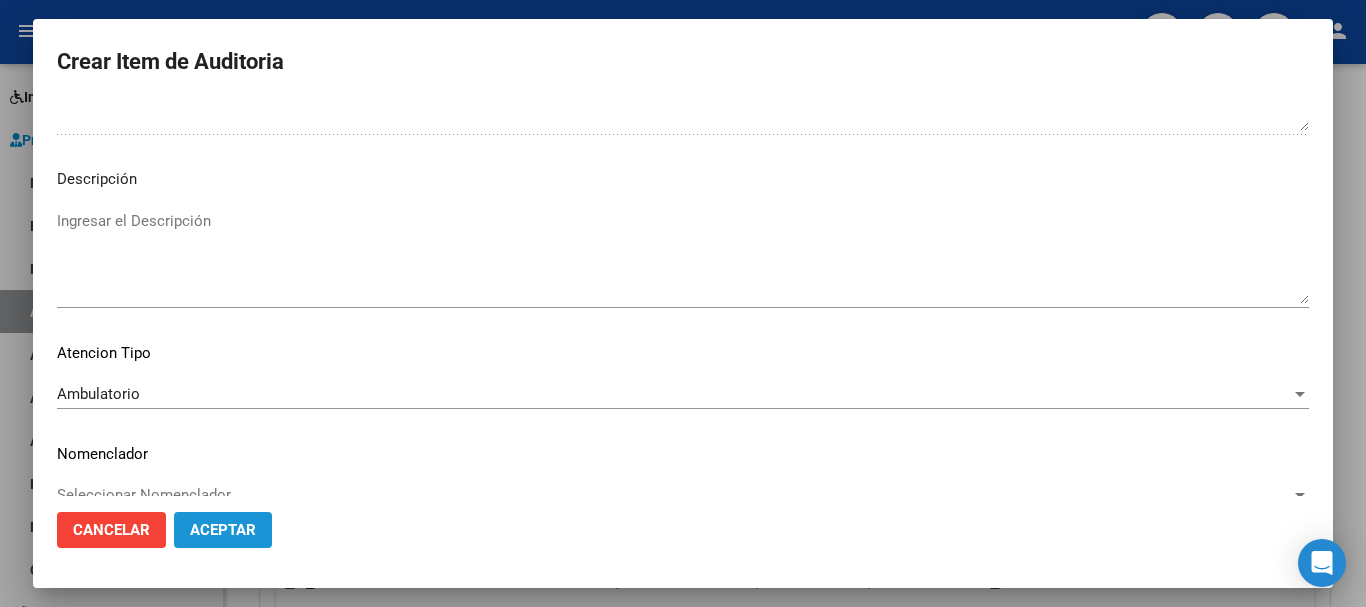 click on "Aceptar" 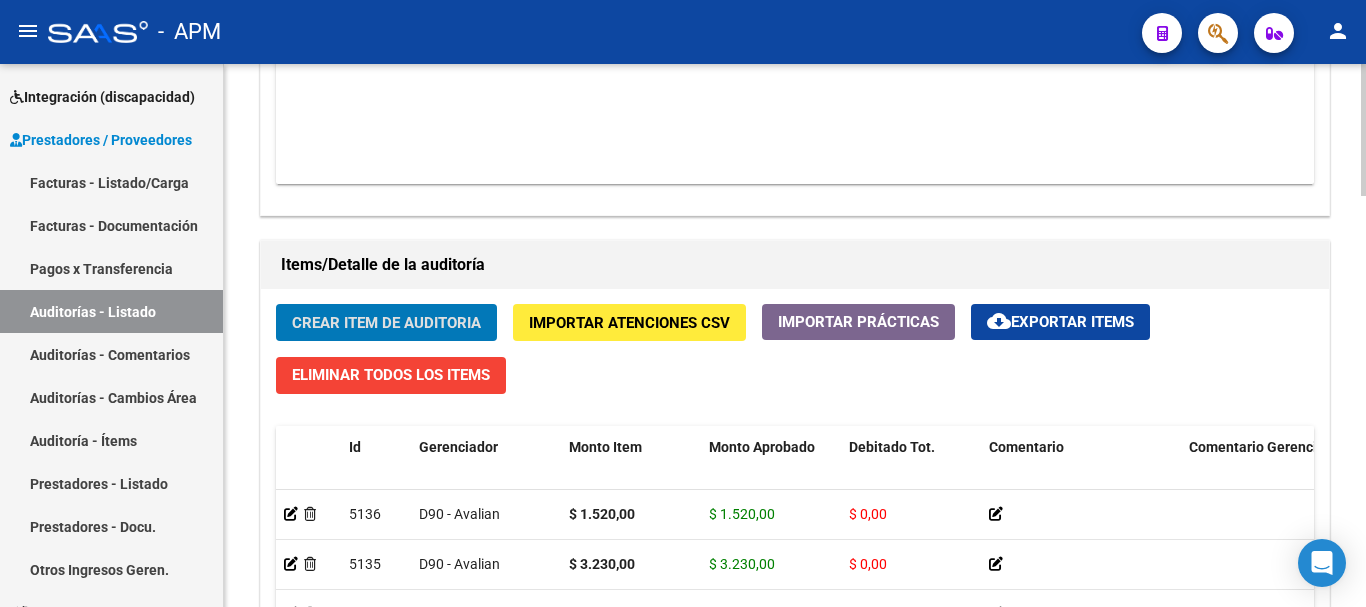 scroll, scrollTop: 1300, scrollLeft: 0, axis: vertical 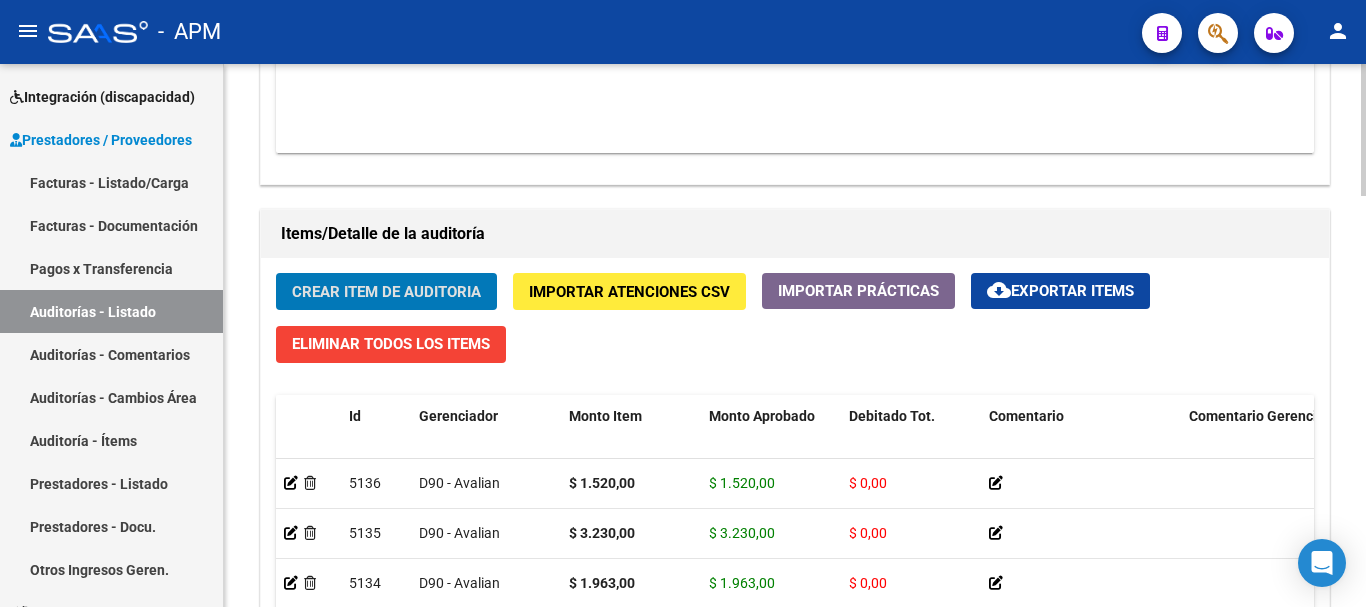 click on "Crear Item de Auditoria" 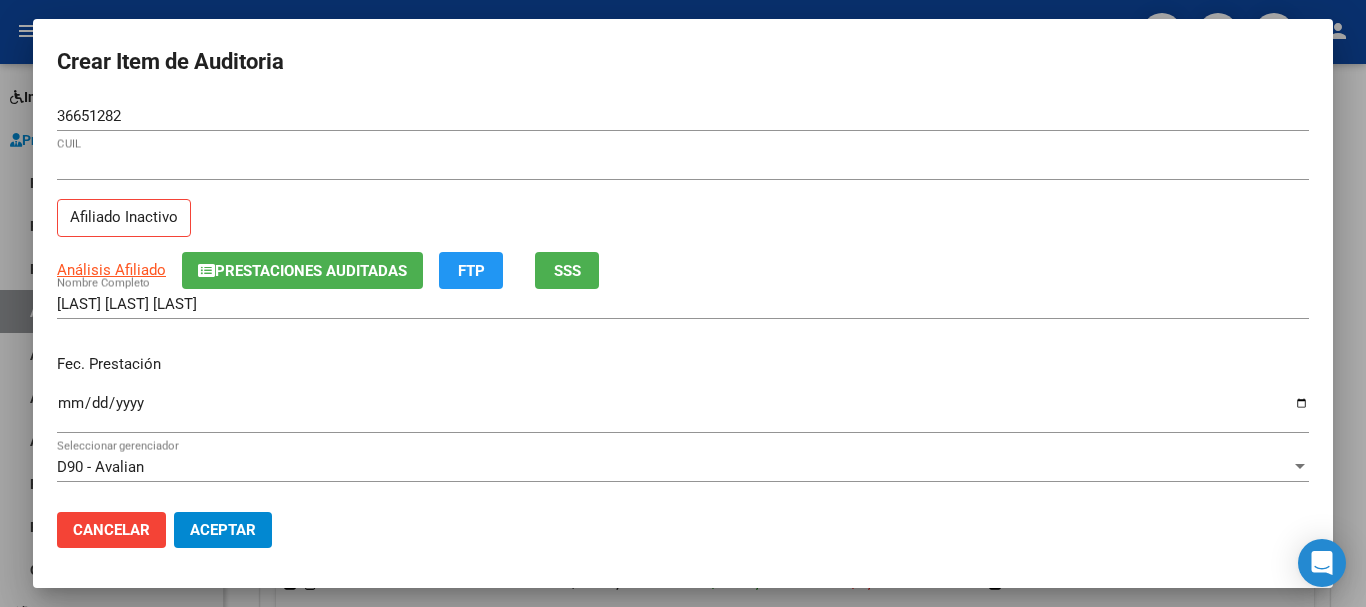 click on "Fec. Prestación" at bounding box center [683, 364] 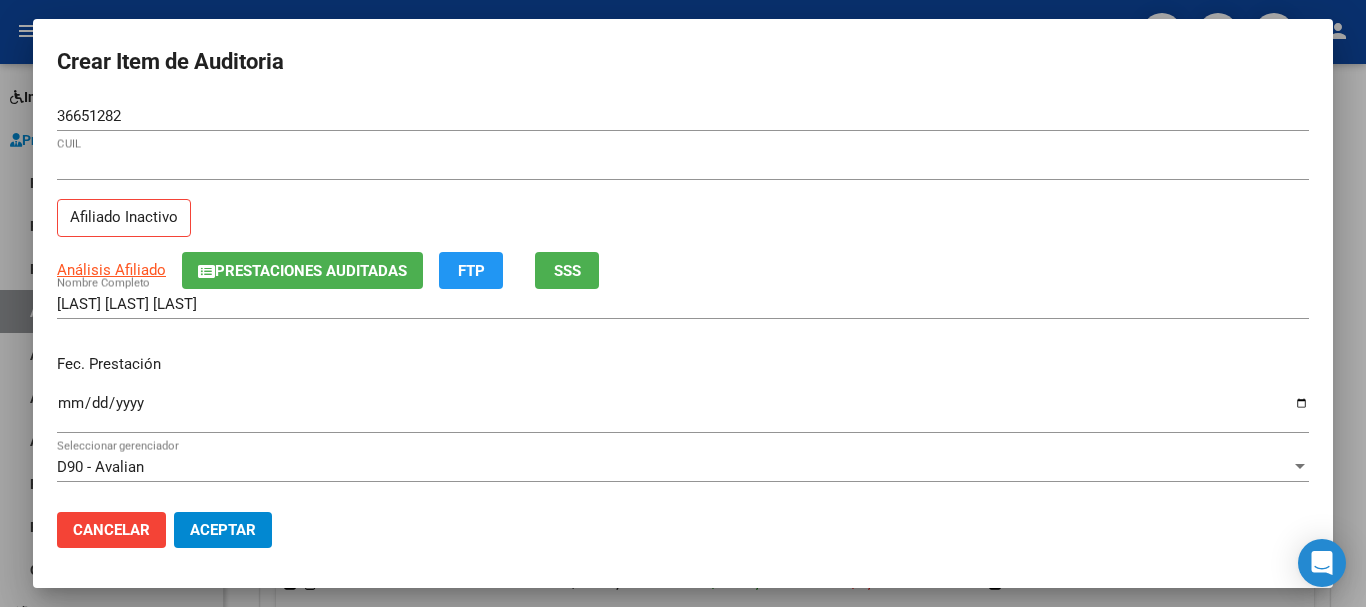 click on "Ingresar la fecha" at bounding box center [683, 411] 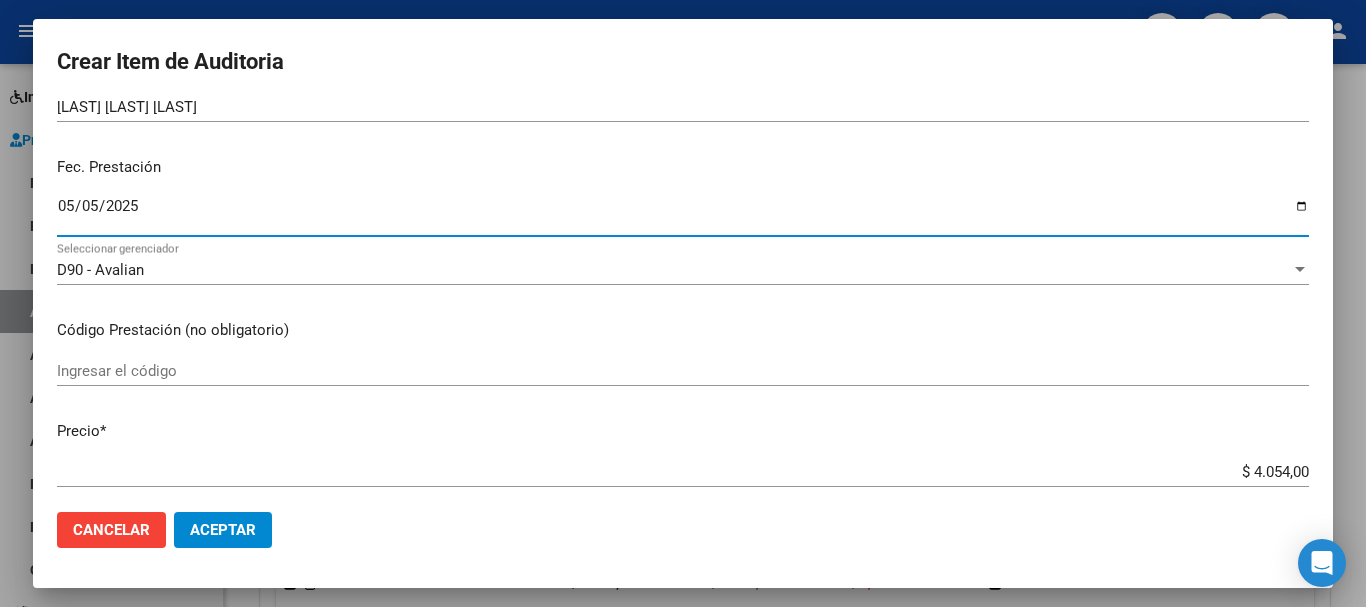 scroll, scrollTop: 200, scrollLeft: 0, axis: vertical 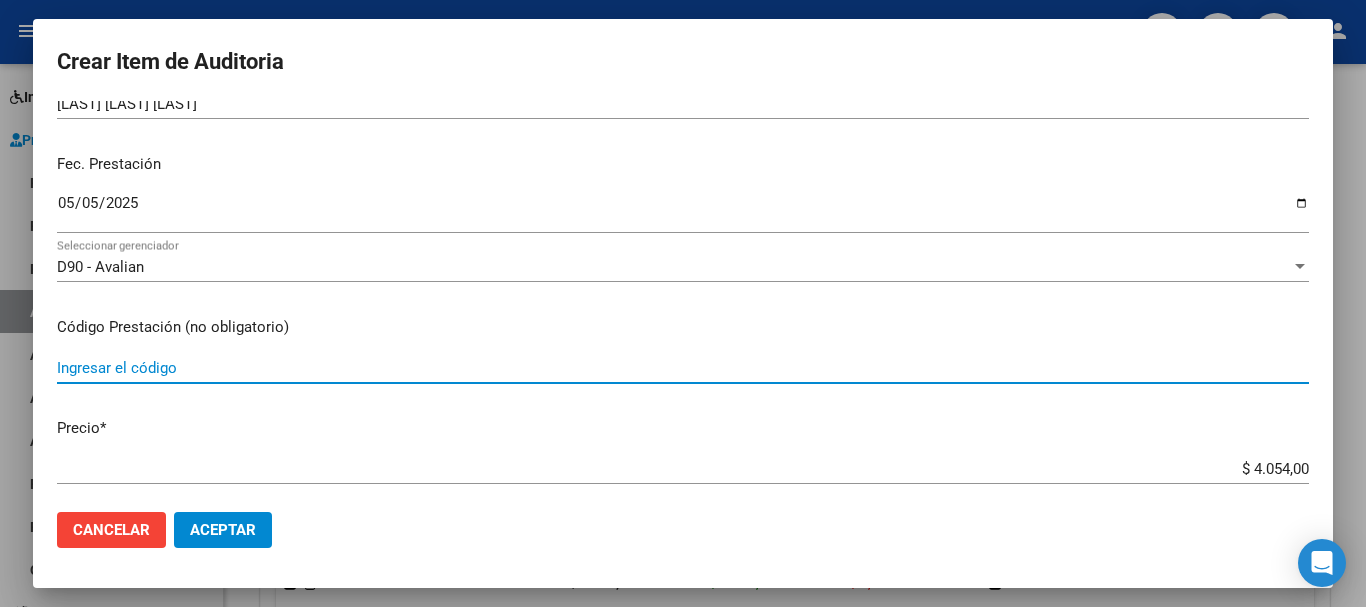 click on "Ingresar el código" at bounding box center (683, 368) 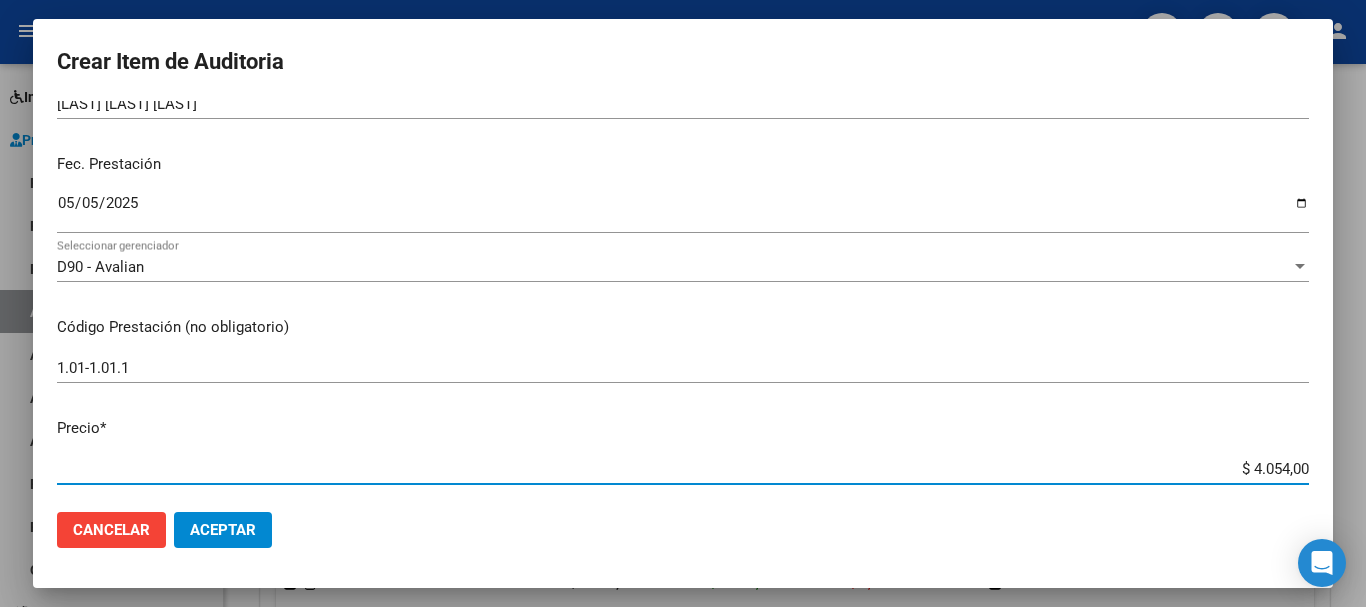 drag, startPoint x: 1233, startPoint y: 469, endPoint x: 1294, endPoint y: 442, distance: 66.70832 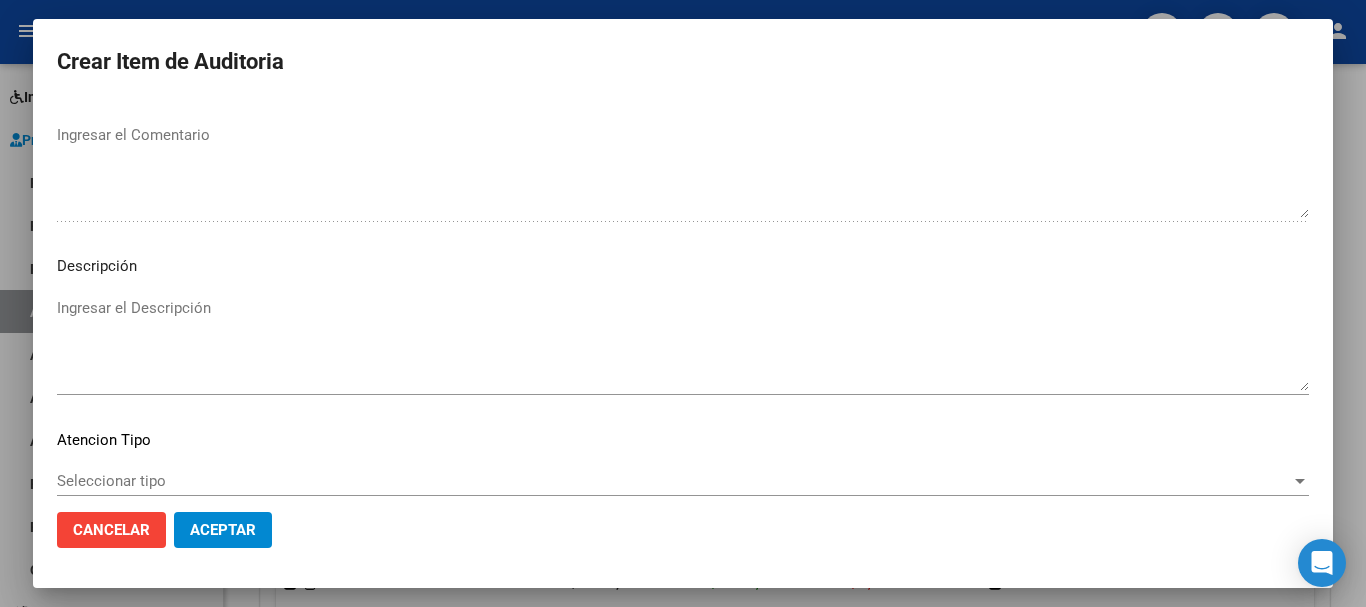 scroll, scrollTop: 1233, scrollLeft: 0, axis: vertical 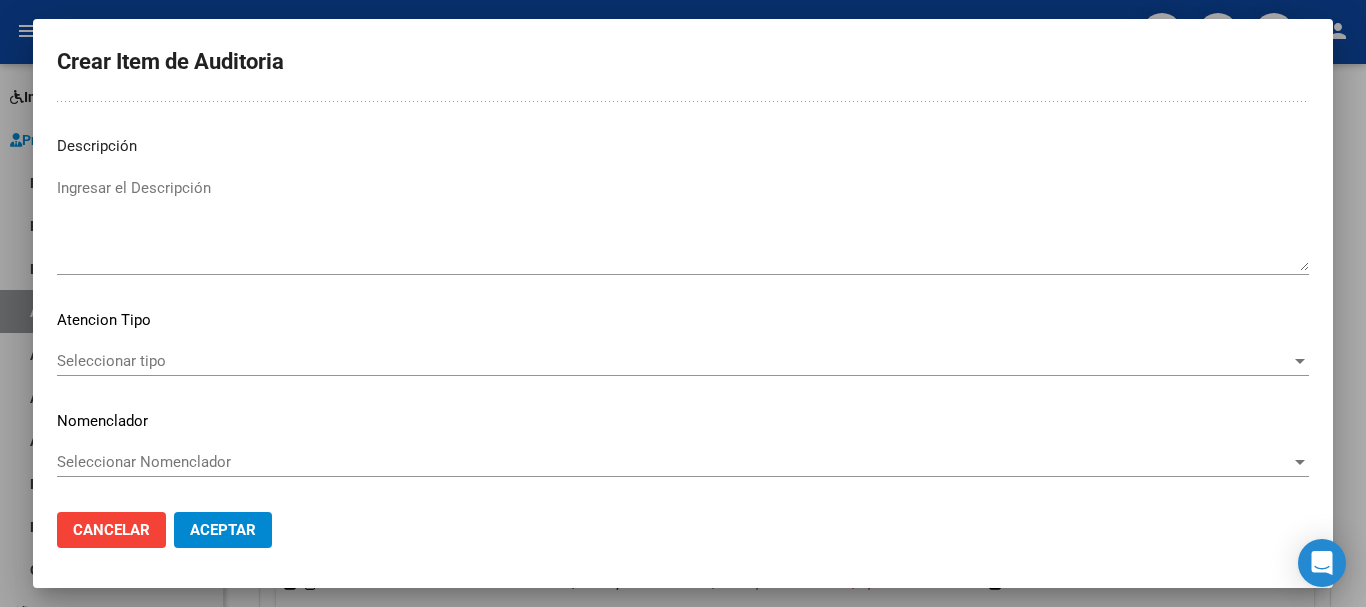 click on "Seleccionar tipo Seleccionar tipo" 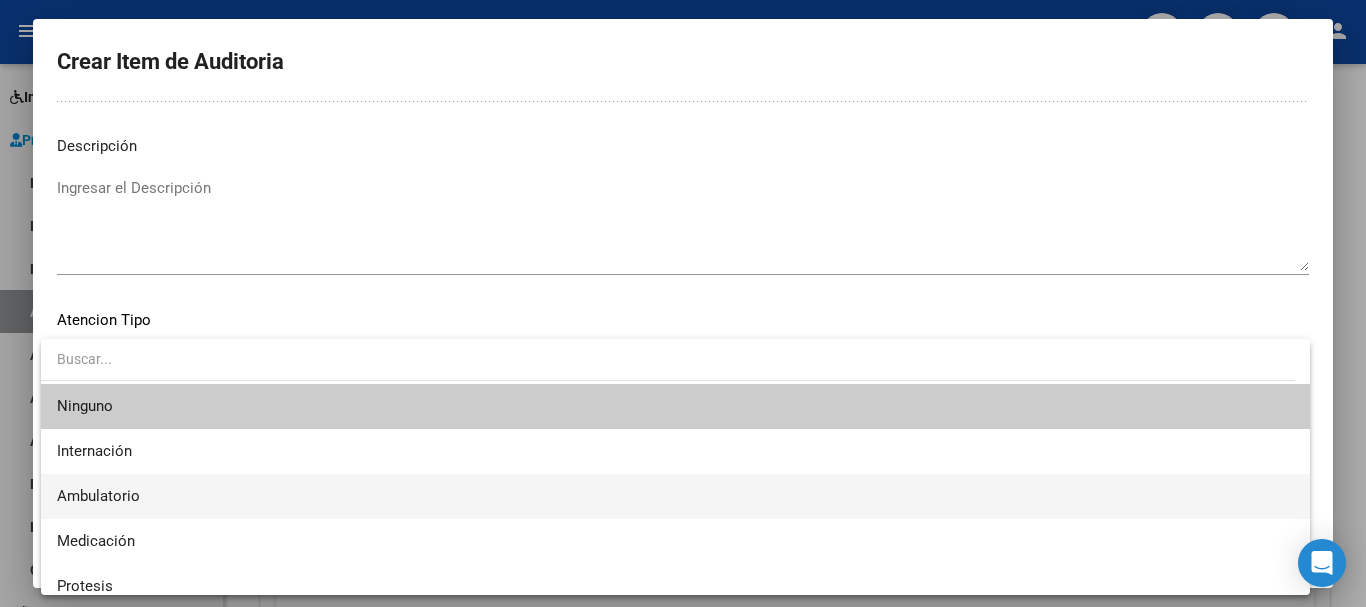 click on "Ambulatorio" at bounding box center (675, 496) 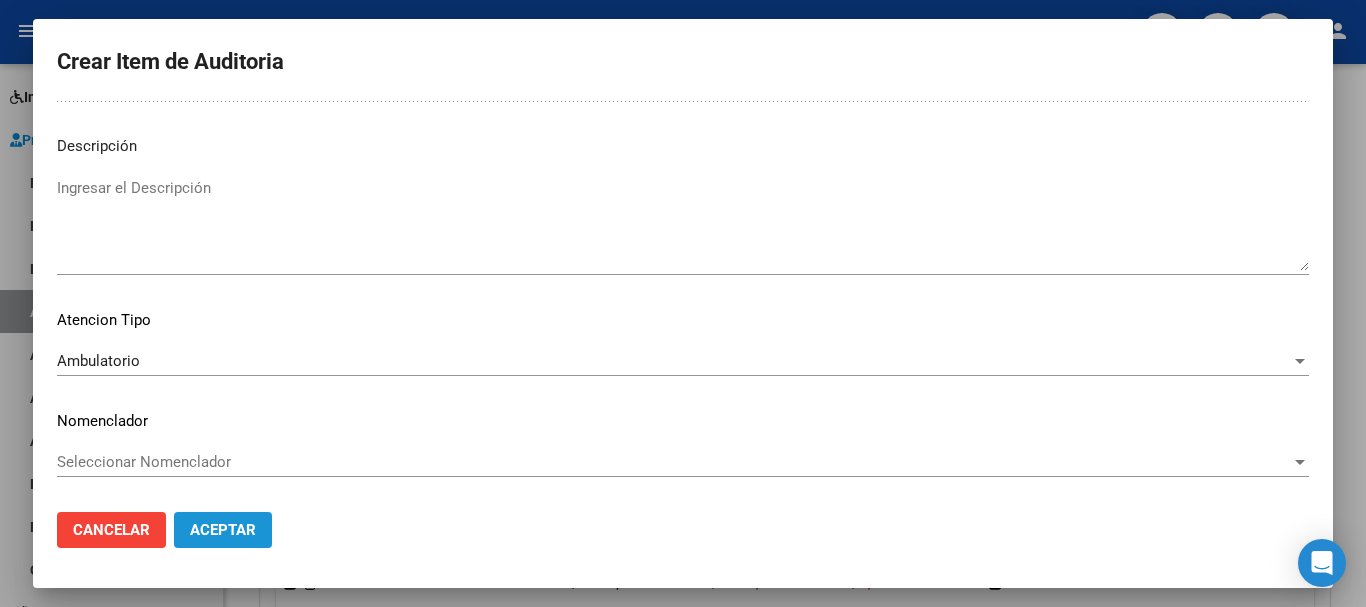 click on "Aceptar" 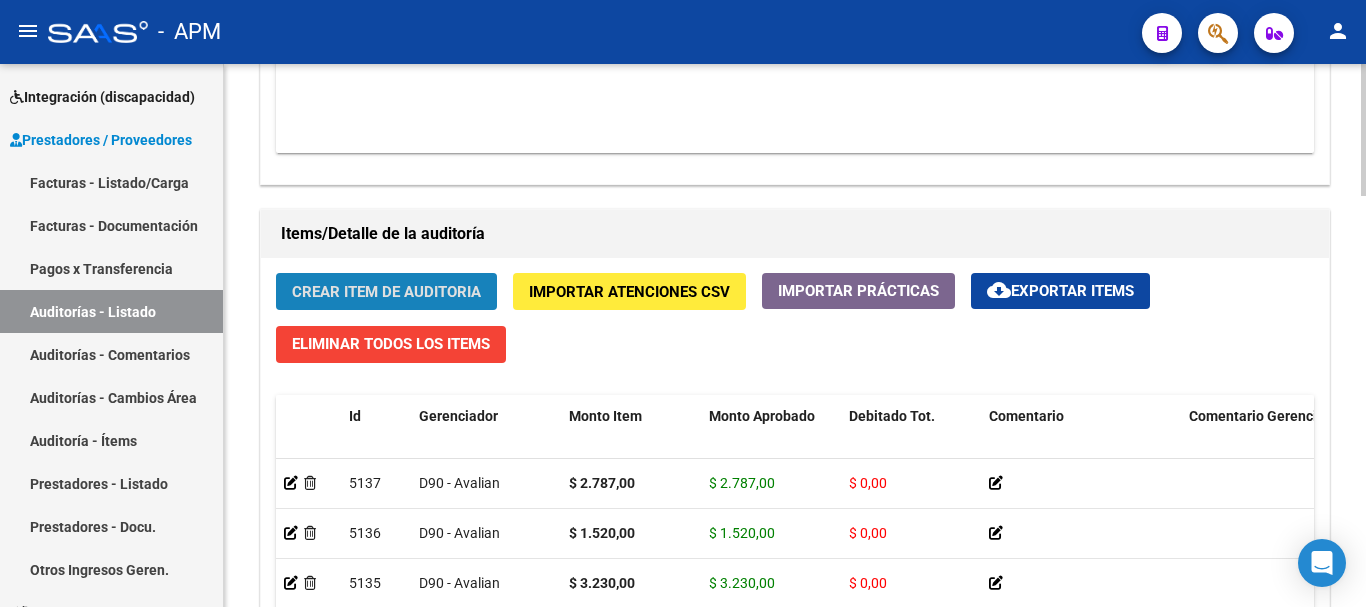 click on "Crear Item de Auditoria" 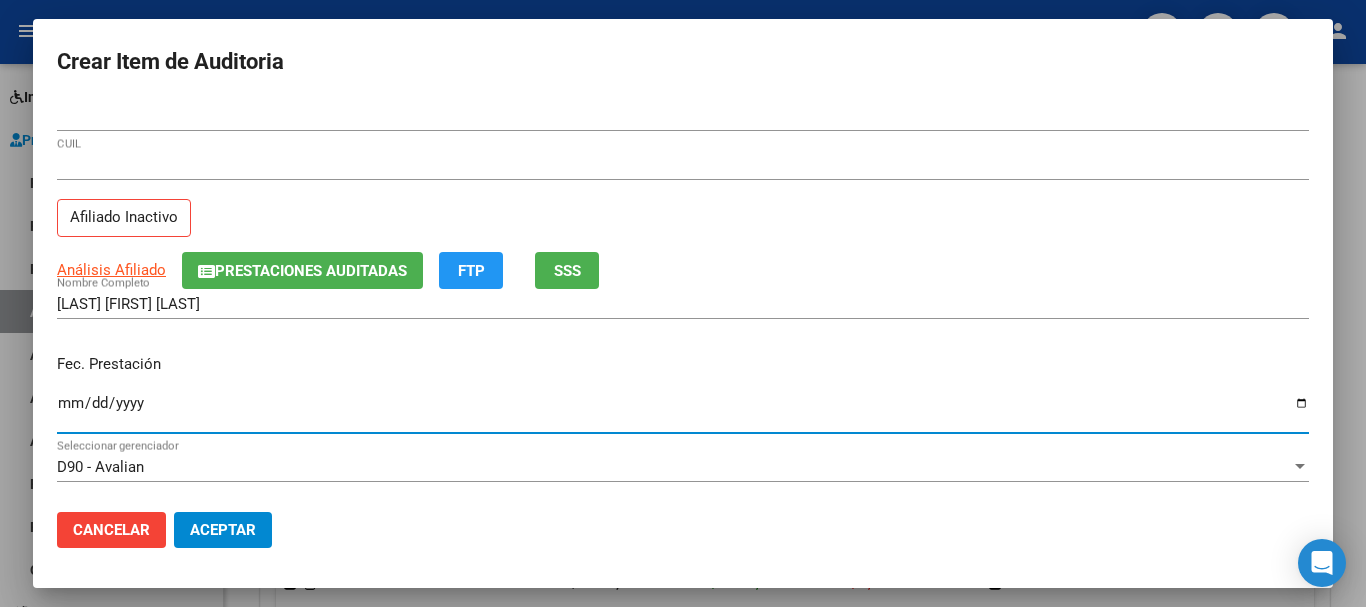 click on "Ingresar la fecha" at bounding box center [683, 411] 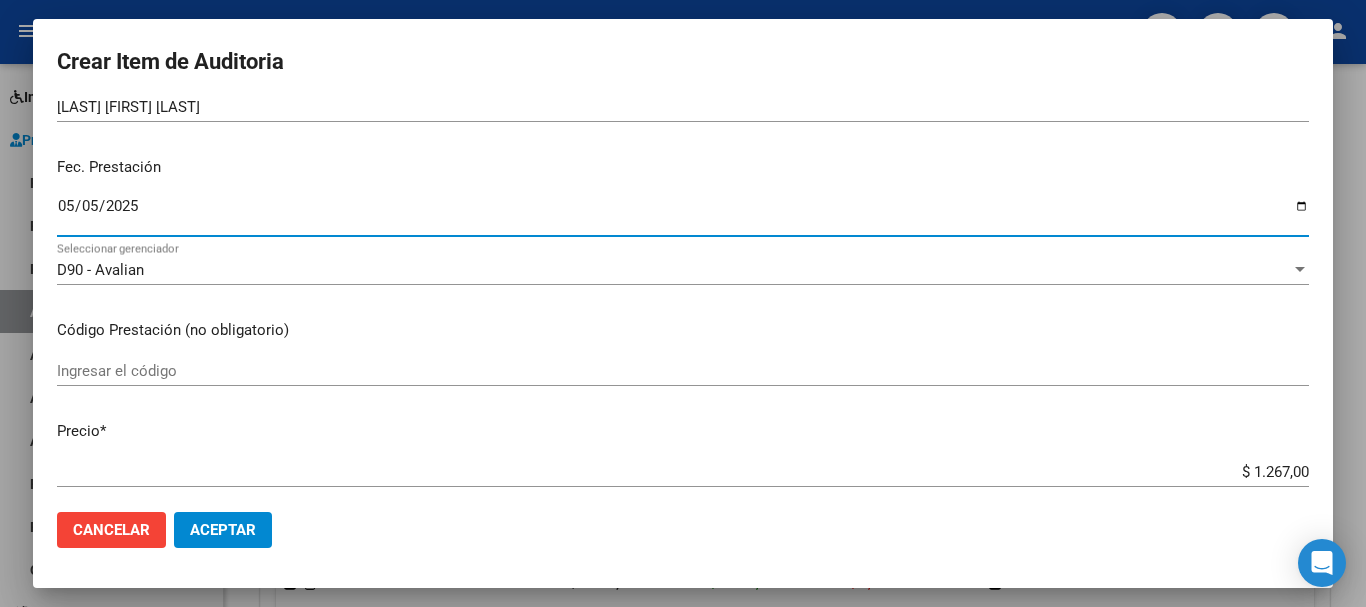 scroll, scrollTop: 200, scrollLeft: 0, axis: vertical 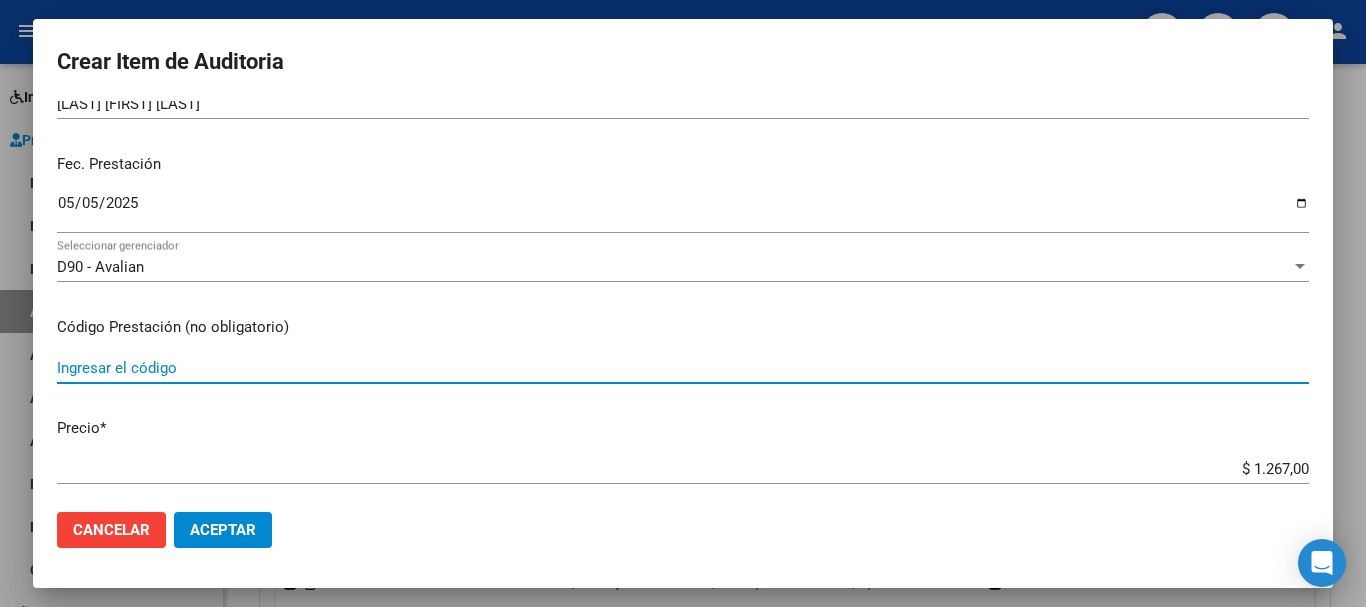 click on "Ingresar el código" at bounding box center [683, 368] 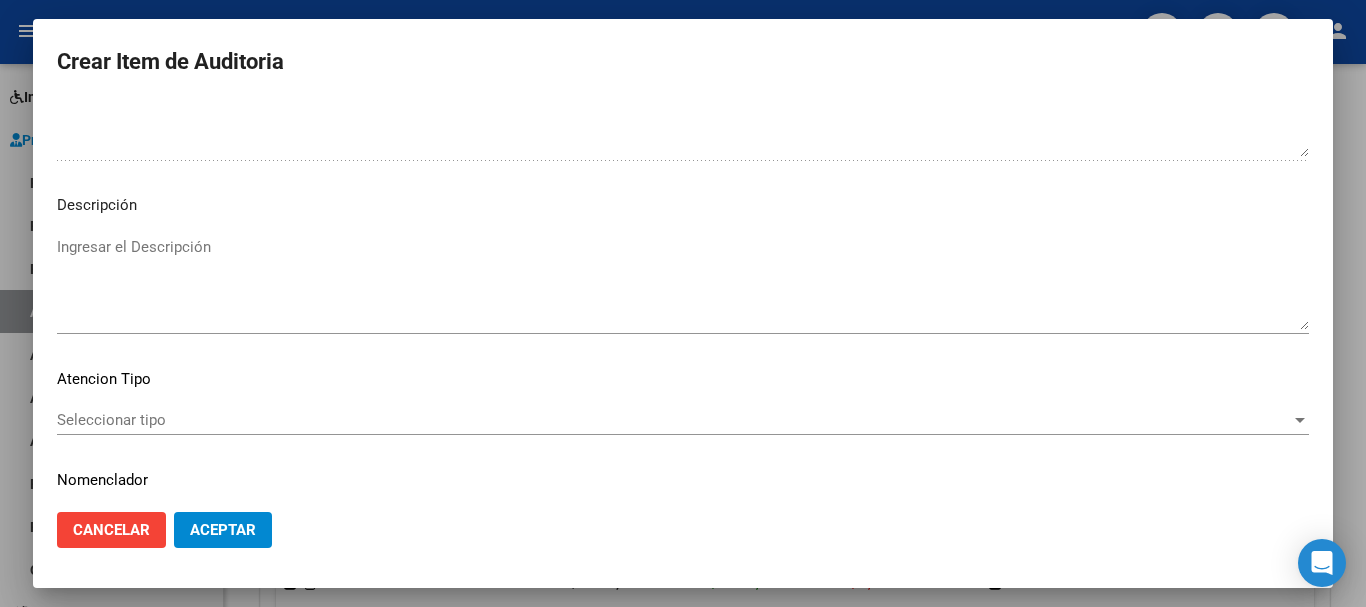 scroll, scrollTop: 1233, scrollLeft: 0, axis: vertical 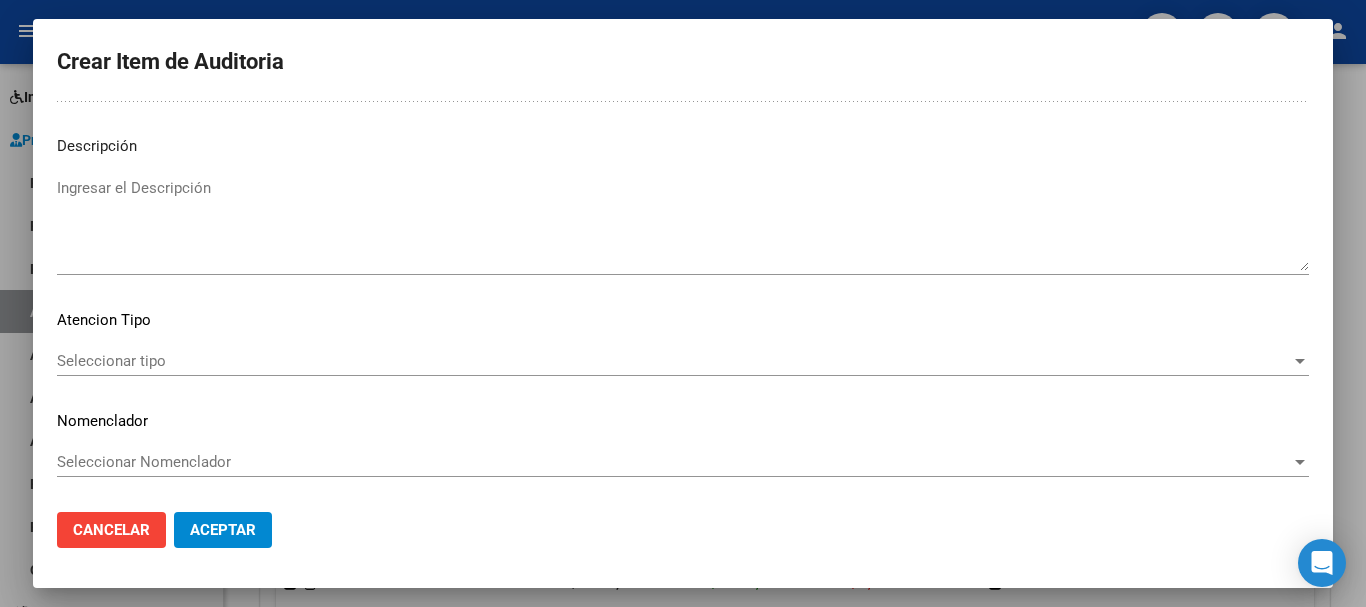 click on "Seleccionar tipo Seleccionar tipo" 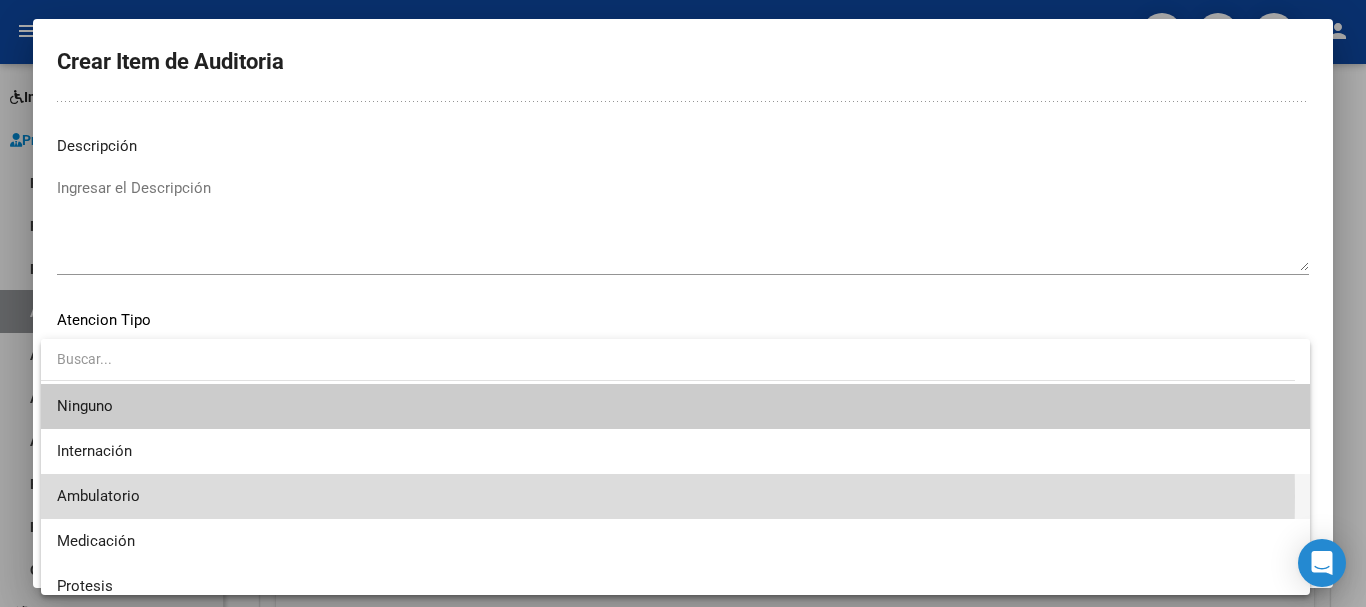 click on "Ambulatorio" at bounding box center [675, 496] 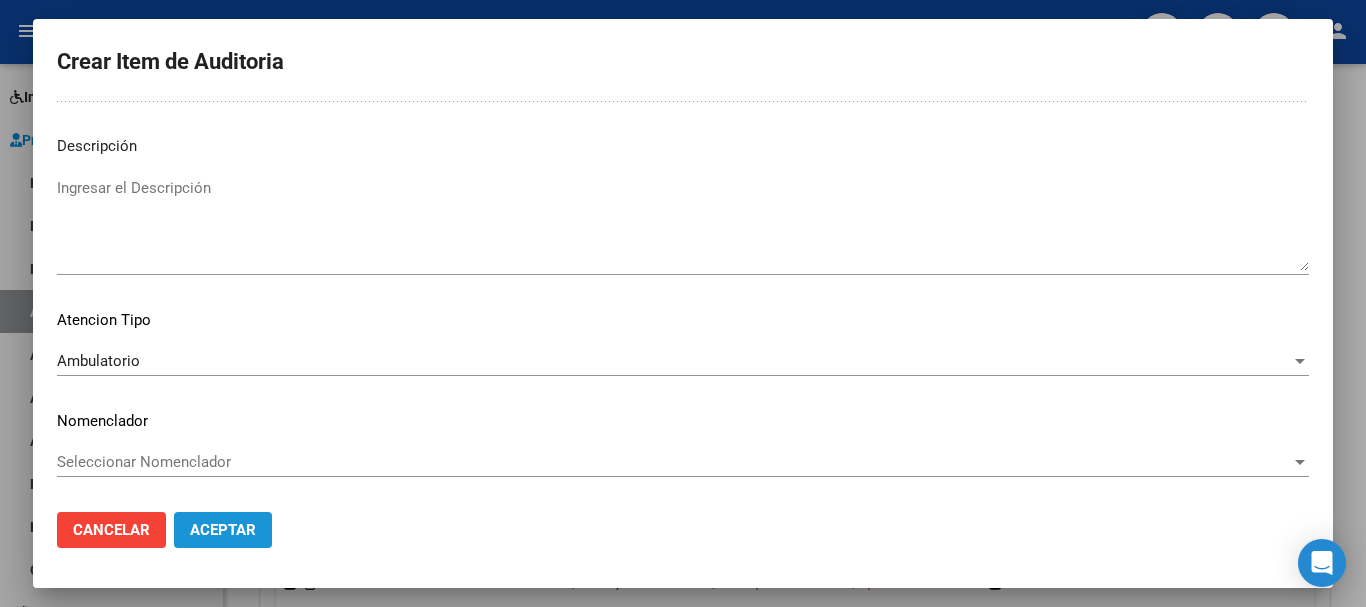 click on "Aceptar" 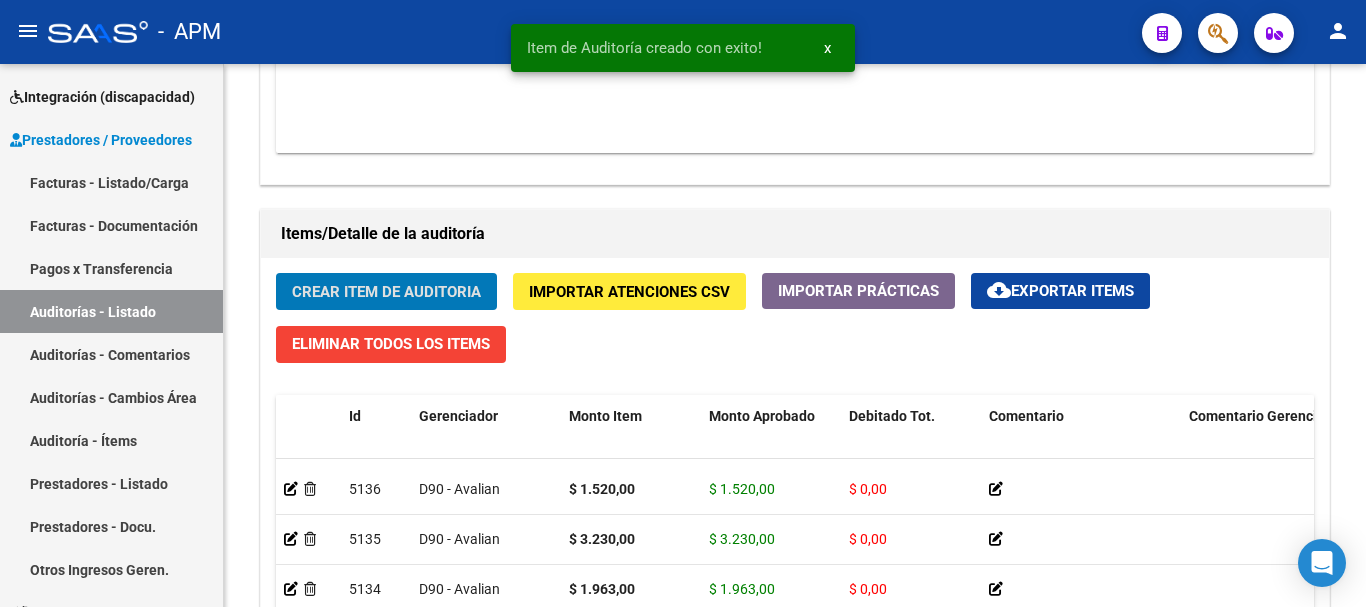 scroll, scrollTop: 161, scrollLeft: 0, axis: vertical 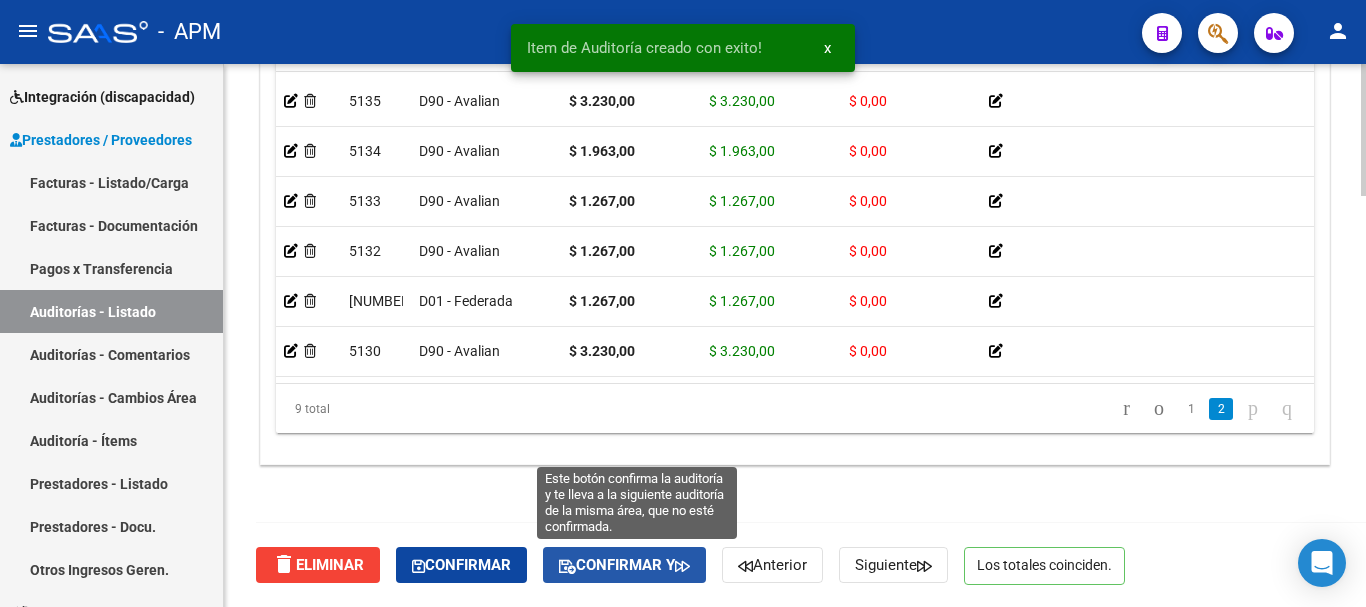 click on "Confirmar y" 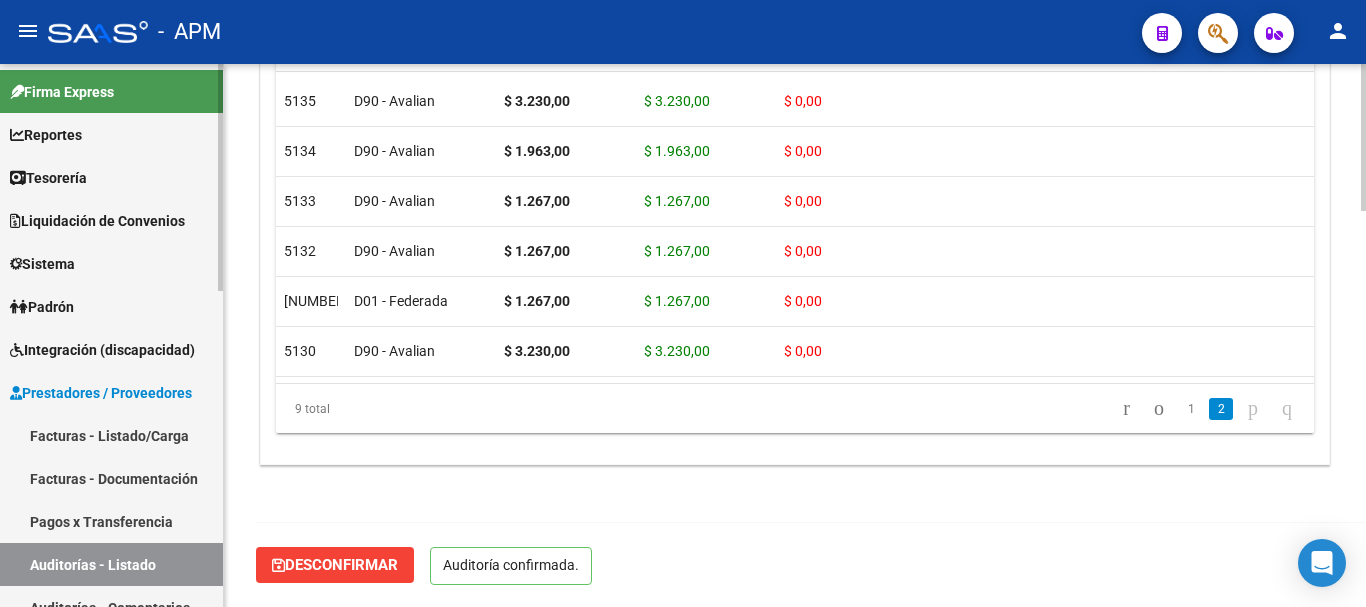 scroll, scrollTop: 0, scrollLeft: 0, axis: both 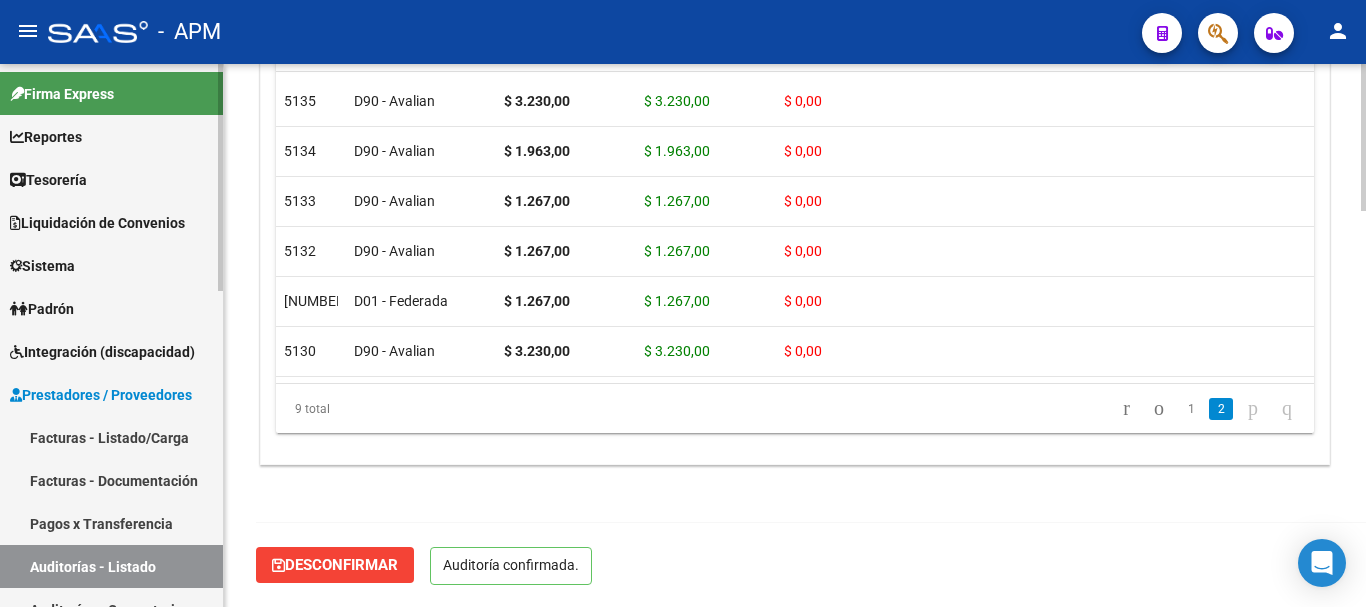 click on "Integración (discapacidad)" at bounding box center (102, 352) 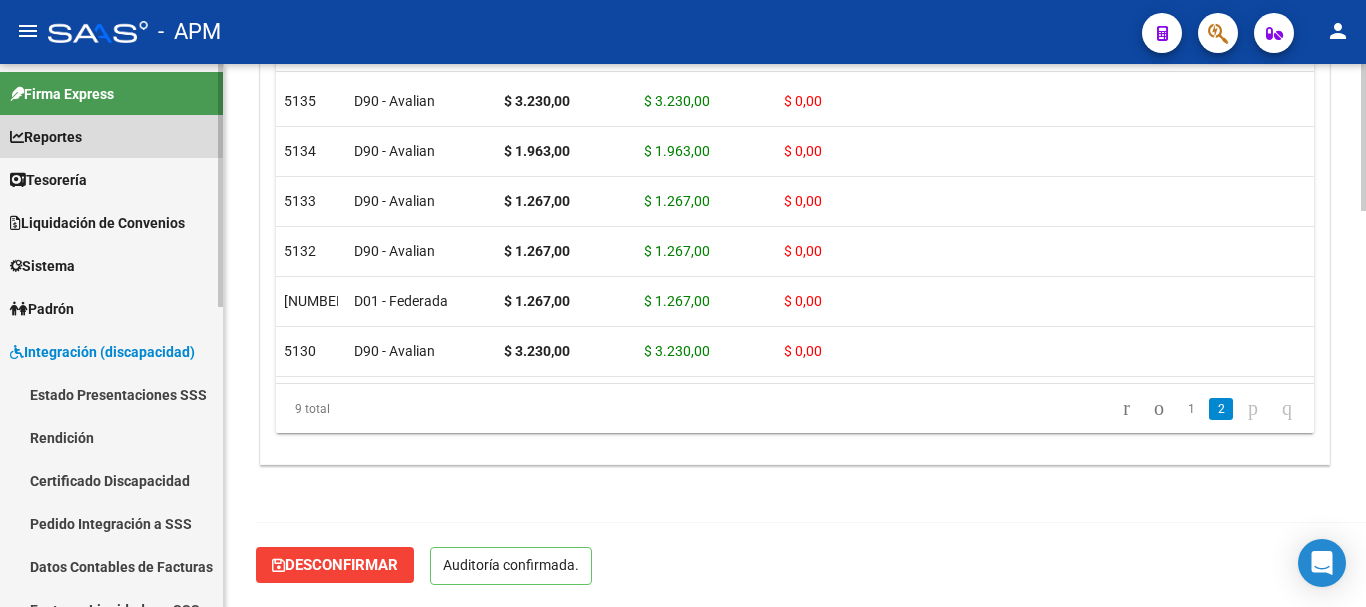 click on "Reportes" at bounding box center [111, 136] 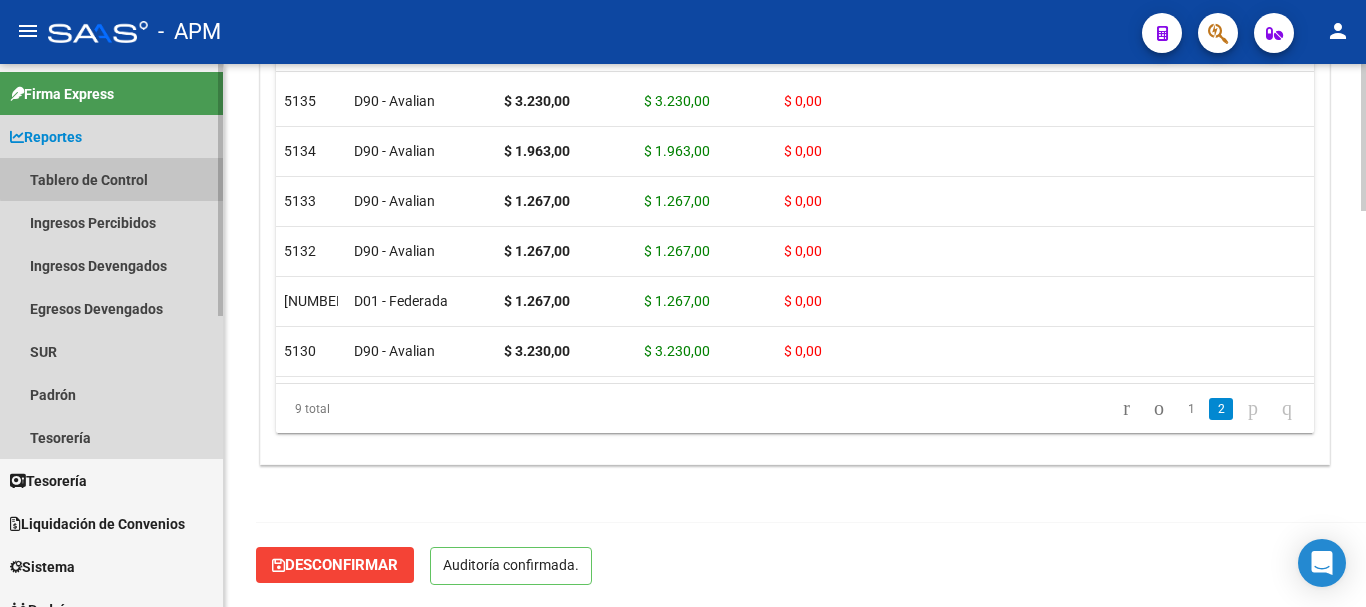 click on "Tablero de Control" at bounding box center (111, 179) 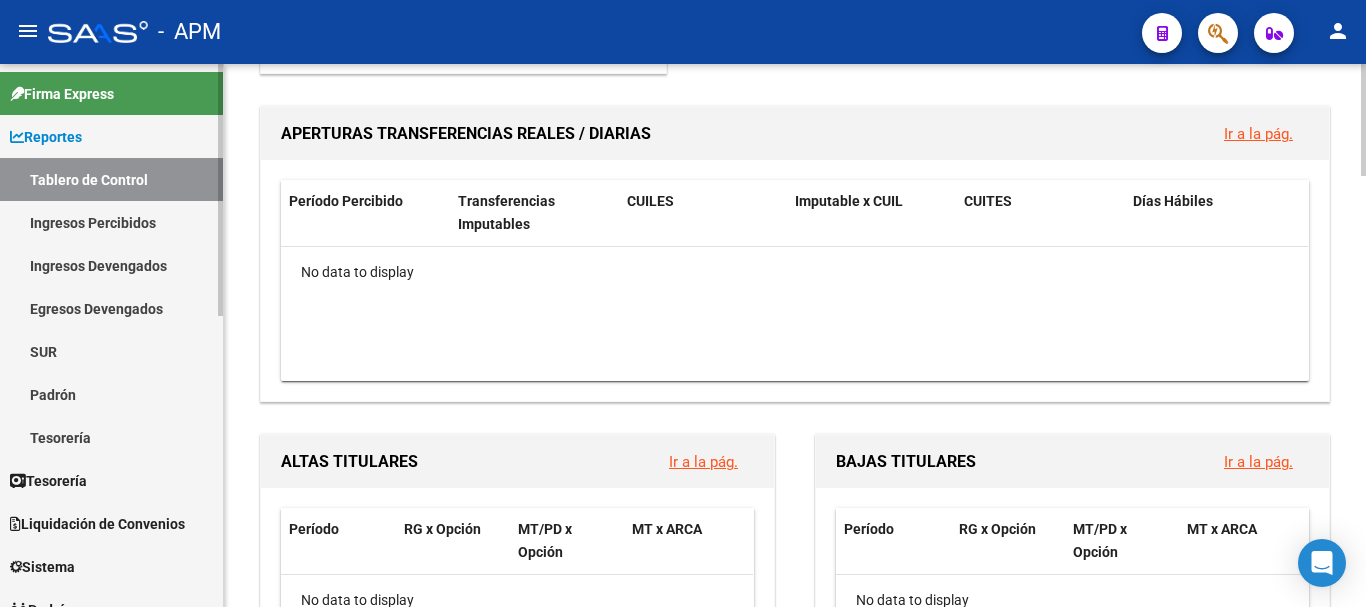 scroll, scrollTop: 0, scrollLeft: 0, axis: both 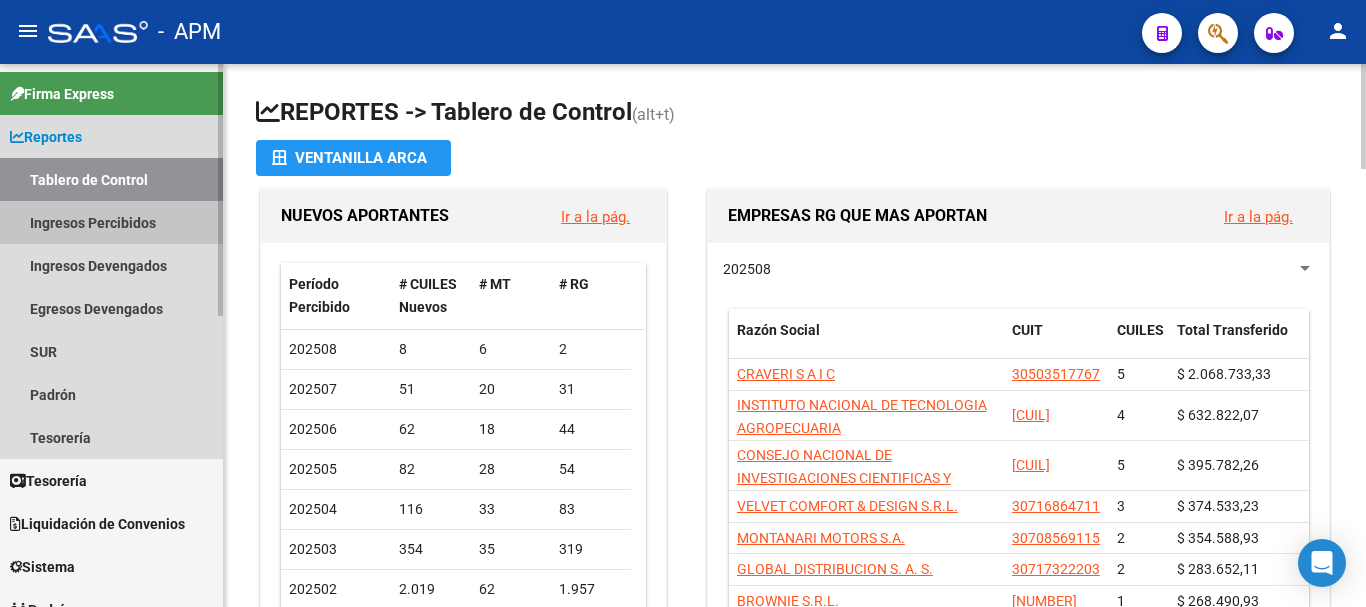 click on "Ingresos Percibidos" at bounding box center (111, 222) 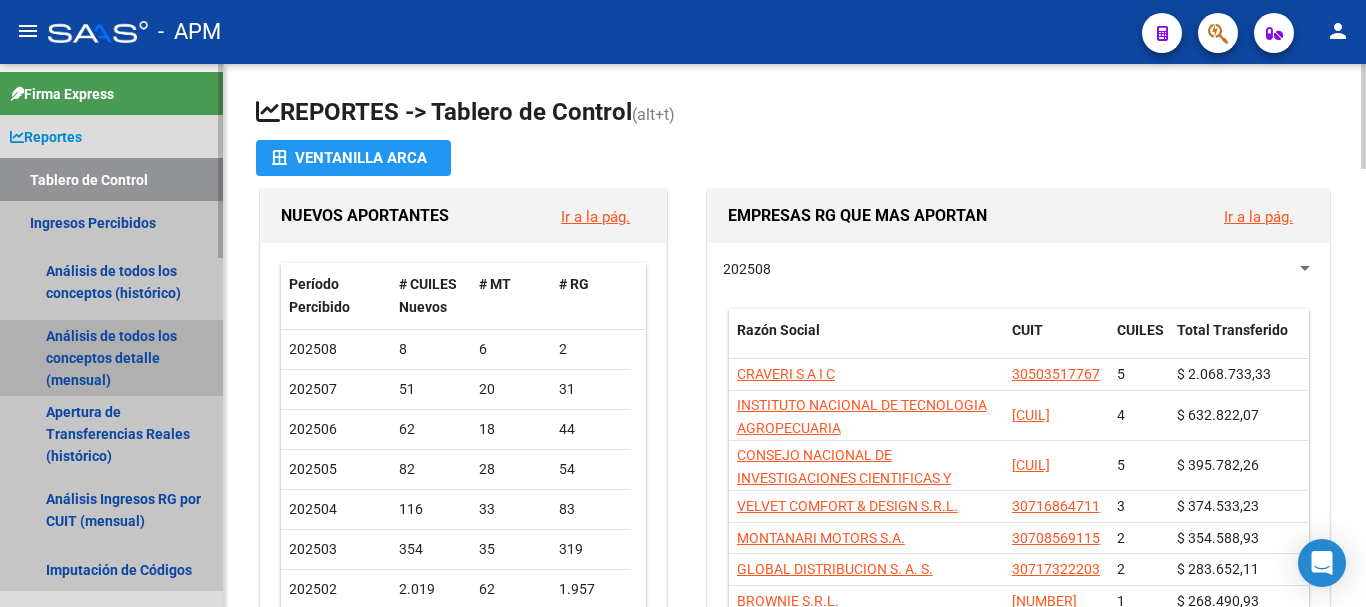 click on "Análisis de todos los conceptos detalle (mensual)" at bounding box center (111, 358) 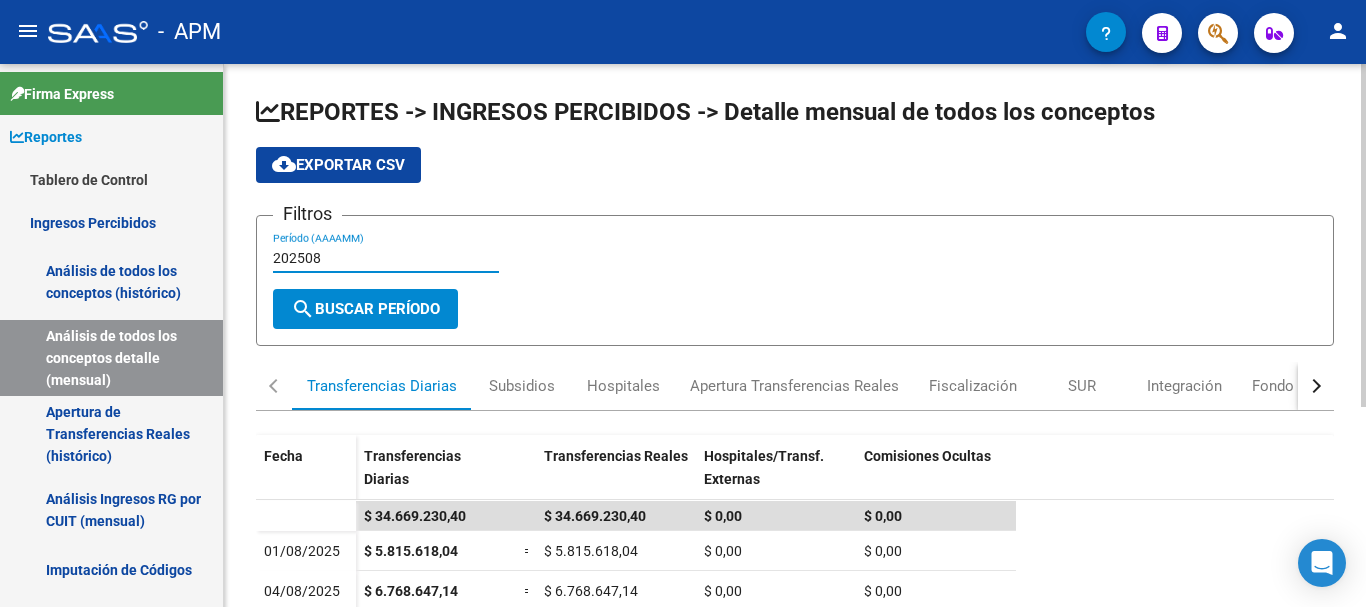 click on "202508" at bounding box center (386, 258) 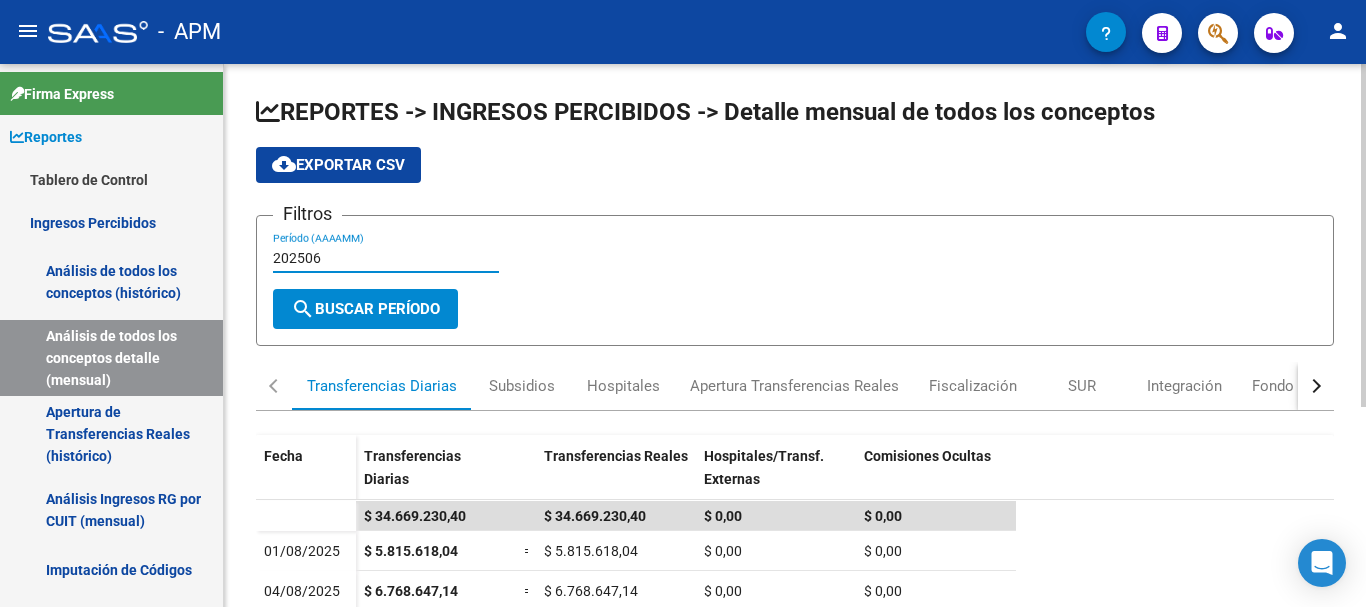 click on "search  Buscar Período" 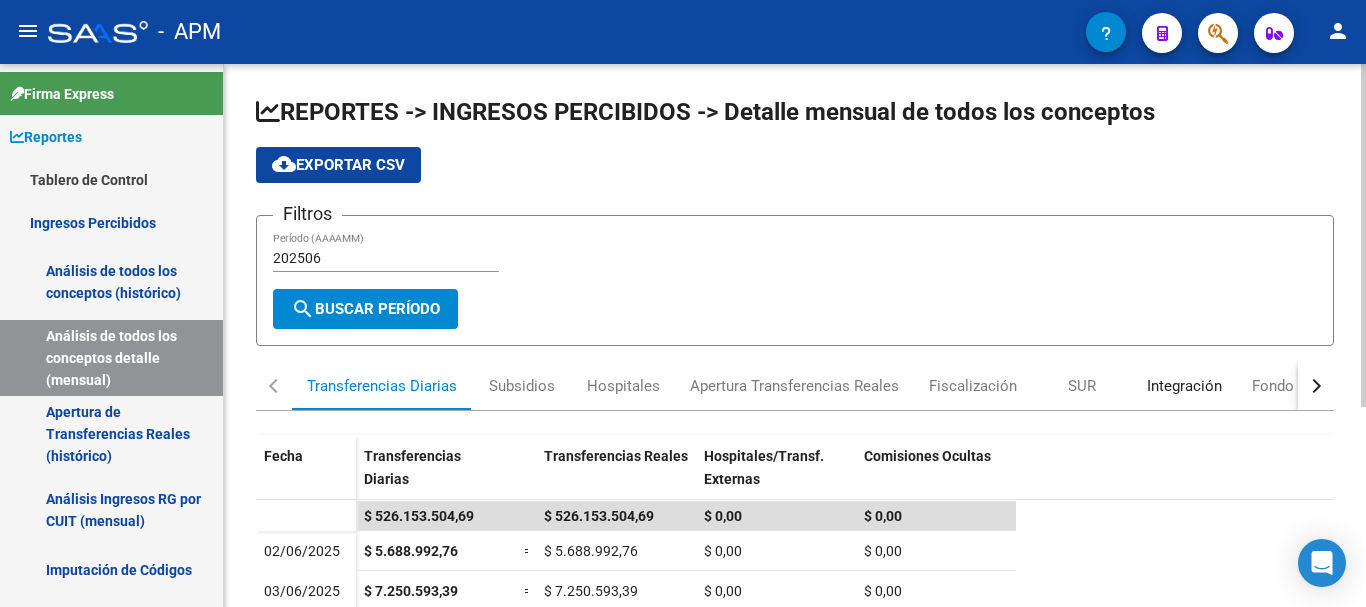 click on "Integración" at bounding box center [1184, 386] 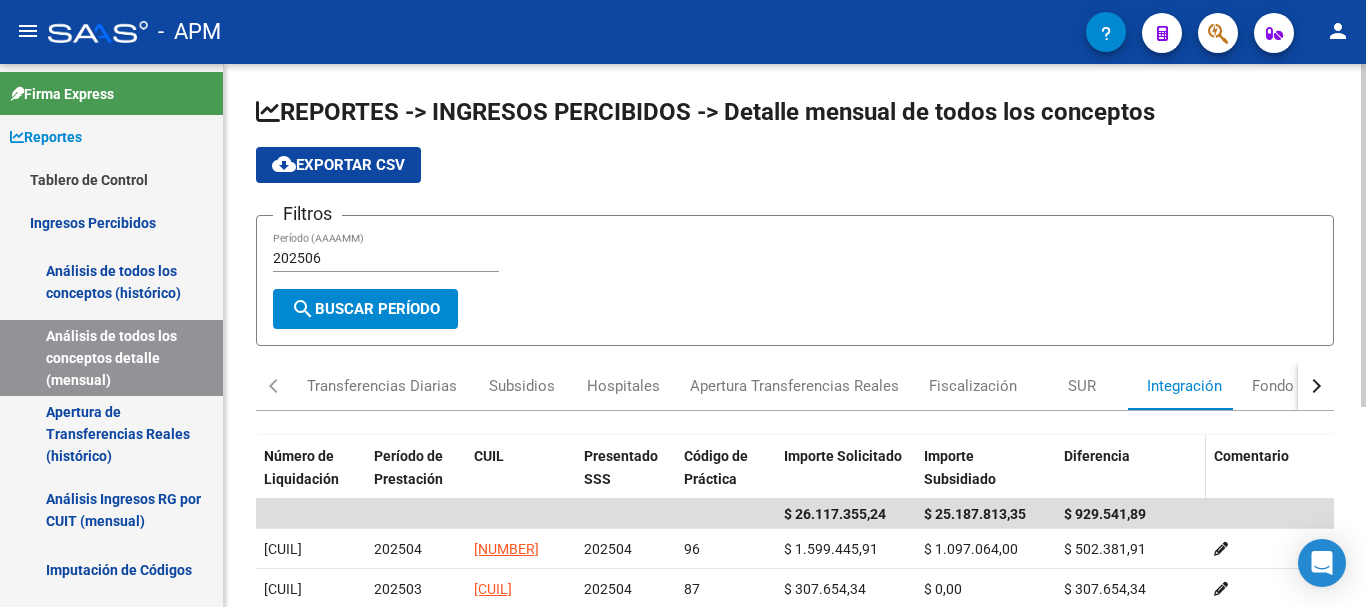 scroll, scrollTop: 100, scrollLeft: 0, axis: vertical 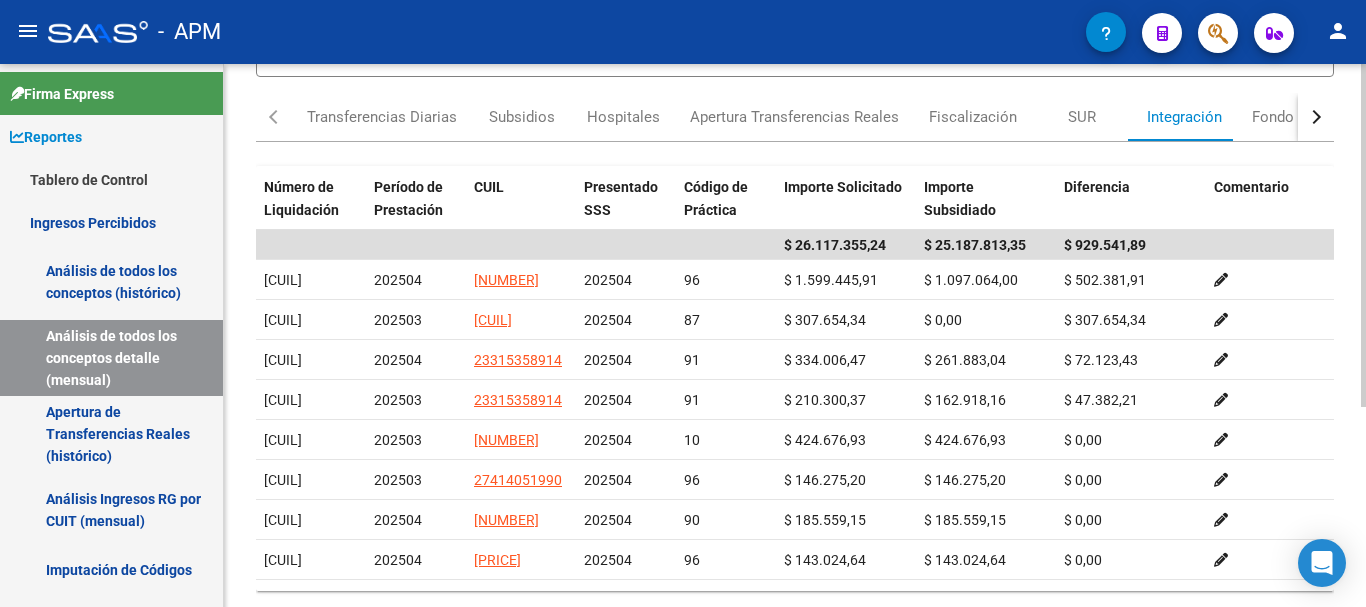 click on "REPORTES -> INGRESOS PERCIBIDOS -> Detalle mensual de todos los conceptos cloud_download  Exportar CSV  Filtros 202506 Período (AAAAMM) search  Buscar Período  Transferencias Diarias Subsidios Hospitales Apertura Transferencias Reales Fiscalización SUR Integración Fondo de Desempleo ANSES Jubilados Otros ingresos Número de Liquidación Período de Prestación CUIL Presentado SSS Código de Práctica Importe Solicitado Importe Subsidiado Diferencia Comentario $ 26.117.355,24 $ 25.187.813,35 $ 929.541,89 [NUMBER] 202504 [NUMBER] 202504 96 $ 1.599.445,91 $ 1.097.064,00 $ 502.381,91 [NUMBER] 202503 [NUMBER] 202504 87 $ 307.654,34 $ 0,00 $ 307.654,34 [NUMBER] 202504 [NUMBER] 202504 91 $ 334.006,47 $ 261.883,04 $ 72.123,43 [NUMBER] 202503 [NUMBER] 202504 91 $ 210.300,37 $ 162.918,16 $ 47.382,21 [NUMBER] 202503 [NUMBER] 202504 10 $ 424.676,93 $ 424.676,93 $ 0,00 [NUMBER] 202503 [NUMBER] 202504 96 $ 146.275,20 $ 146.275,20 $ 0,00 [NUMBER] 202504 202504" 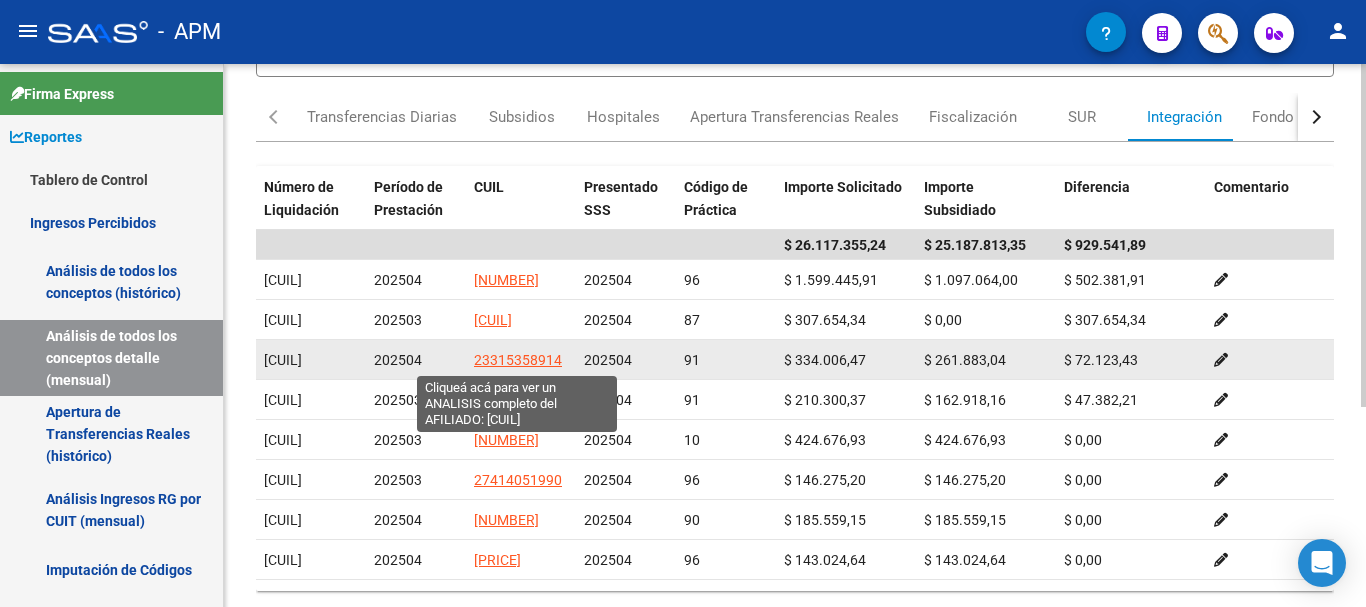 click on "23315358914" 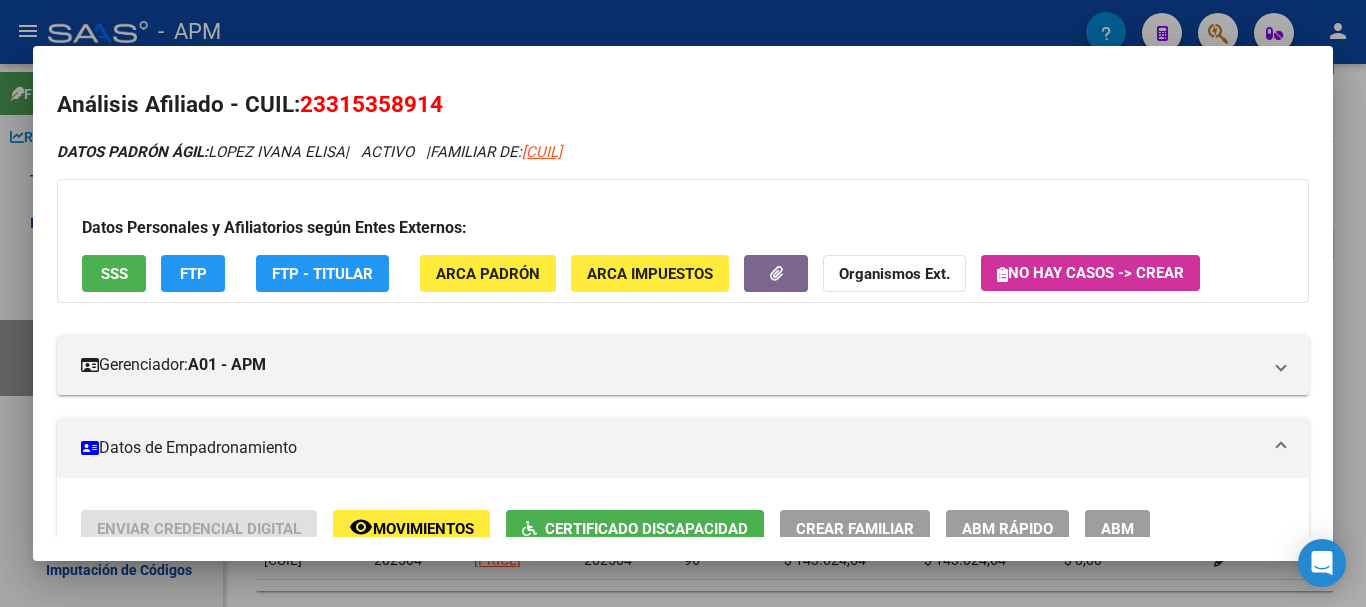 click at bounding box center (683, 303) 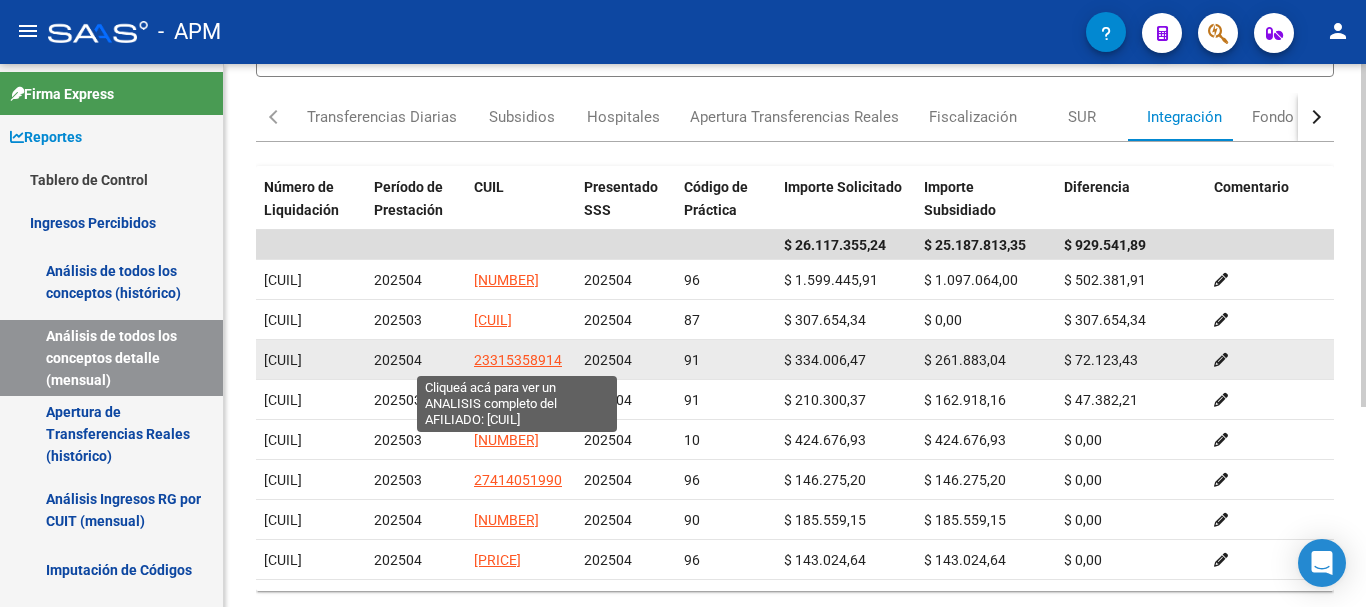 click on "23315358914" 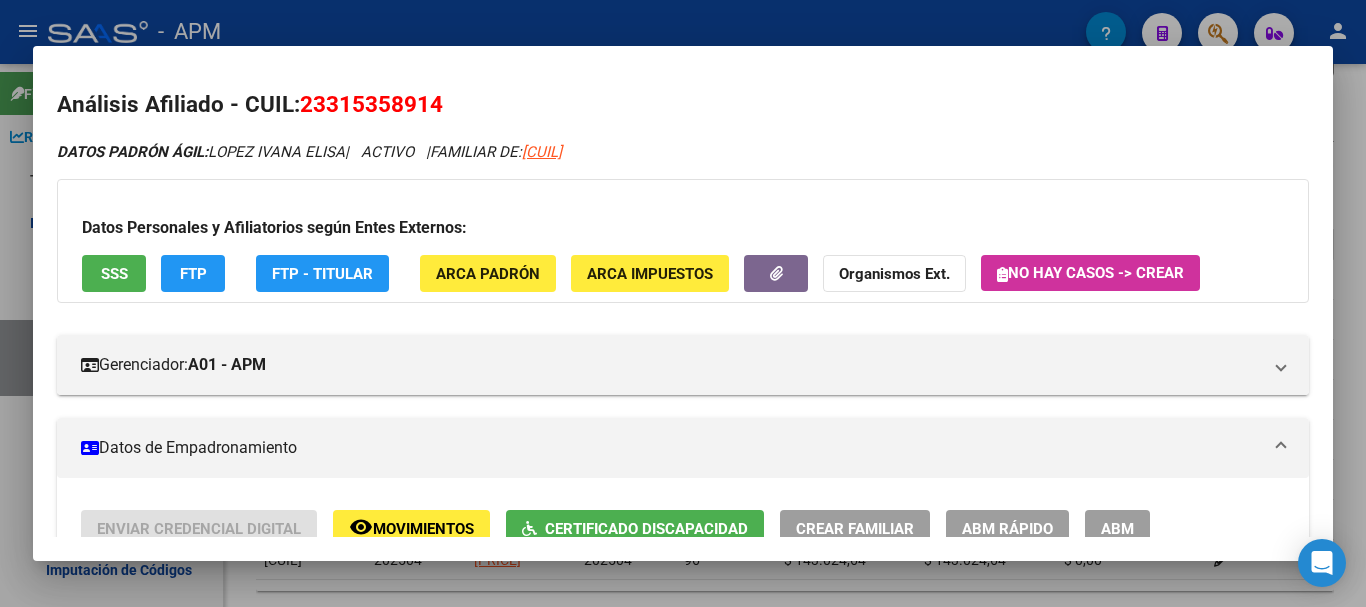 drag, startPoint x: 299, startPoint y: 104, endPoint x: 443, endPoint y: 101, distance: 144.03125 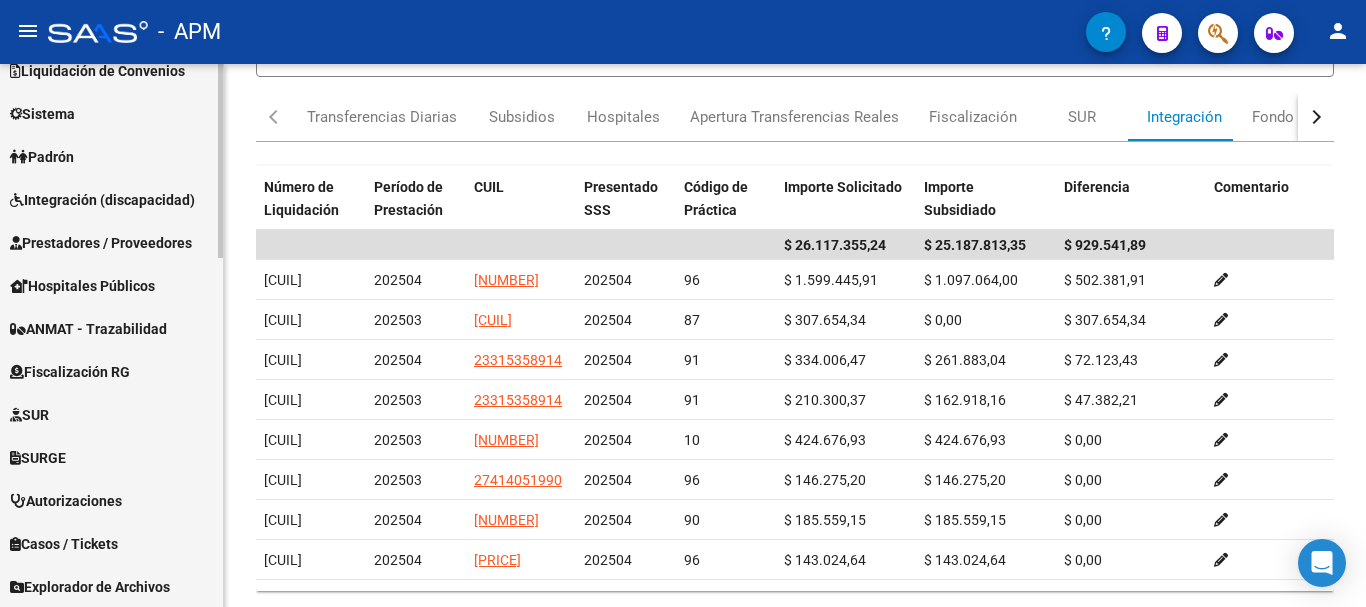 scroll, scrollTop: 900, scrollLeft: 0, axis: vertical 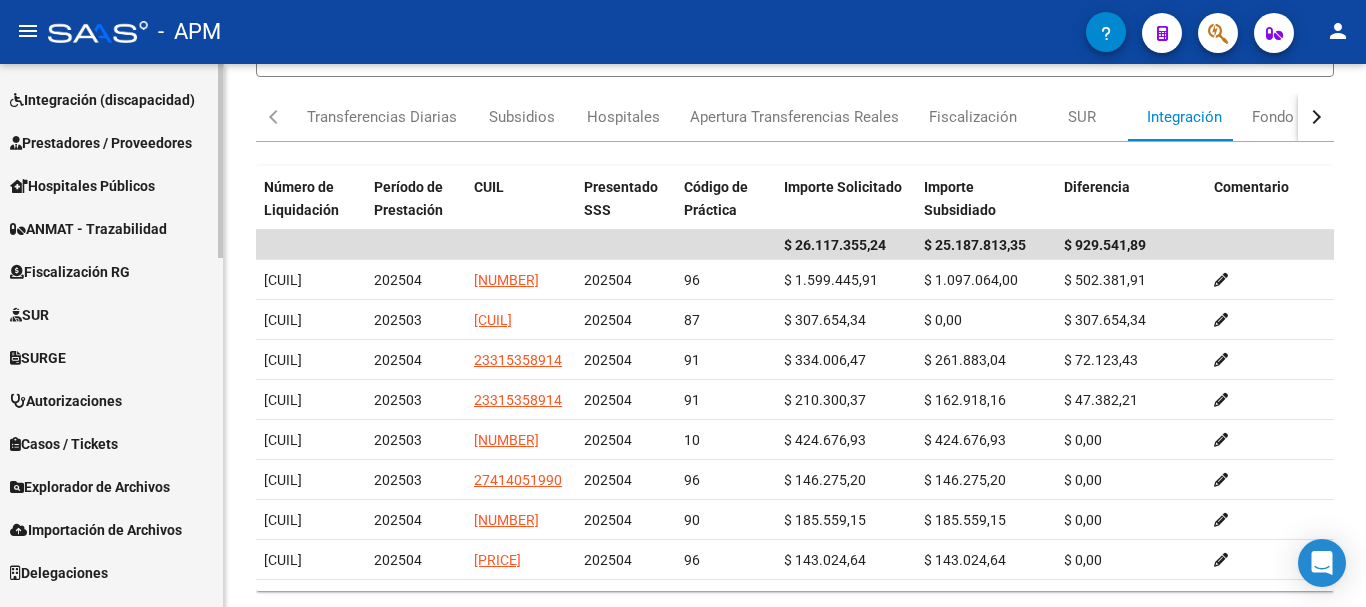 click on "Integración (discapacidad)" at bounding box center (102, 100) 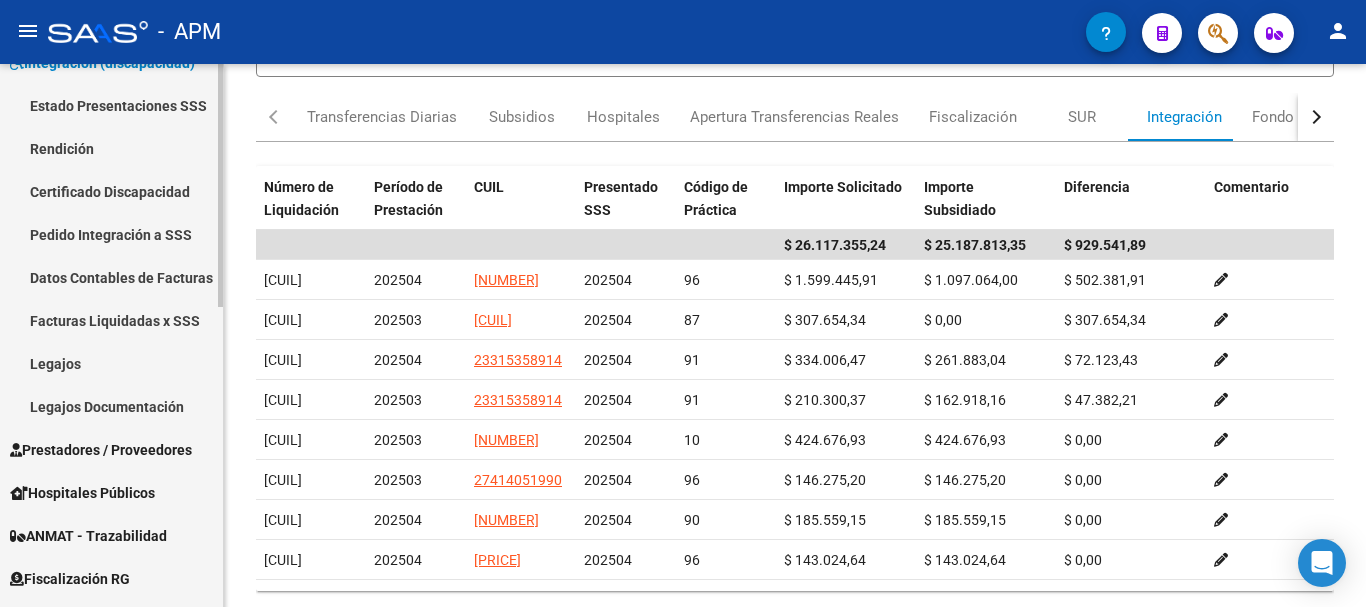 scroll, scrollTop: 252, scrollLeft: 0, axis: vertical 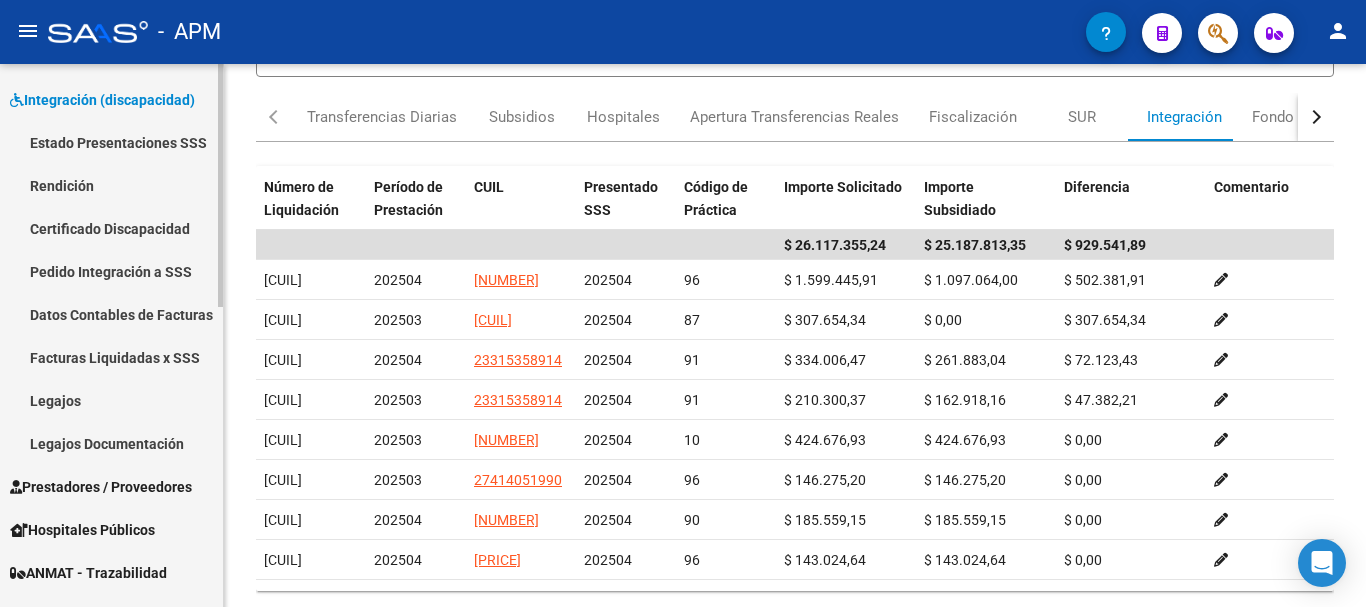 click on "Facturas Liquidadas x SSS" at bounding box center [111, 357] 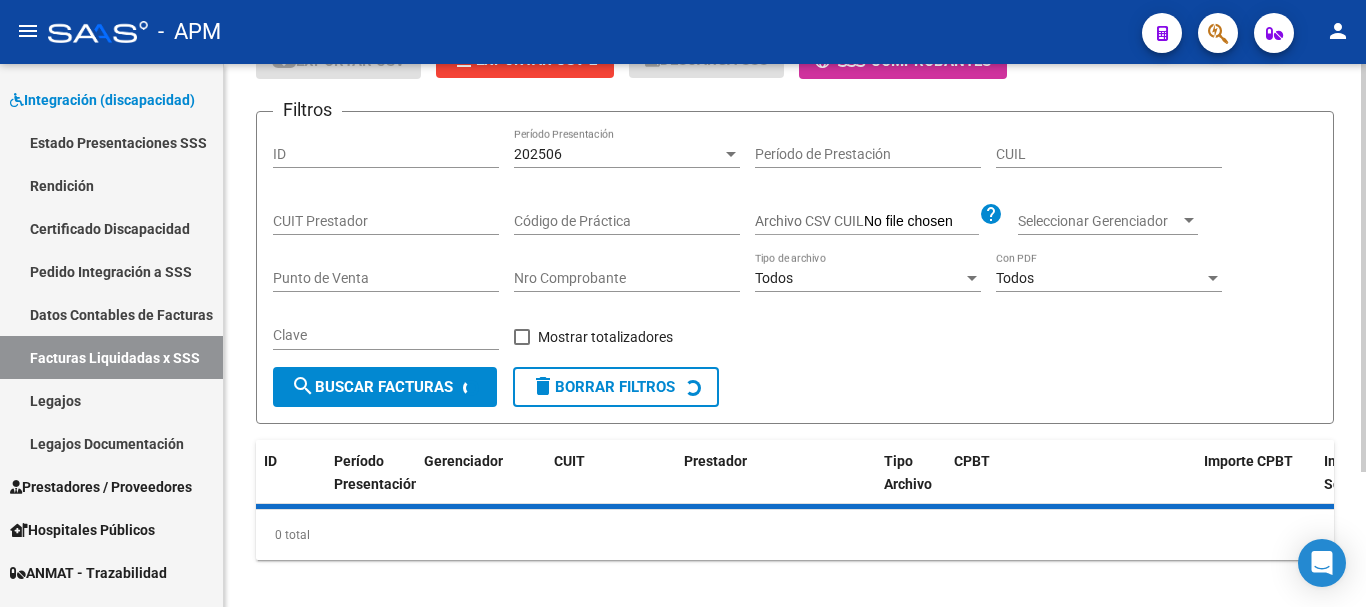 scroll, scrollTop: 180, scrollLeft: 0, axis: vertical 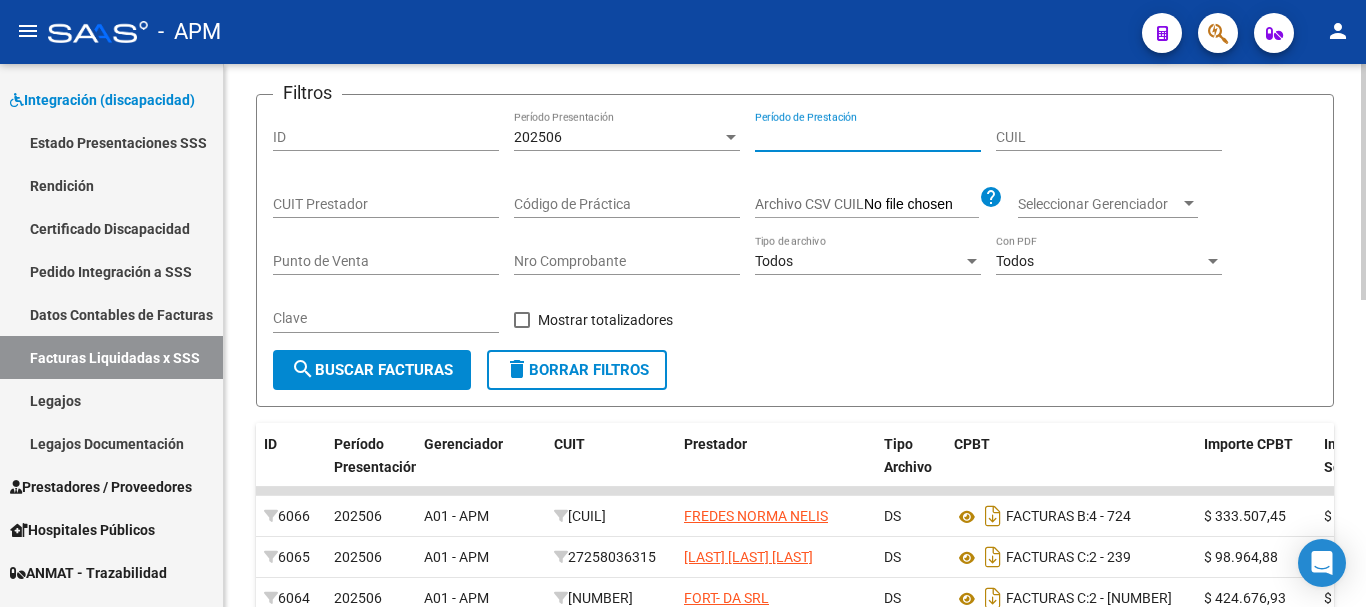 paste on "23315358914" 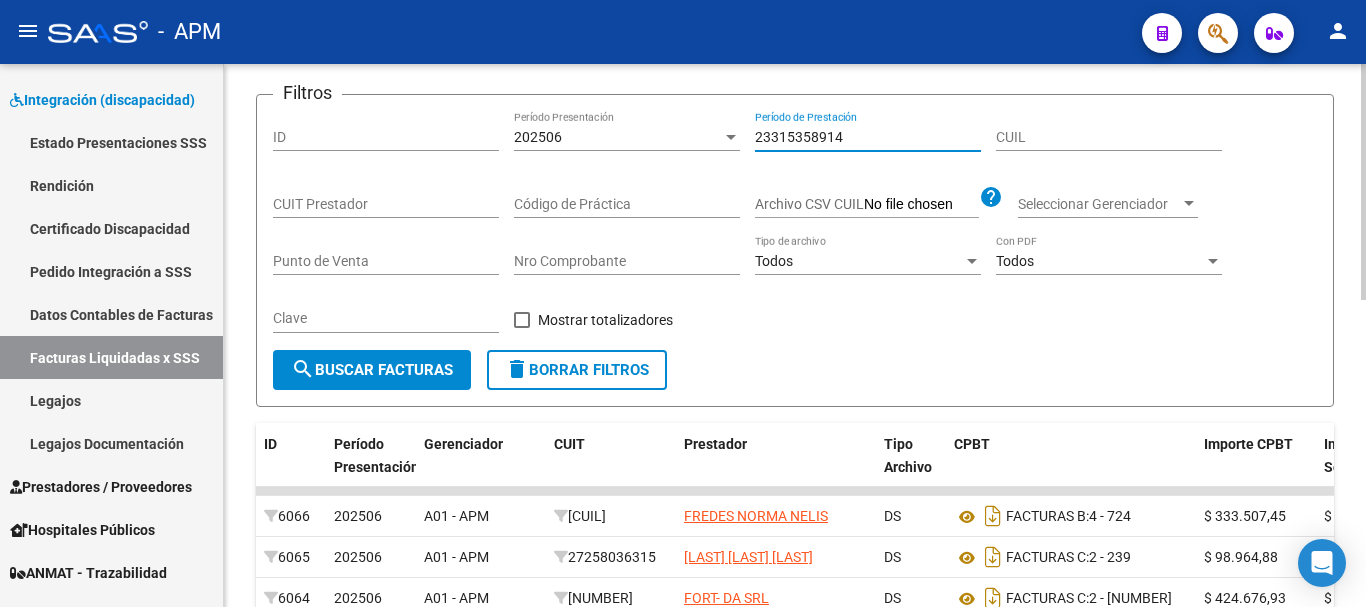 click on "202506" at bounding box center (618, 137) 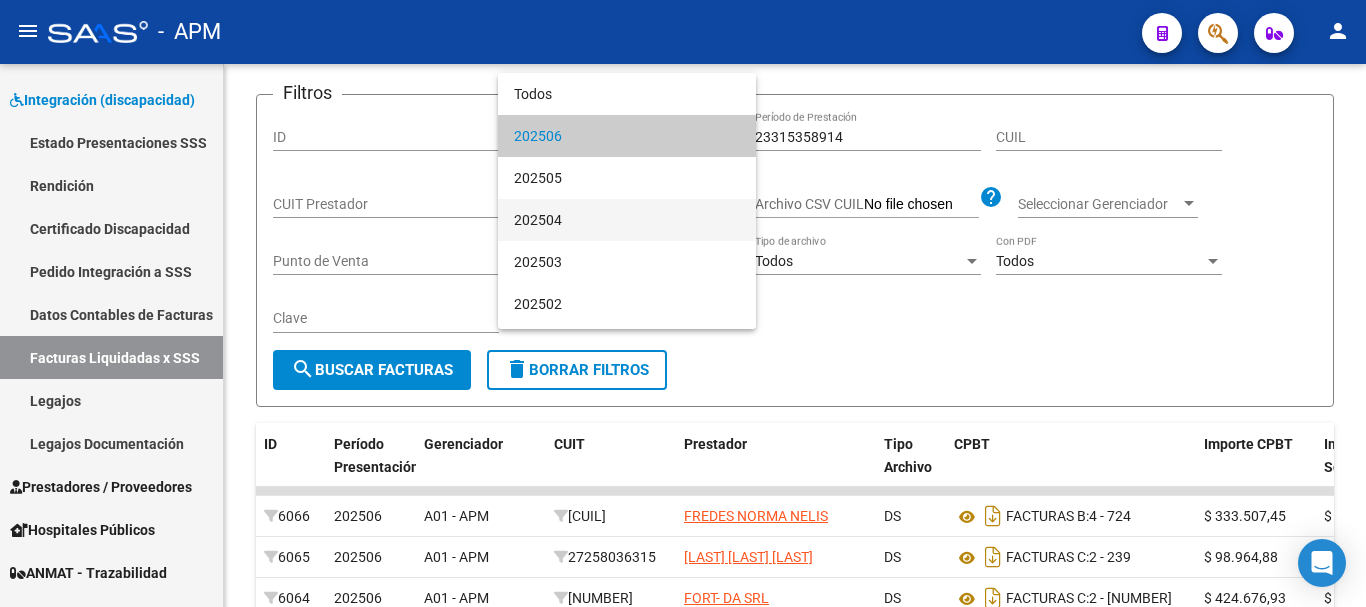 click on "202504" at bounding box center (627, 220) 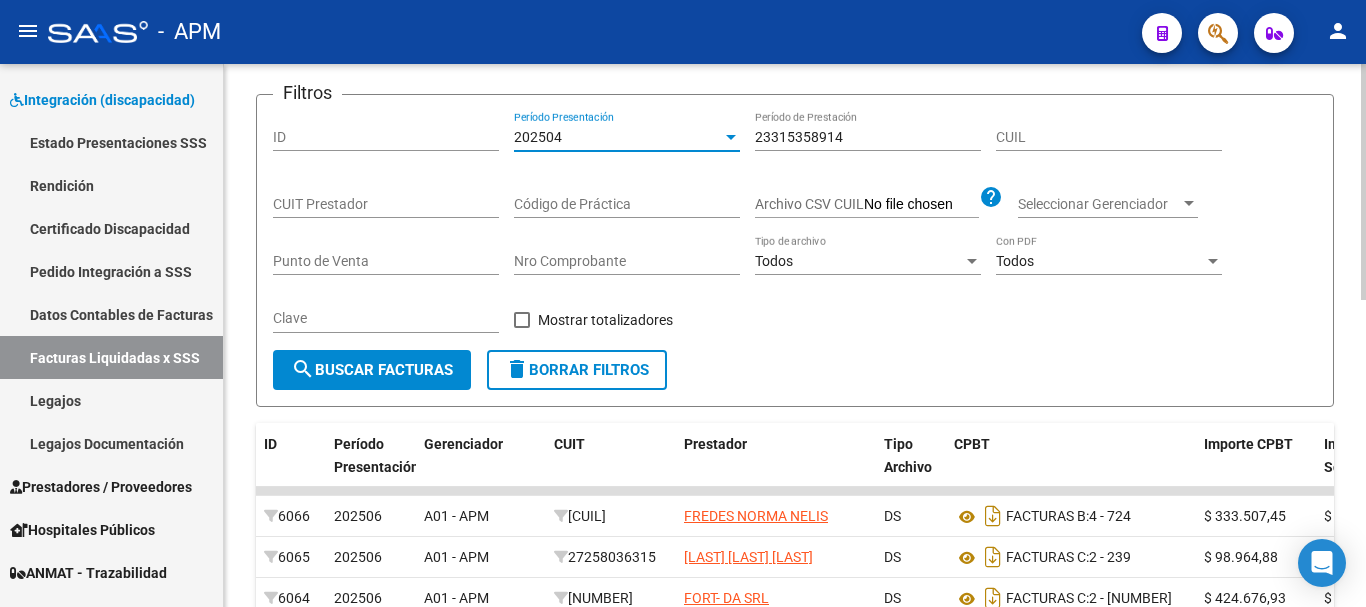 click on "search  Buscar Facturas" 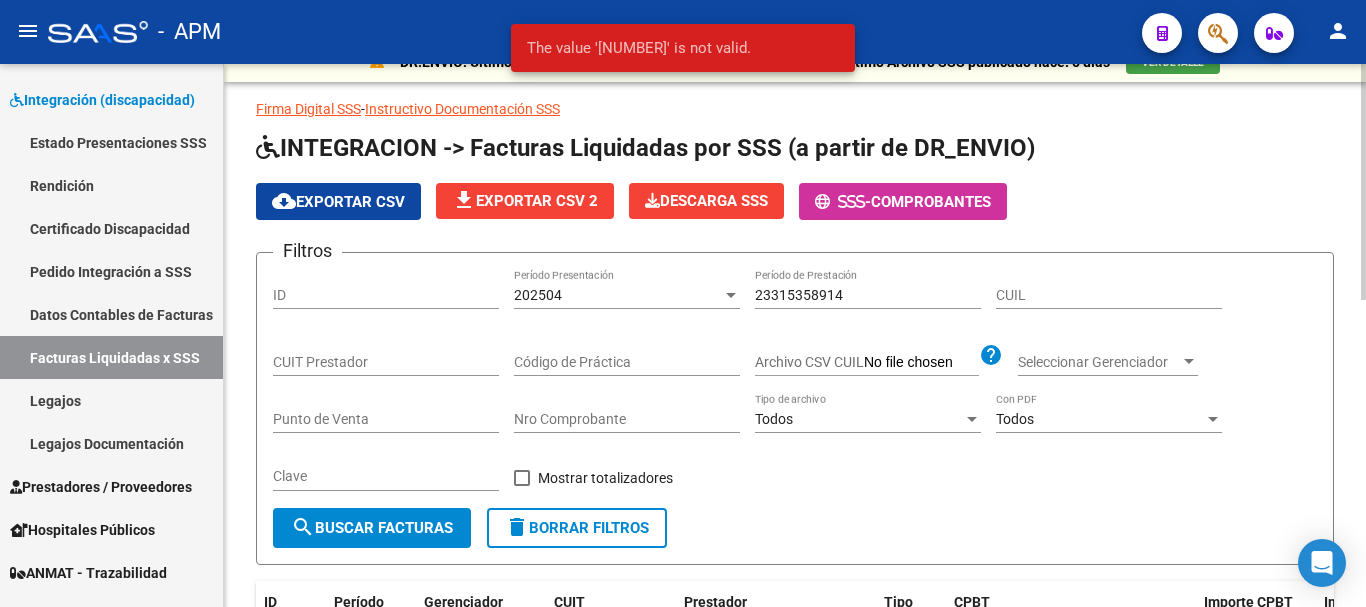 scroll, scrollTop: 0, scrollLeft: 0, axis: both 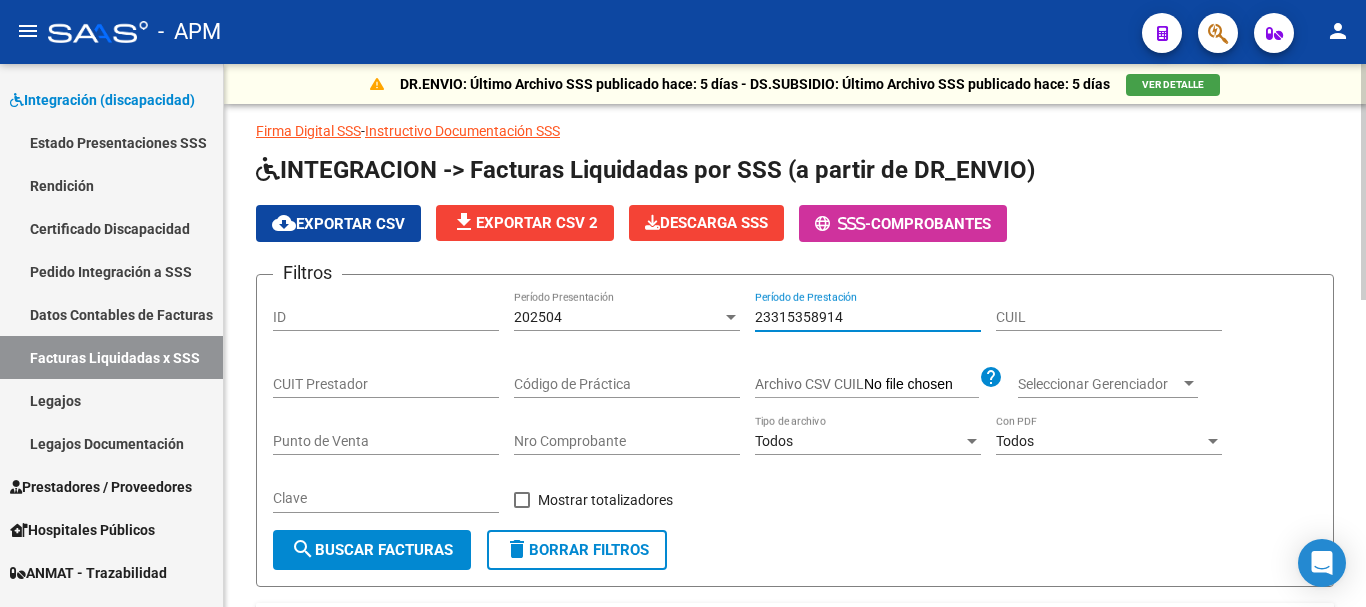 click on "23315358914" at bounding box center [868, 317] 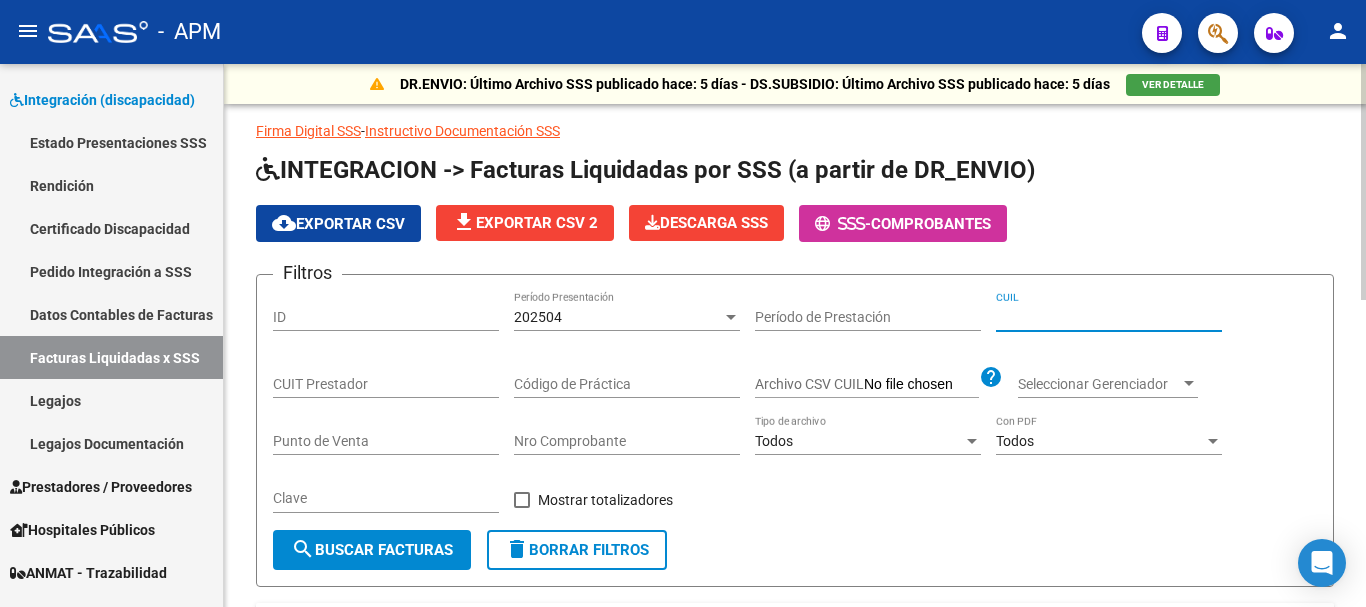 paste on "[NUMBER]-[NUMBER]-[NUMBER]" 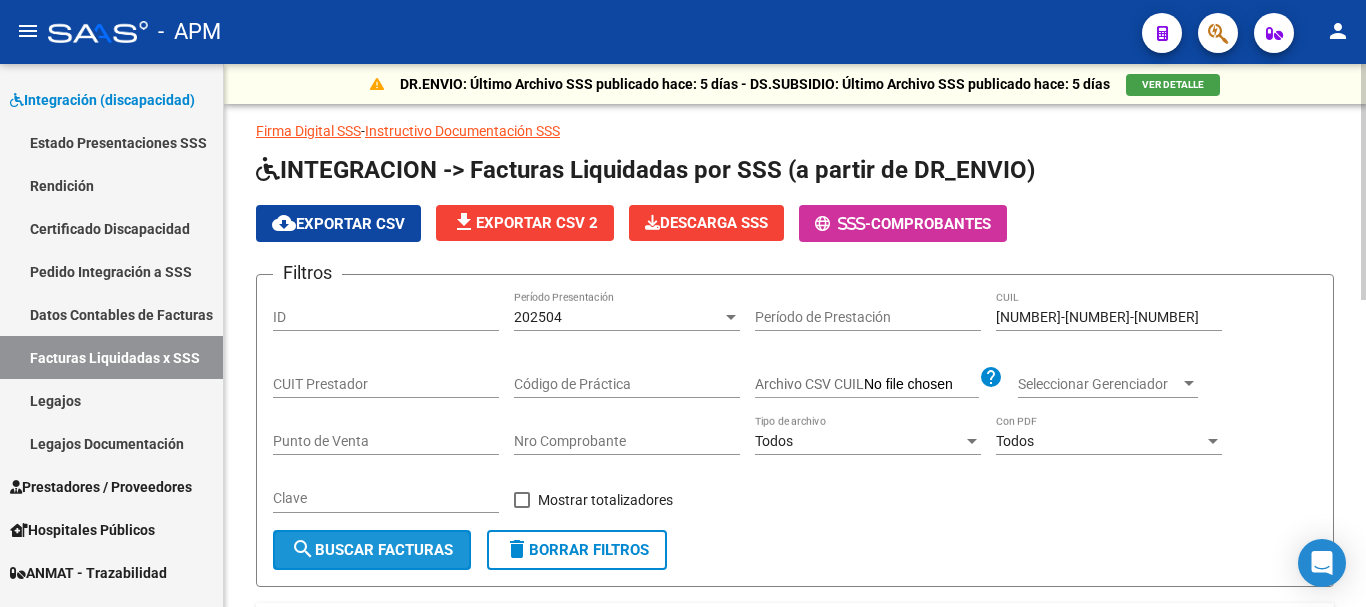 click on "search  Buscar Facturas" 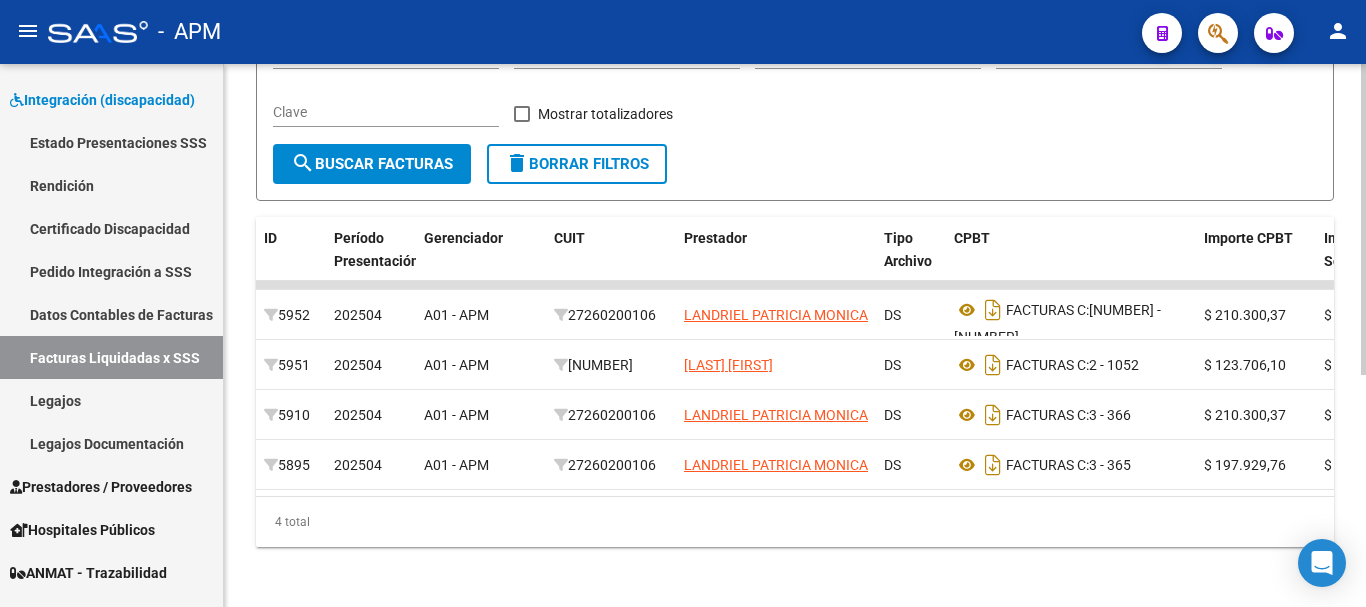 scroll, scrollTop: 406, scrollLeft: 0, axis: vertical 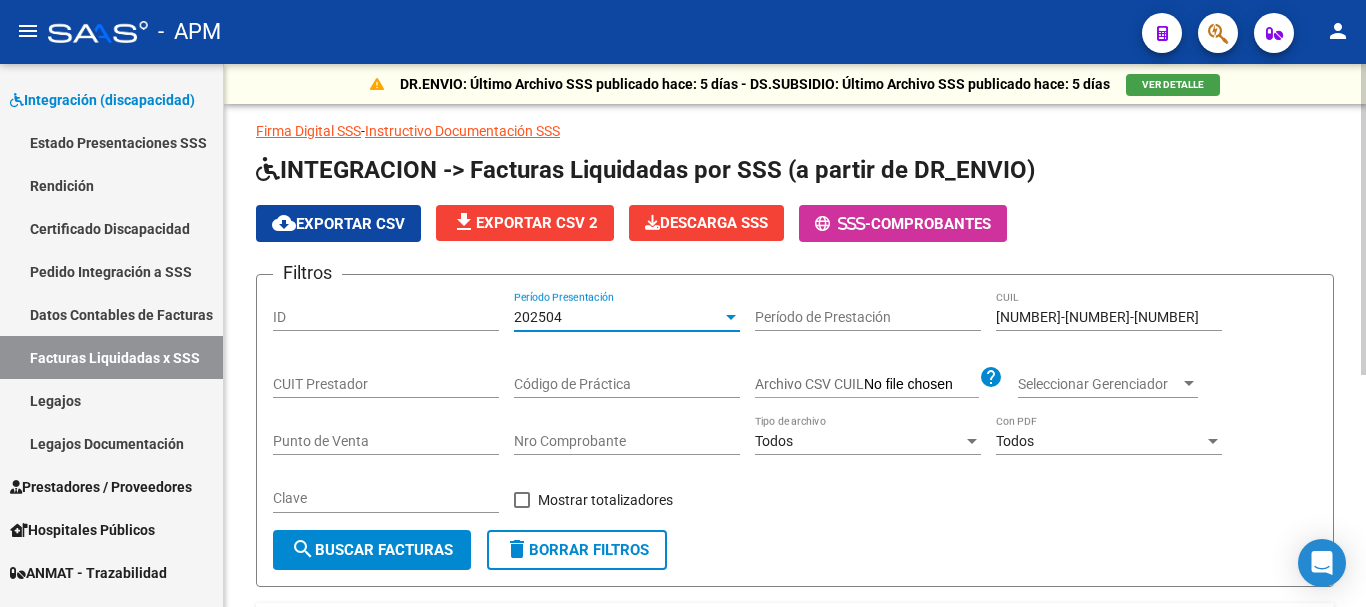 click on "202504" at bounding box center (618, 317) 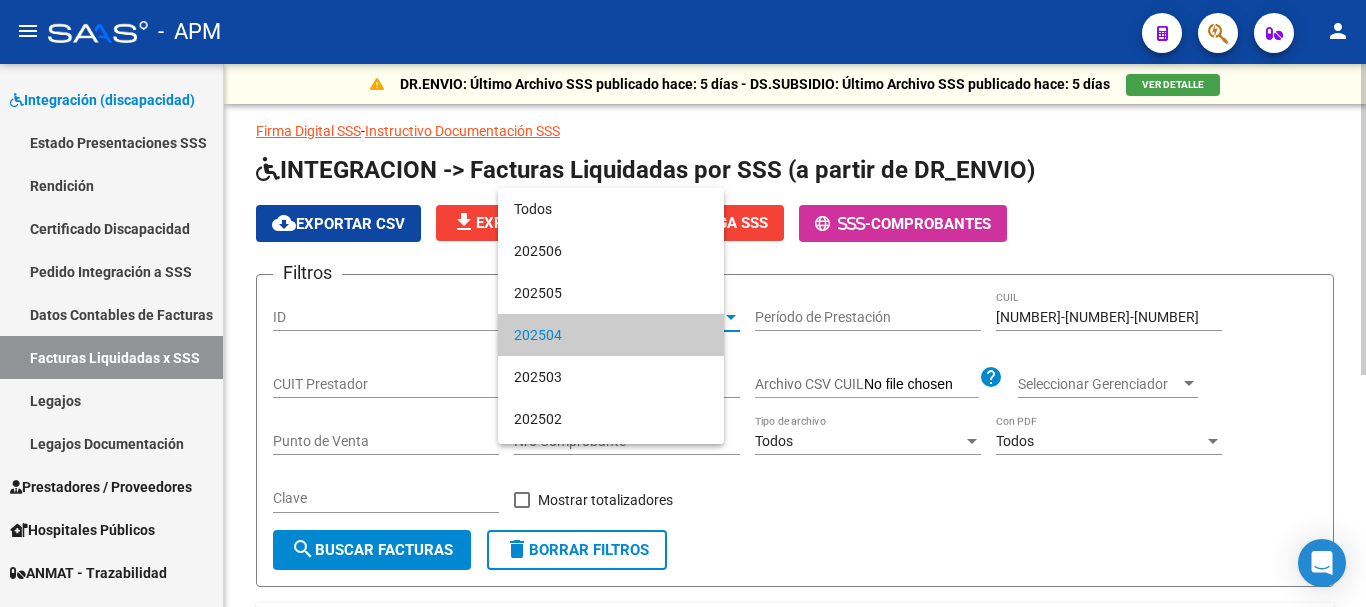 scroll, scrollTop: 19, scrollLeft: 0, axis: vertical 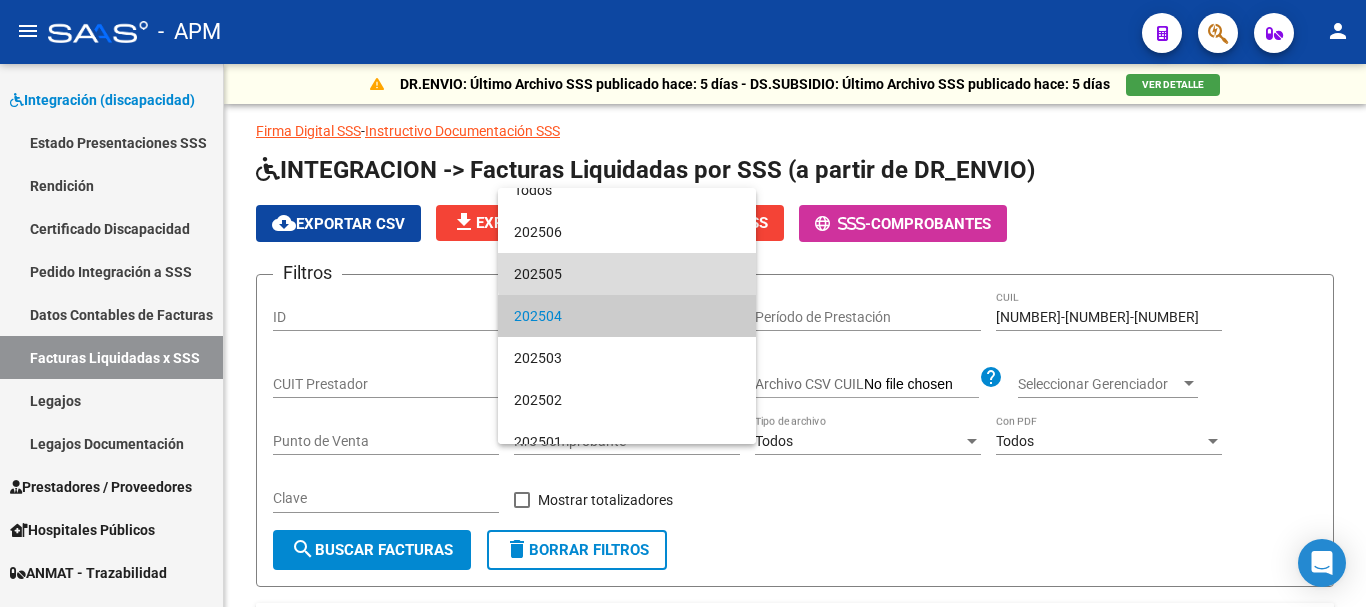 click on "202505" at bounding box center [627, 274] 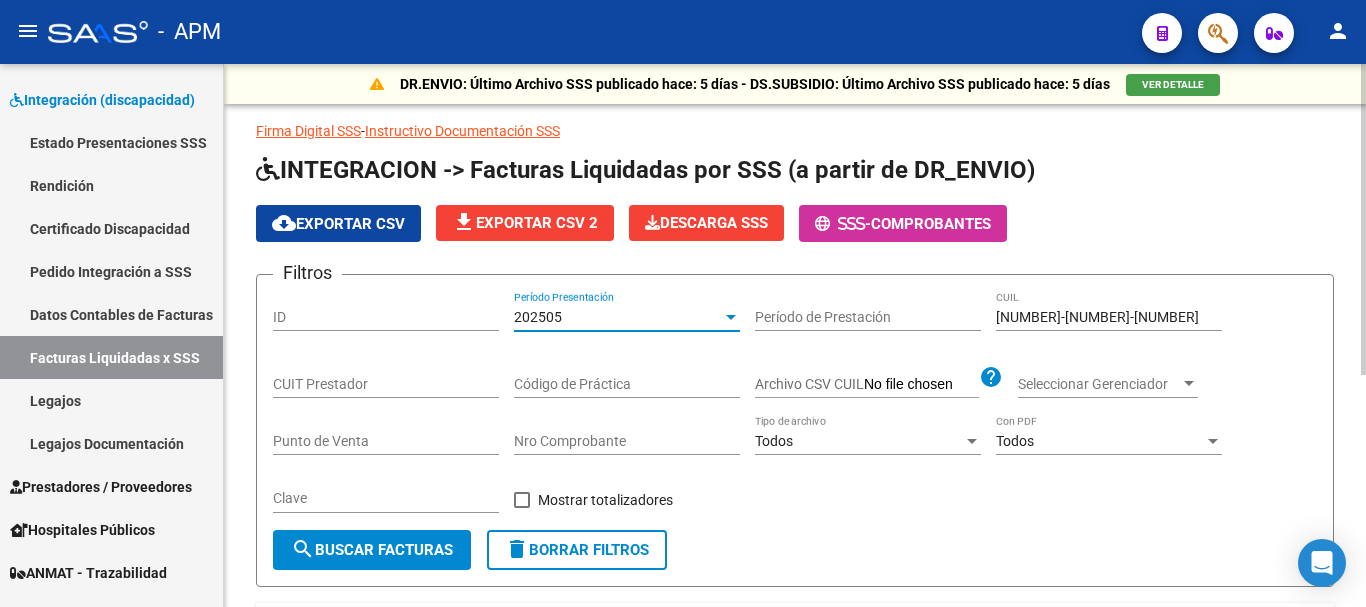 click on "search  Buscar Facturas" 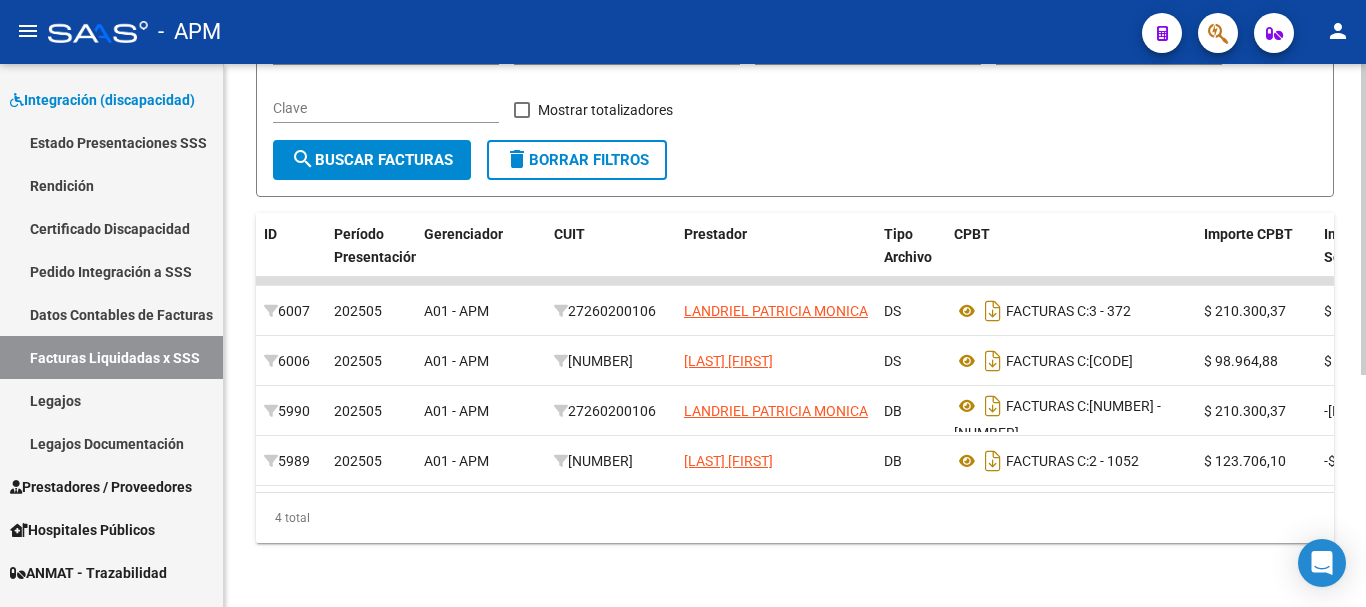 scroll, scrollTop: 400, scrollLeft: 0, axis: vertical 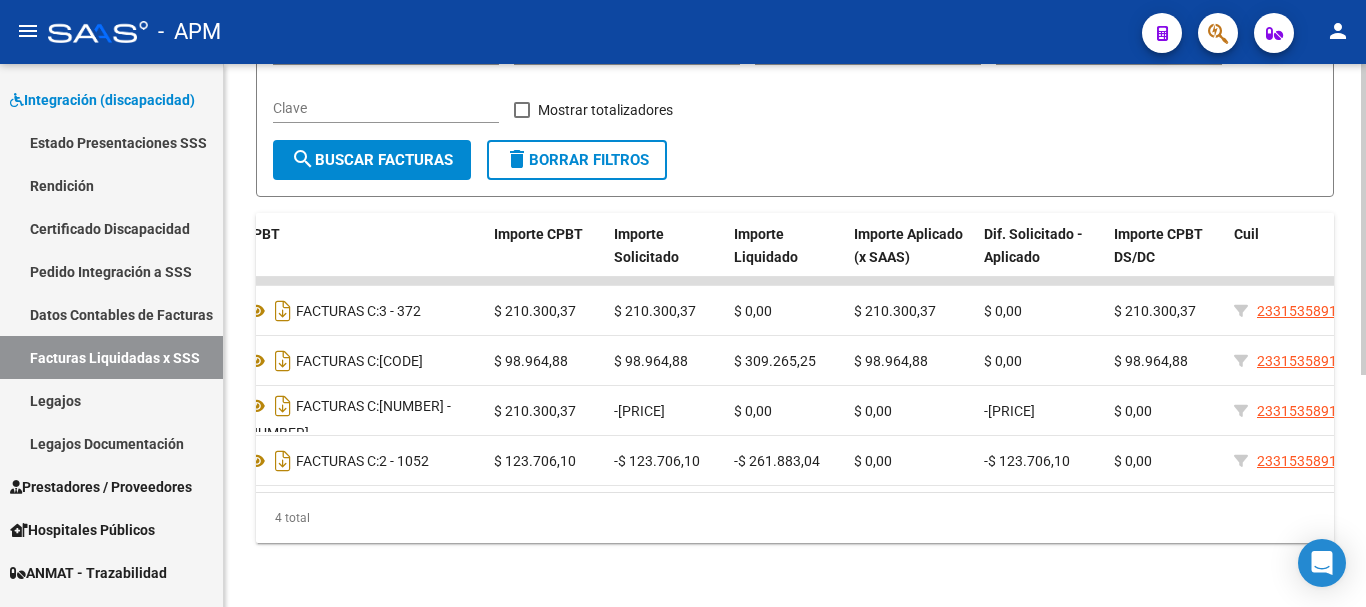 drag, startPoint x: 926, startPoint y: 543, endPoint x: 632, endPoint y: 585, distance: 296.98486 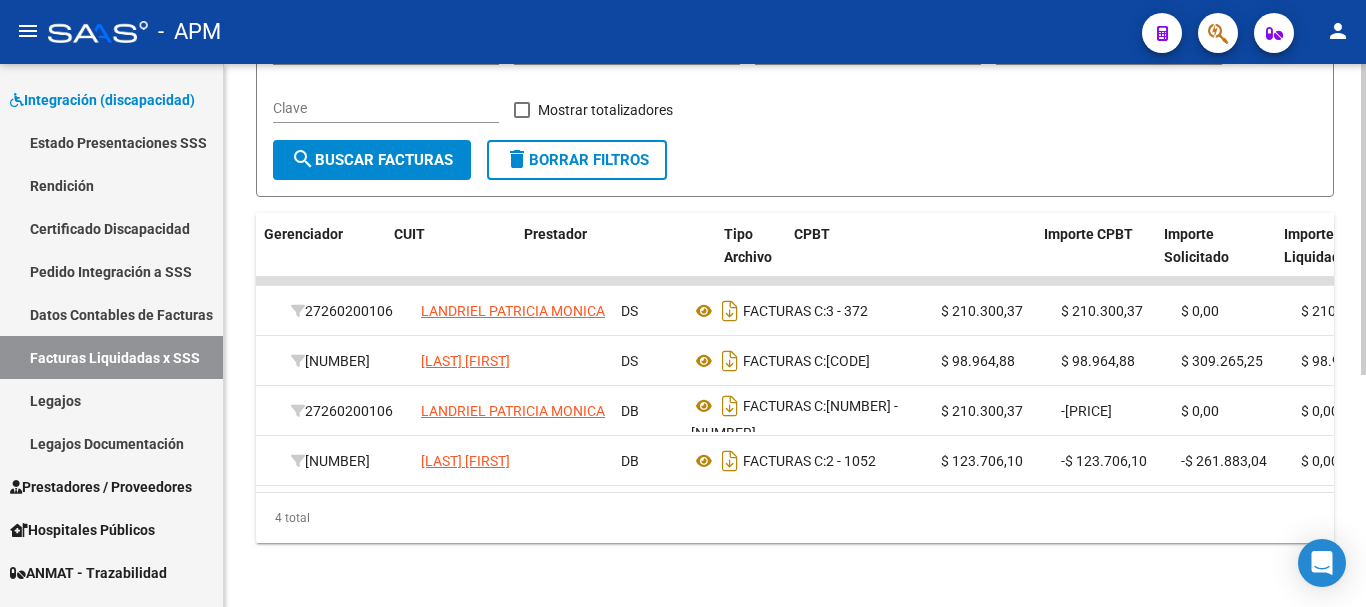 scroll, scrollTop: 0, scrollLeft: 127, axis: horizontal 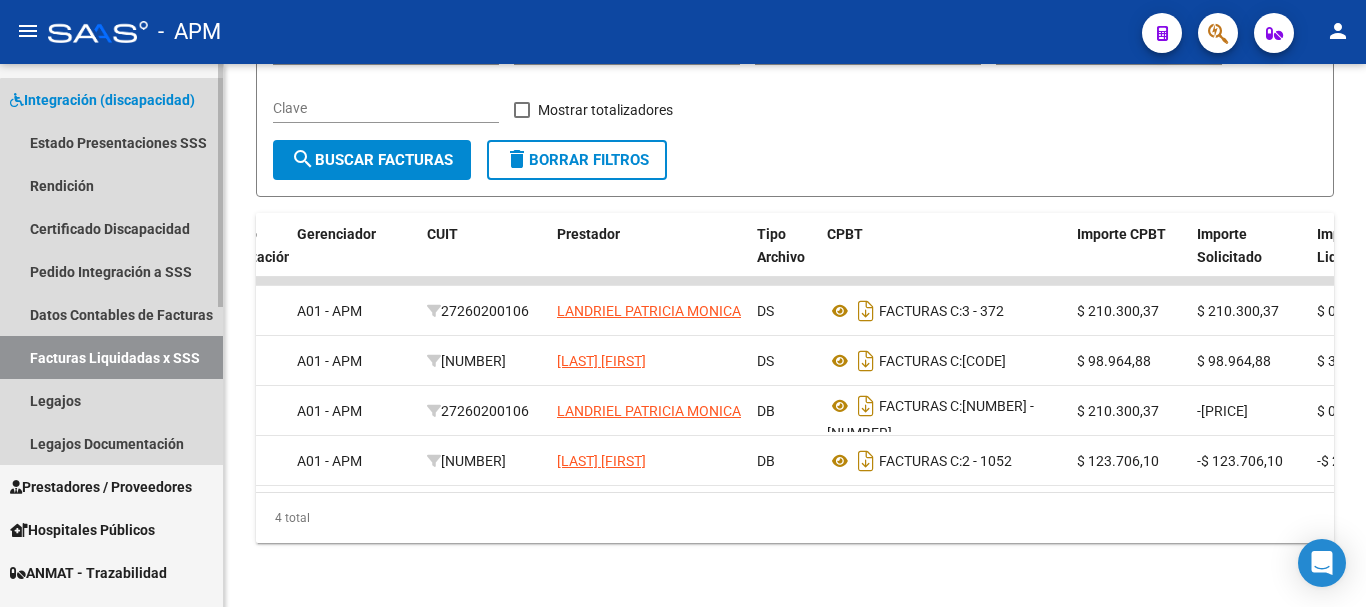 click on "Facturas Liquidadas x SSS" at bounding box center (111, 357) 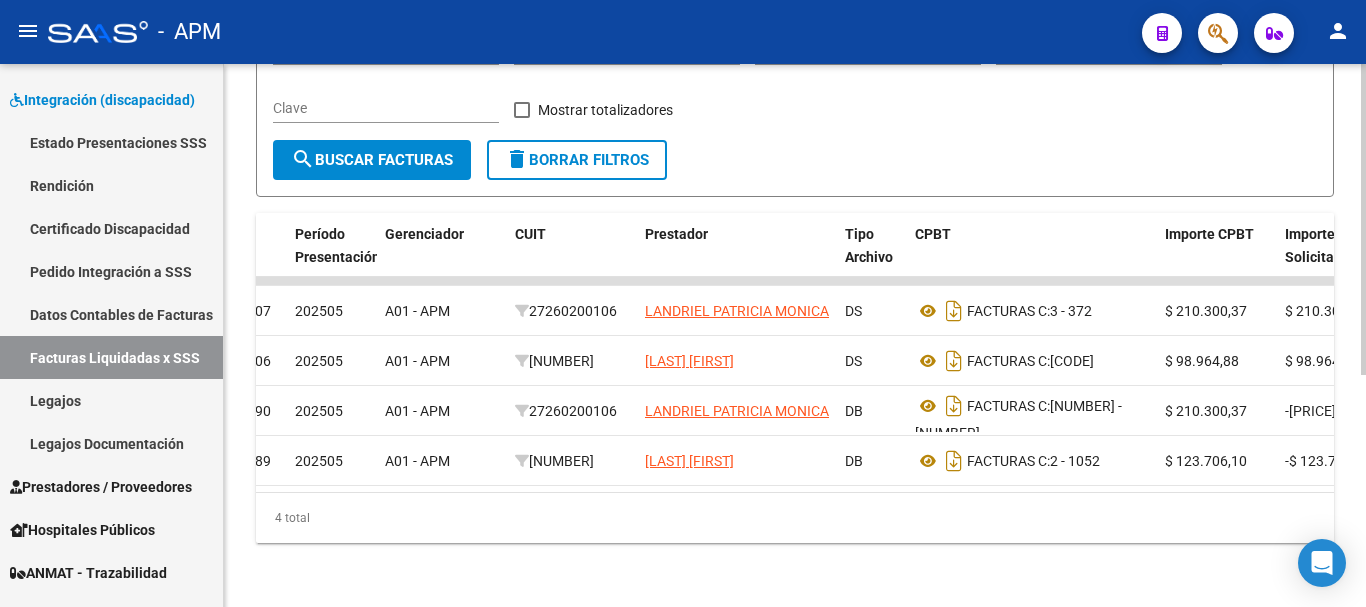 scroll, scrollTop: 0, scrollLeft: 0, axis: both 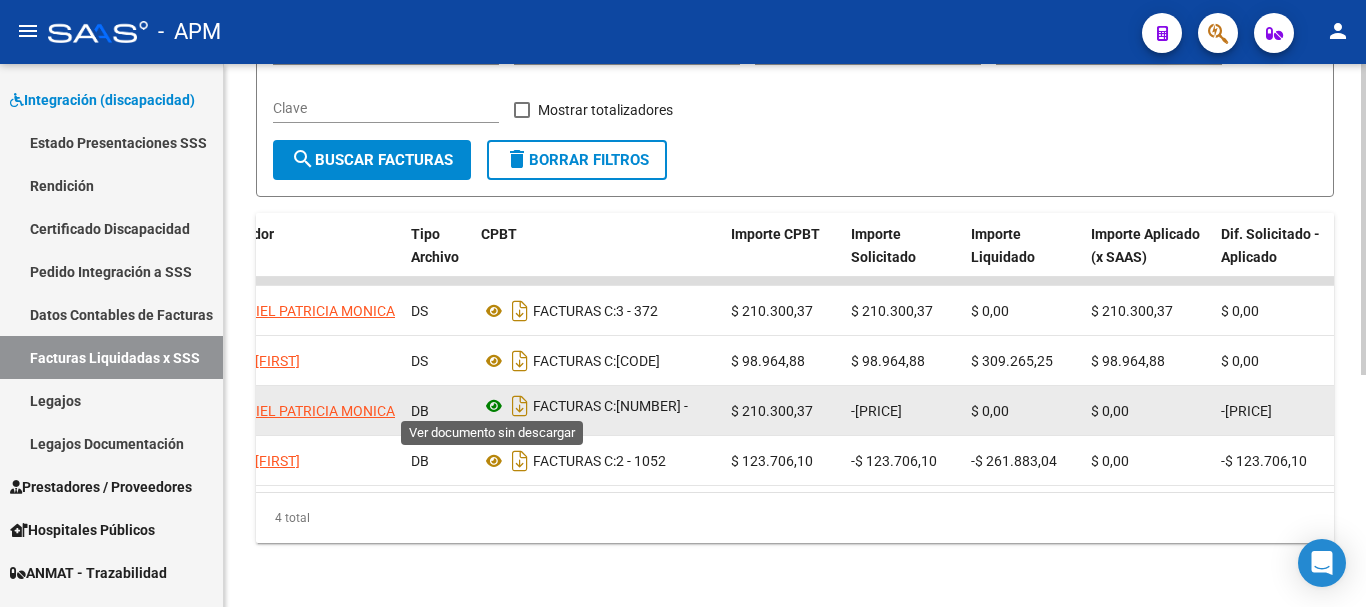 click 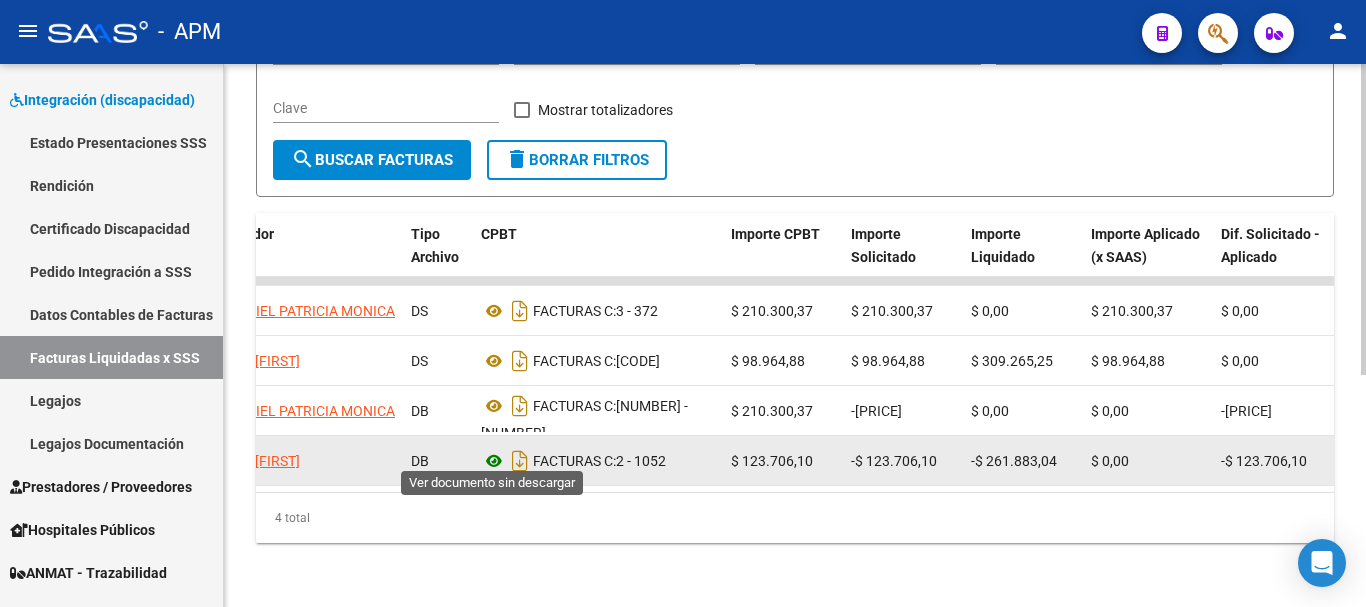 click 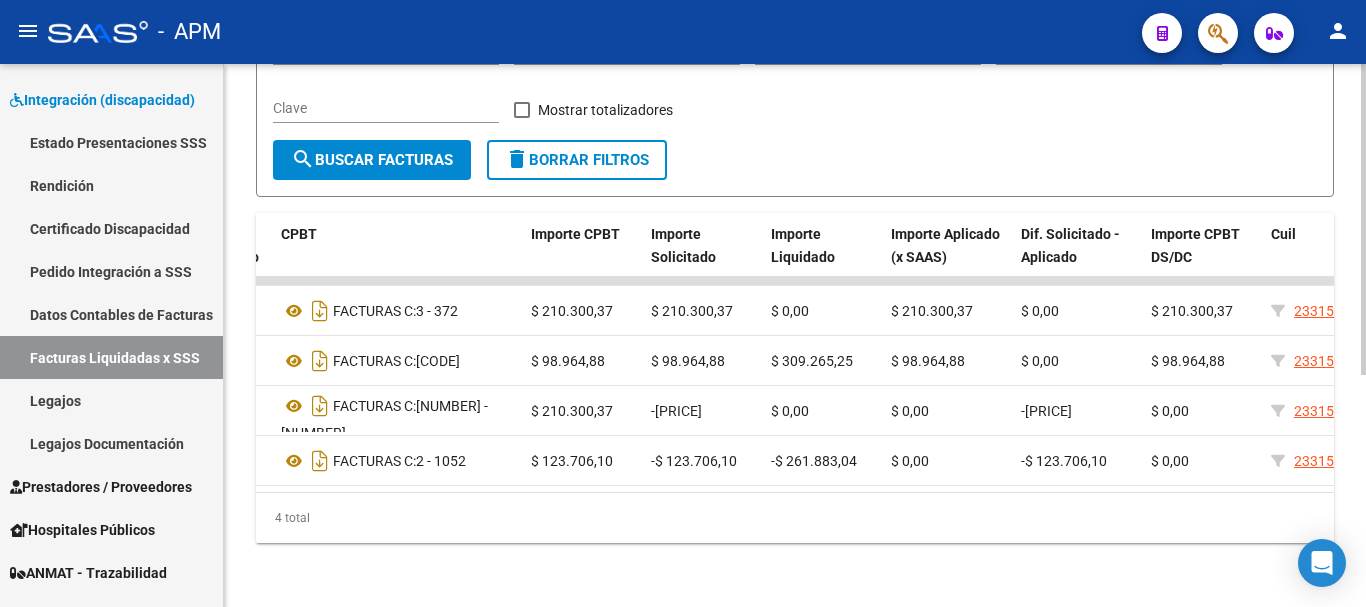 scroll, scrollTop: 0, scrollLeft: 676, axis: horizontal 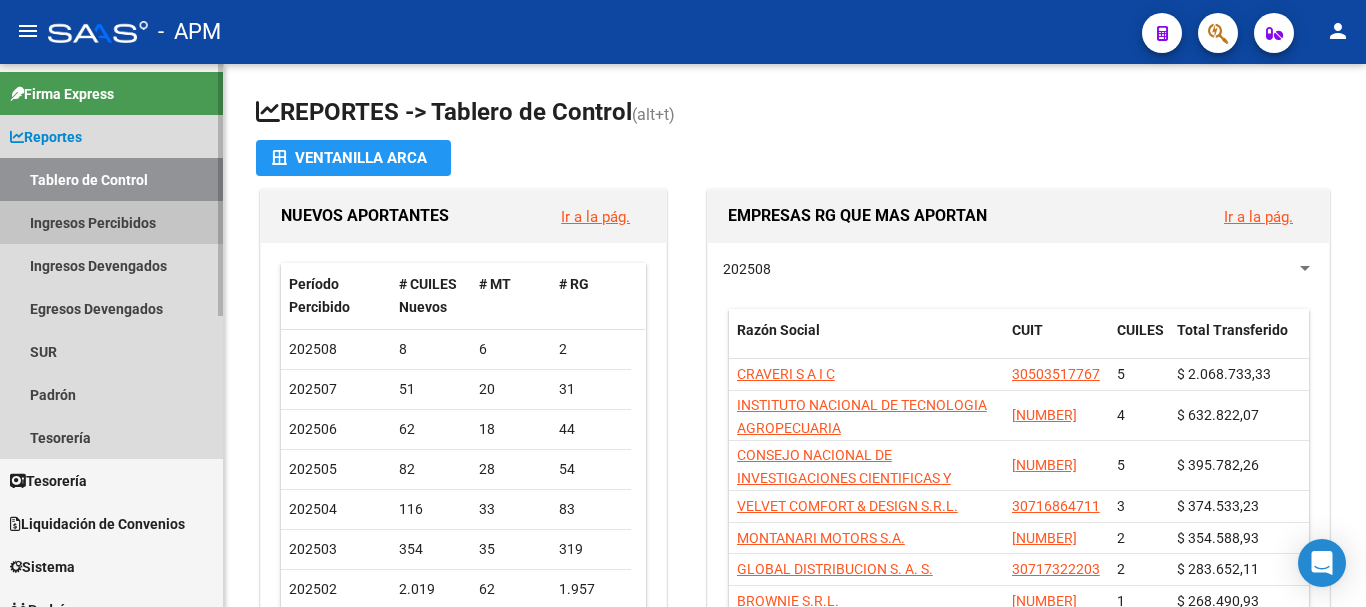 click on "Ingresos Percibidos" at bounding box center (111, 222) 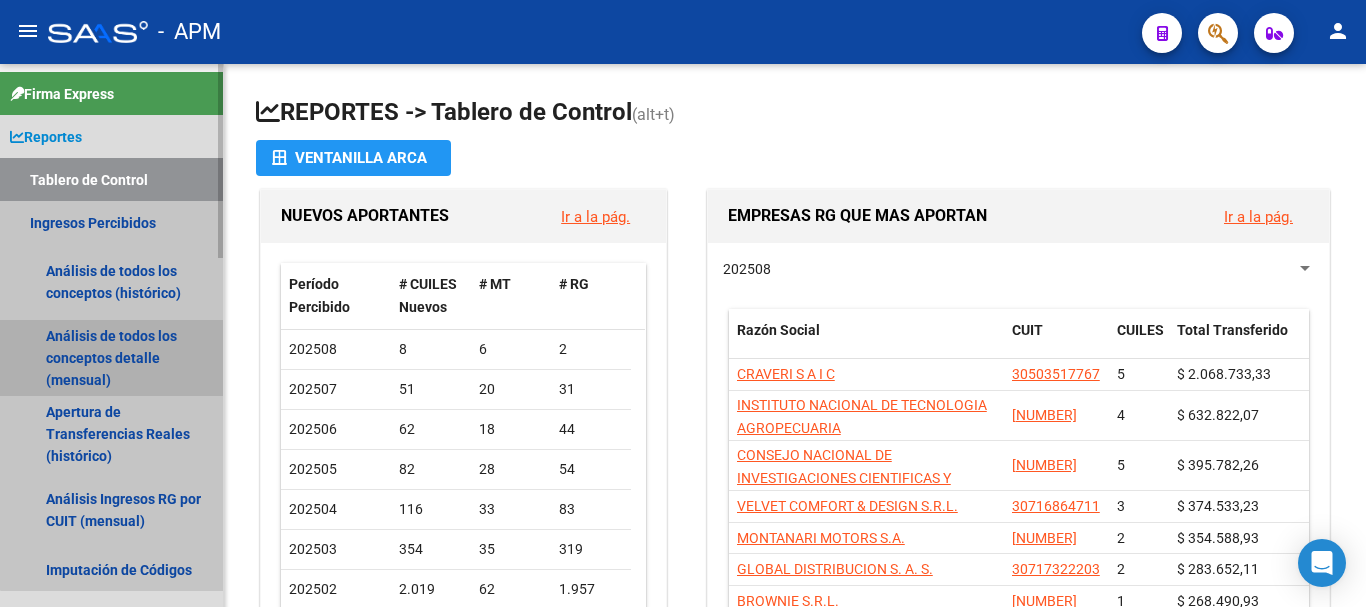 click on "Análisis de todos los conceptos detalle (mensual)" at bounding box center (111, 358) 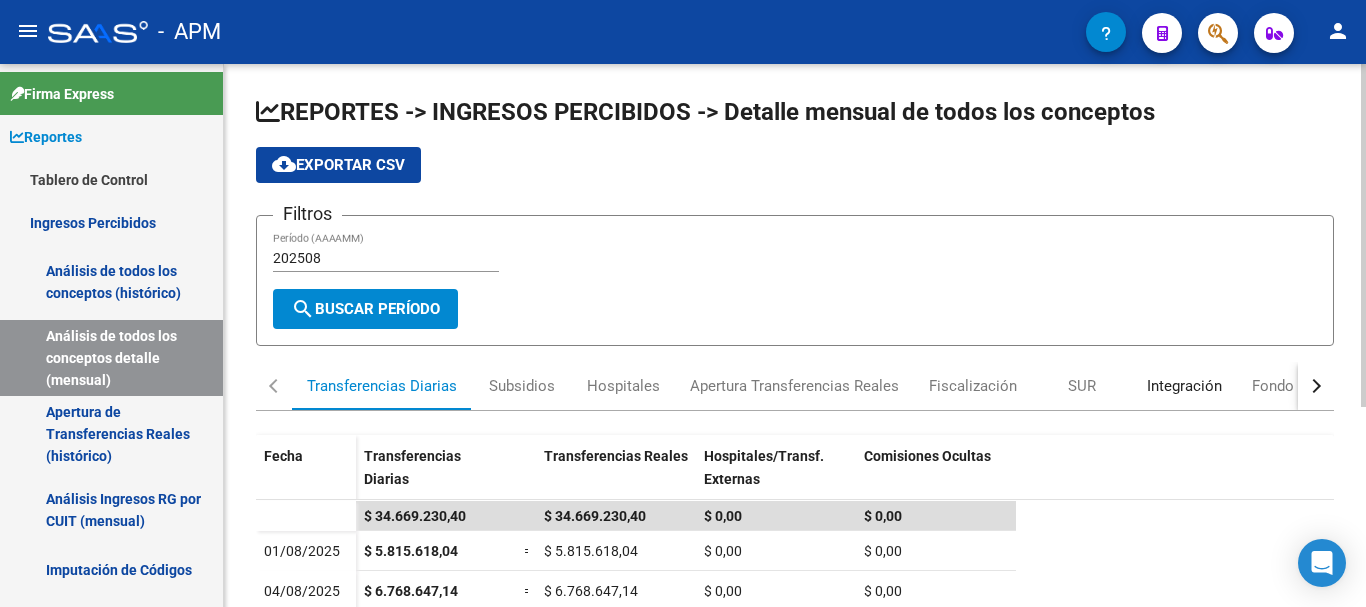 click on "Integración" at bounding box center (1184, 386) 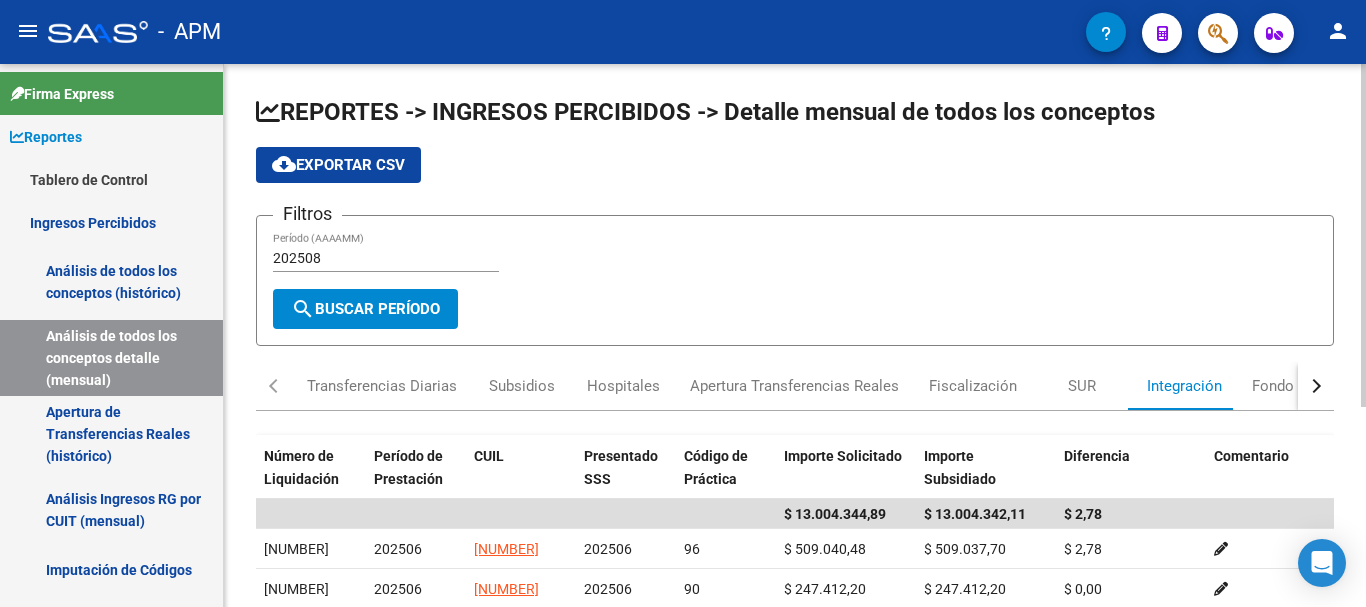 click on "202508" at bounding box center (386, 258) 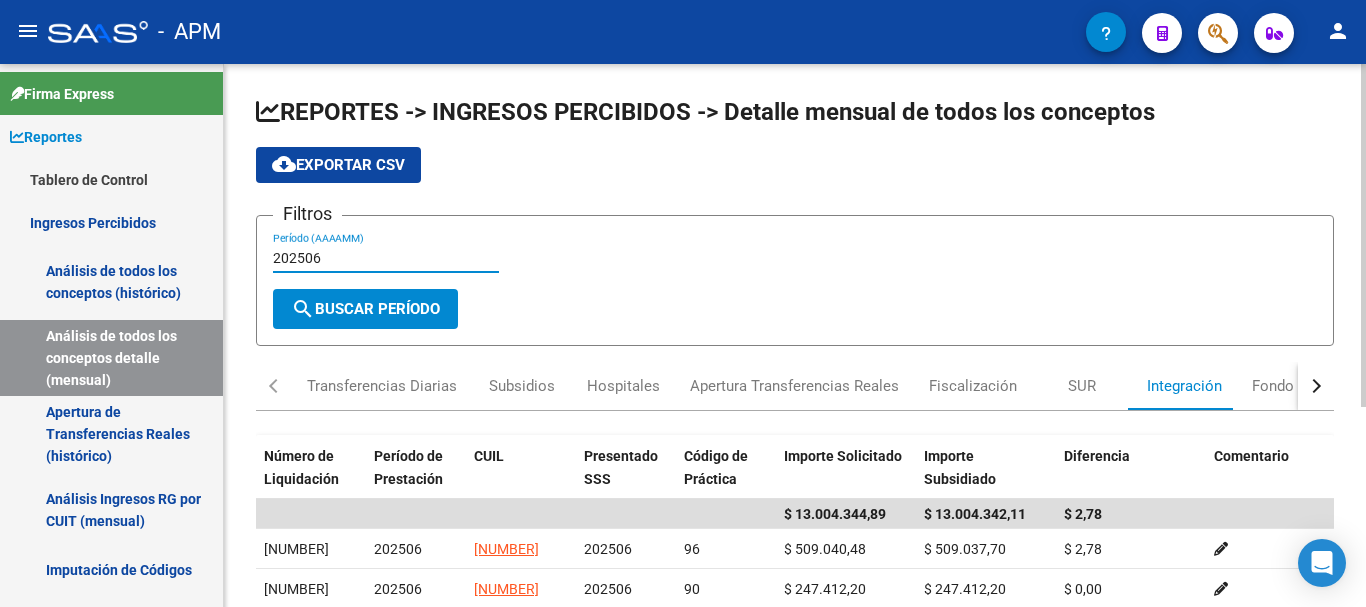 type on "202506" 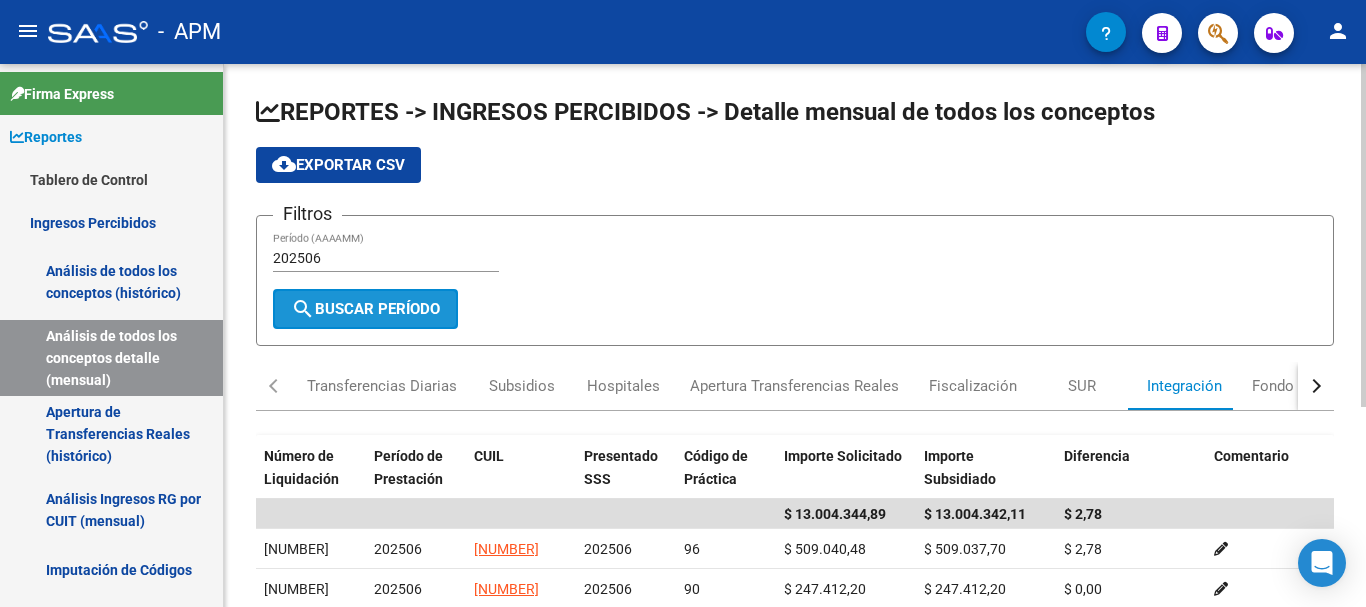 click on "search  Buscar Período" 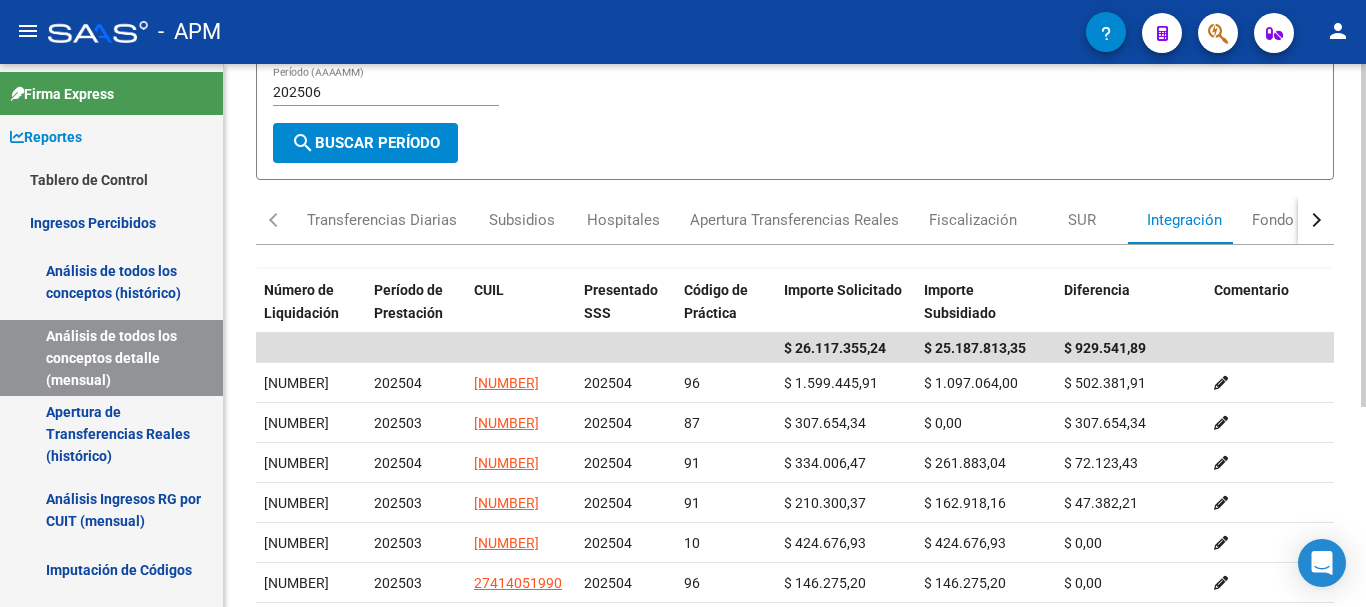 scroll, scrollTop: 200, scrollLeft: 0, axis: vertical 